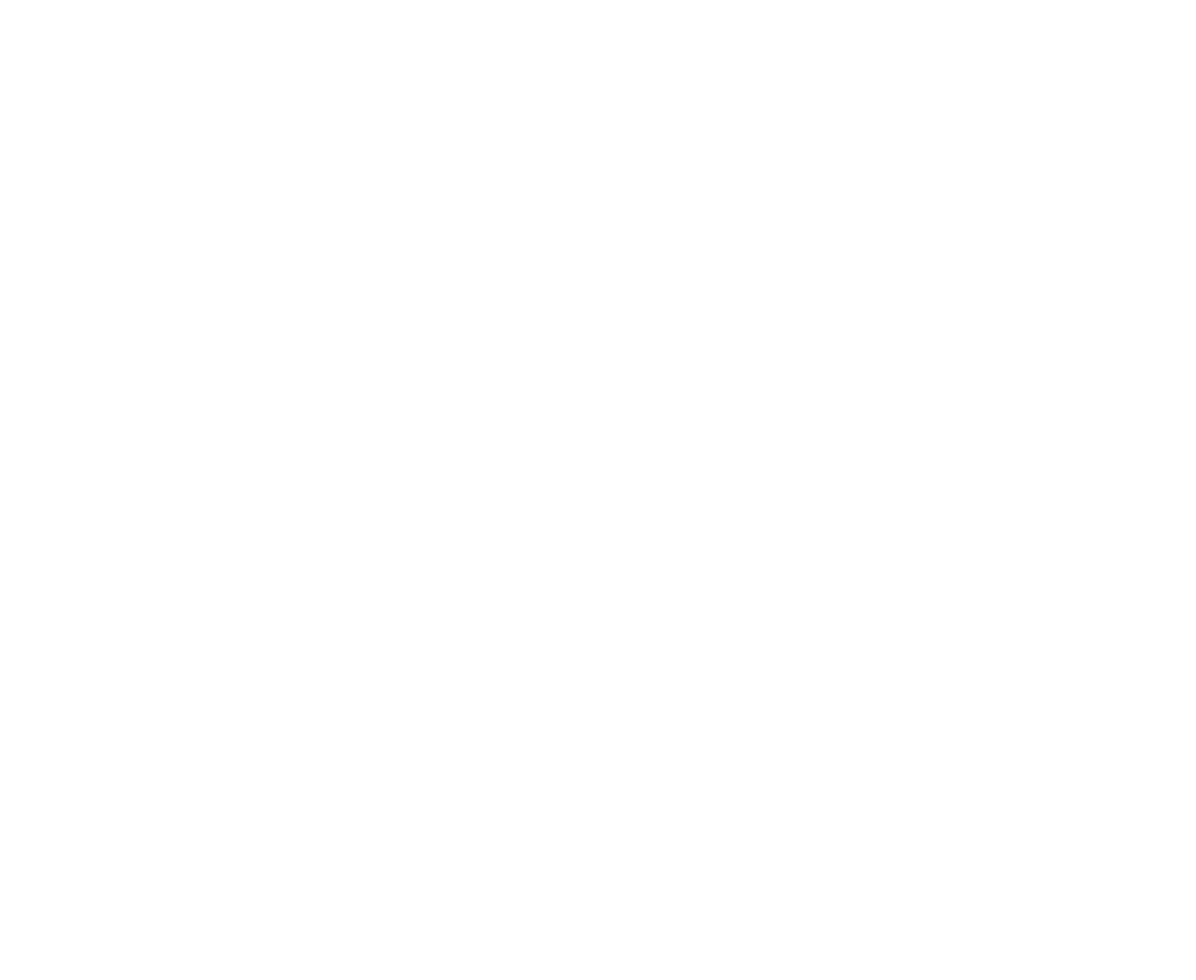 scroll, scrollTop: 0, scrollLeft: 0, axis: both 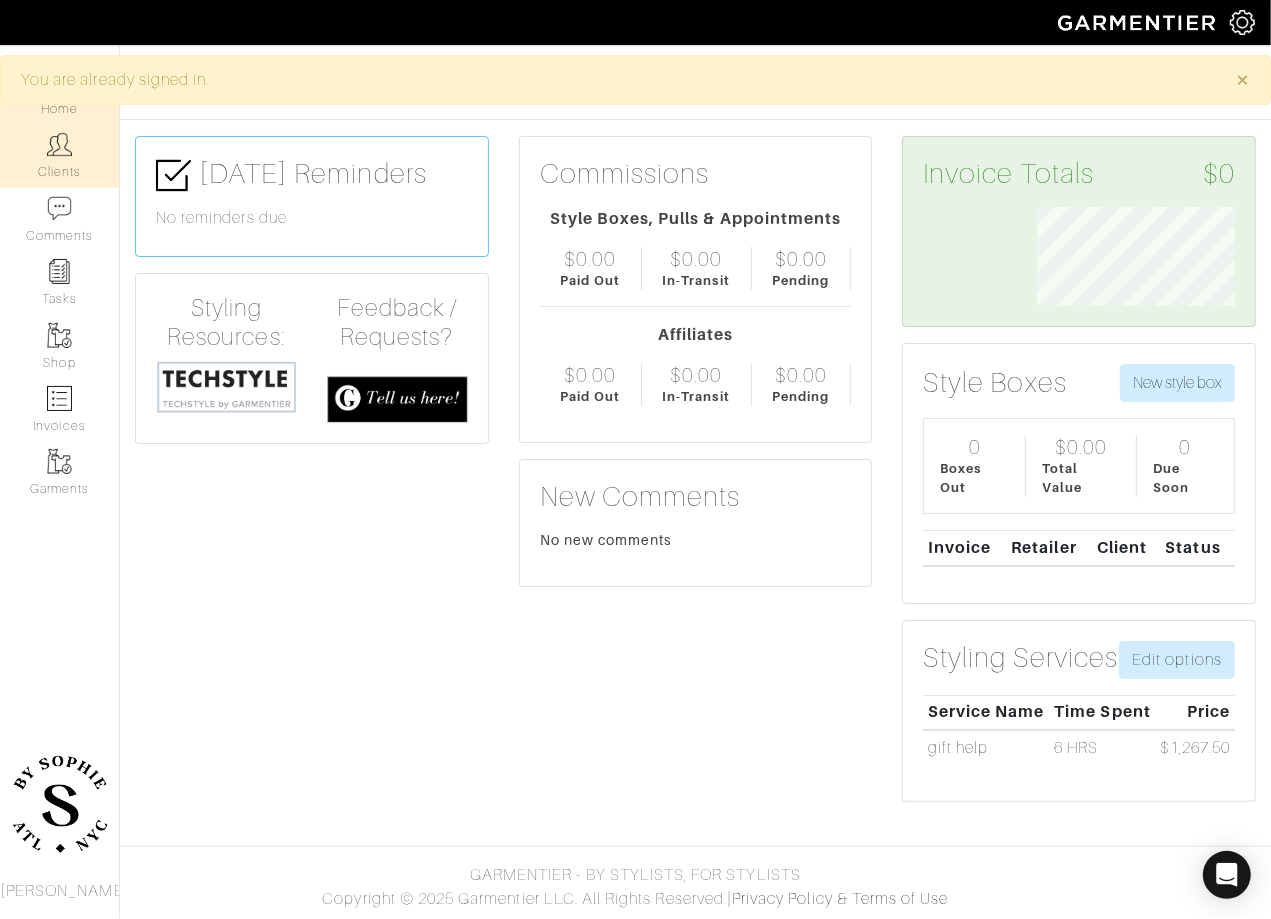 click at bounding box center (59, 144) 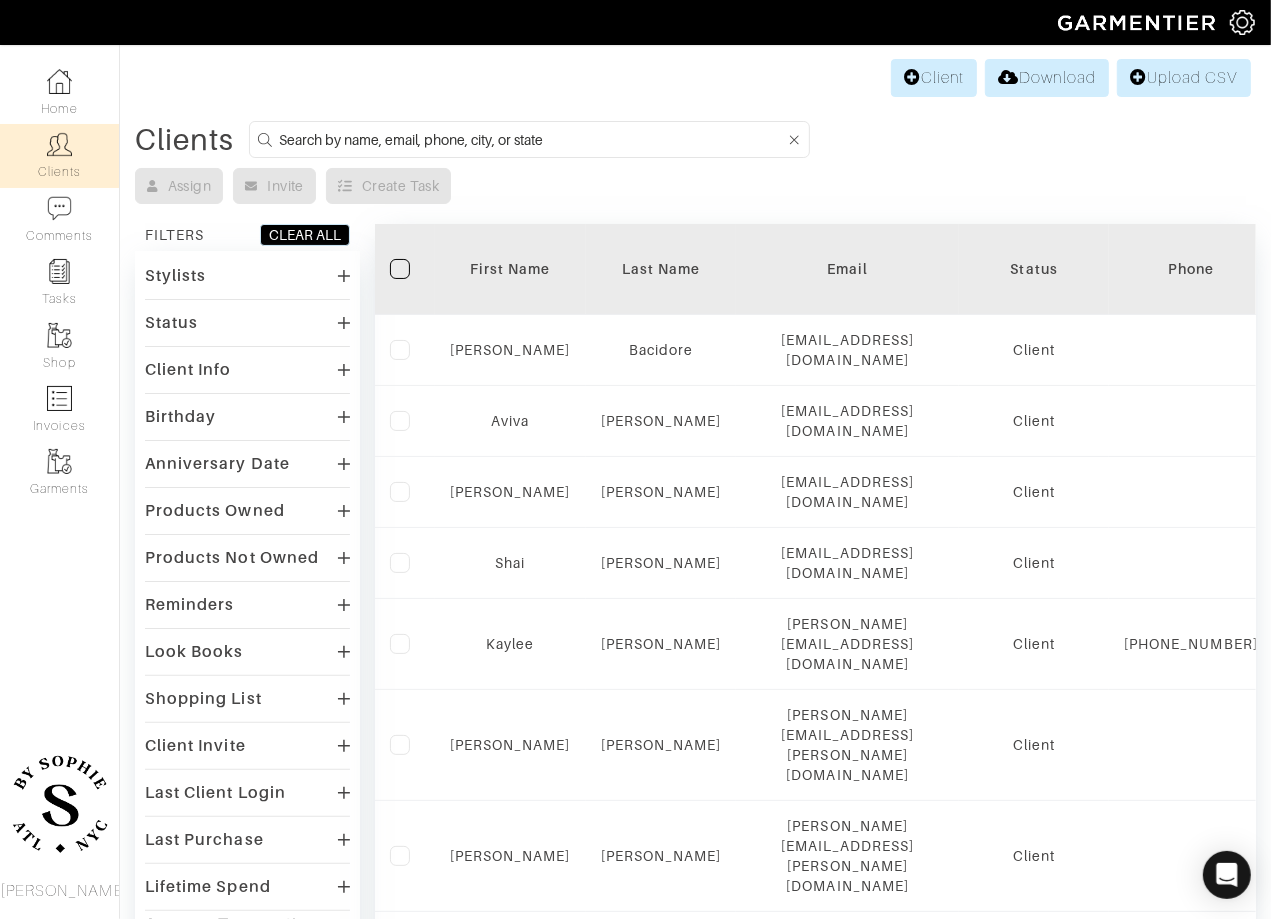 click at bounding box center (529, 139) 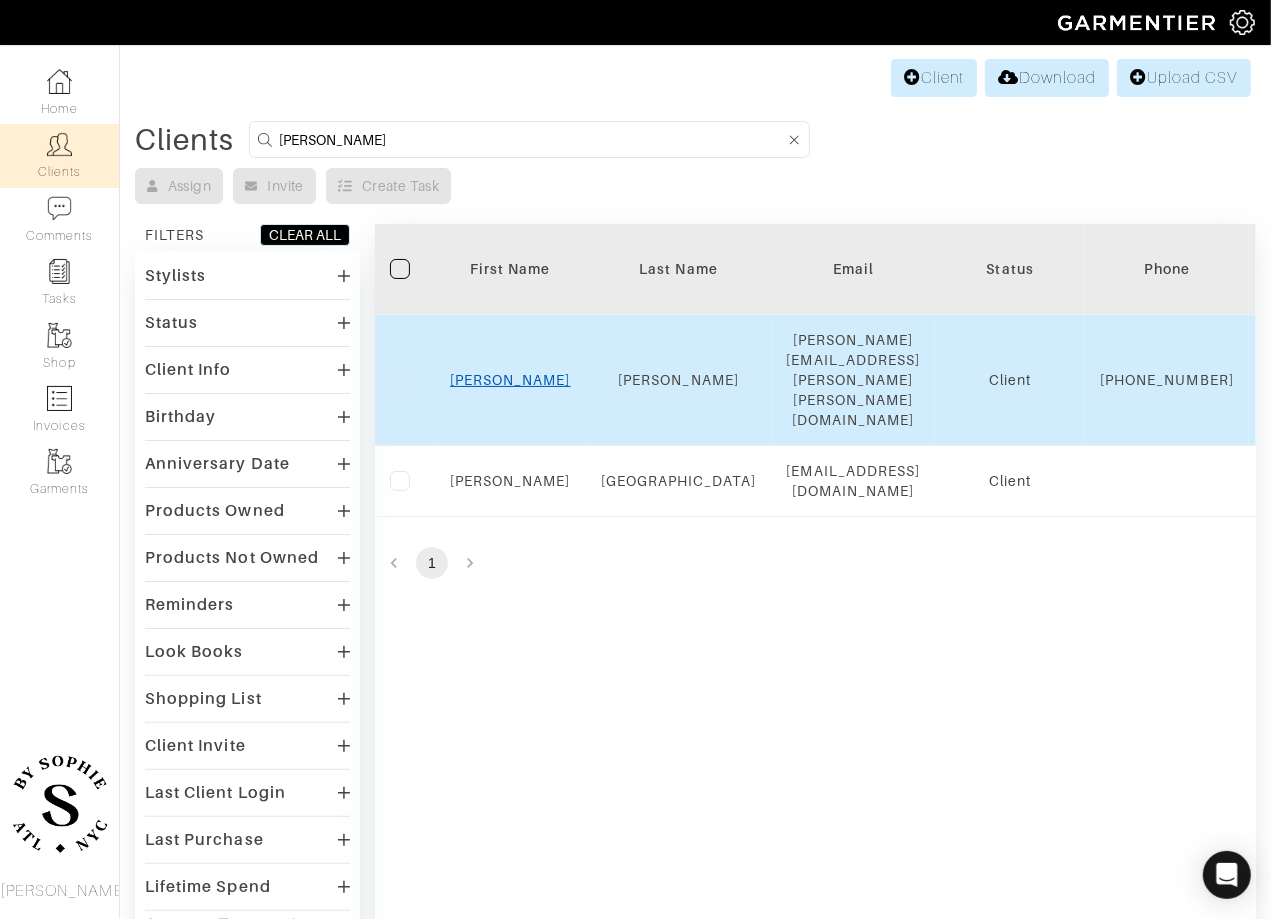 click on "Eric" at bounding box center [510, 380] 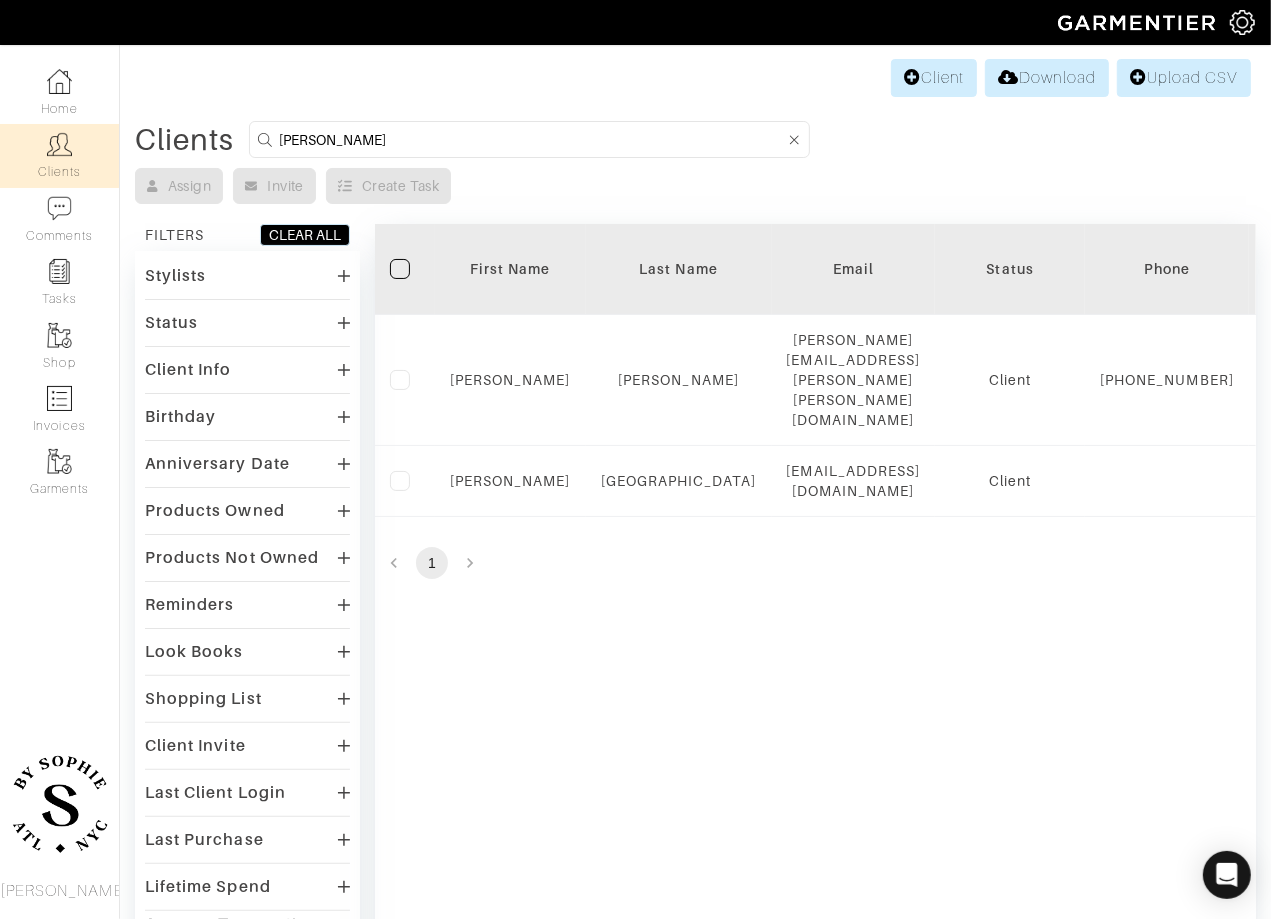 click on "eric" at bounding box center (532, 139) 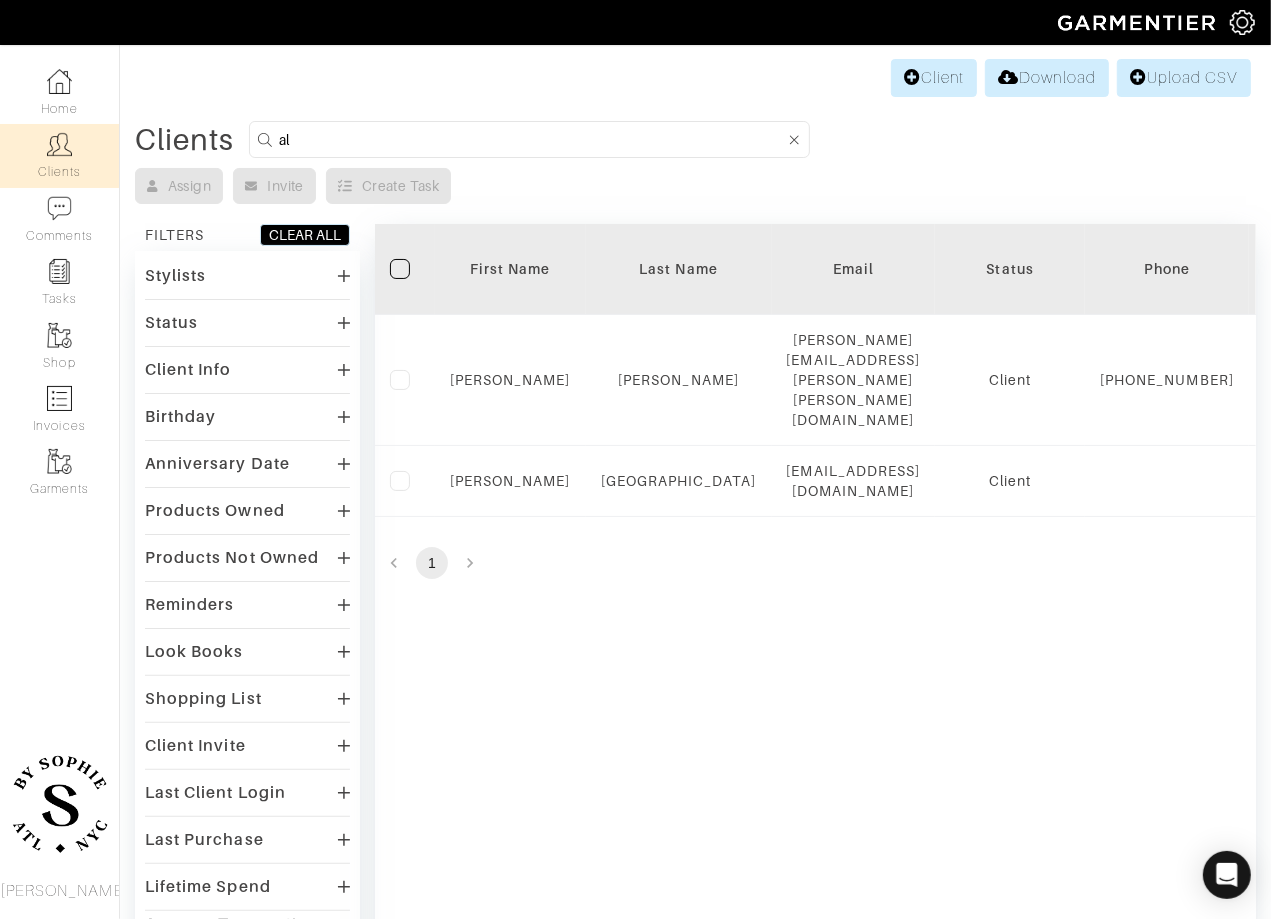 type on "a" 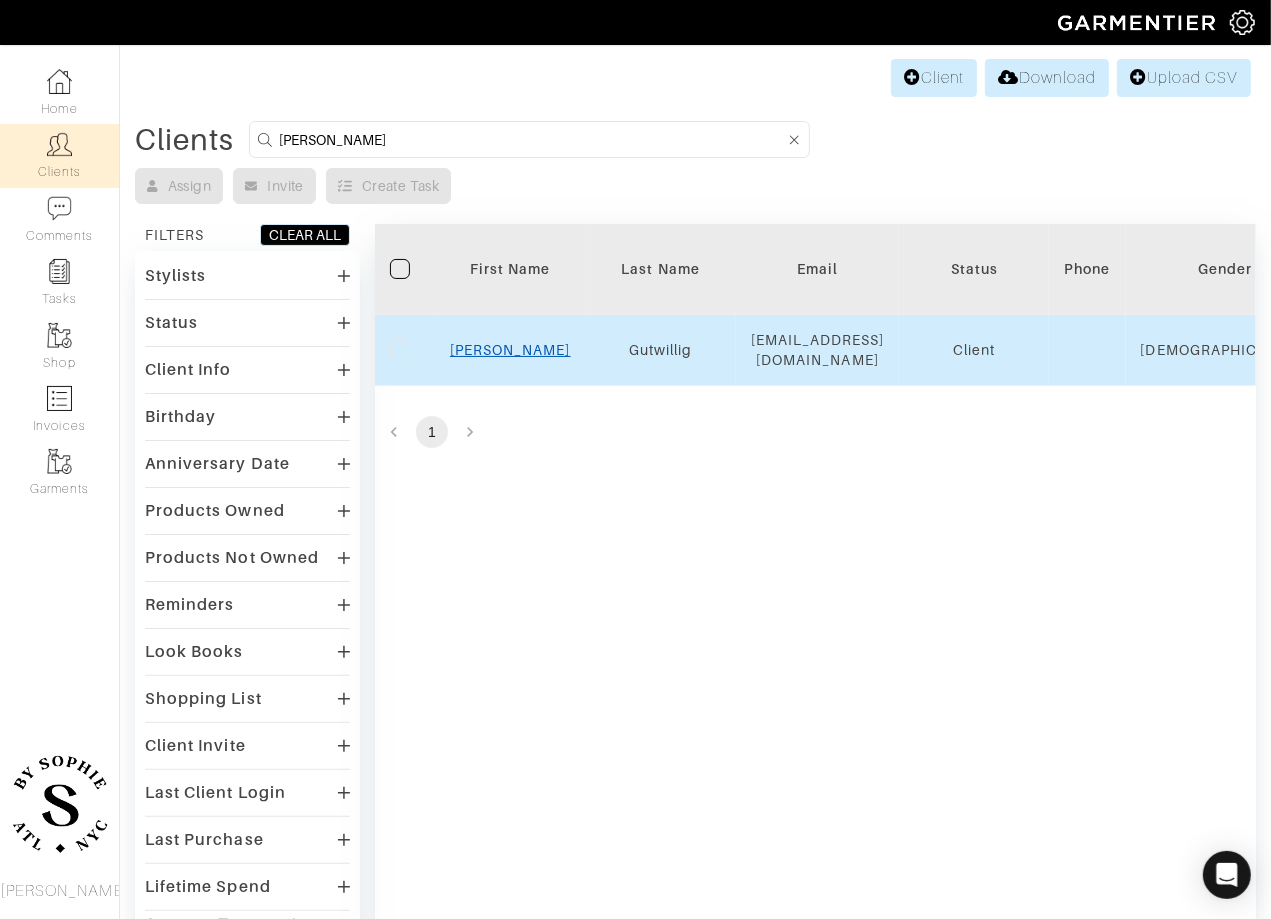 click on "Jake" at bounding box center (510, 350) 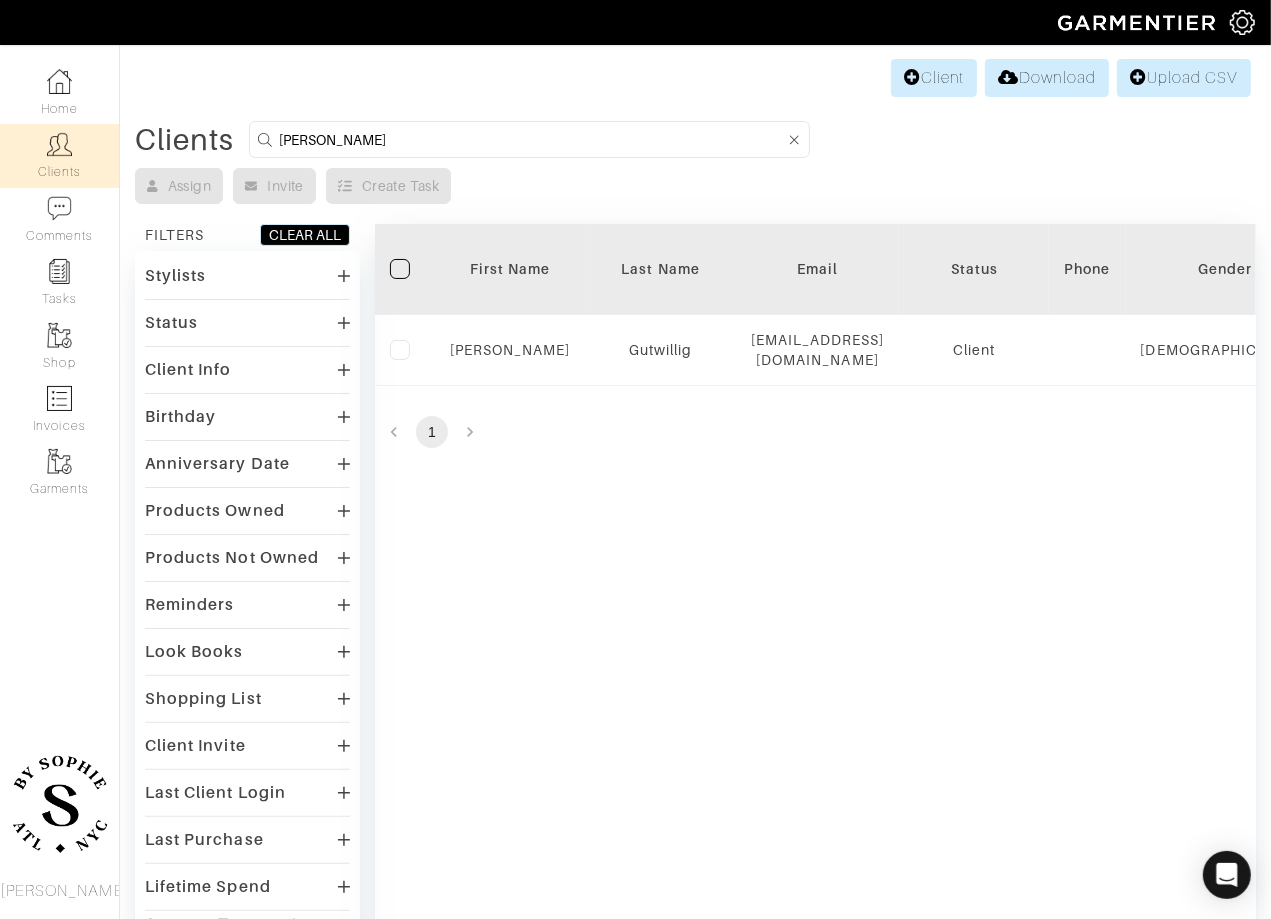 click on "jake" at bounding box center (532, 139) 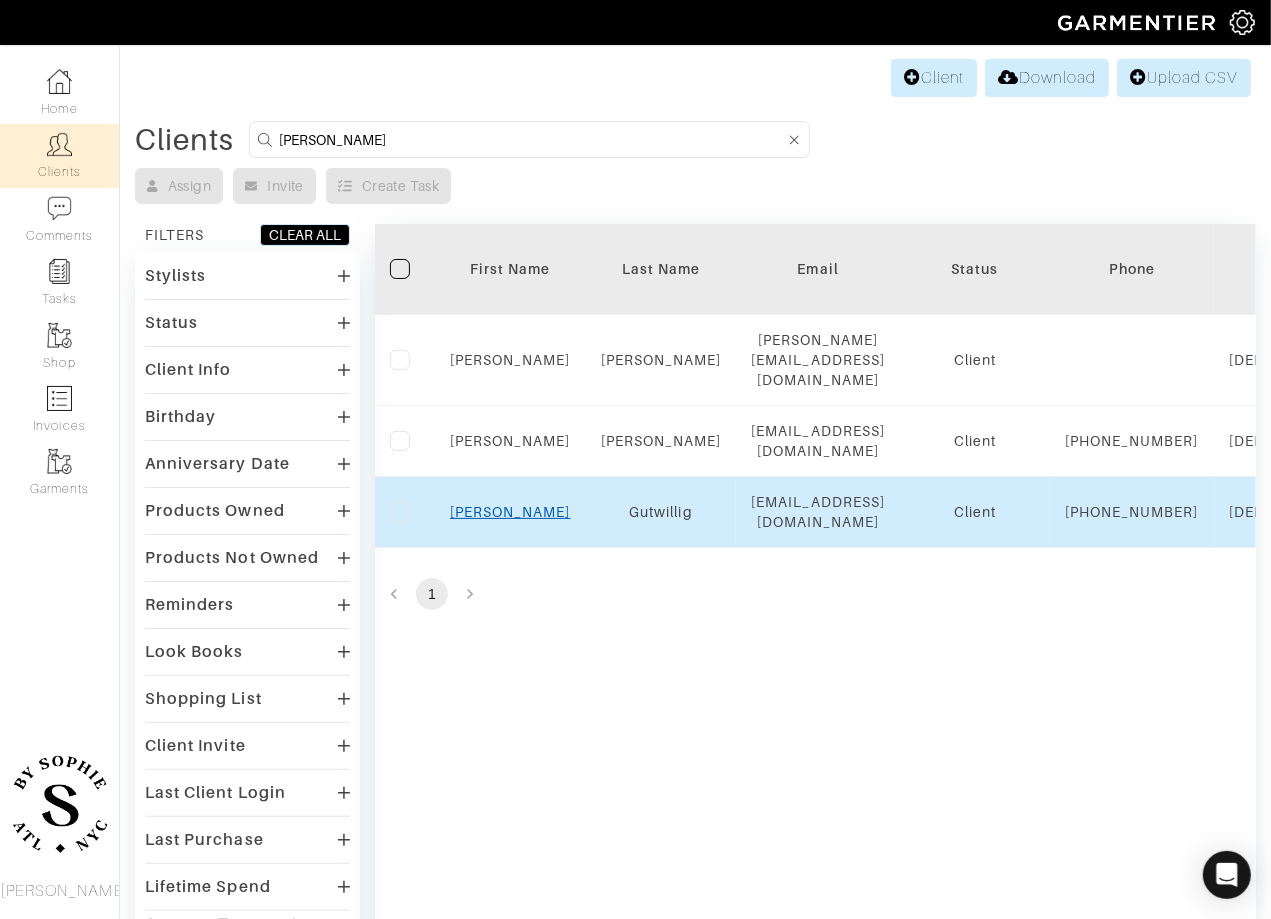 click on "Alex" at bounding box center (510, 512) 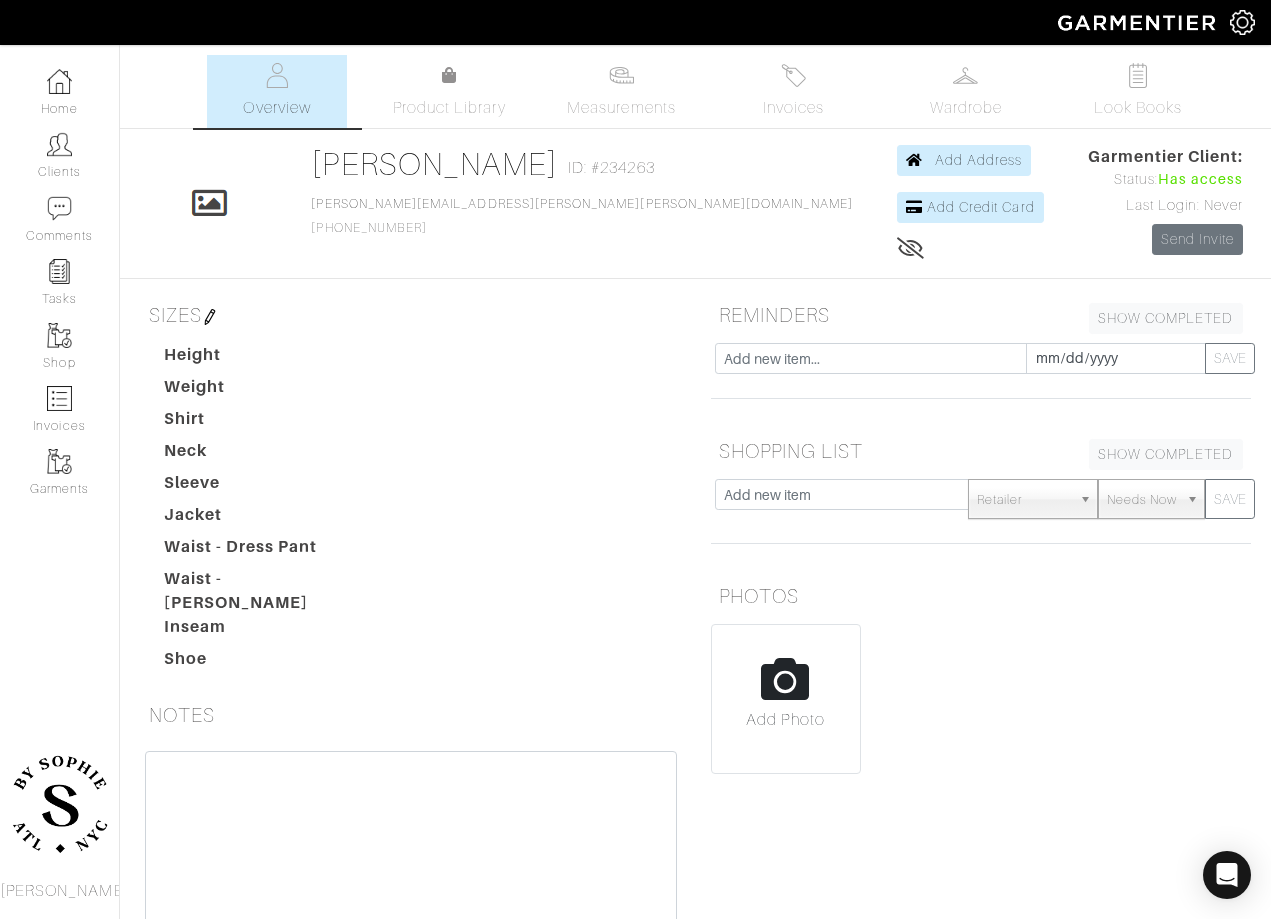 scroll, scrollTop: 0, scrollLeft: 0, axis: both 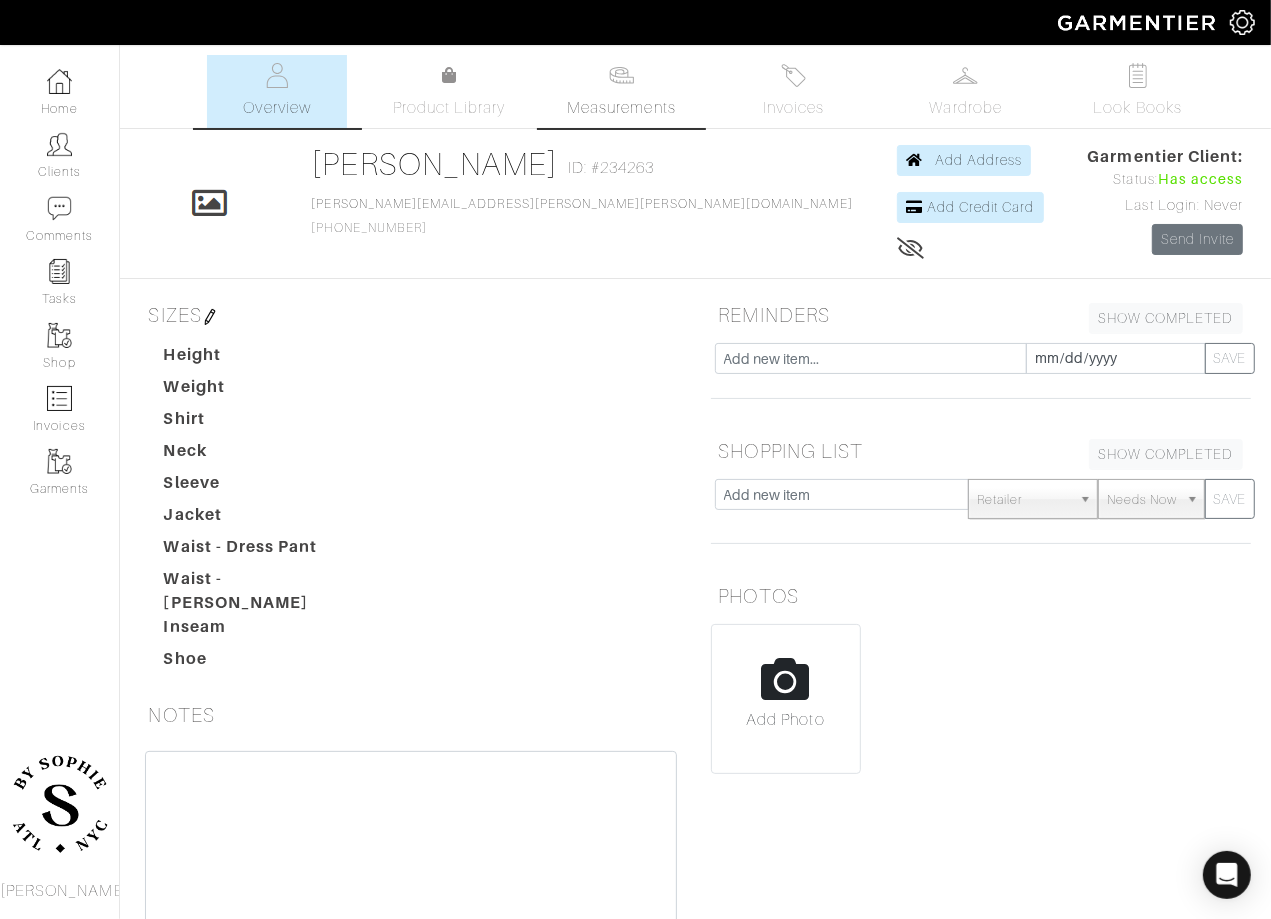 click on "Measurements" at bounding box center [621, 108] 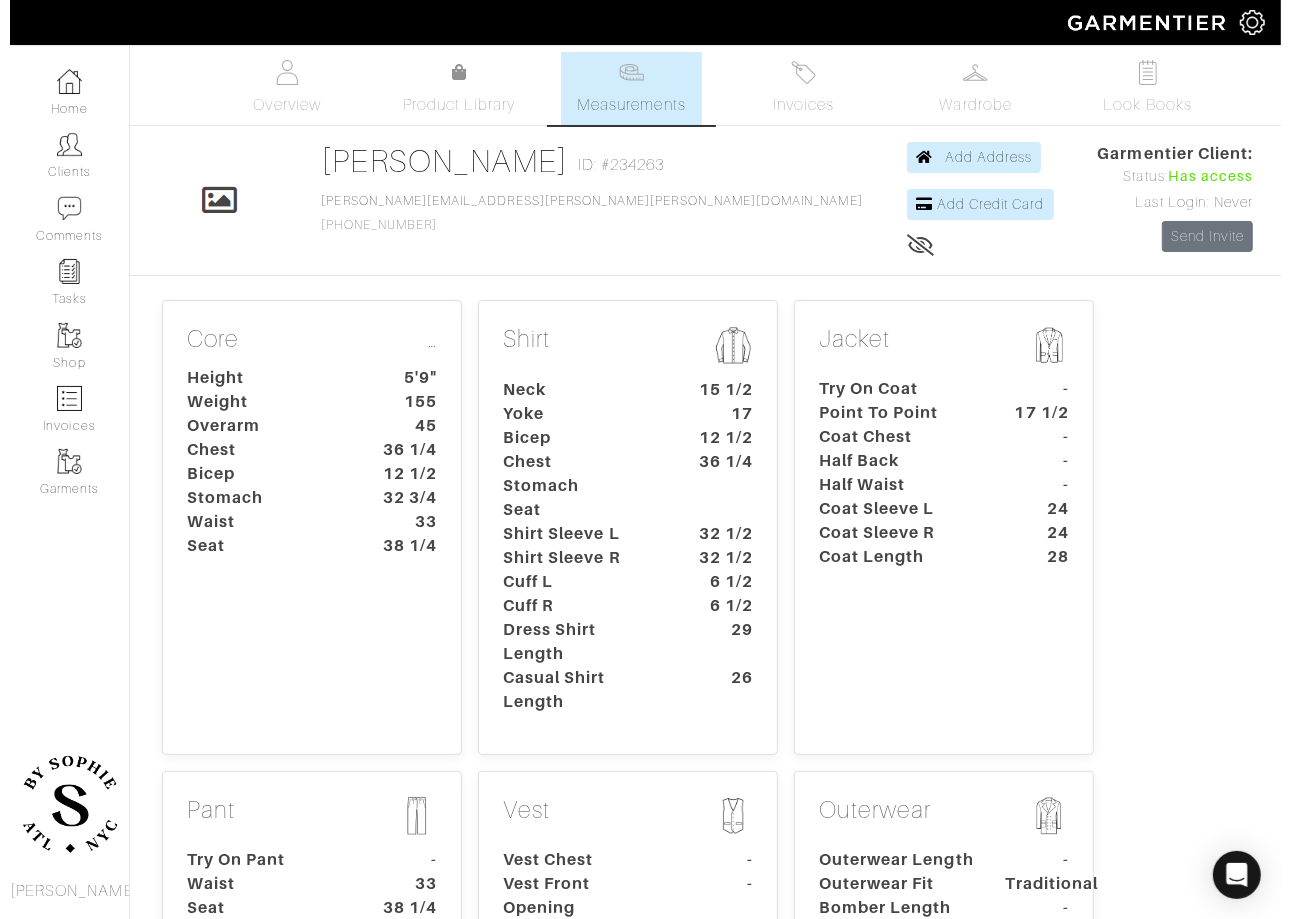 scroll, scrollTop: 0, scrollLeft: 0, axis: both 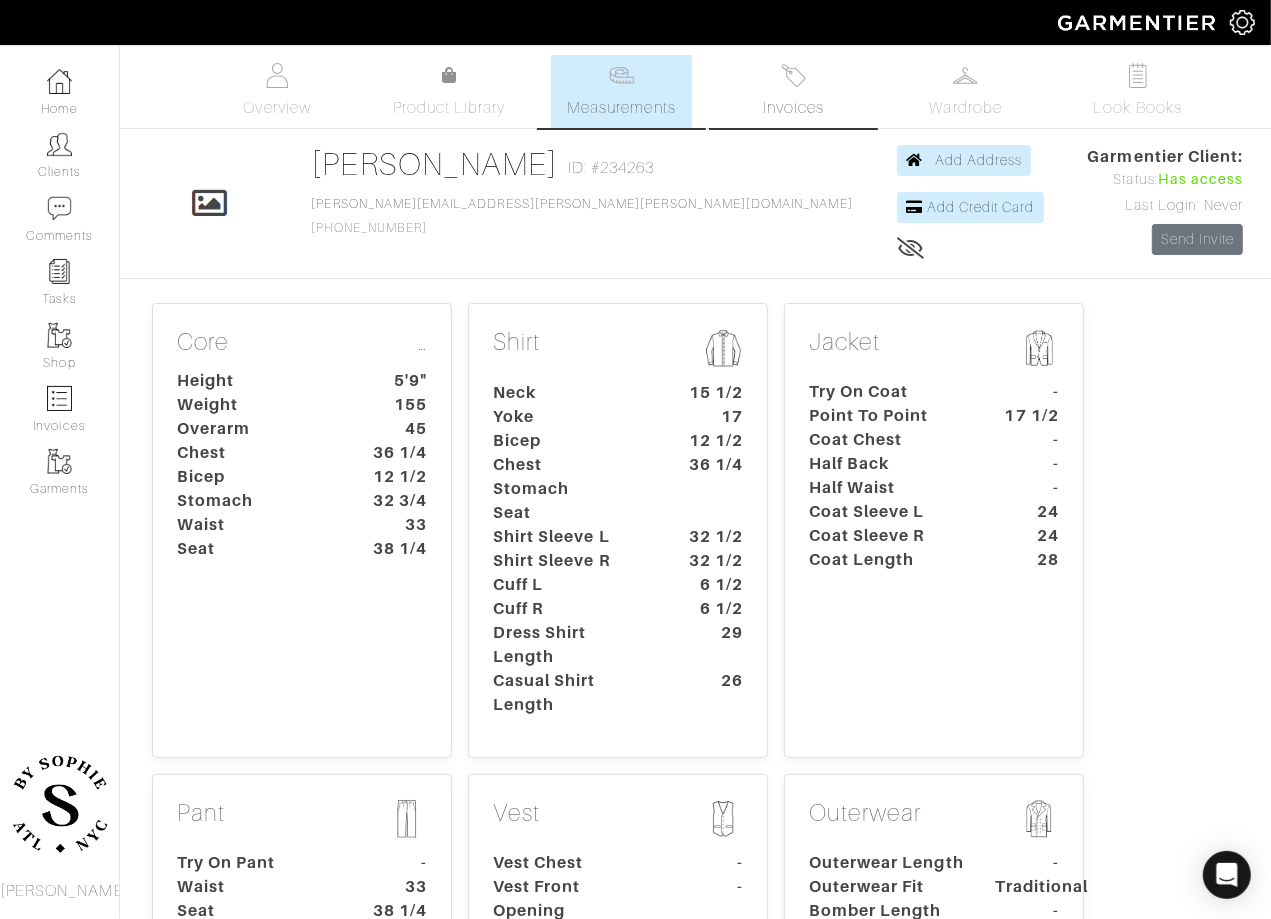 click on "Invoices" at bounding box center (794, 91) 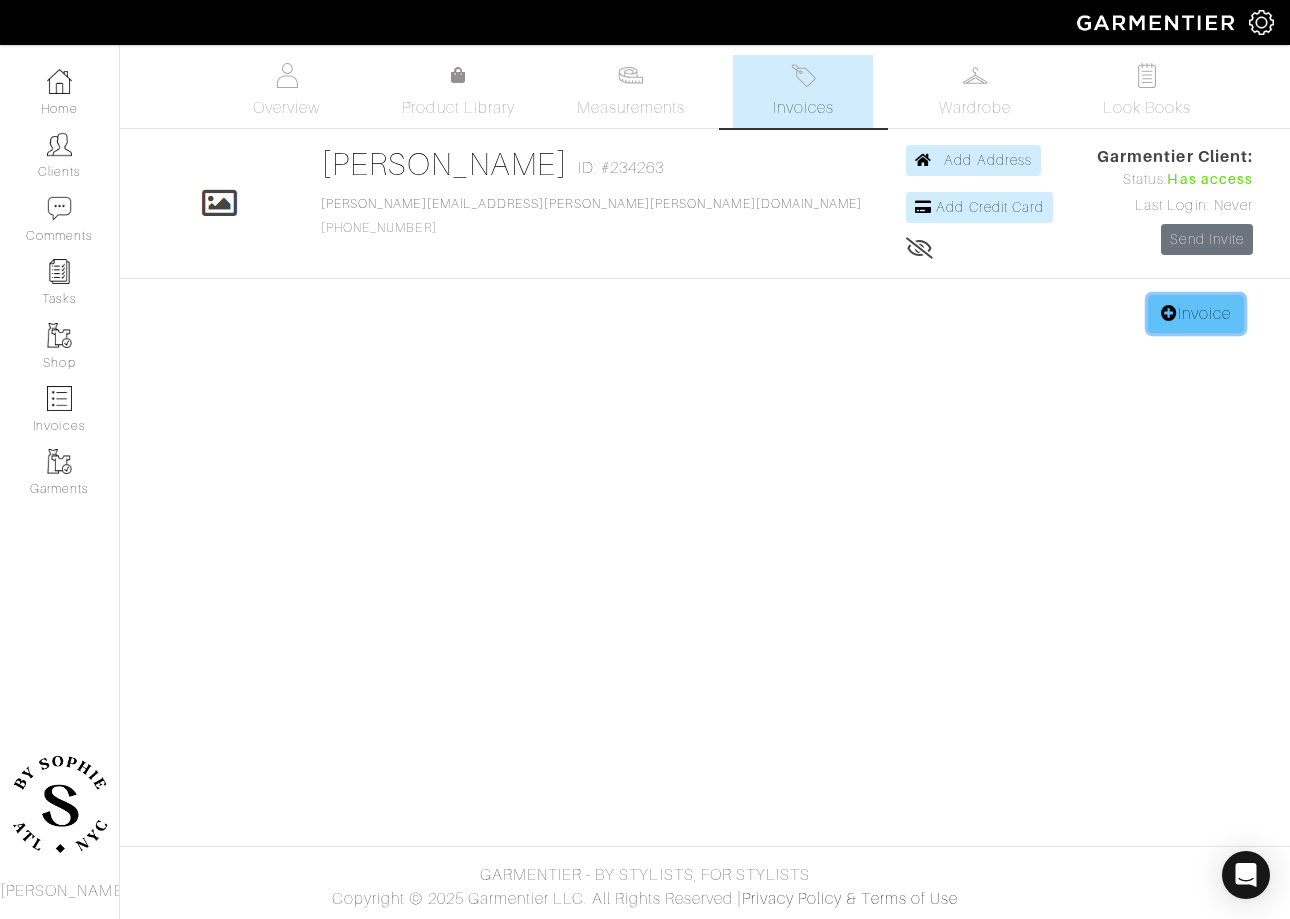 click at bounding box center (1169, 313) 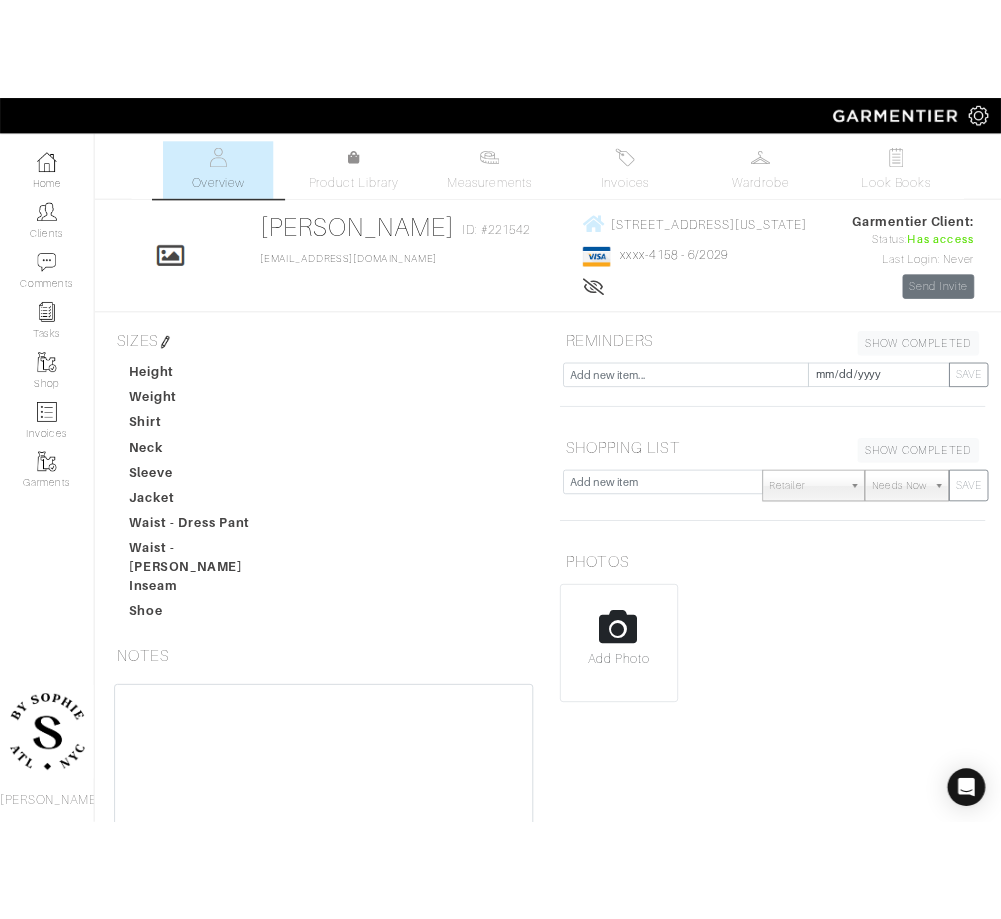 scroll, scrollTop: 0, scrollLeft: 0, axis: both 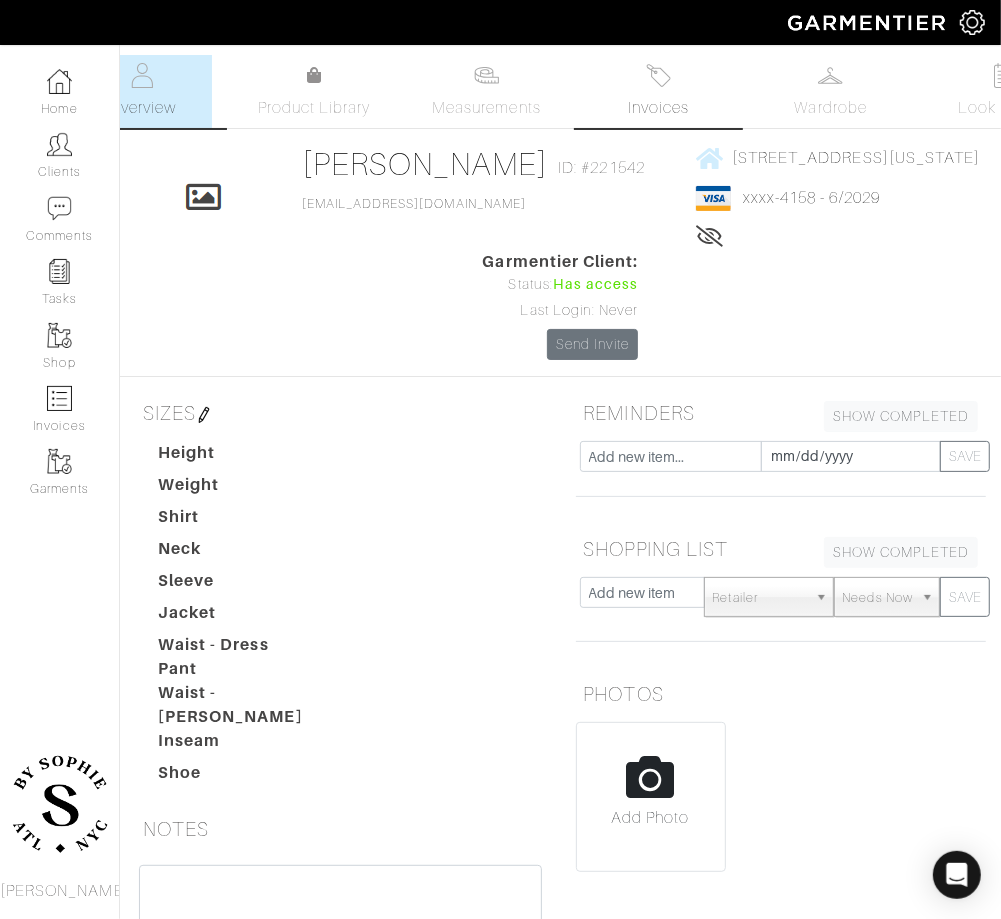 click on "Invoices" at bounding box center (658, 108) 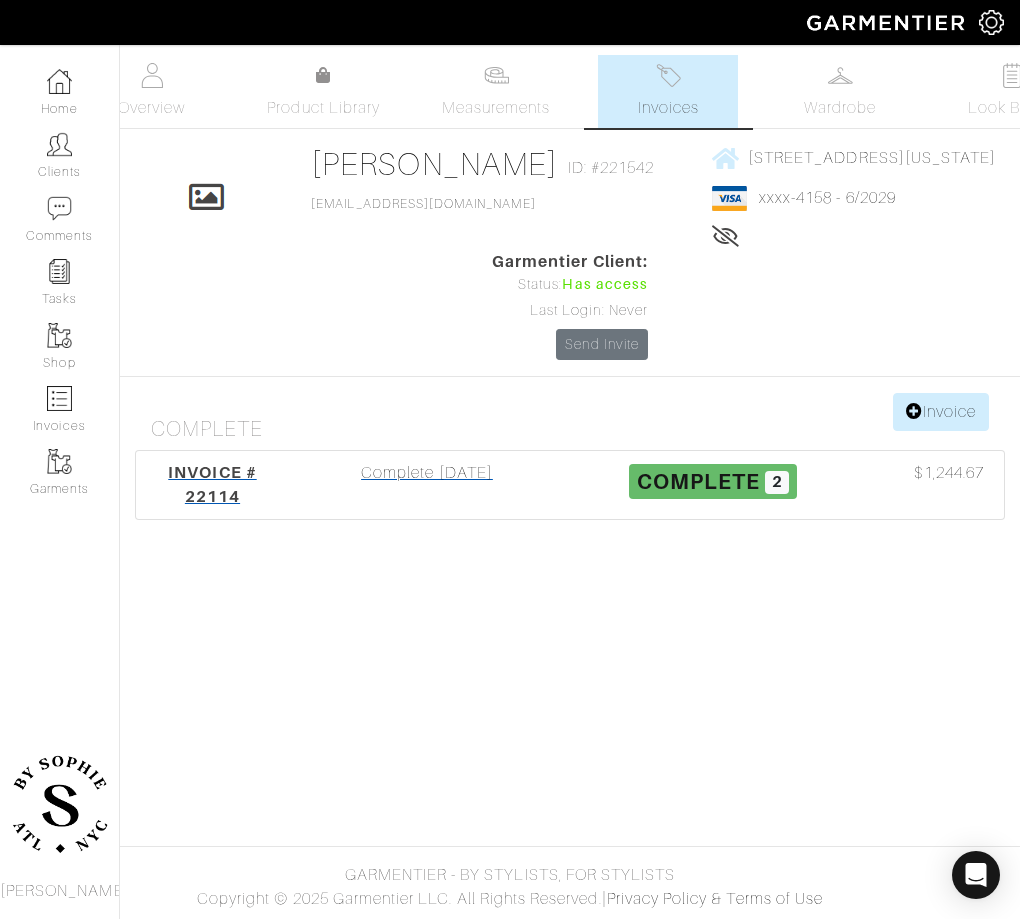 click on "Complete 01/16/25" at bounding box center [427, 485] 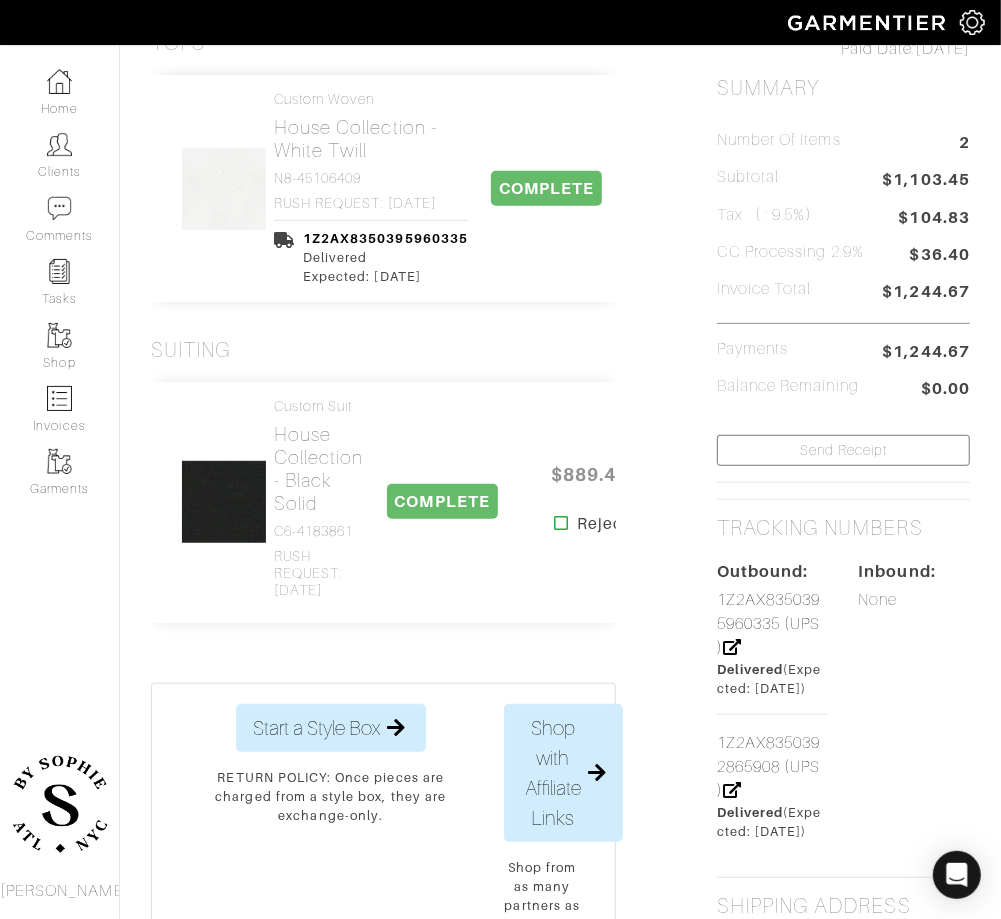 scroll, scrollTop: 456, scrollLeft: 0, axis: vertical 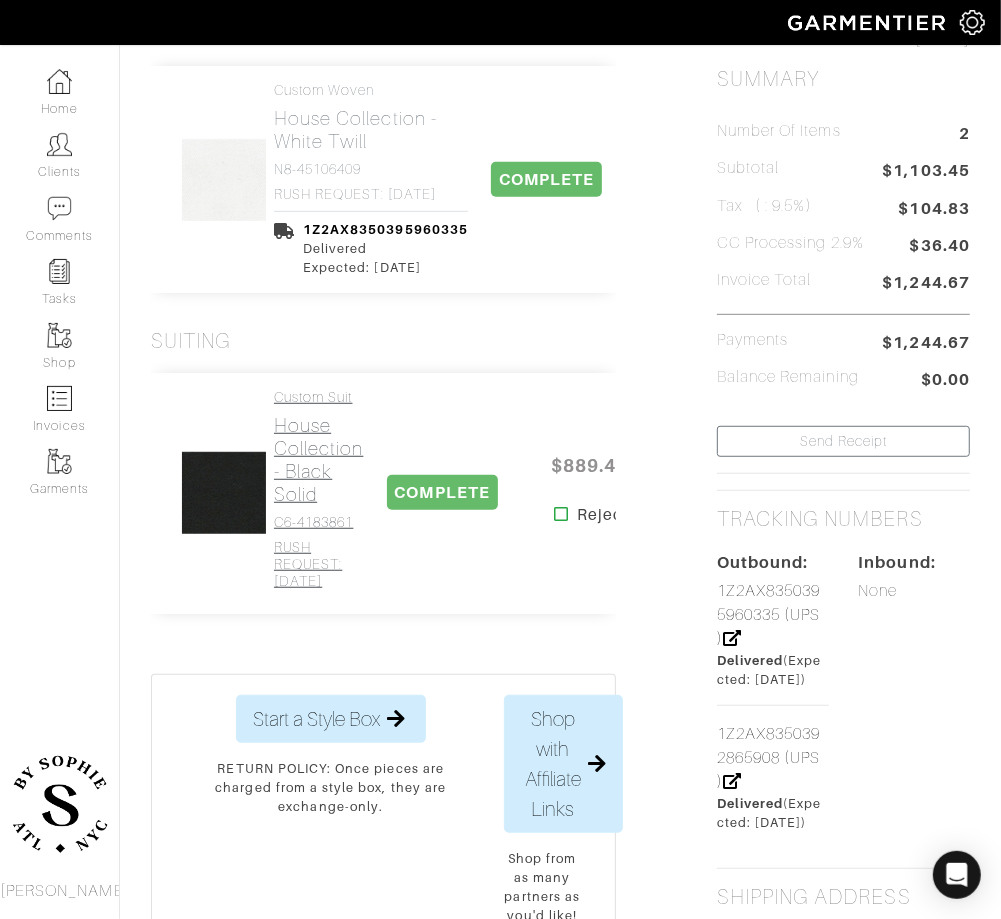 click on "House Collection -
Black Solid" at bounding box center [319, 460] 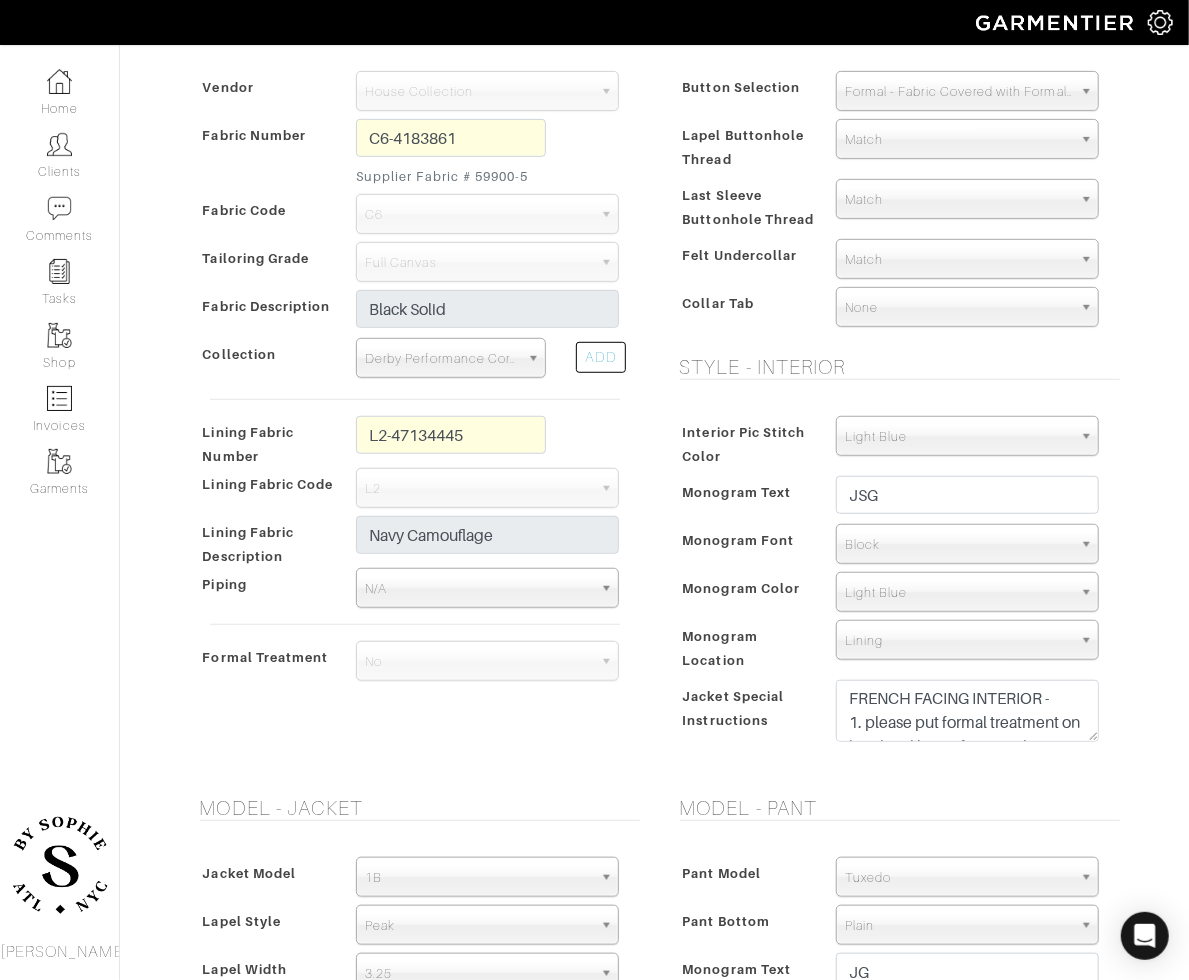 scroll, scrollTop: 0, scrollLeft: 0, axis: both 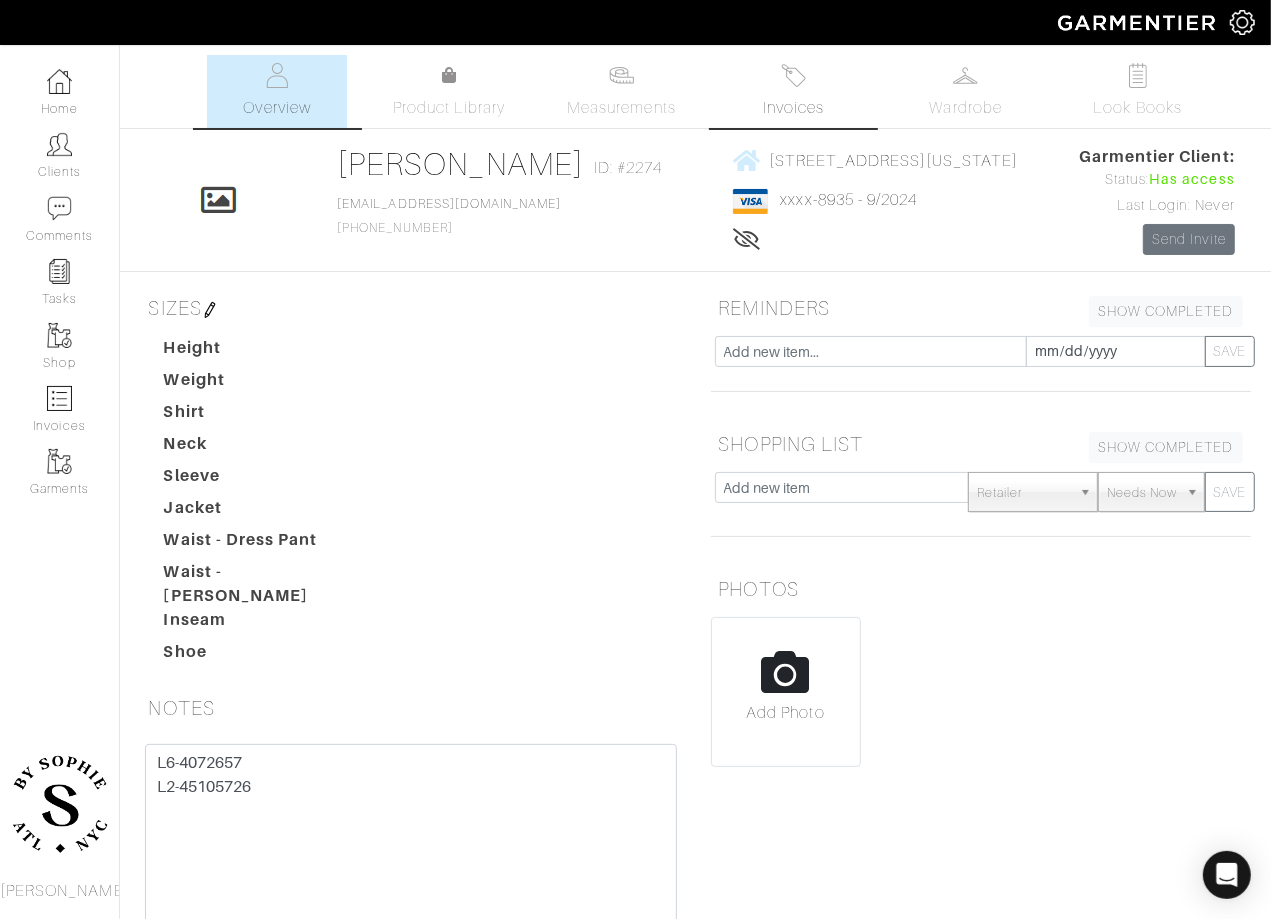 click at bounding box center (793, 75) 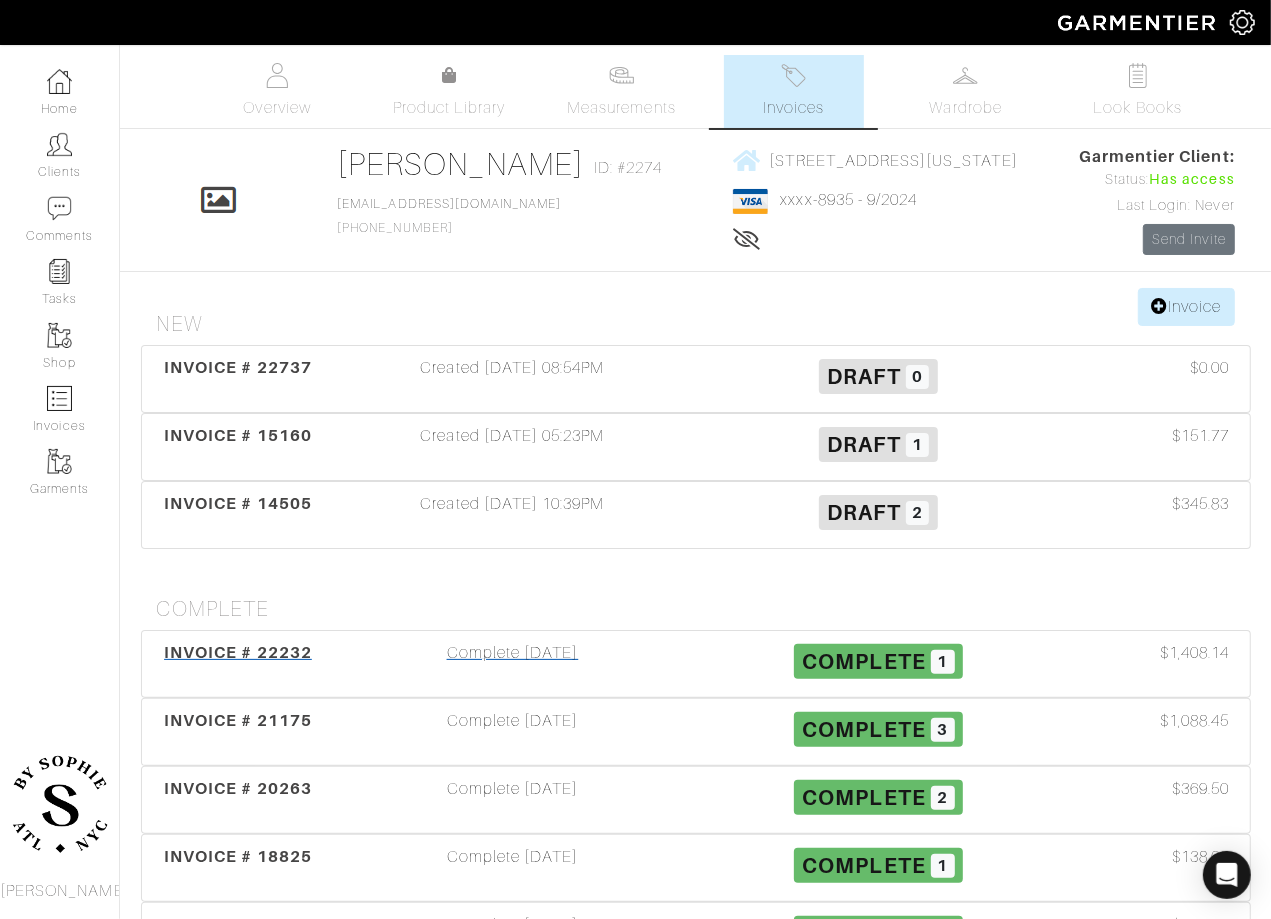 click on "Complete [DATE]" at bounding box center (513, 664) 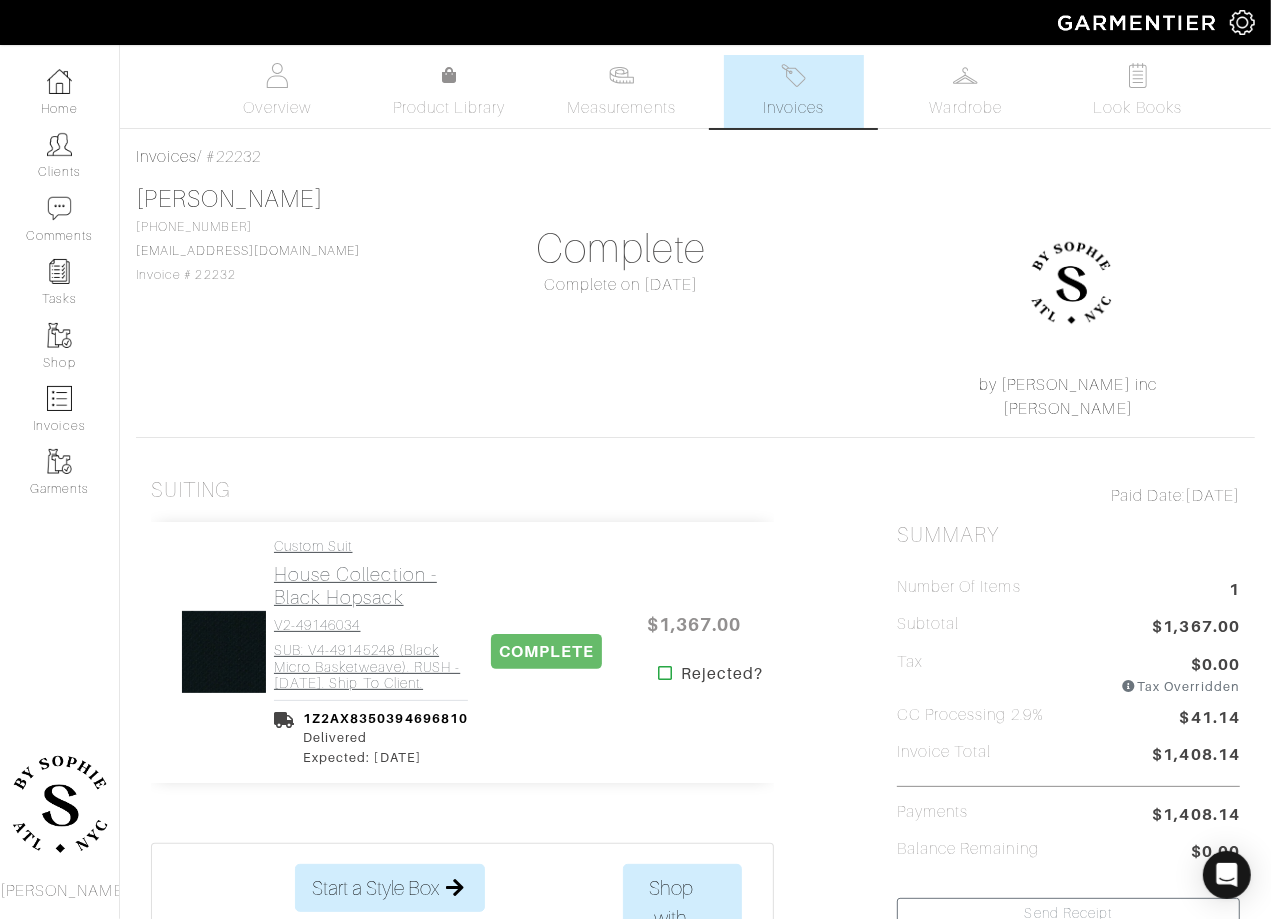click on "V2-49146034" at bounding box center [371, 625] 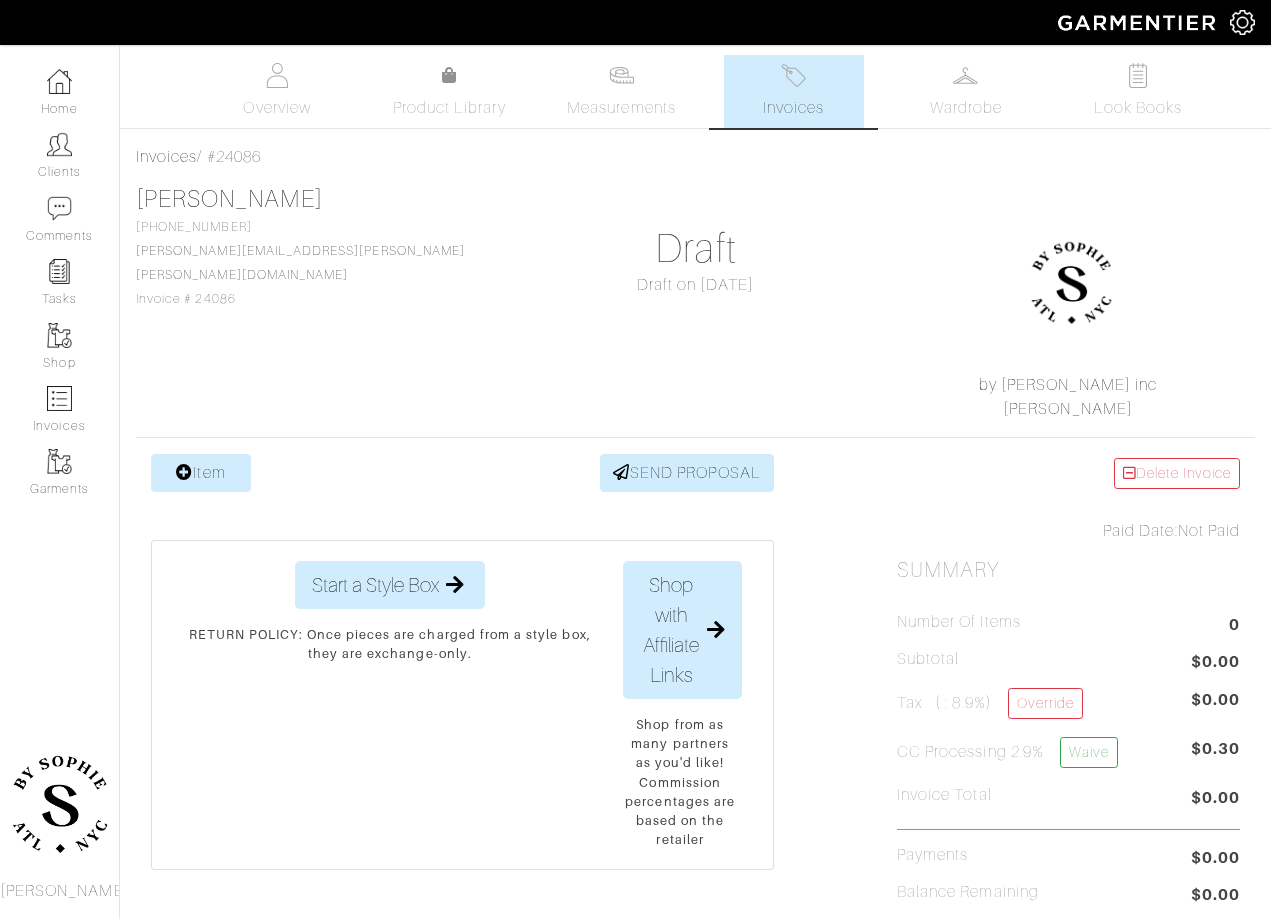 scroll, scrollTop: 0, scrollLeft: 0, axis: both 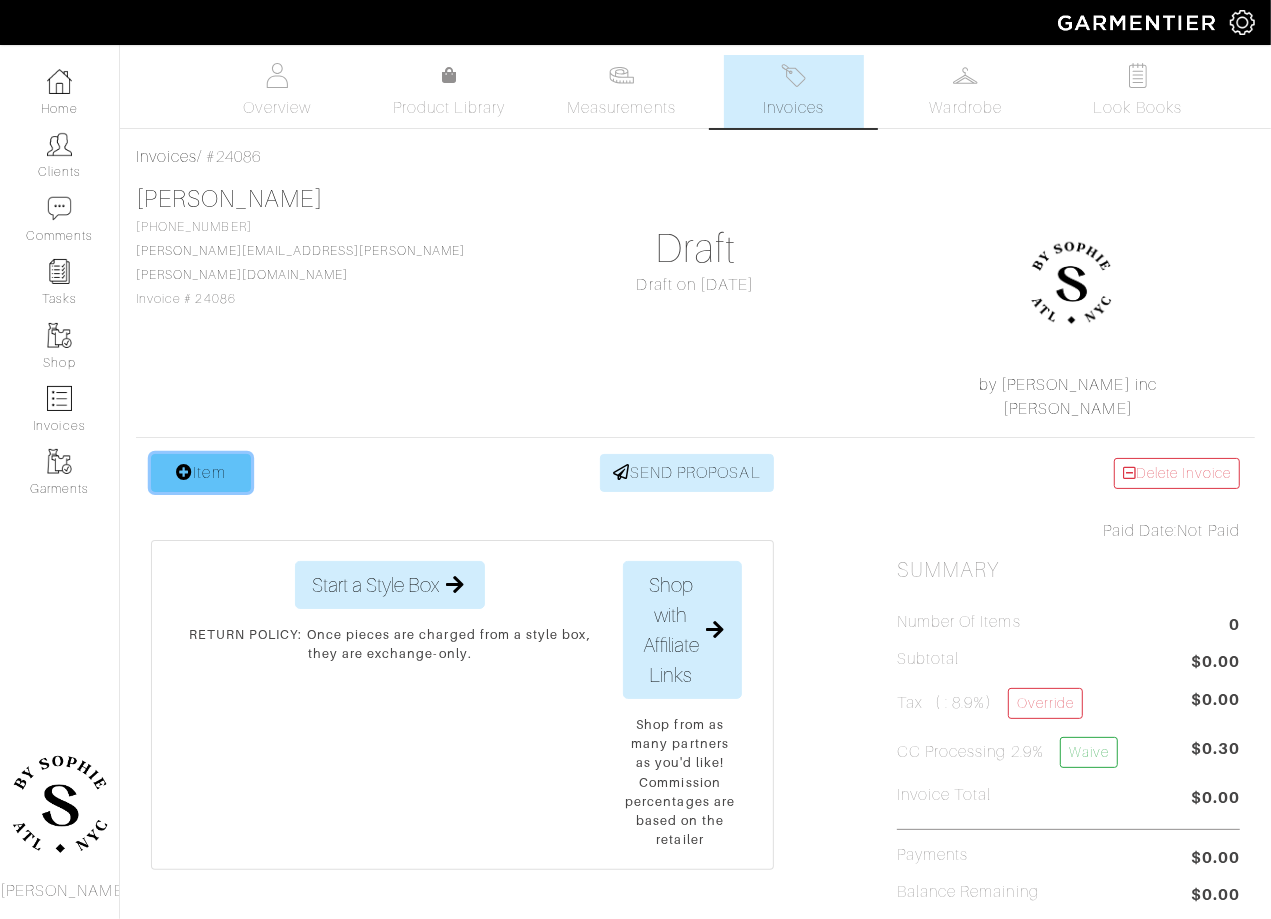 click on "Item" at bounding box center [201, 473] 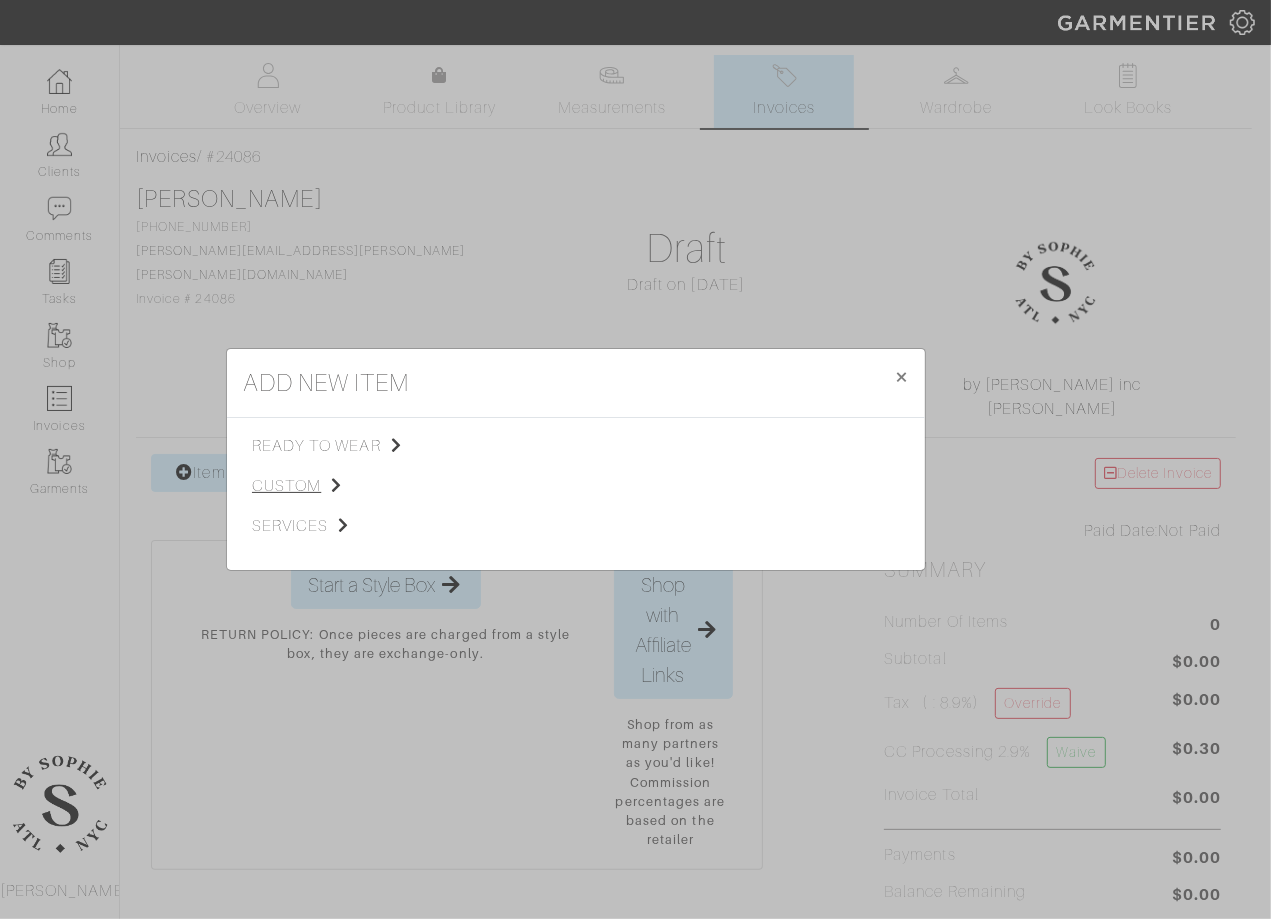 click on "custom" at bounding box center (352, 486) 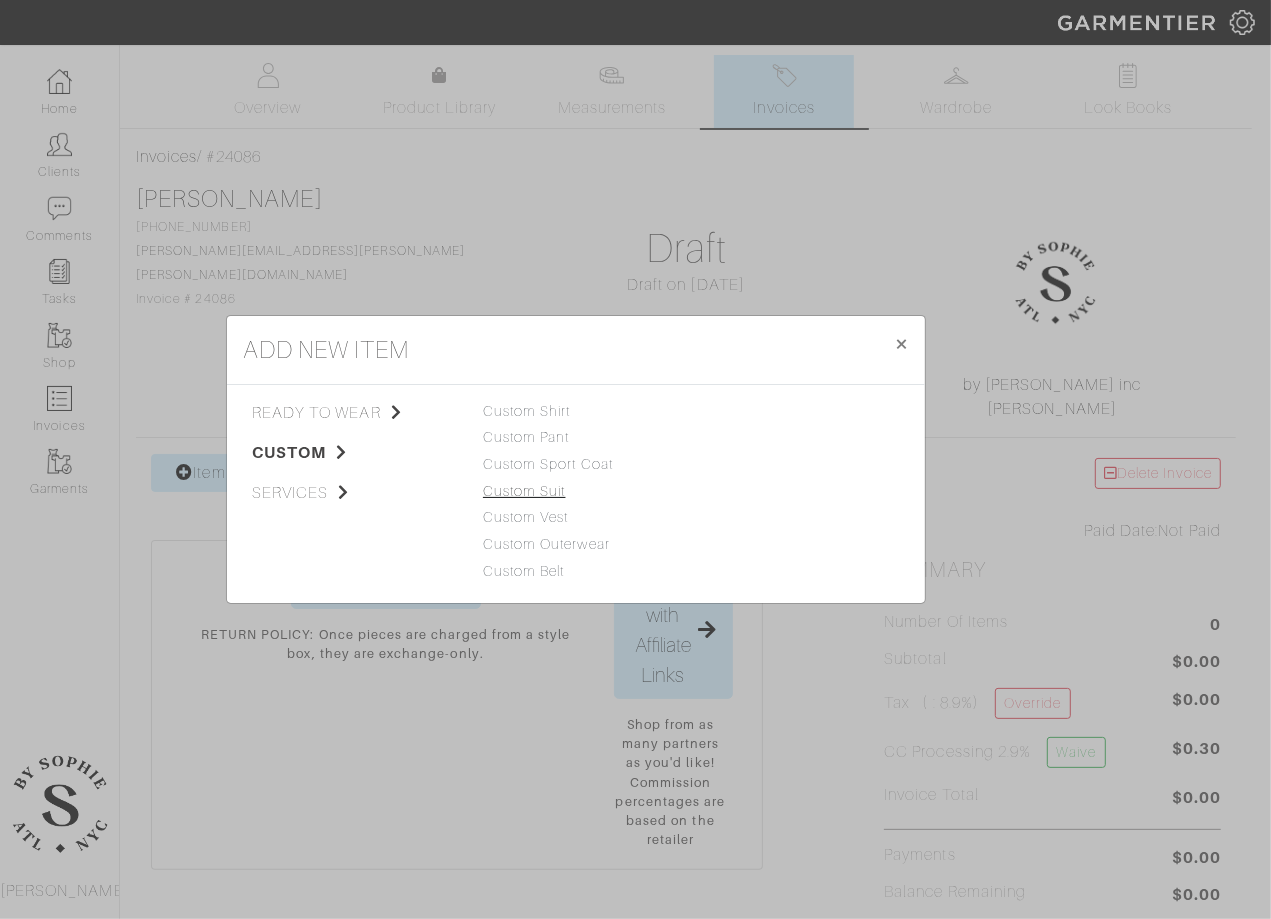 click on "Custom Suit" at bounding box center [524, 491] 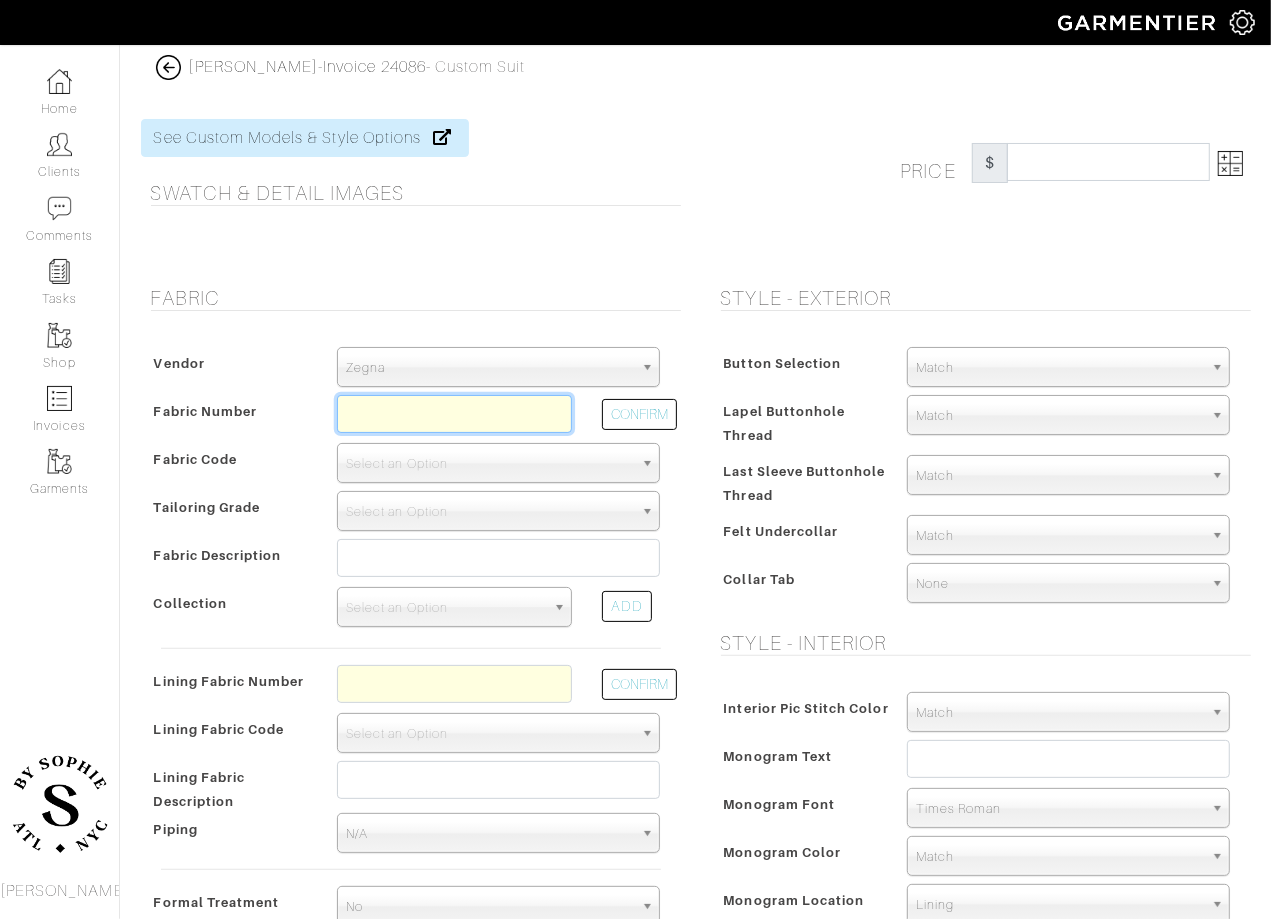 click at bounding box center (454, 414) 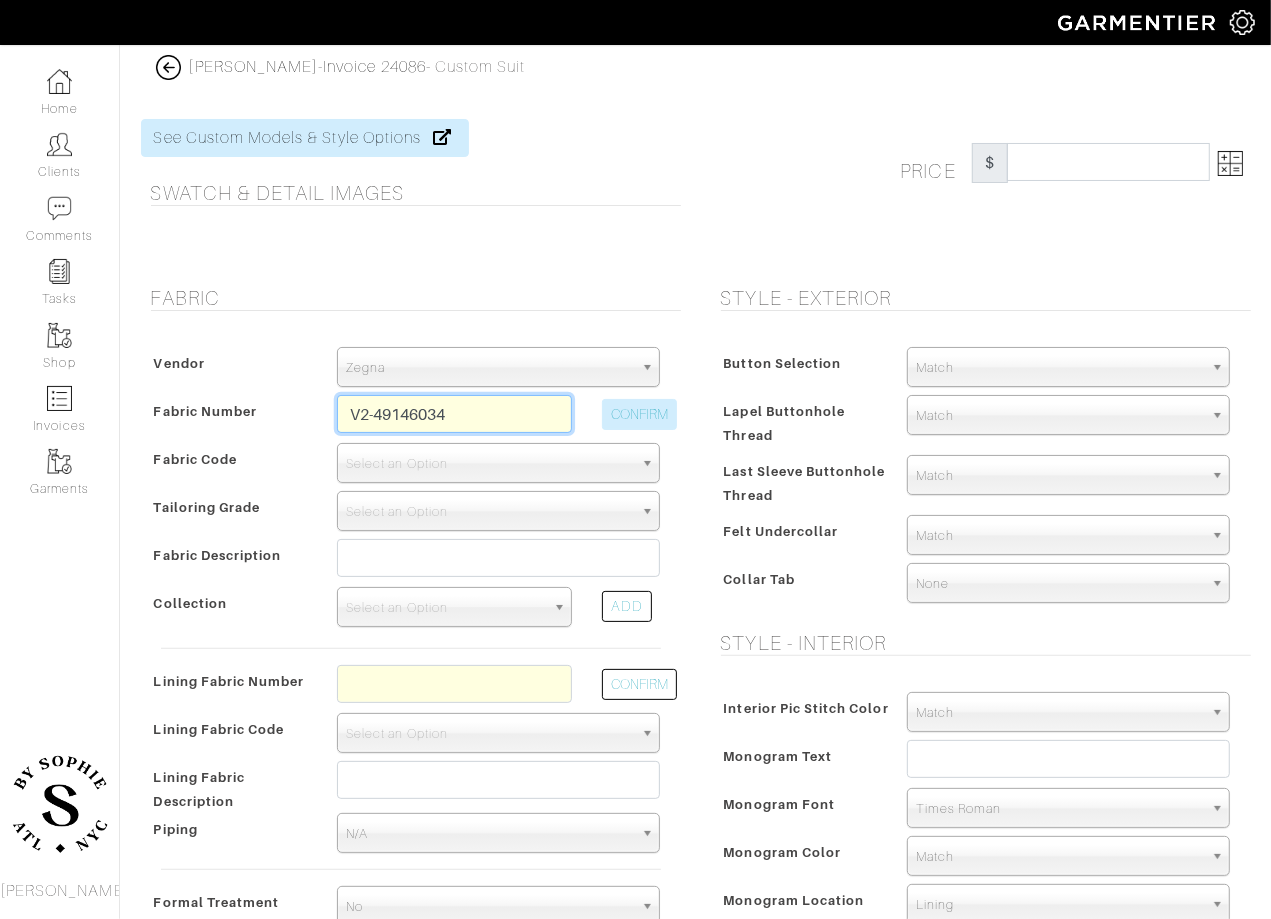 type on "V2-49146034" 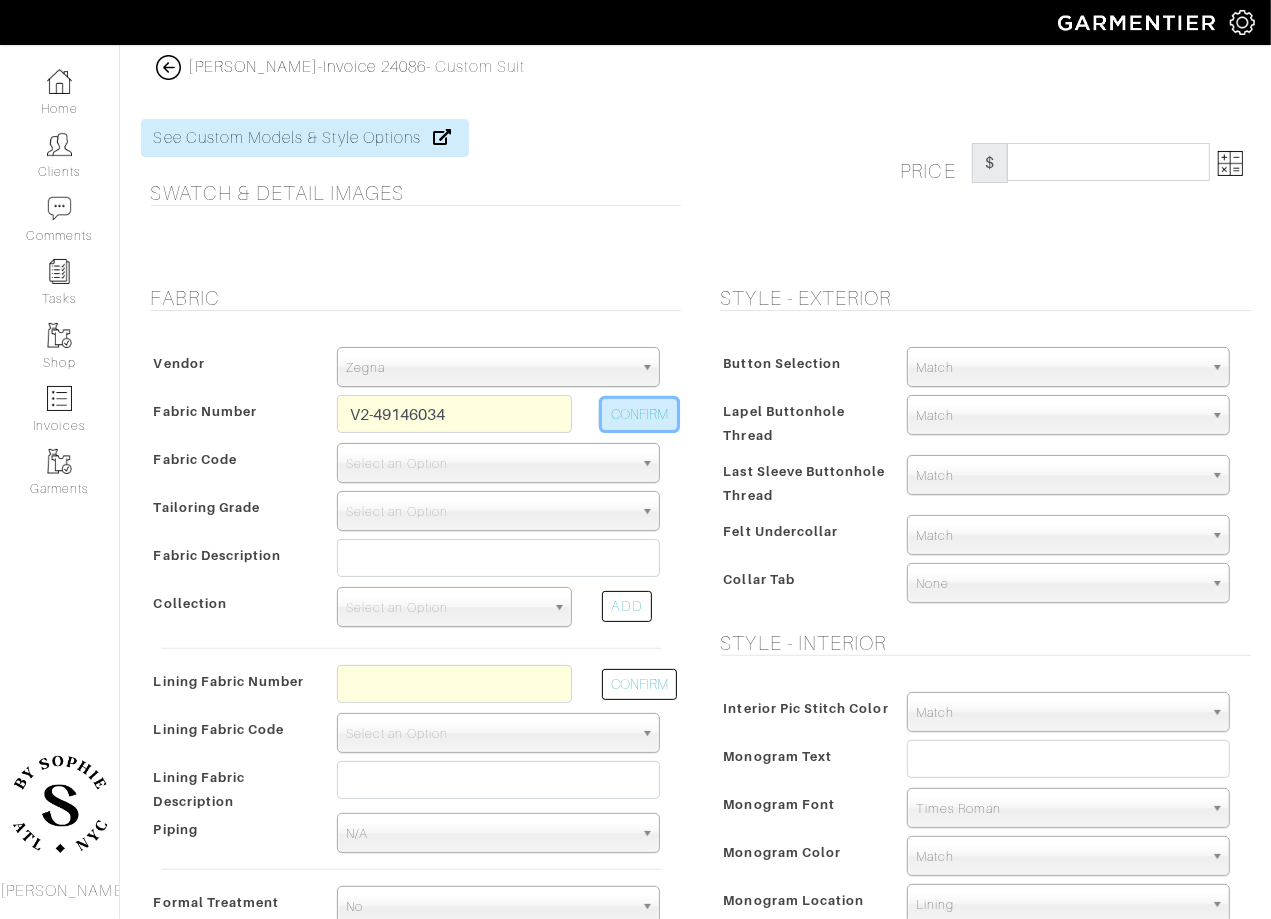 click on "CONFIRM" at bounding box center [639, 414] 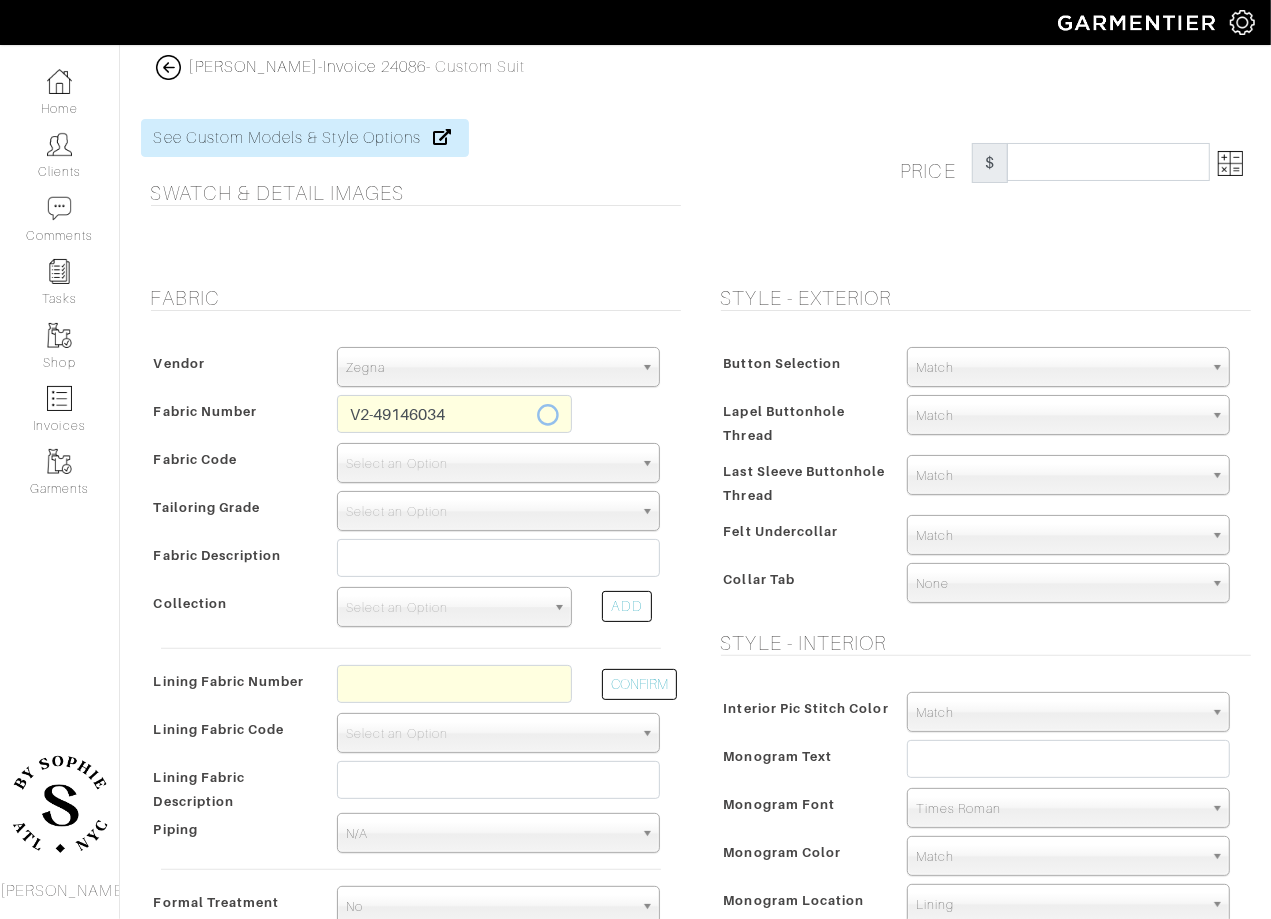 select on "915" 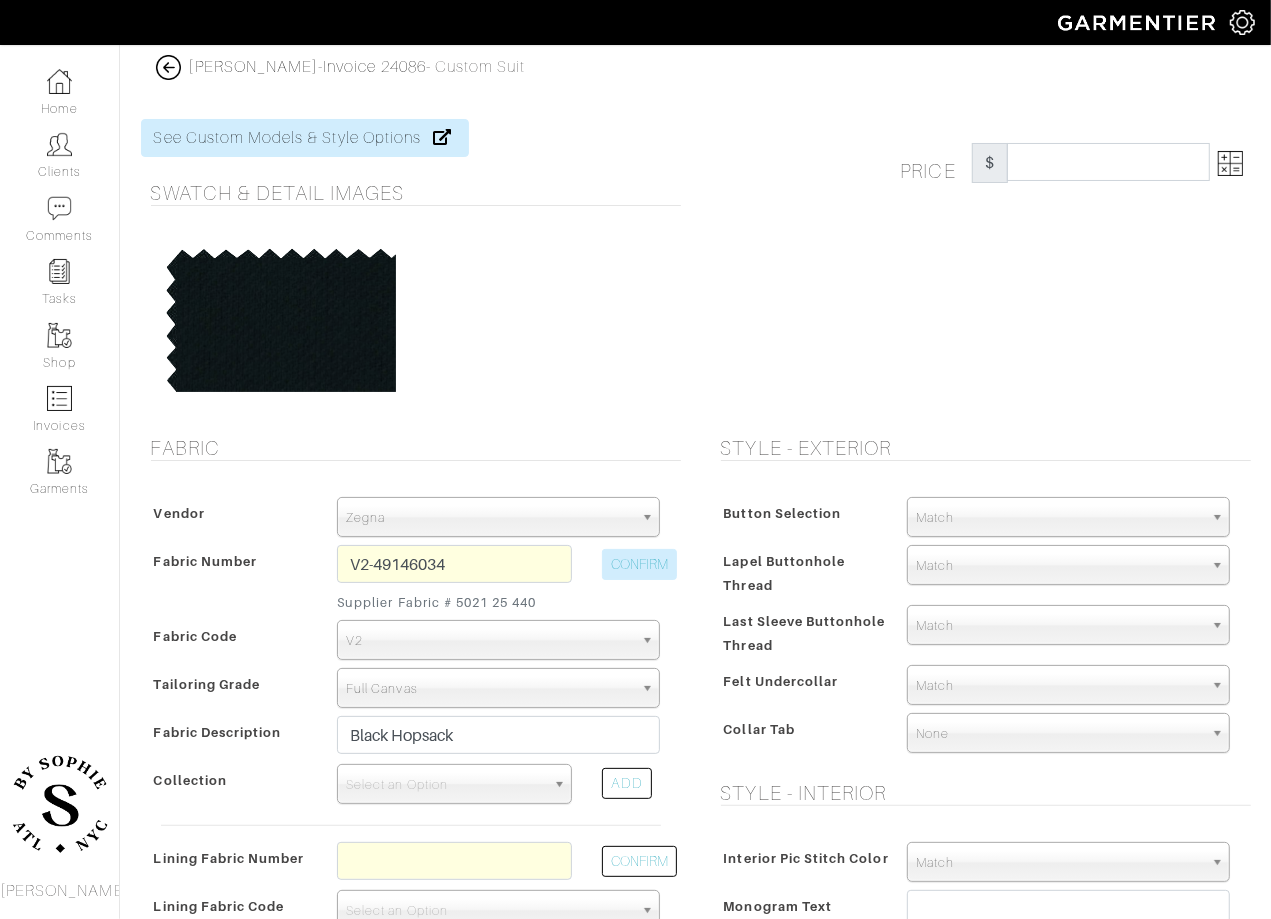 type on "1663.33" 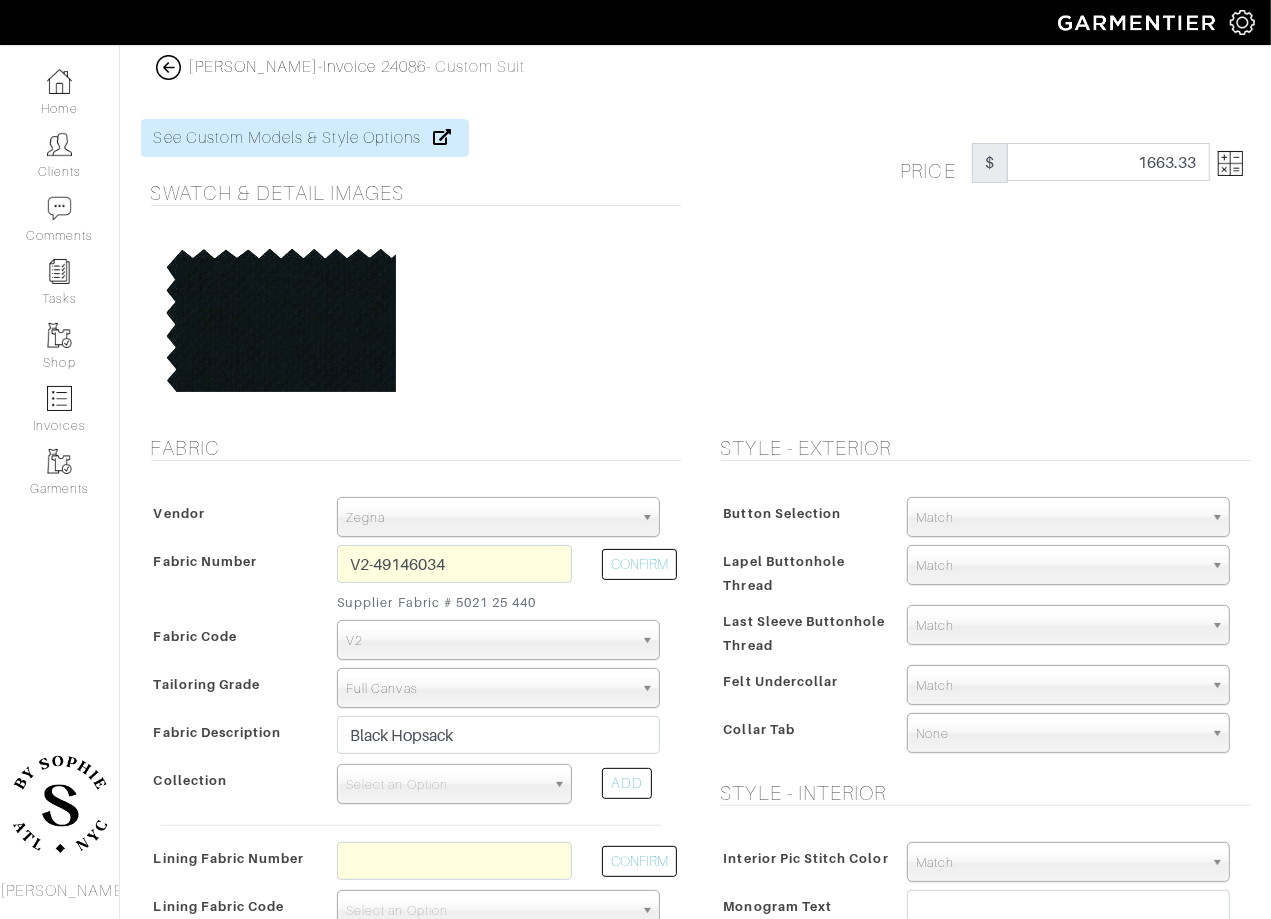click on "Zegna" at bounding box center [489, 518] 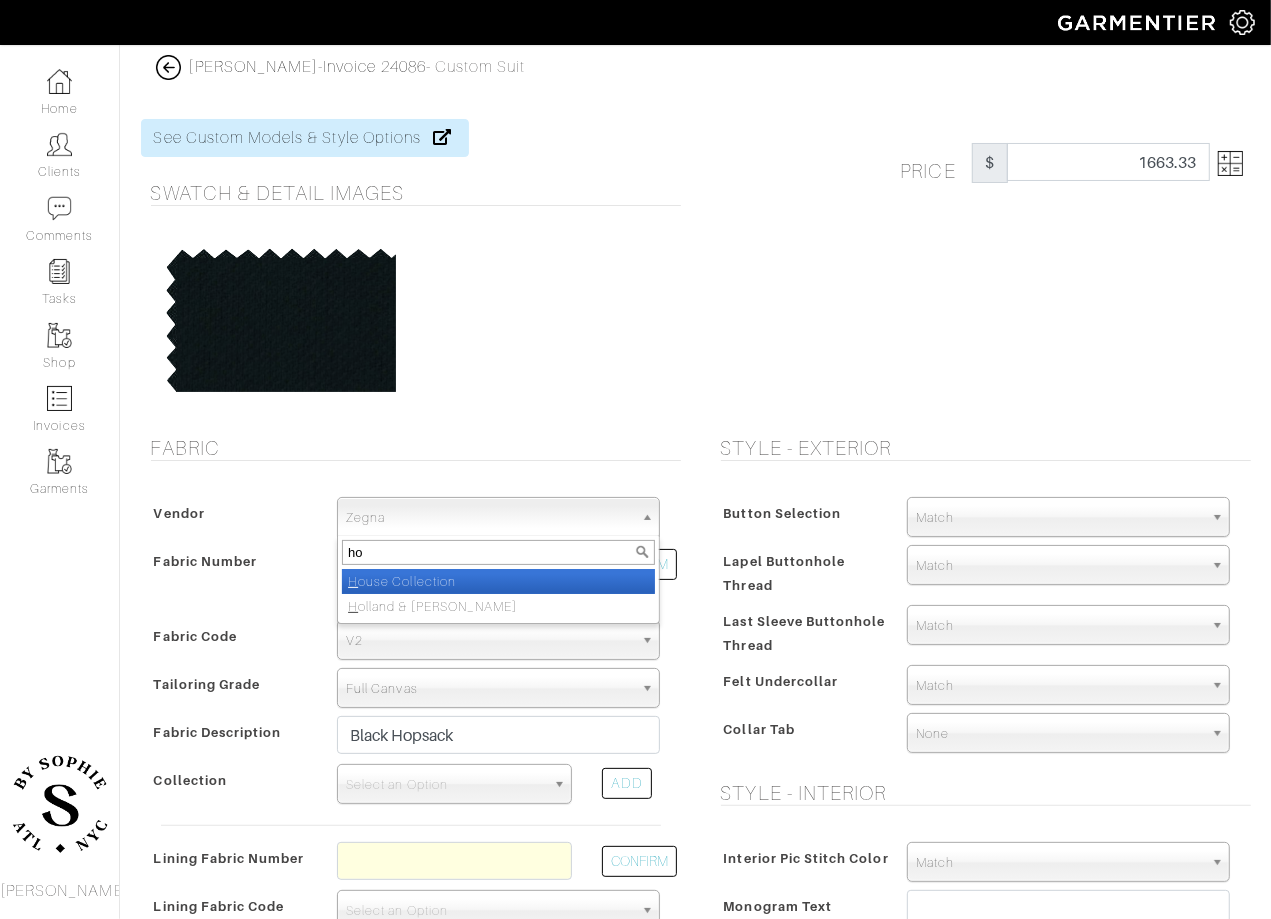 type on "hou" 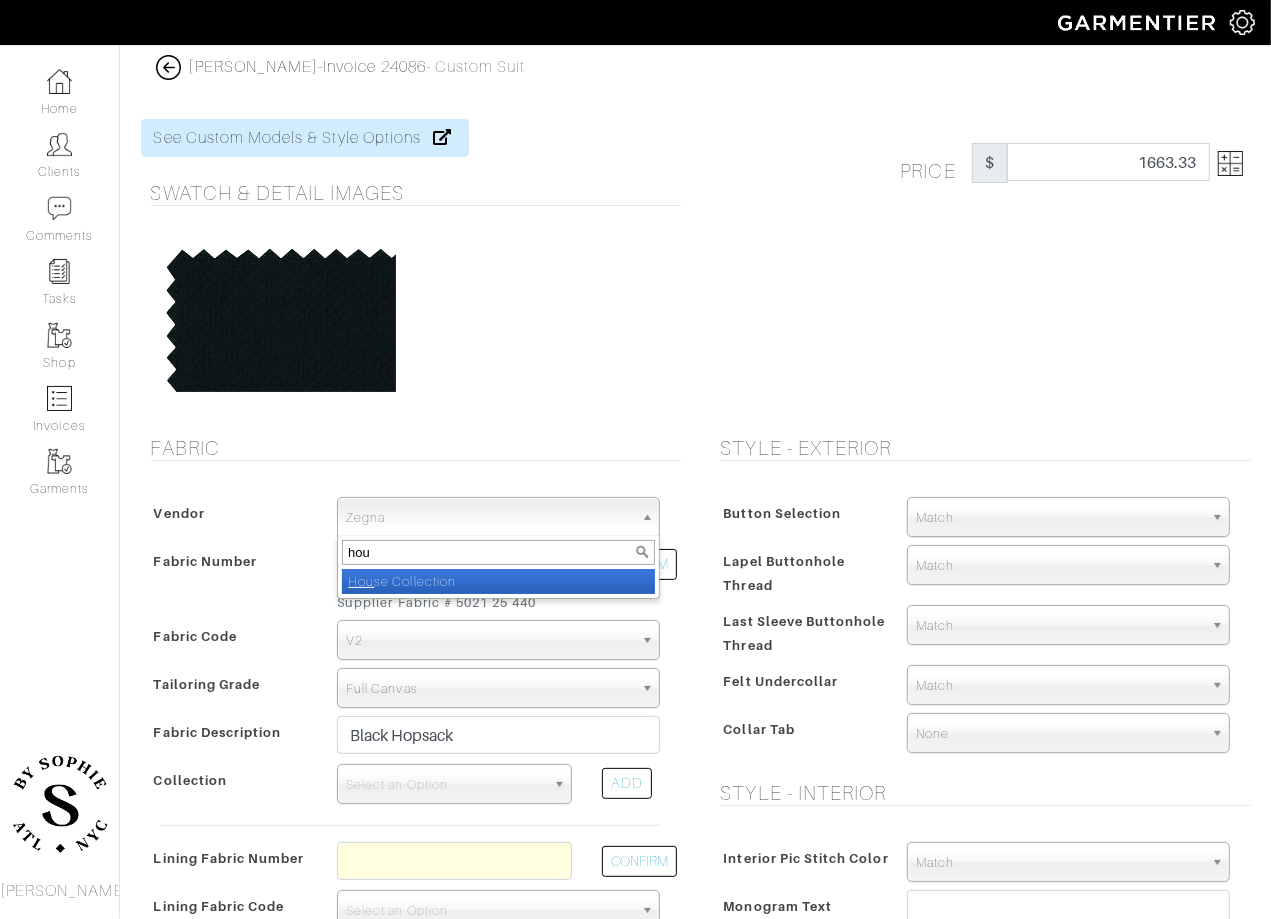 select on "75" 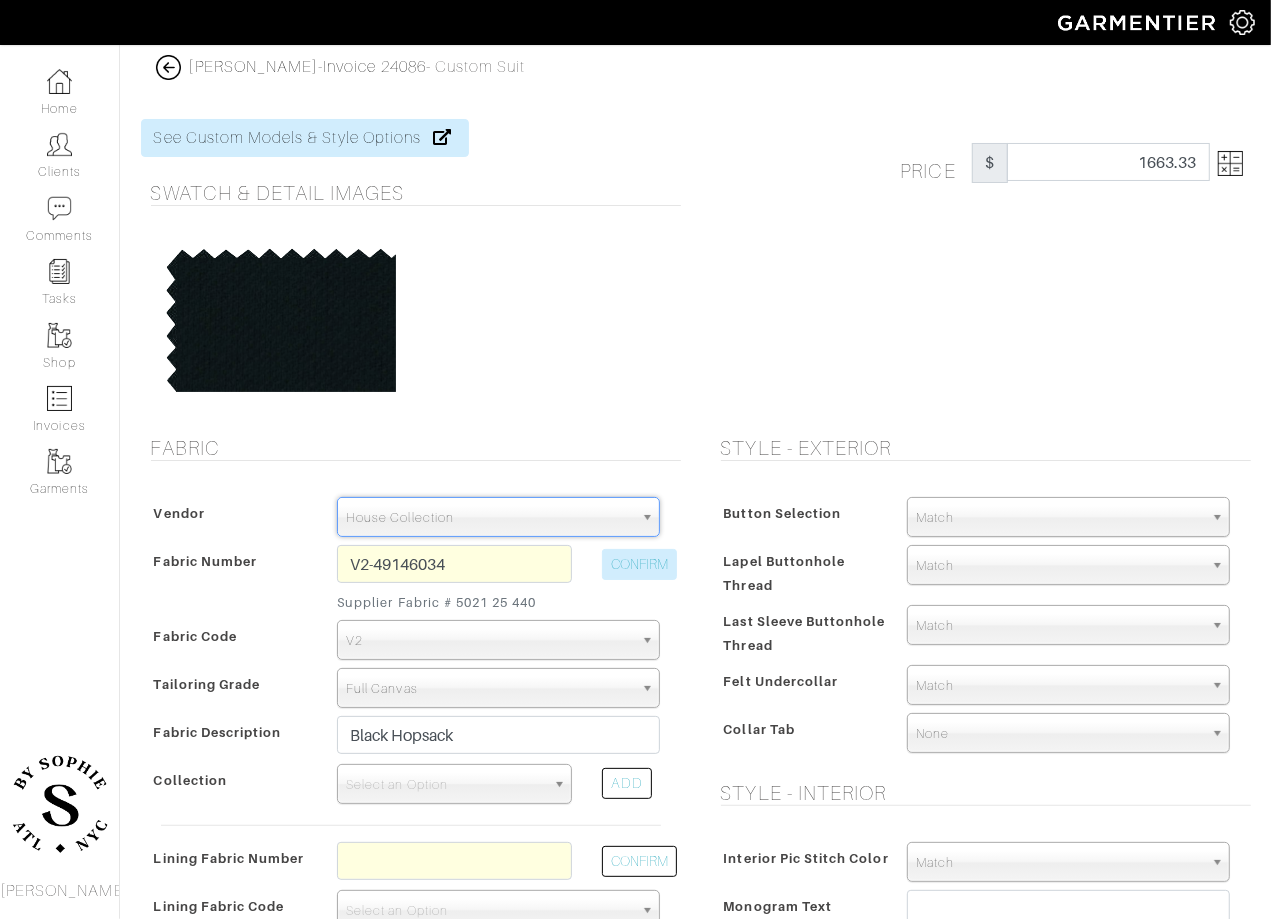 click on "CONFIRM" at bounding box center [639, 564] 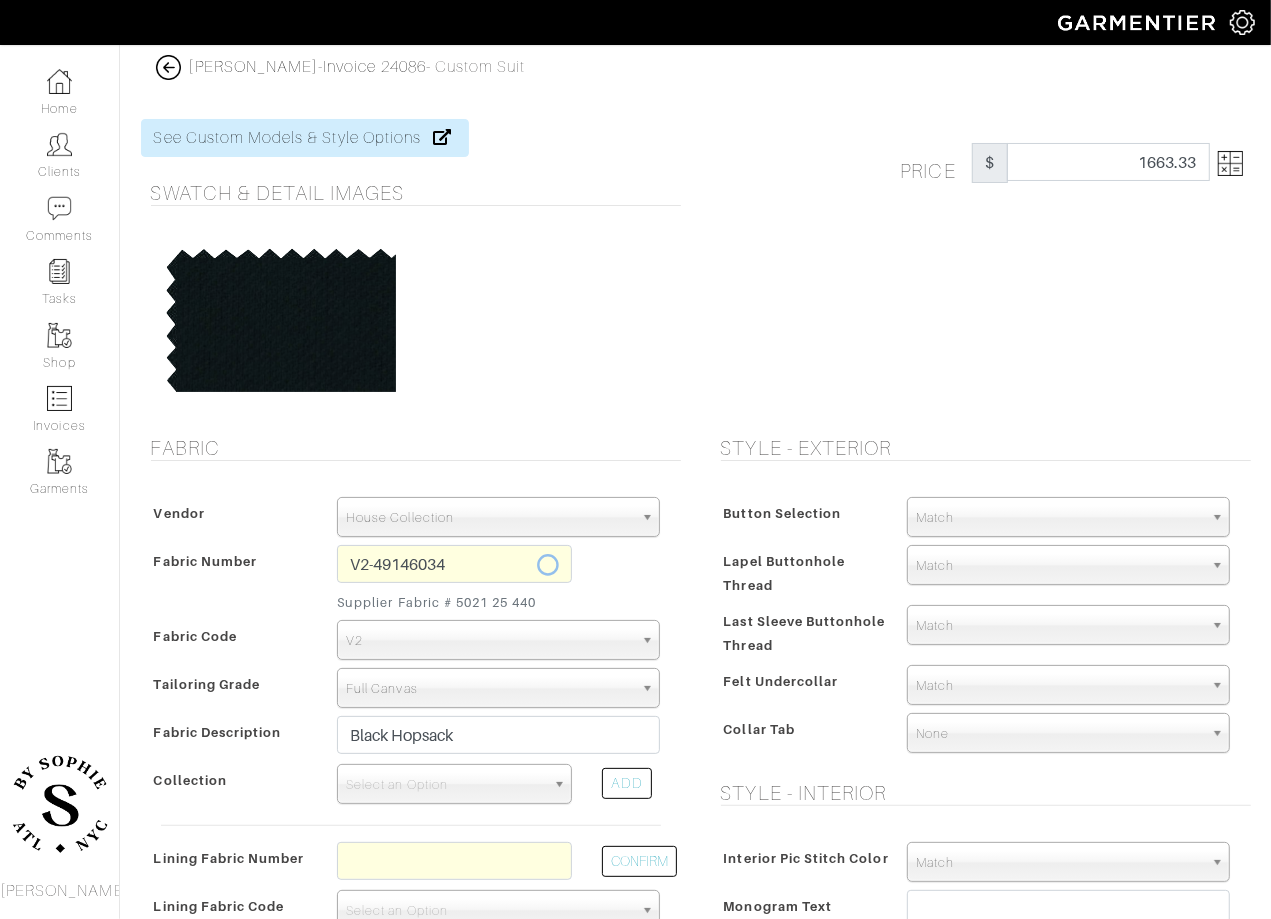 select 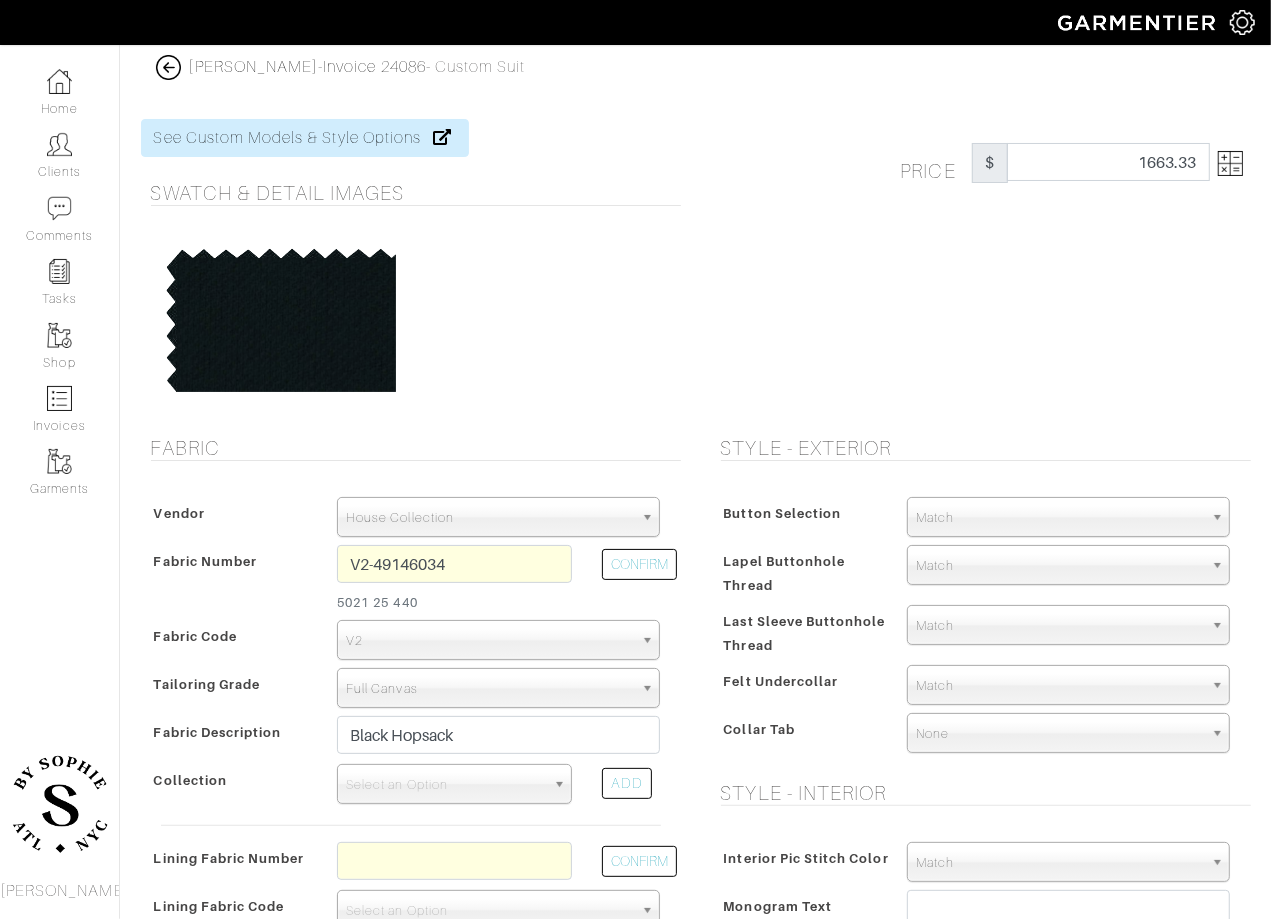 click at bounding box center (1226, 163) 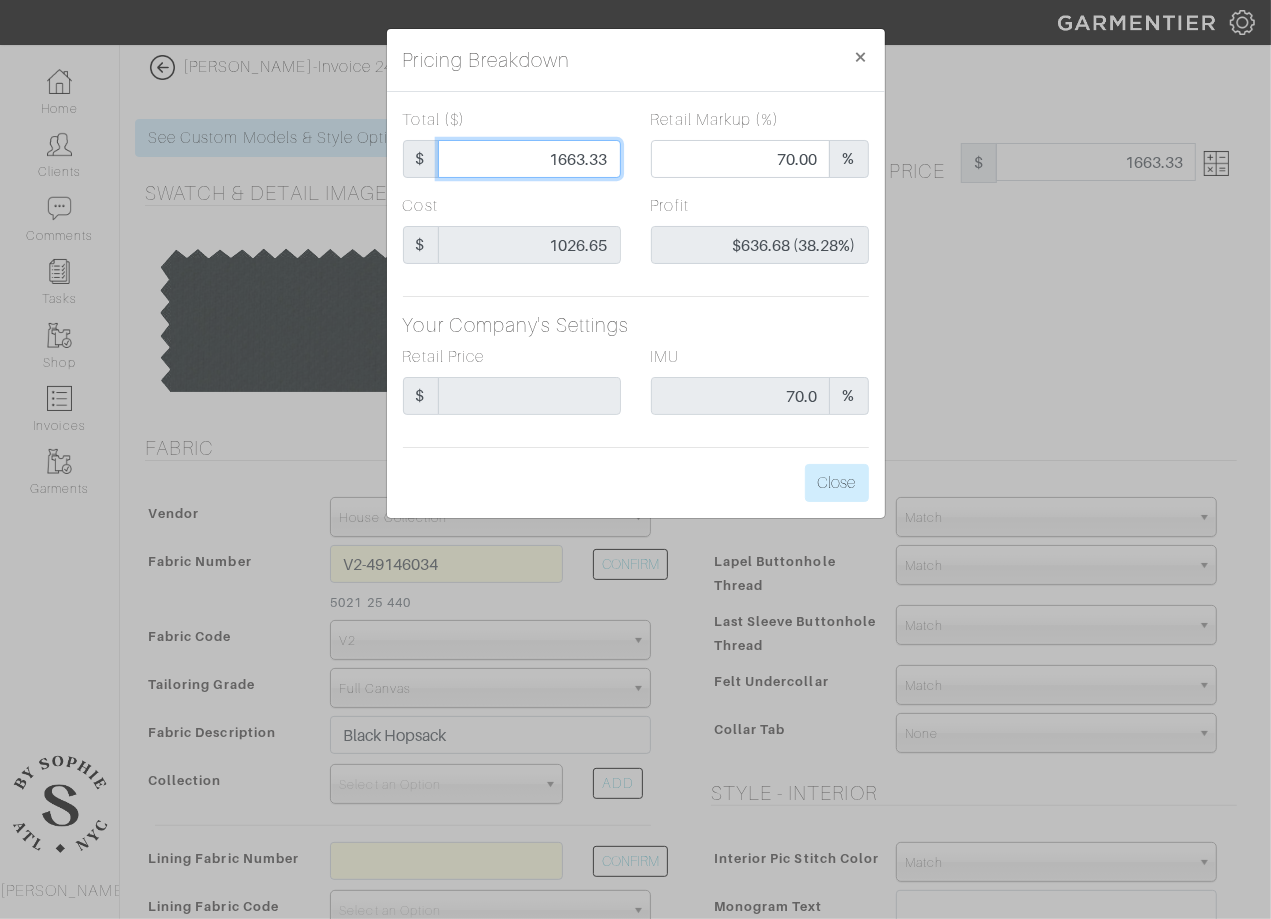 drag, startPoint x: 559, startPoint y: 158, endPoint x: 636, endPoint y: 158, distance: 77 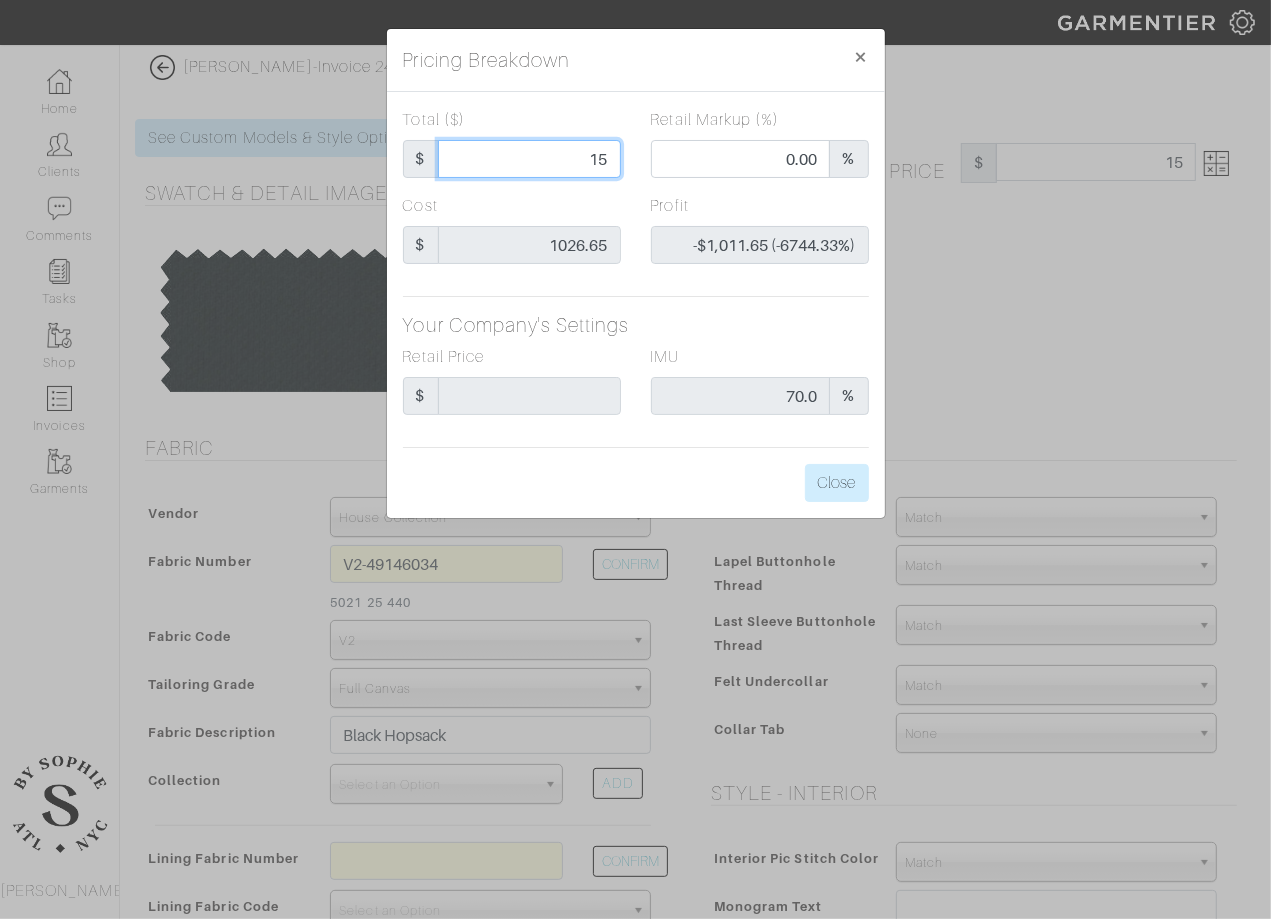 type on "150" 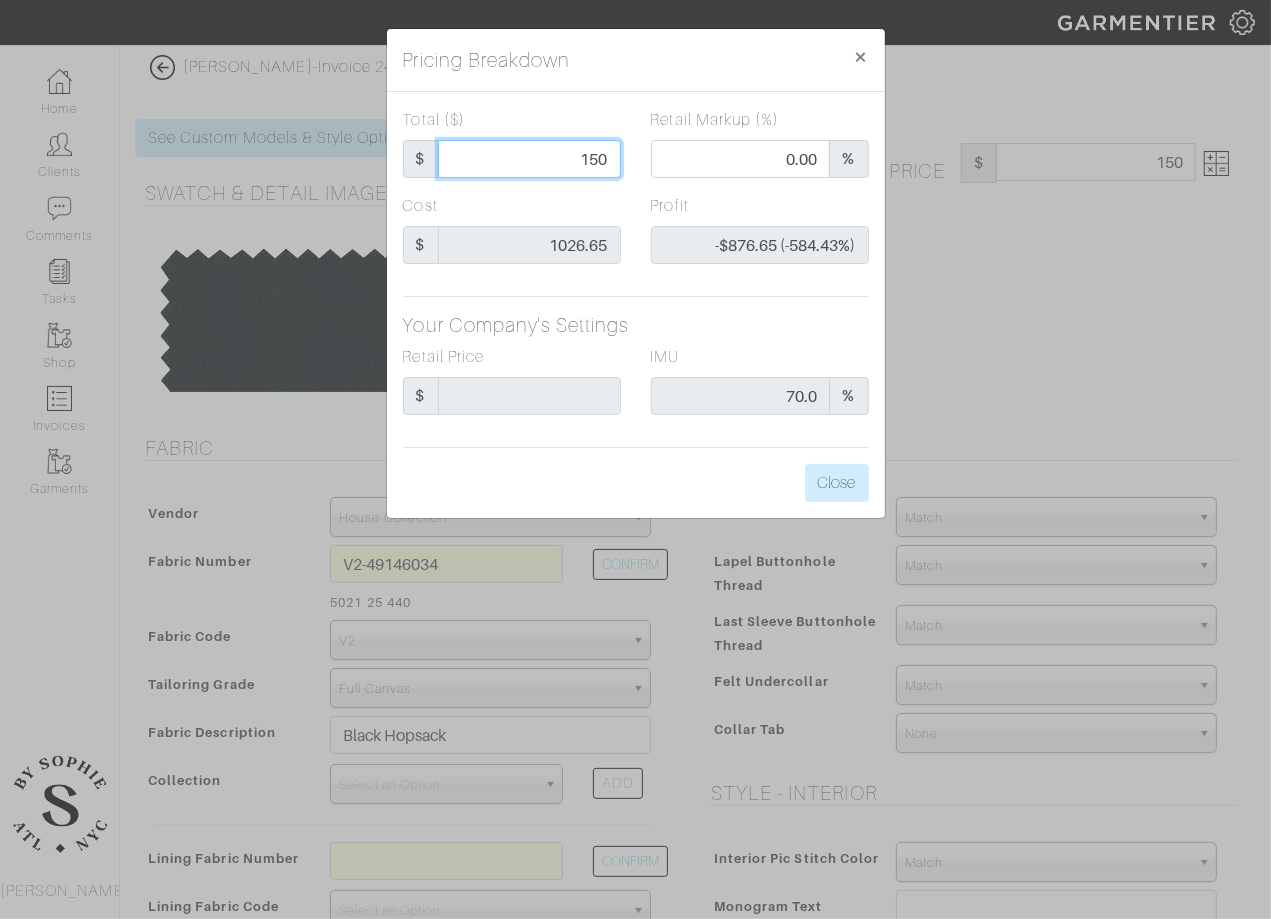 type on "1500" 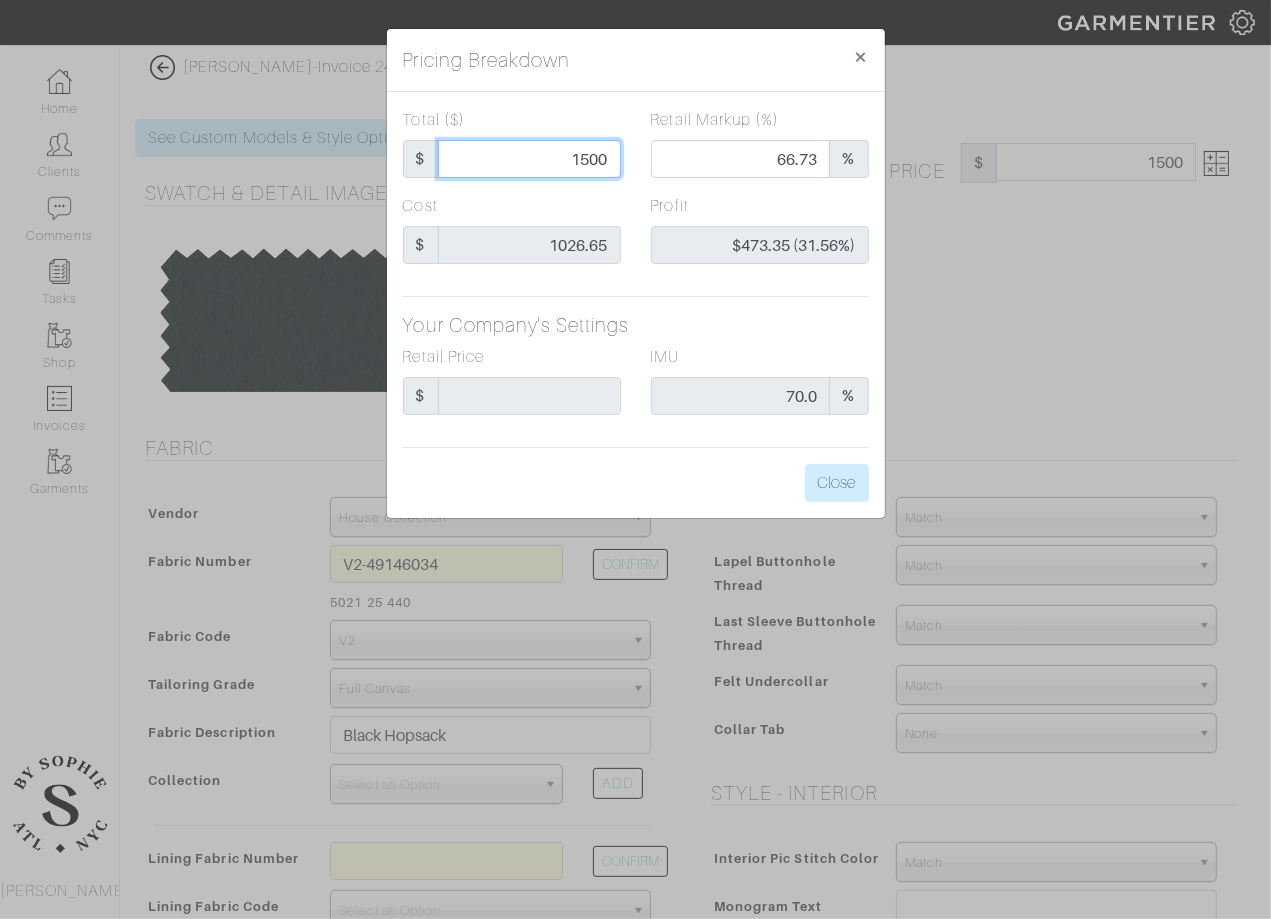 type on "150" 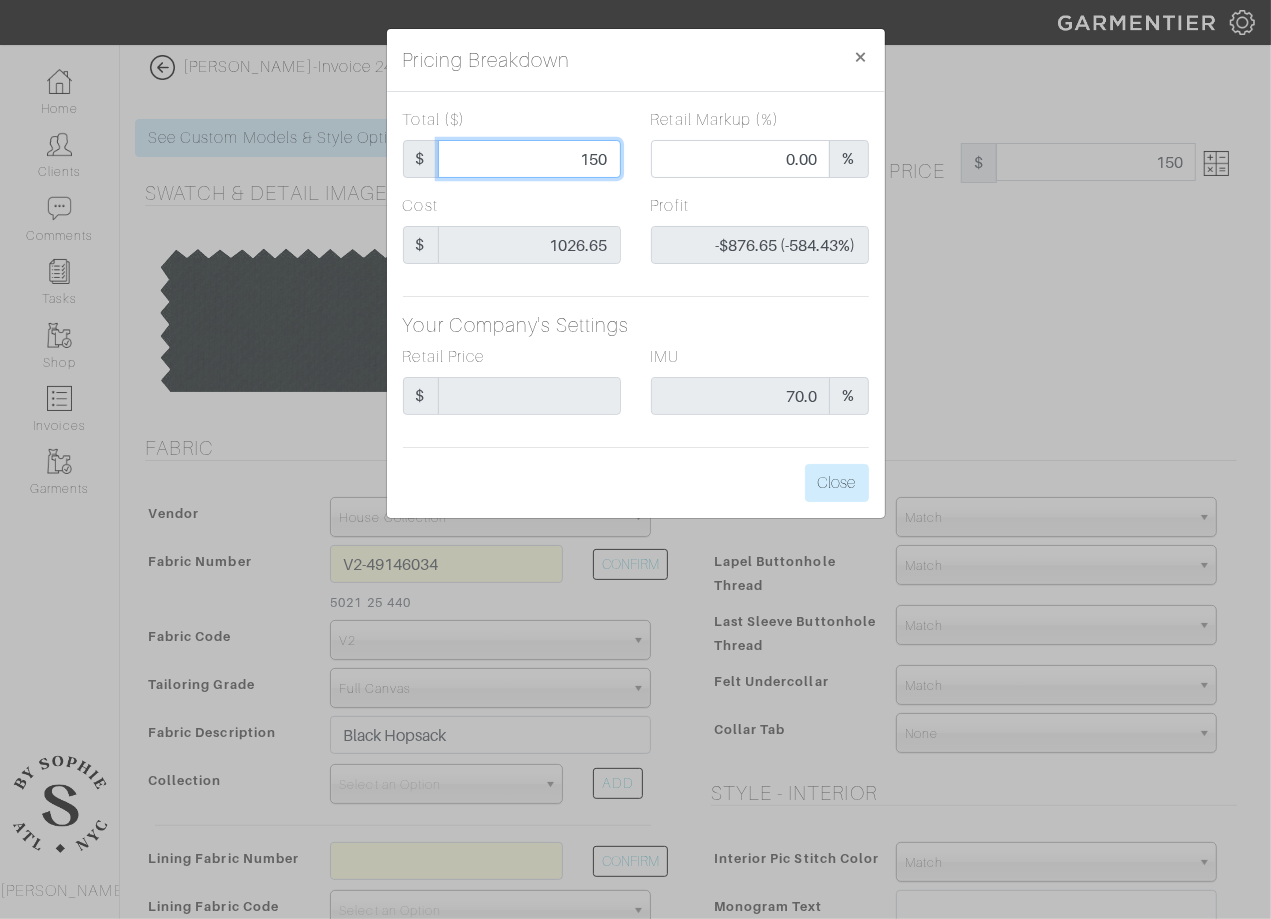 type on "1520" 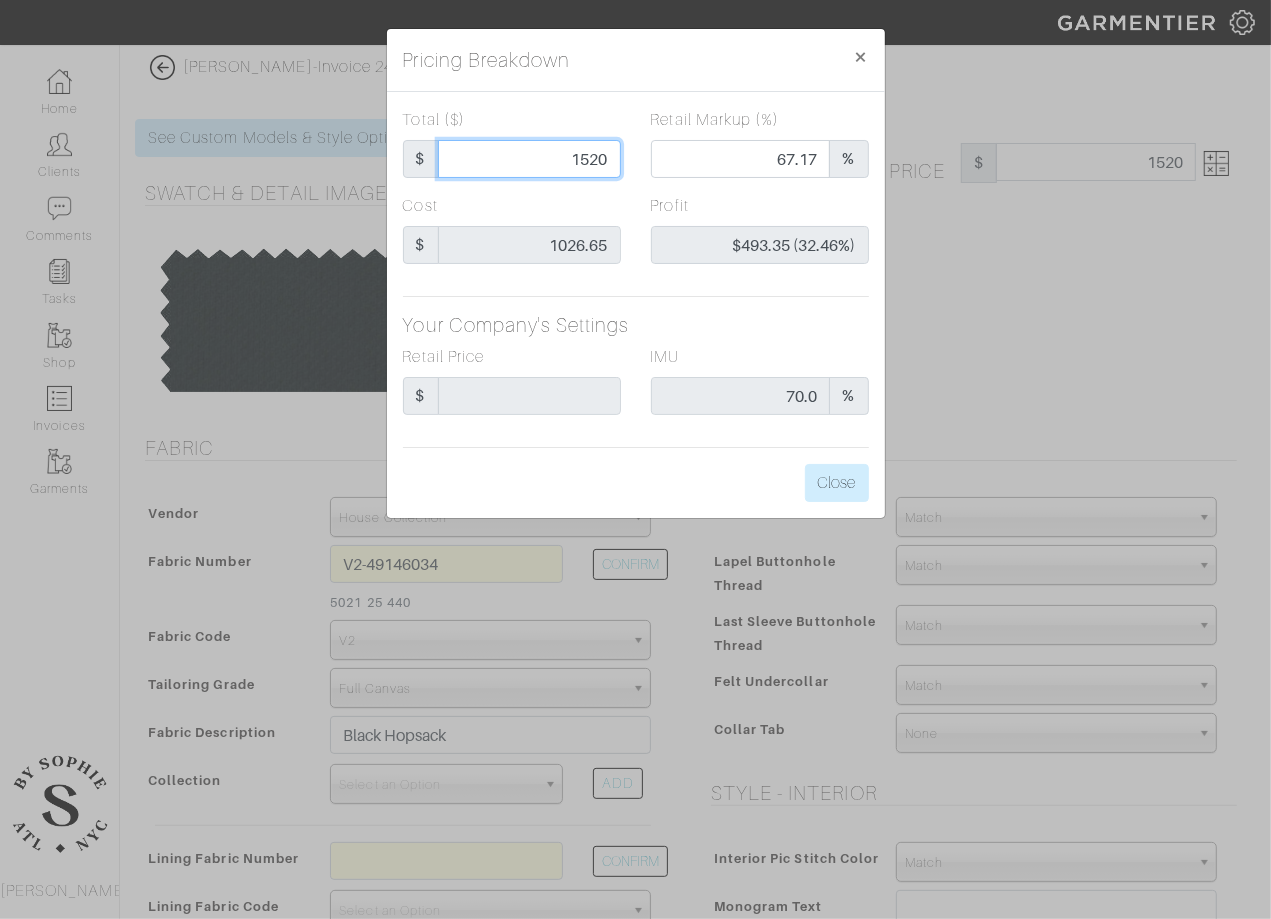 type on "152" 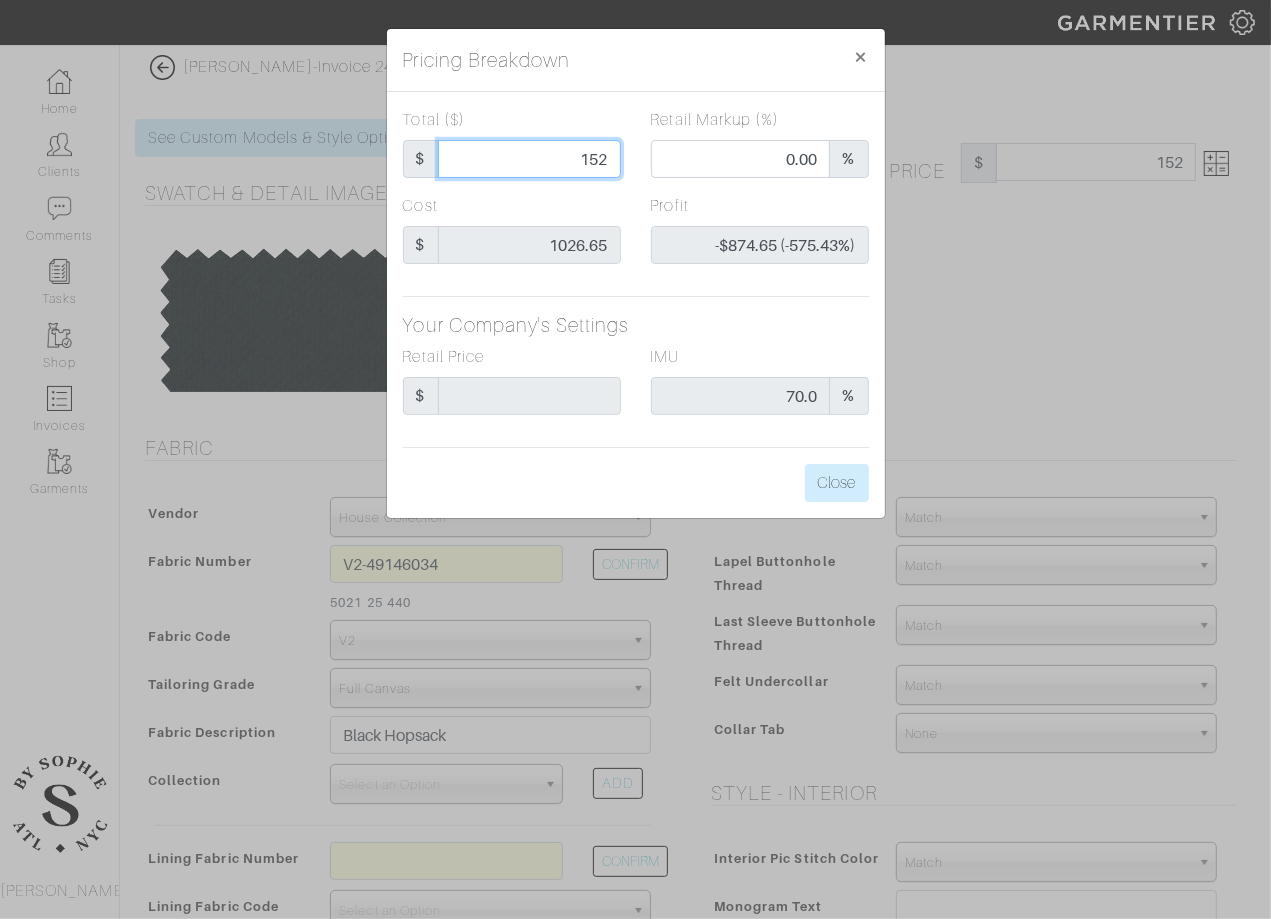 type on "1525" 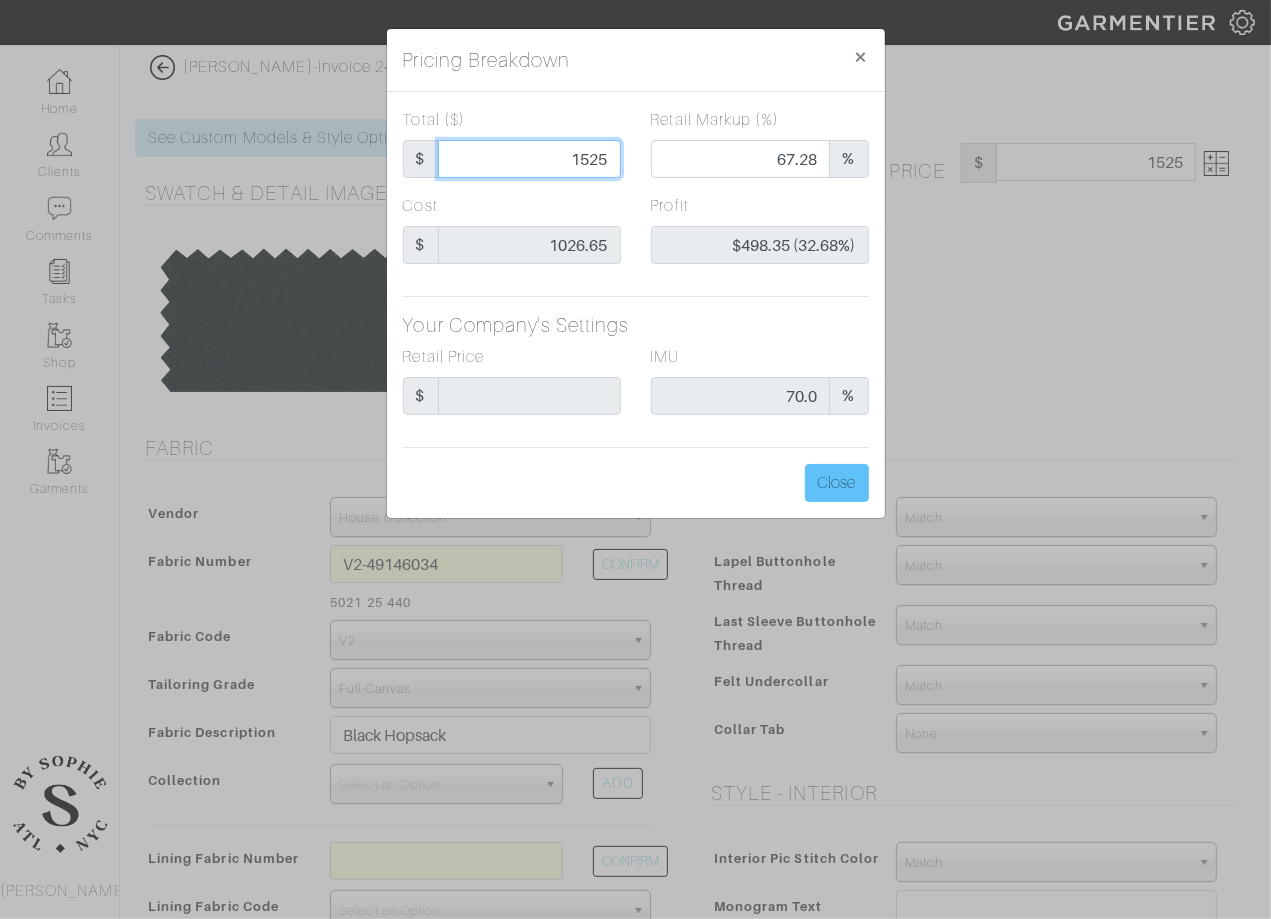 type on "1525" 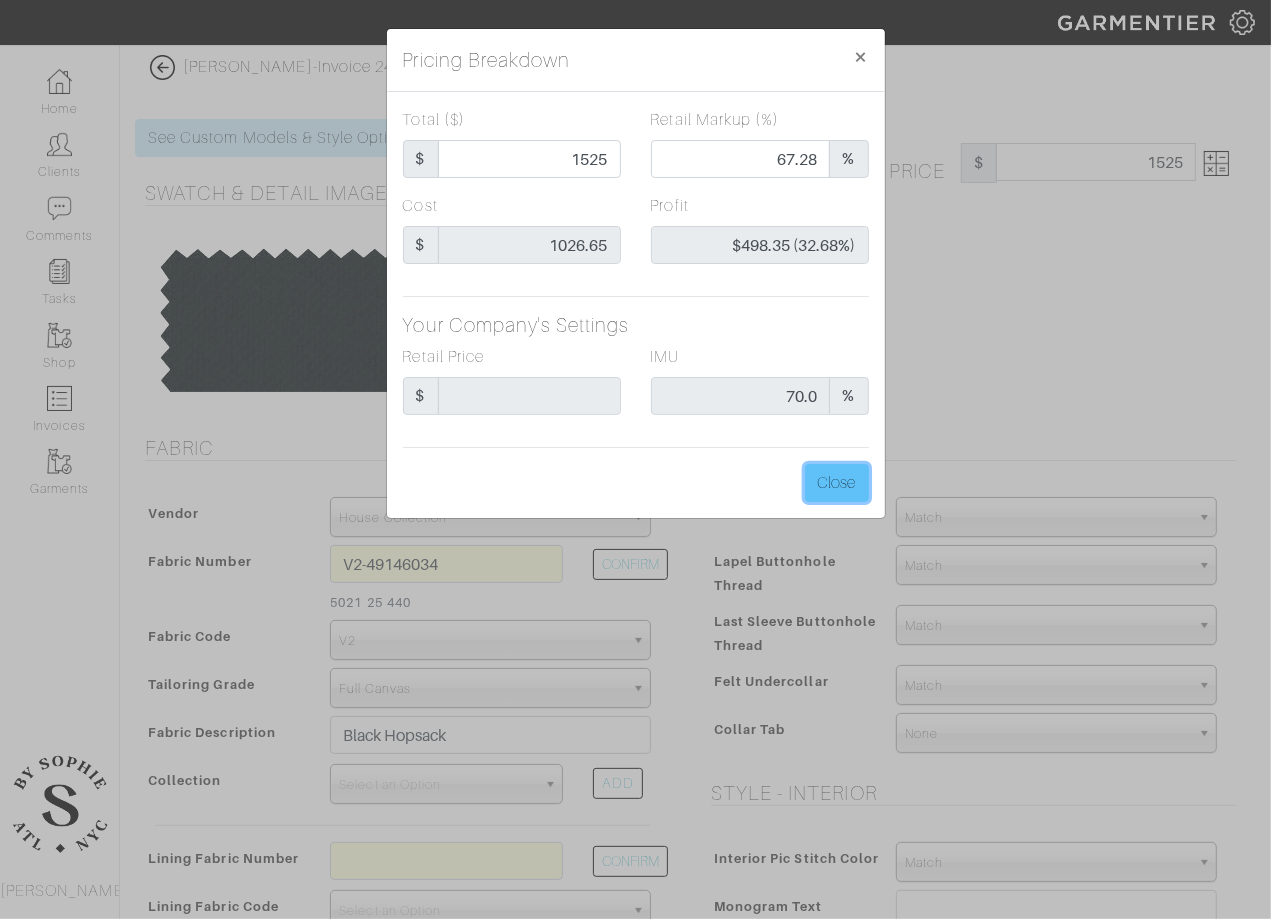 type on "1525.00" 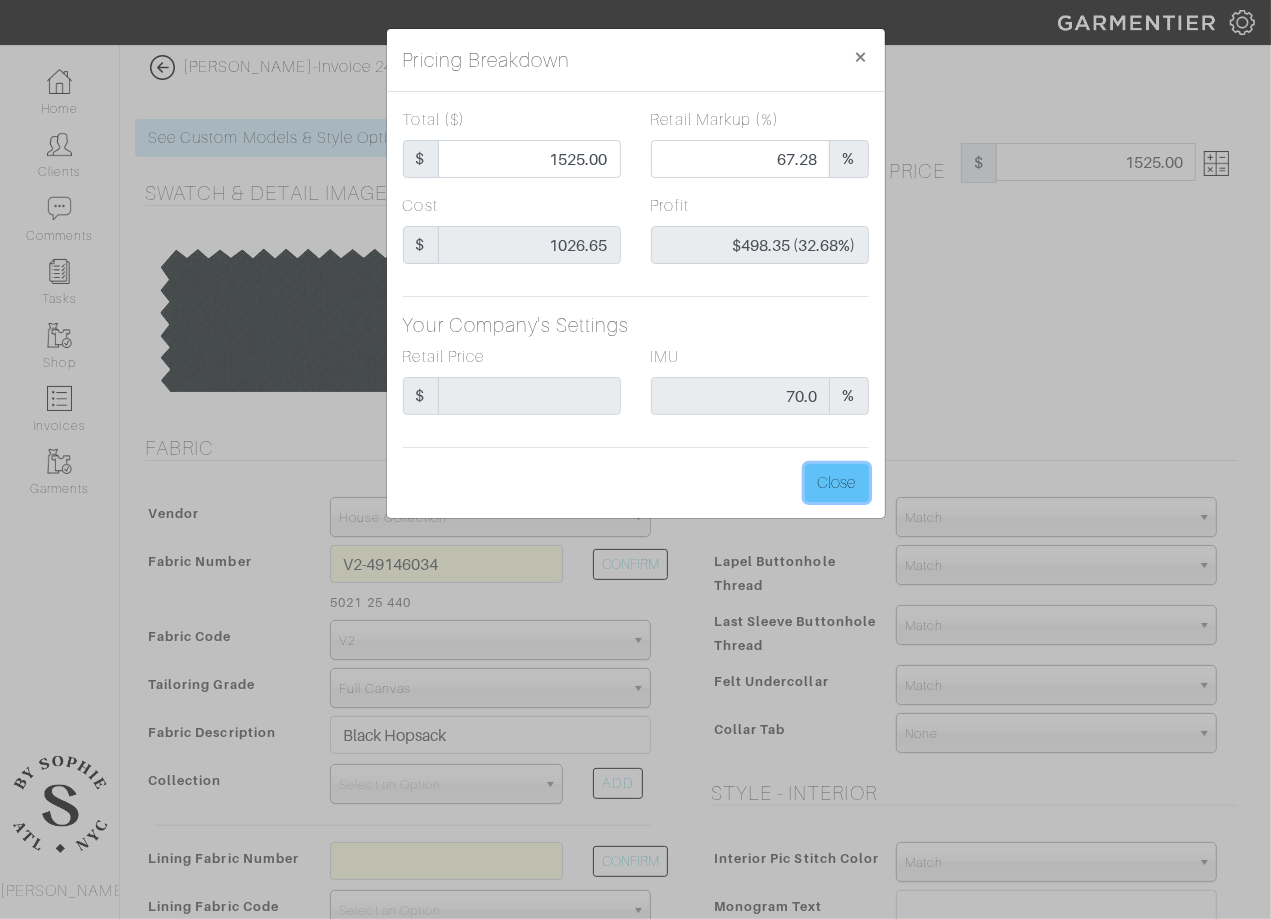 click on "Close" at bounding box center [837, 483] 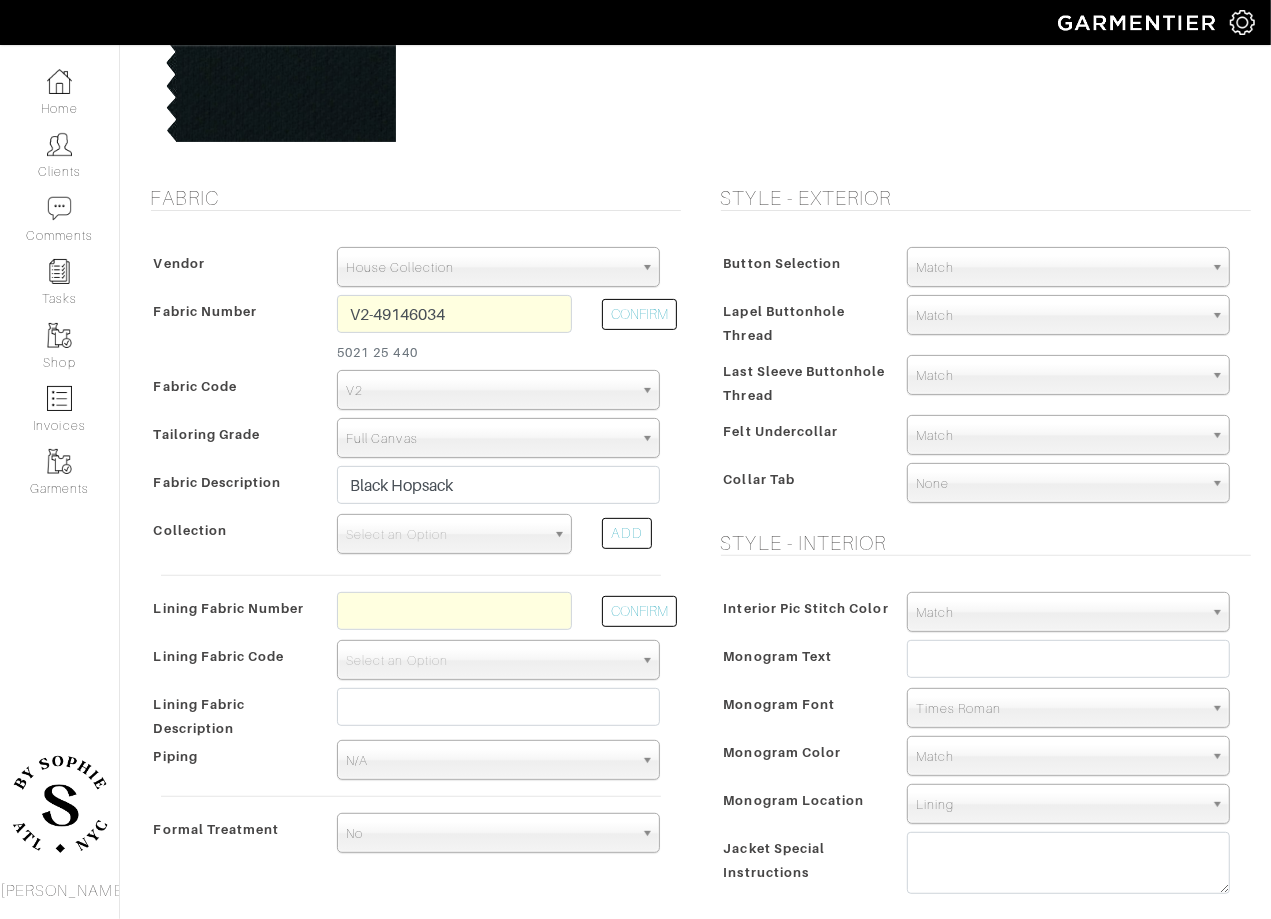 scroll, scrollTop: 257, scrollLeft: 0, axis: vertical 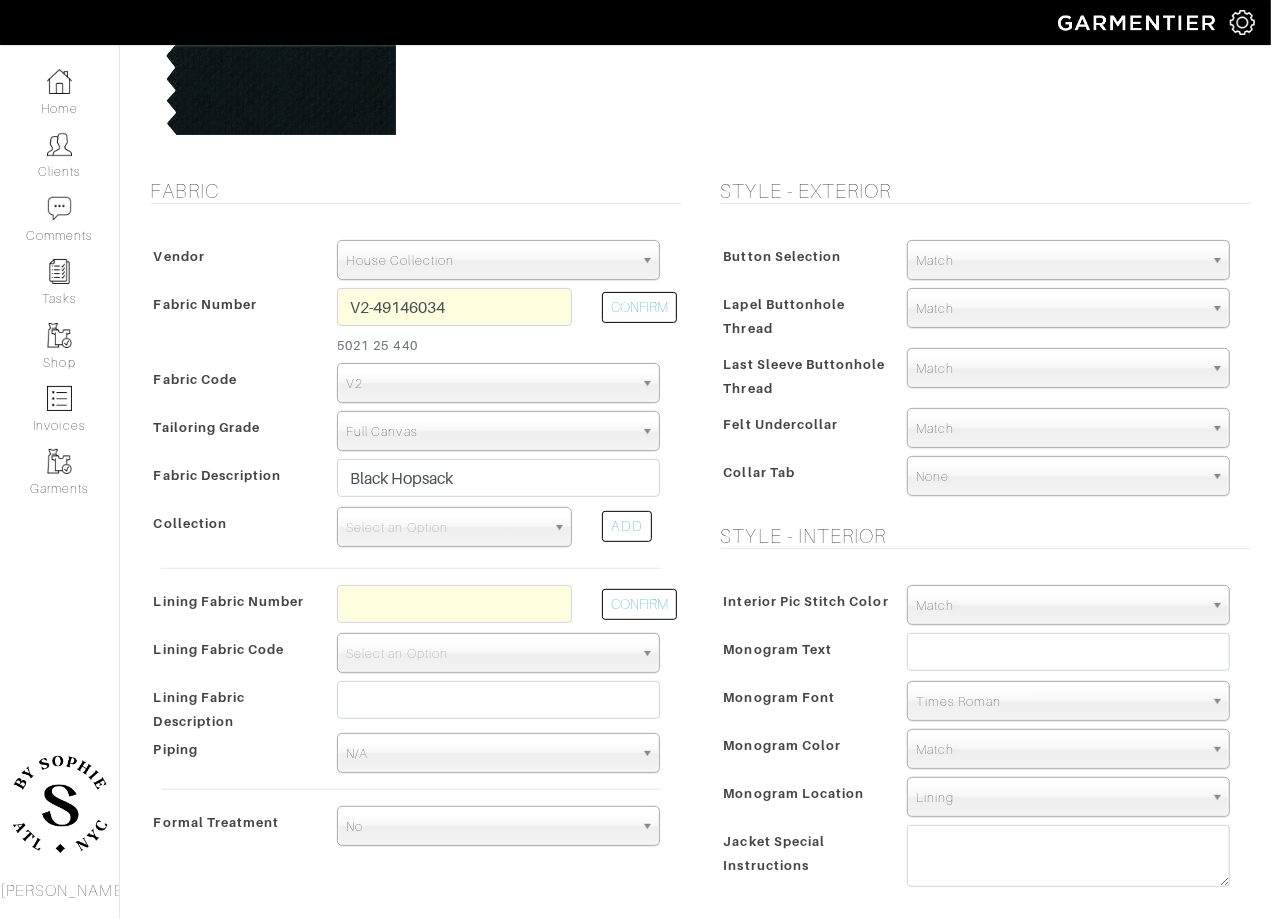 click on "No" at bounding box center [489, 827] 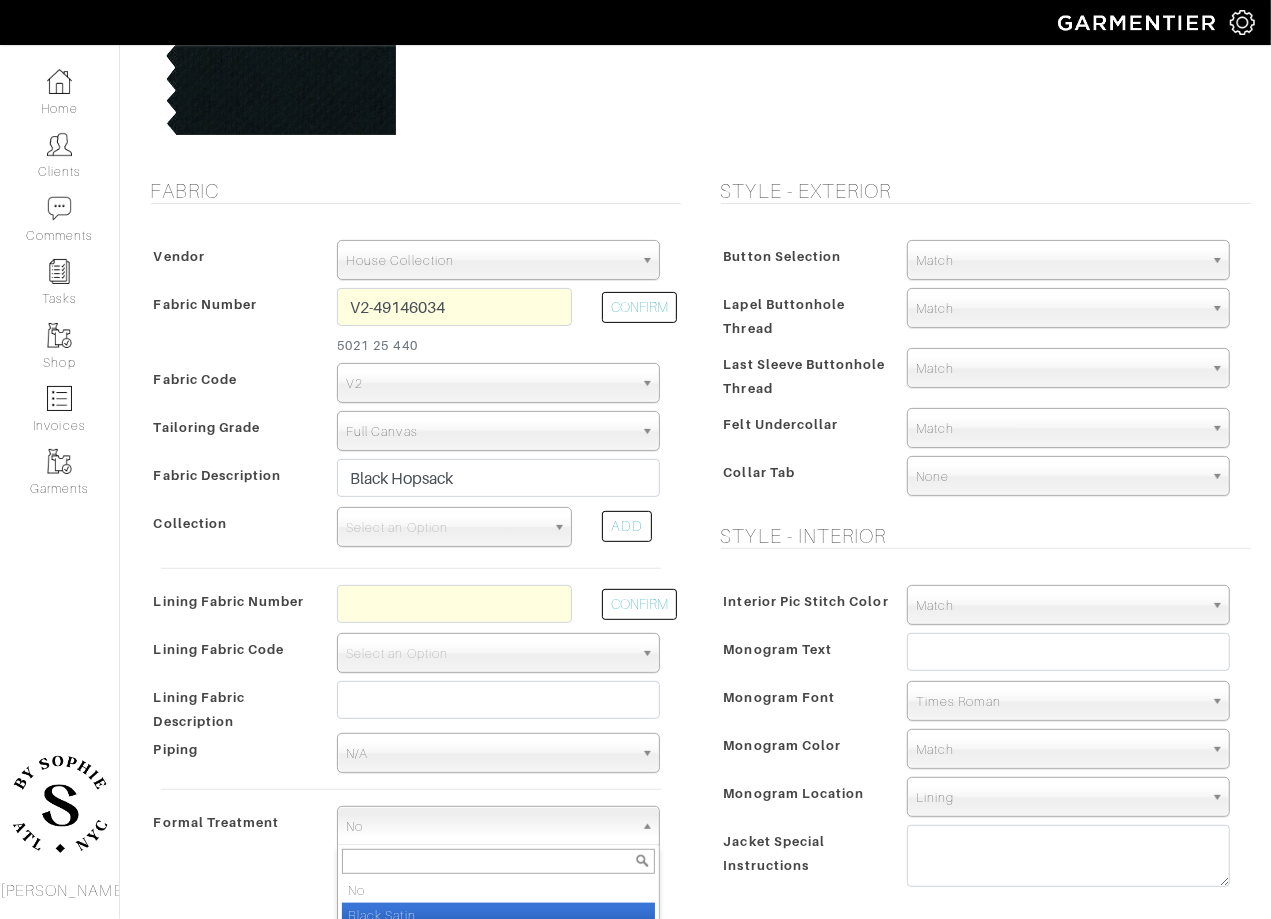 click on "Black Satin" at bounding box center [498, 915] 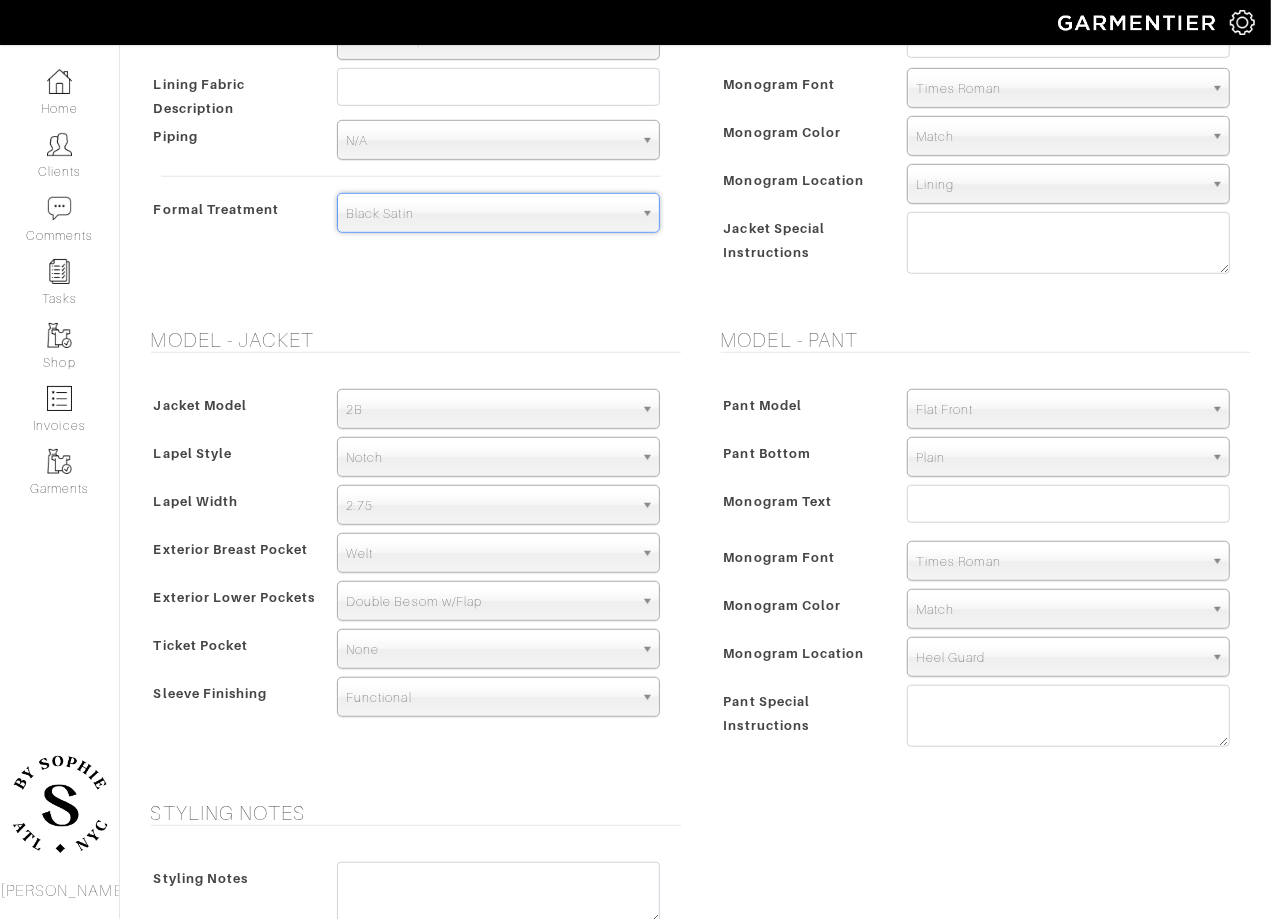 scroll, scrollTop: 876, scrollLeft: 0, axis: vertical 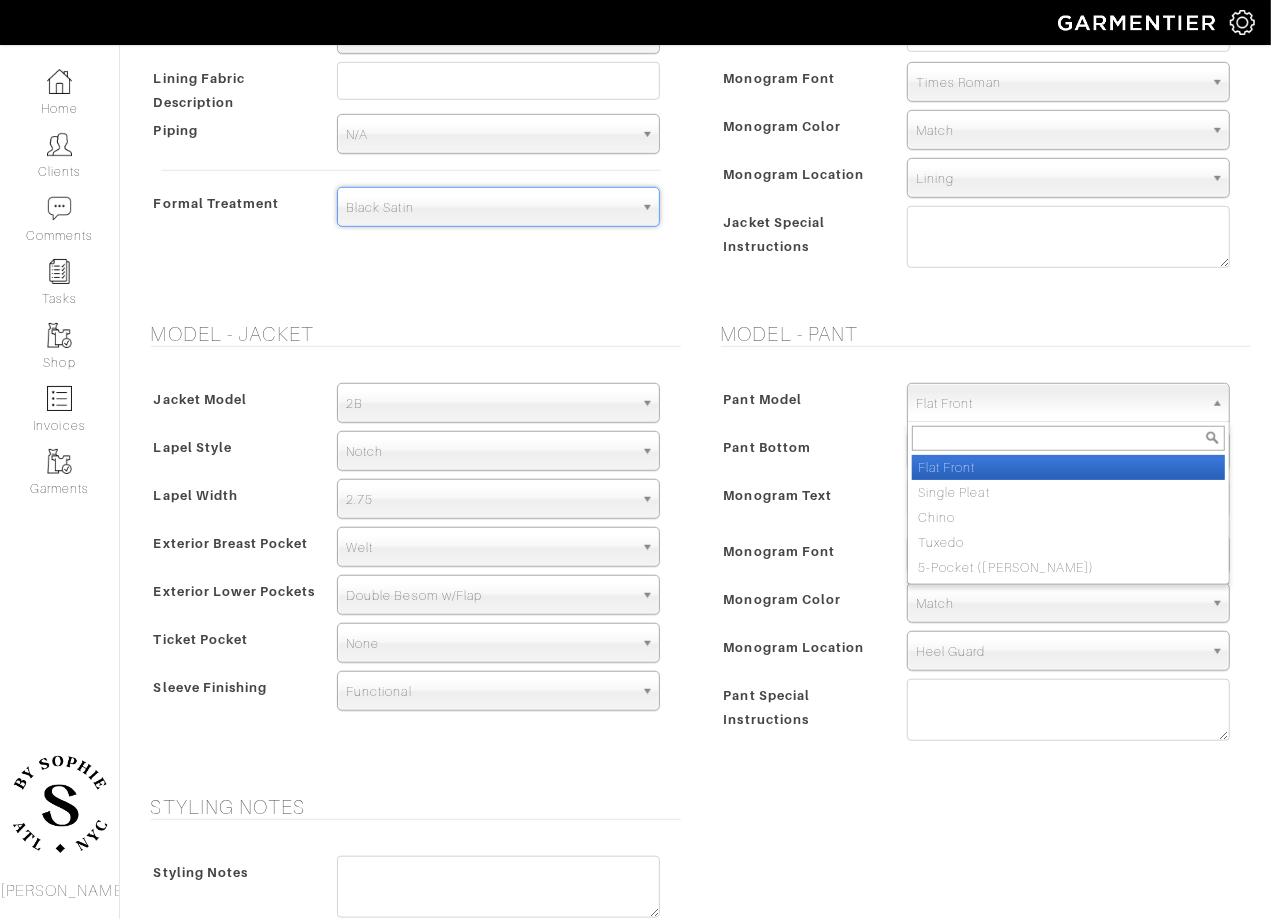 click on "Flat Front" at bounding box center [1059, 404] 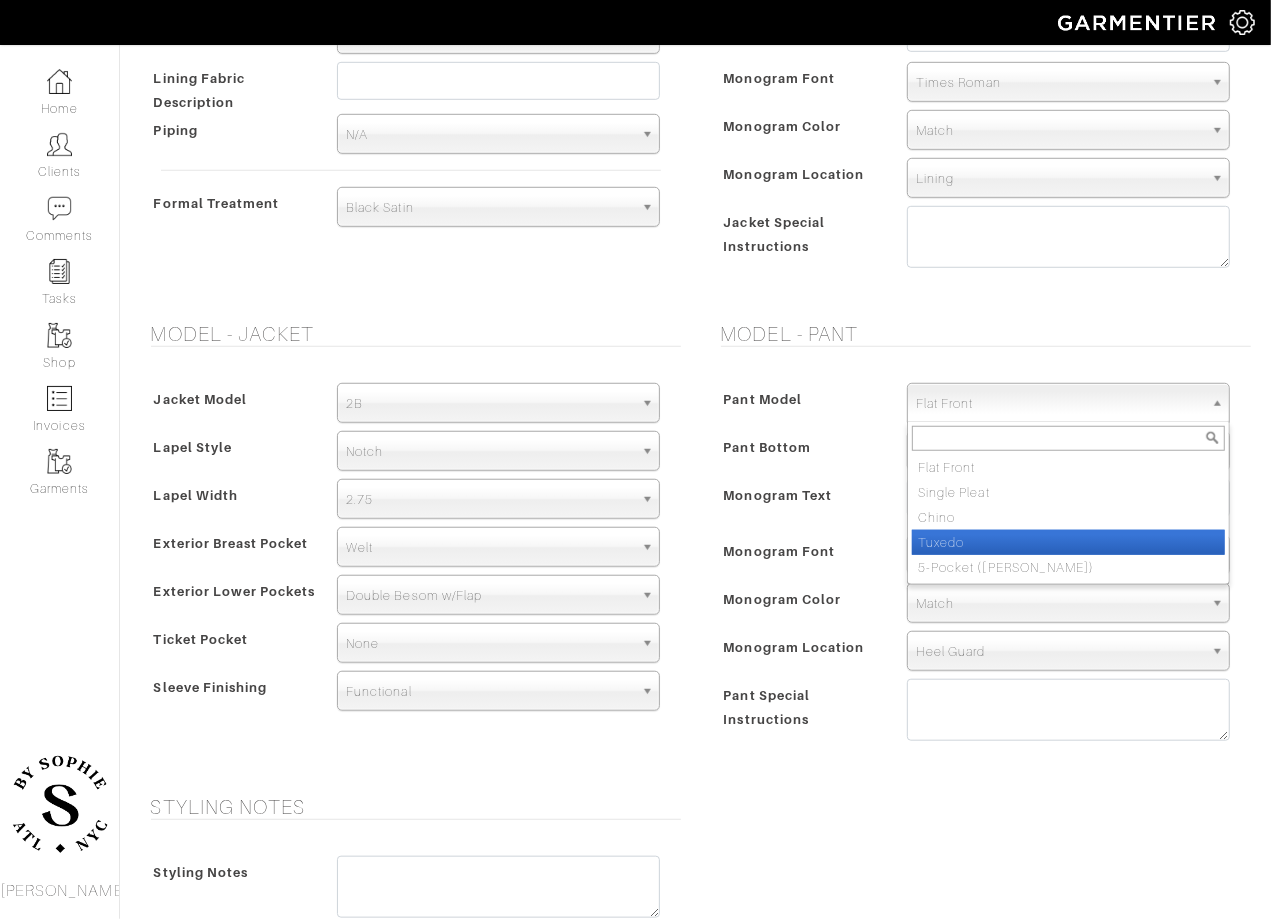 click on "Tuxedo" at bounding box center [1068, 542] 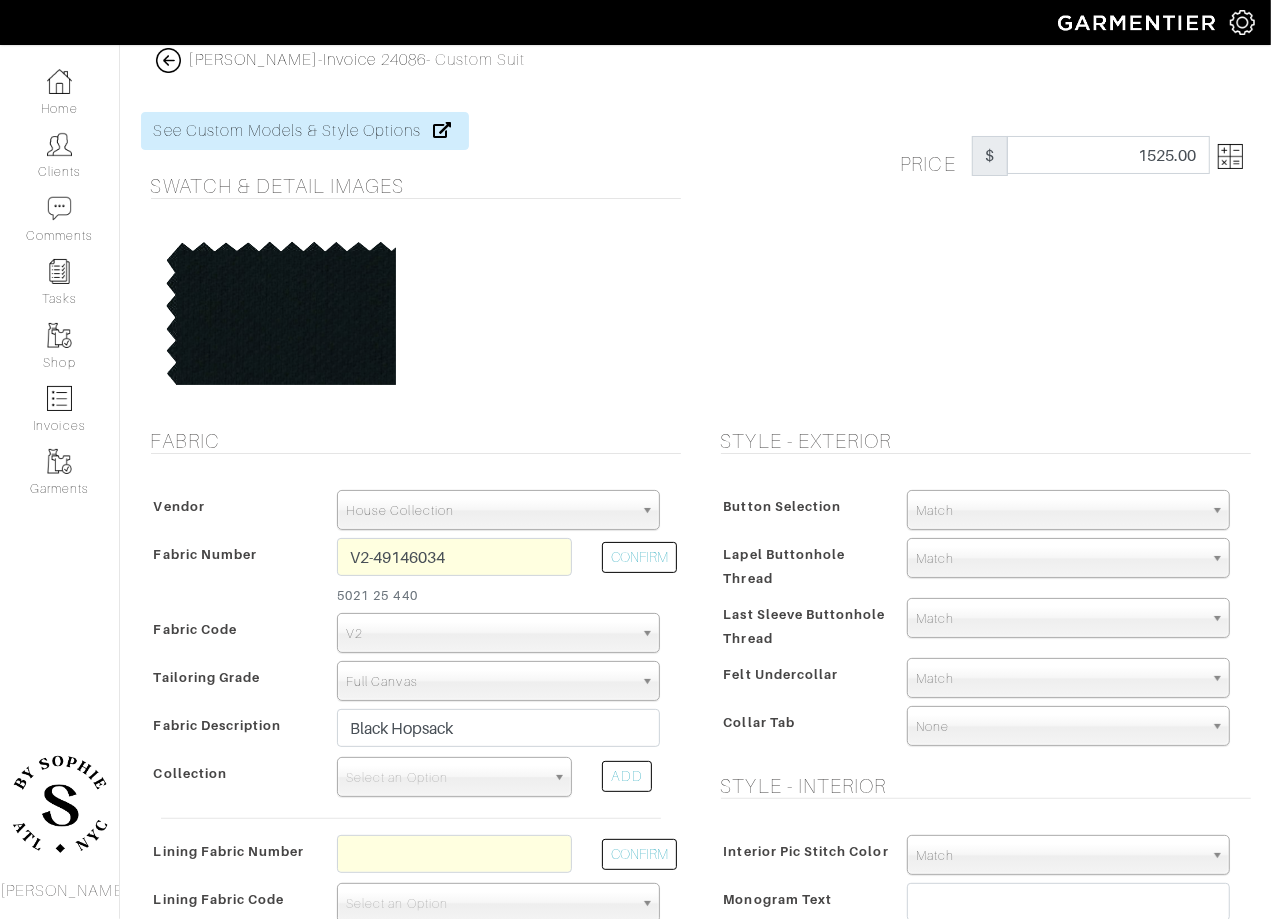 scroll, scrollTop: 0, scrollLeft: 0, axis: both 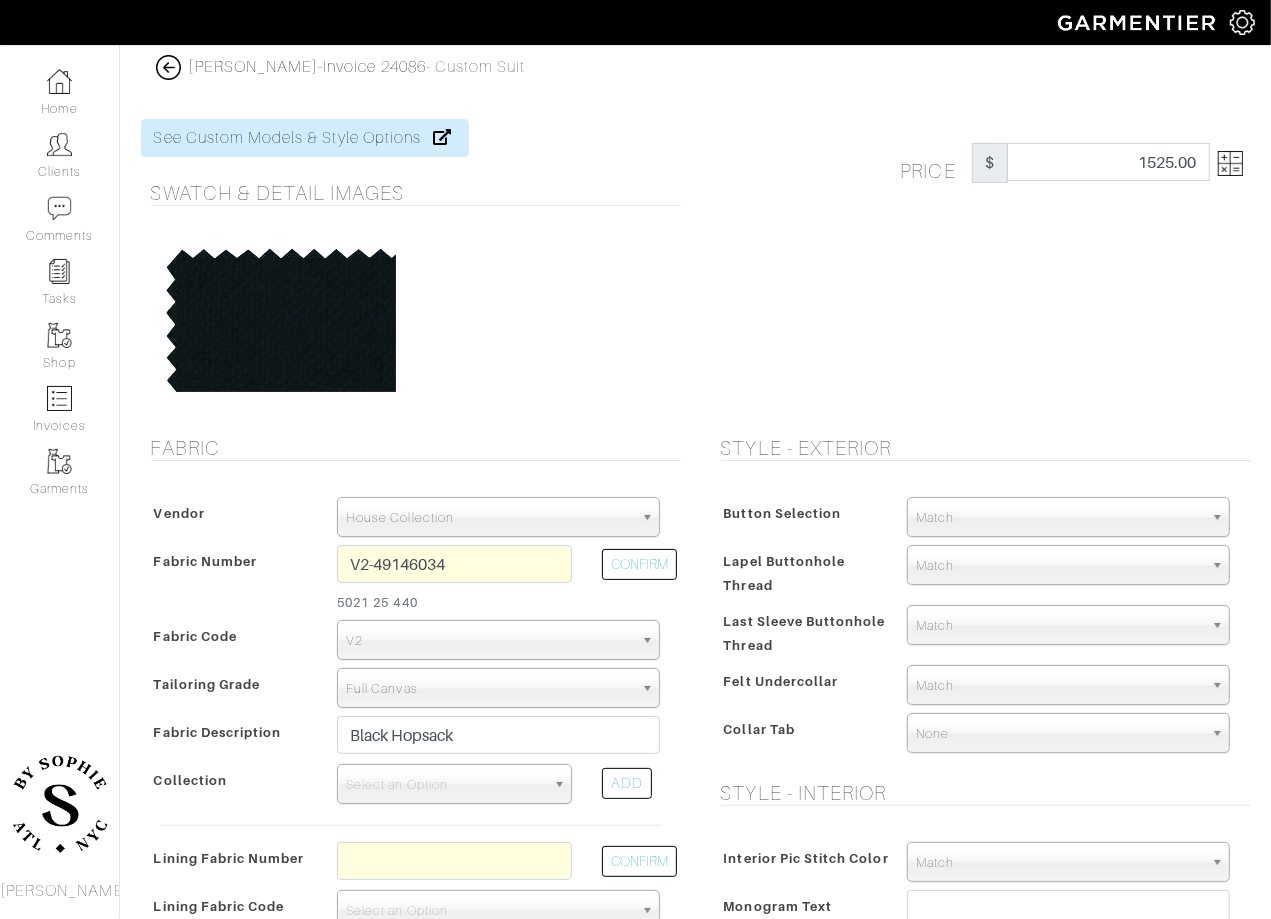 click at bounding box center [1230, 163] 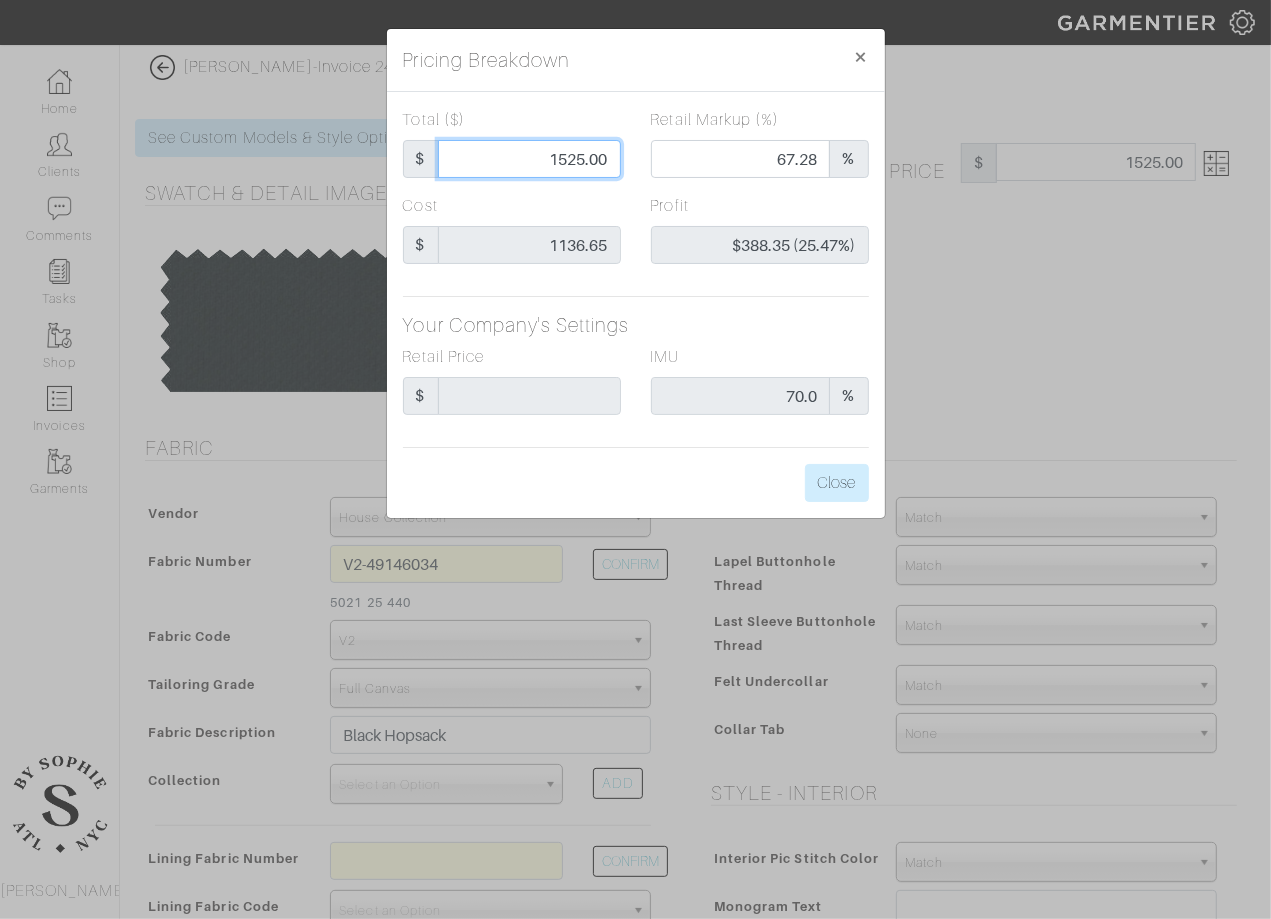 drag, startPoint x: 557, startPoint y: 161, endPoint x: 649, endPoint y: 161, distance: 92 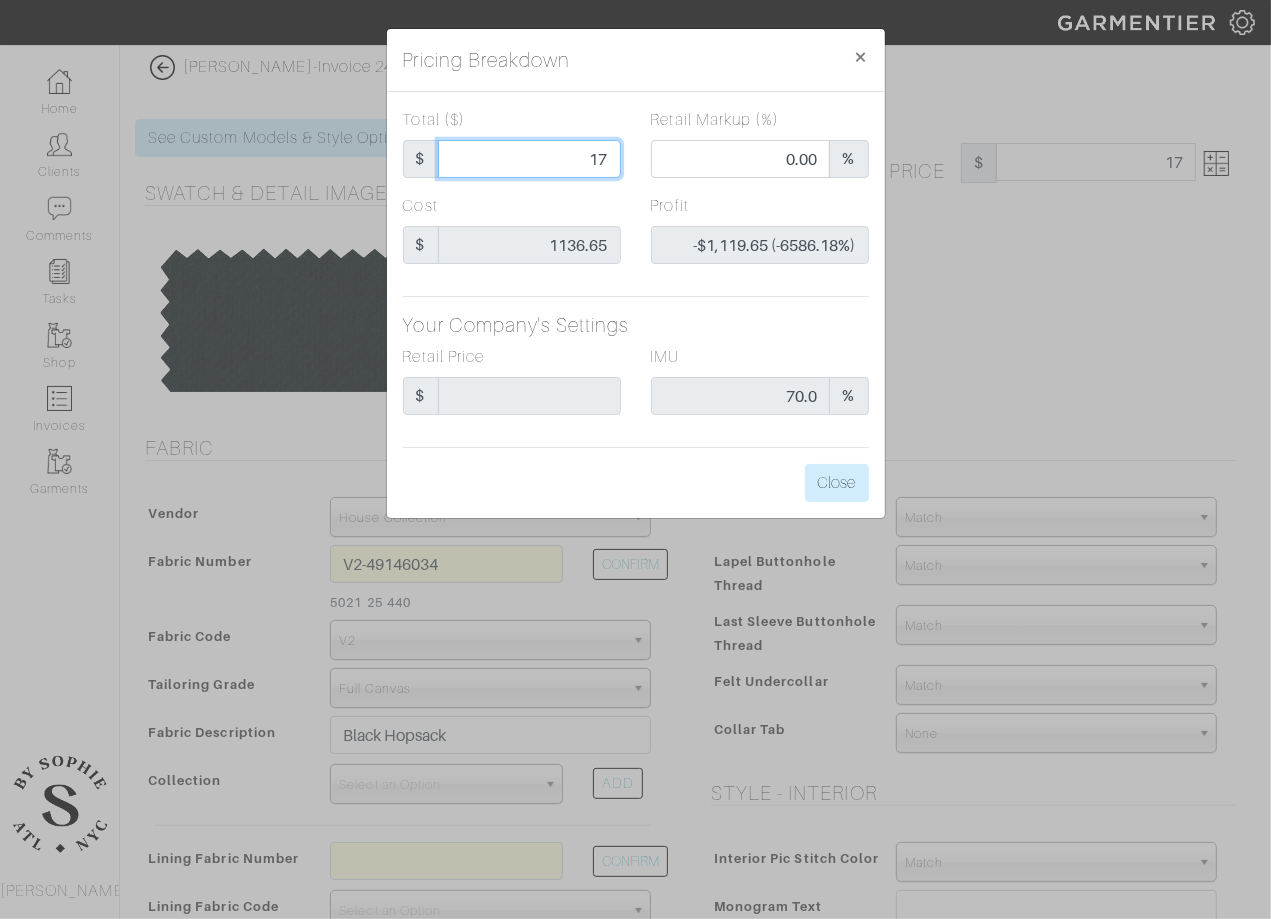 type on "175" 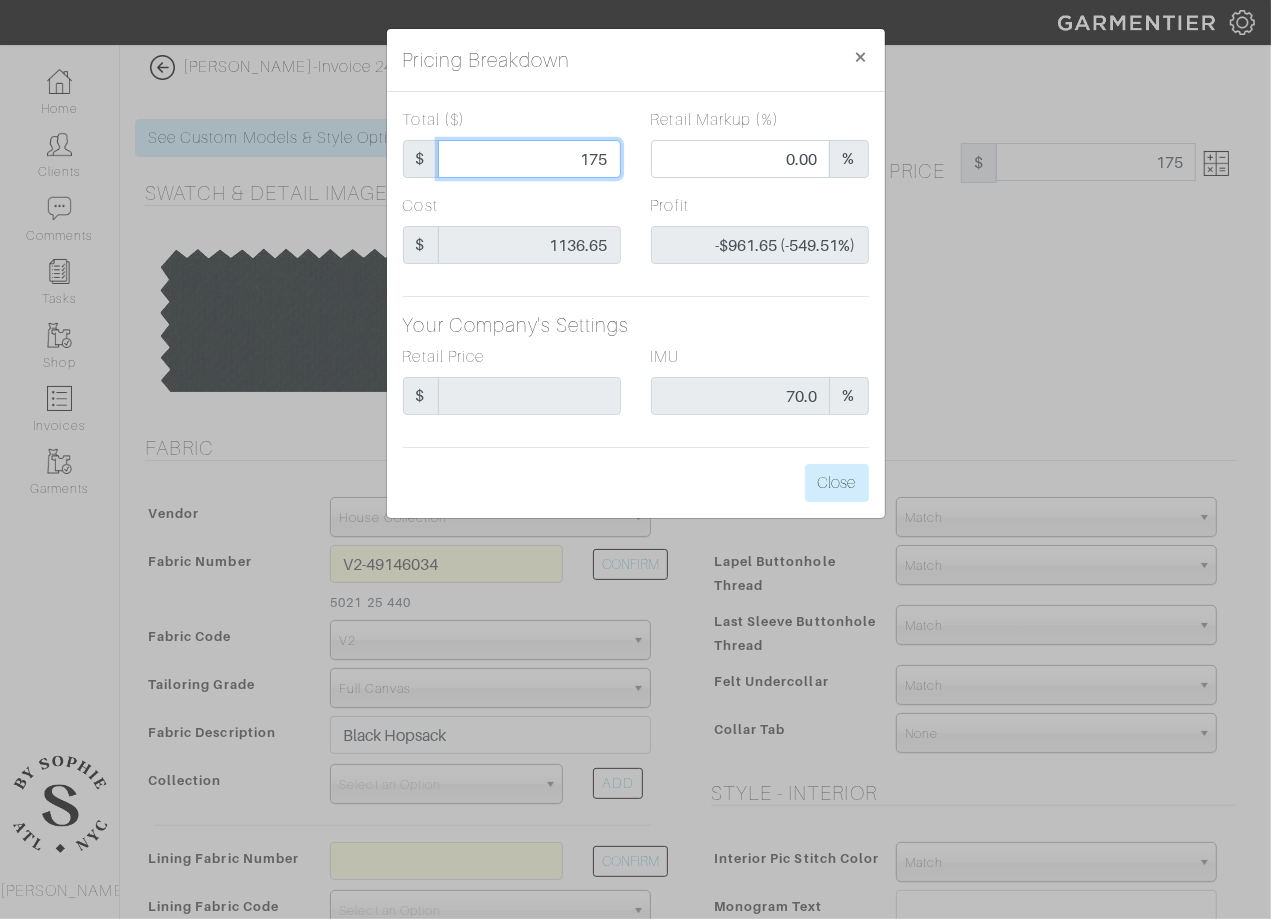 type on "1750" 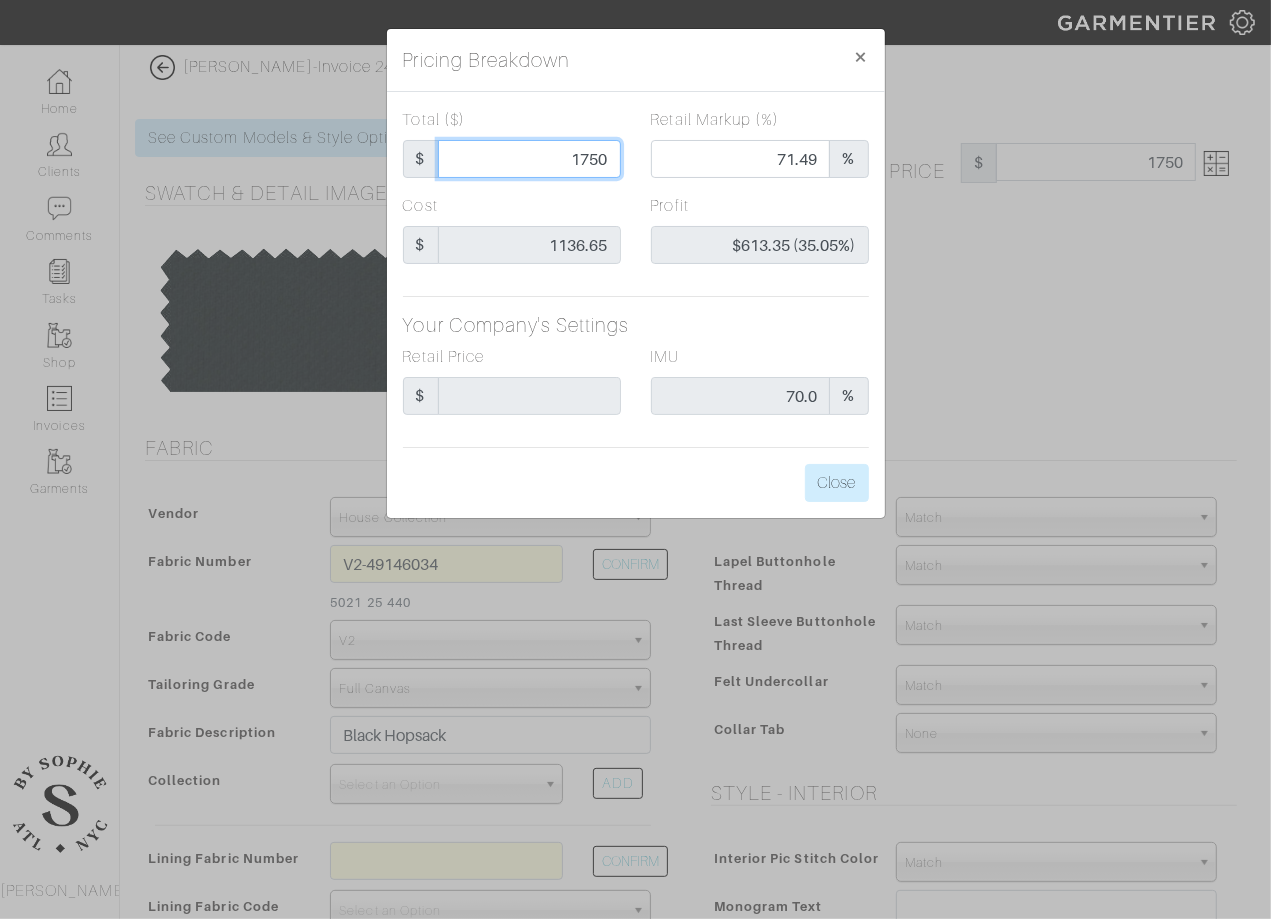 type on "175" 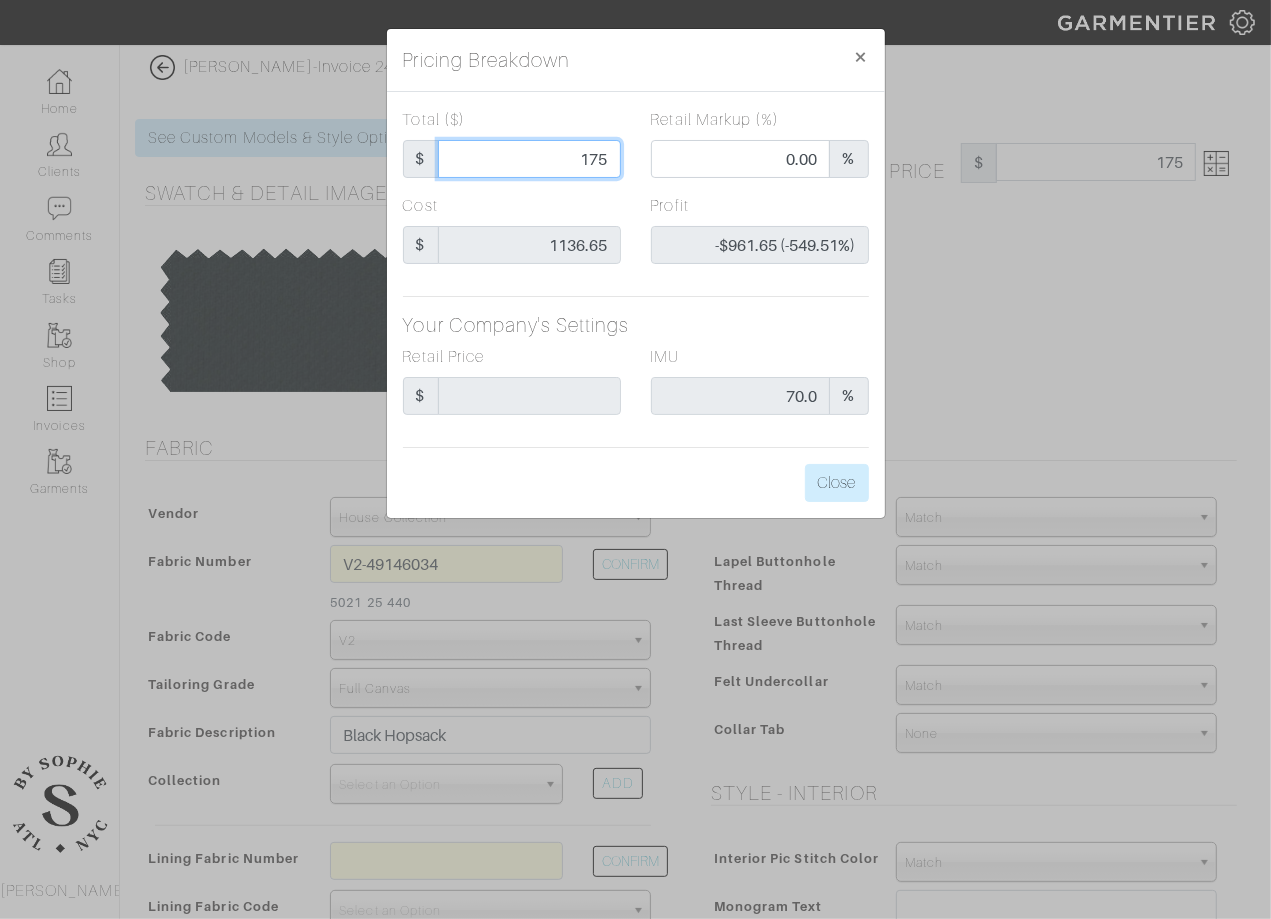 type on "17" 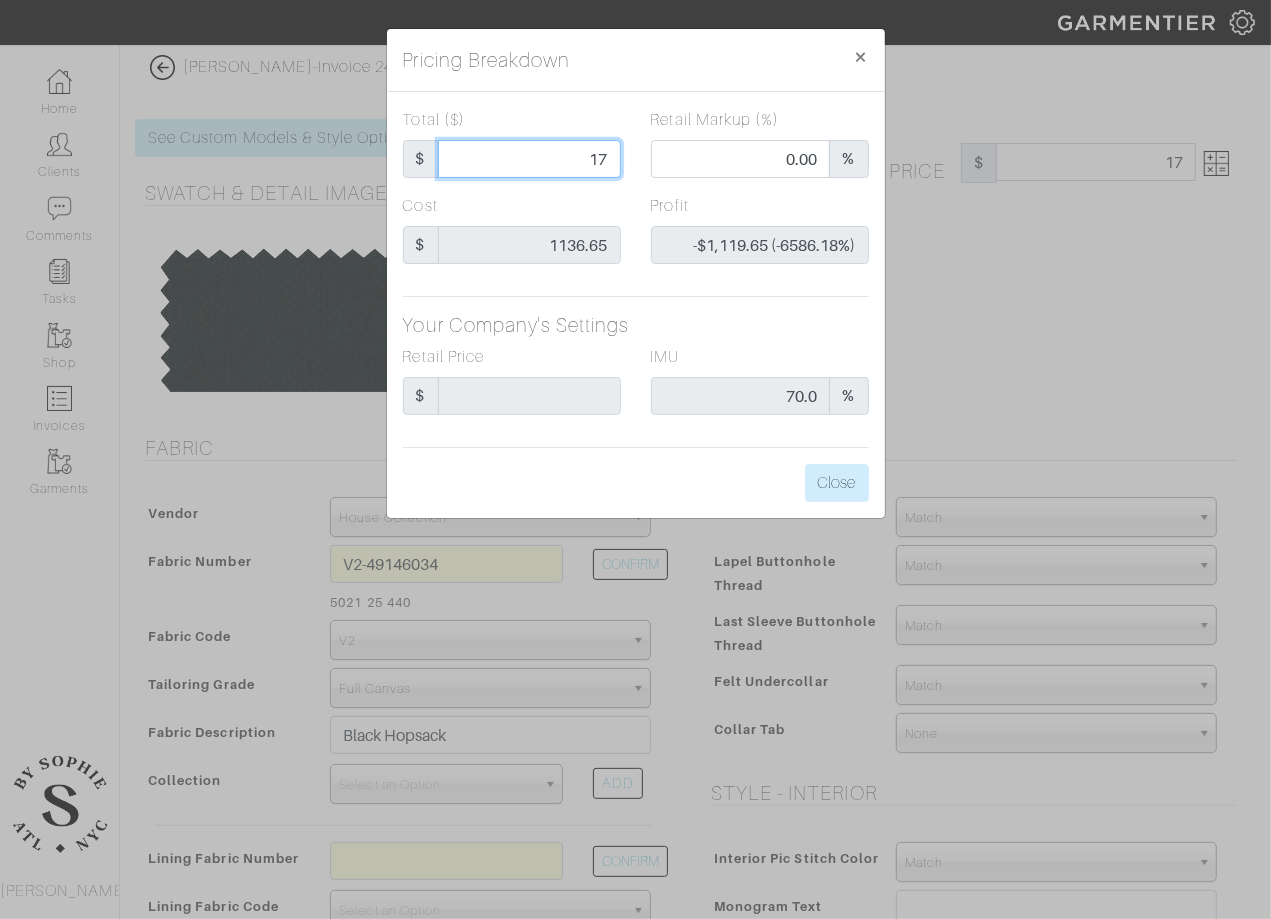 type on "17-" 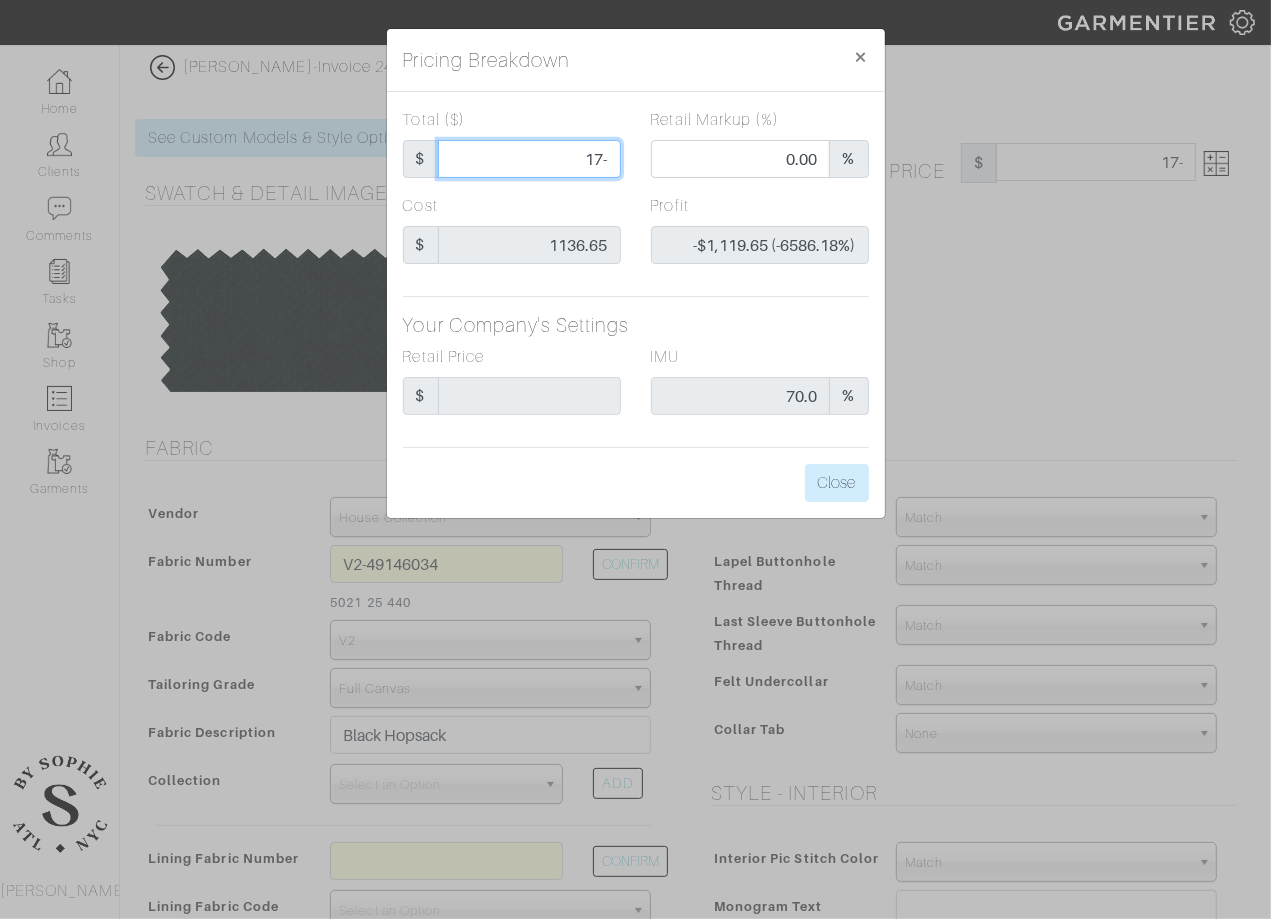 type on "17--" 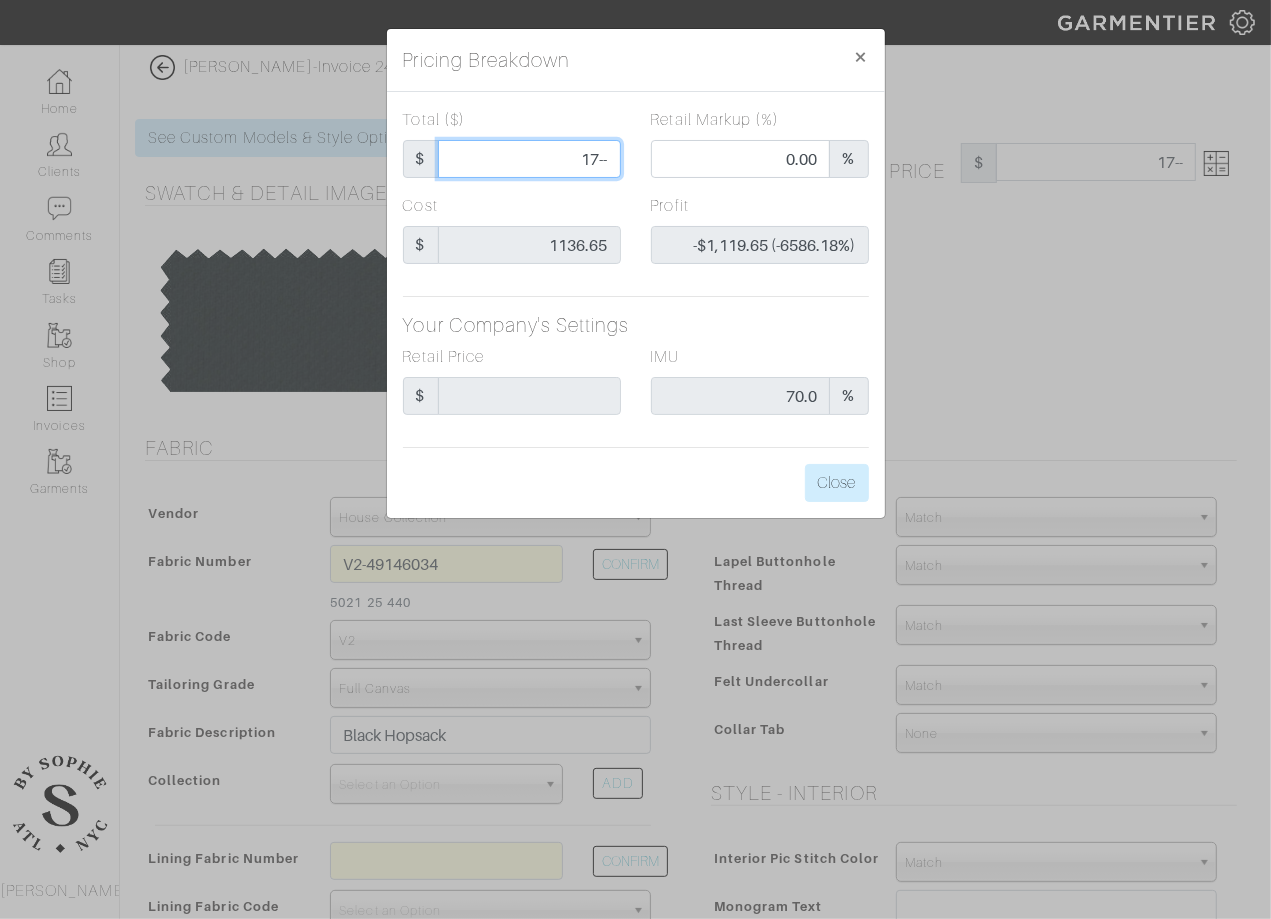 type on "17-" 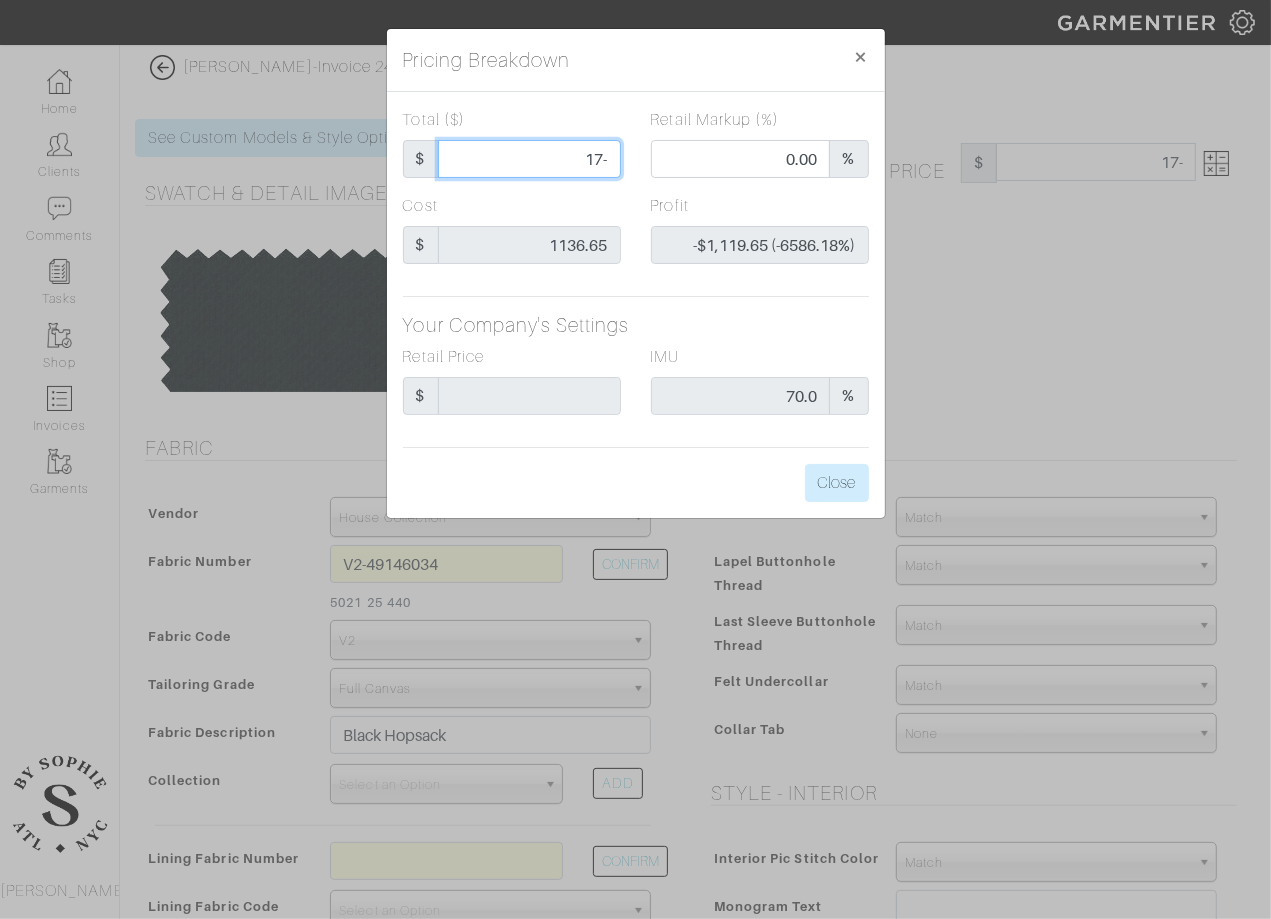 type on "17" 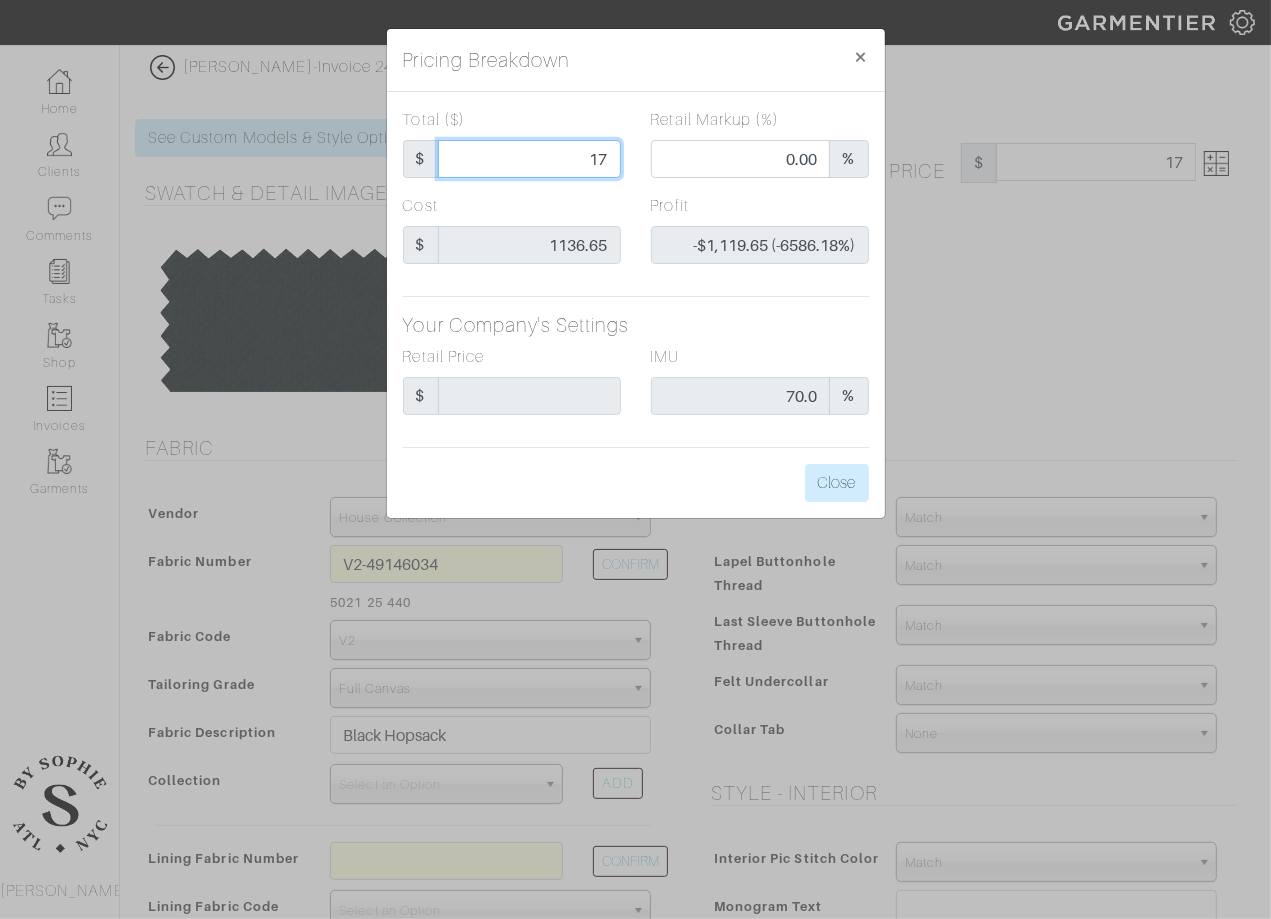 type on "170" 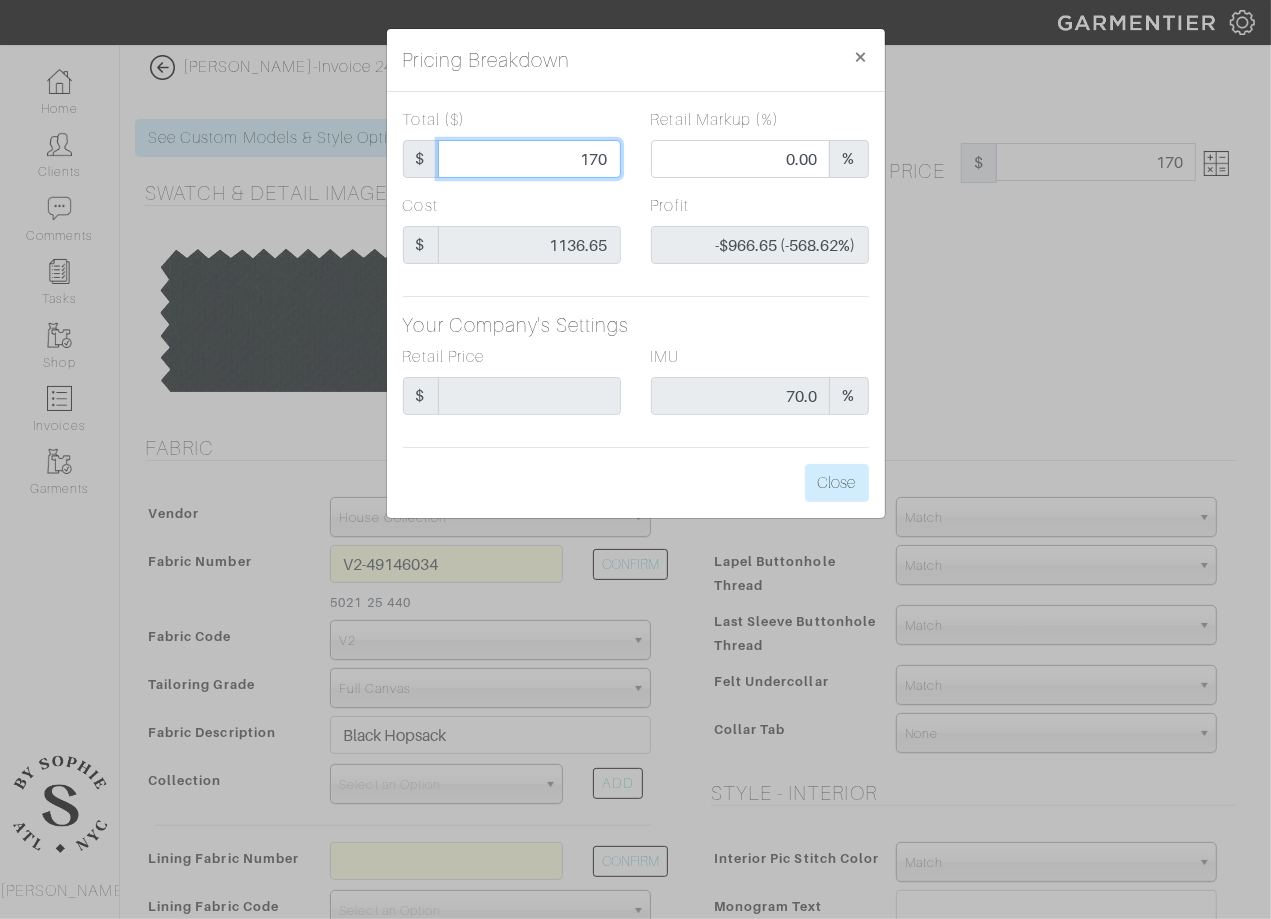 type on "1700" 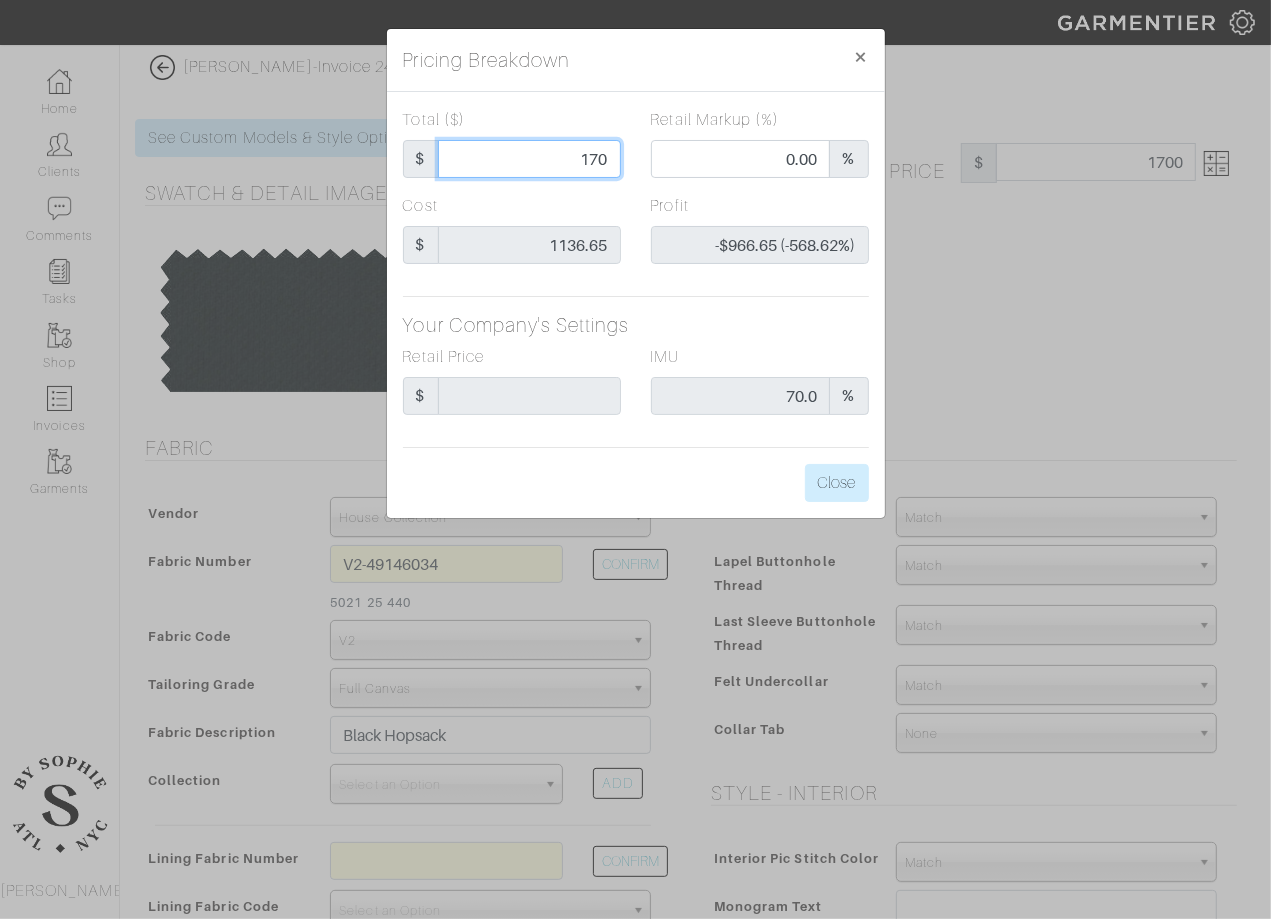 type on "1700" 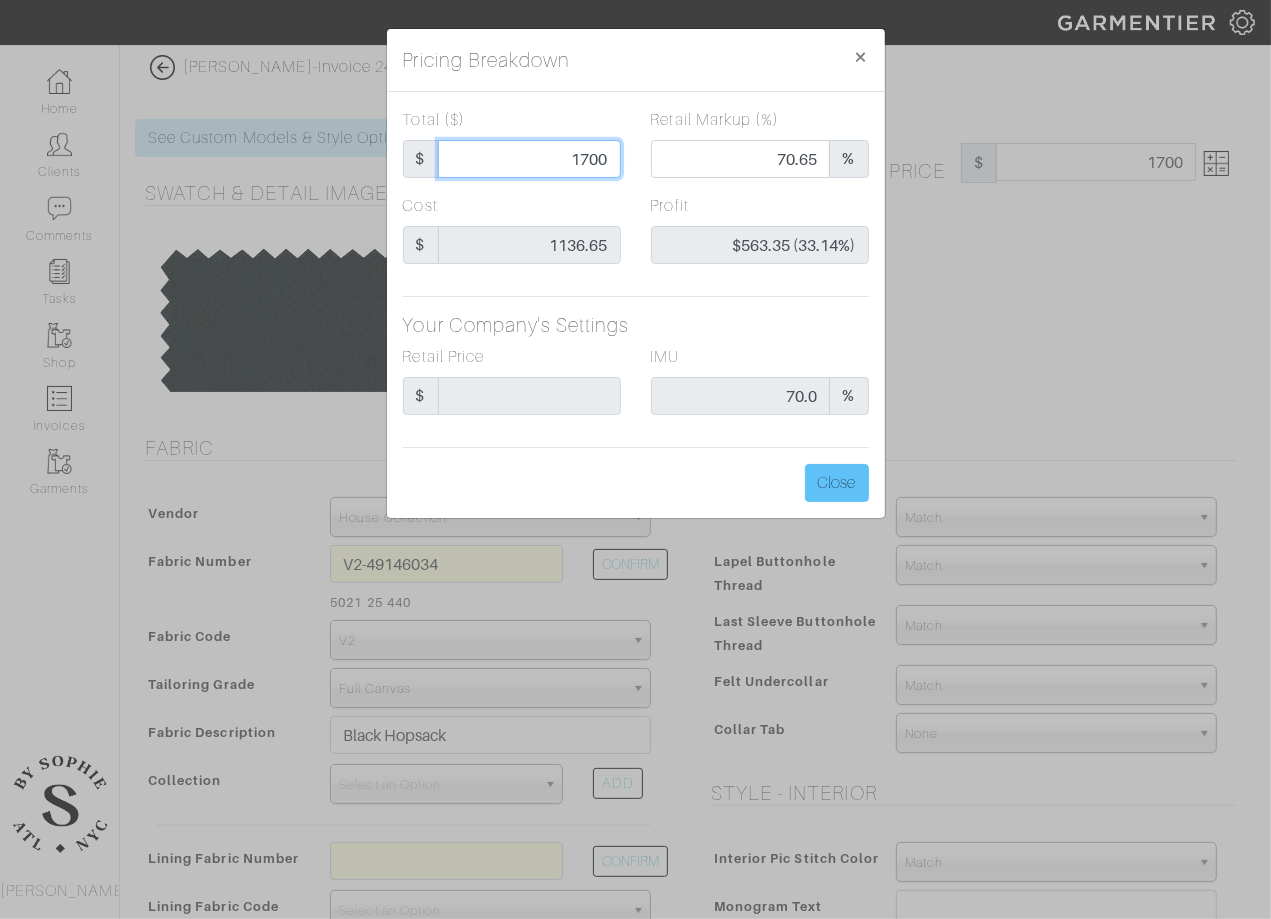 type on "1700" 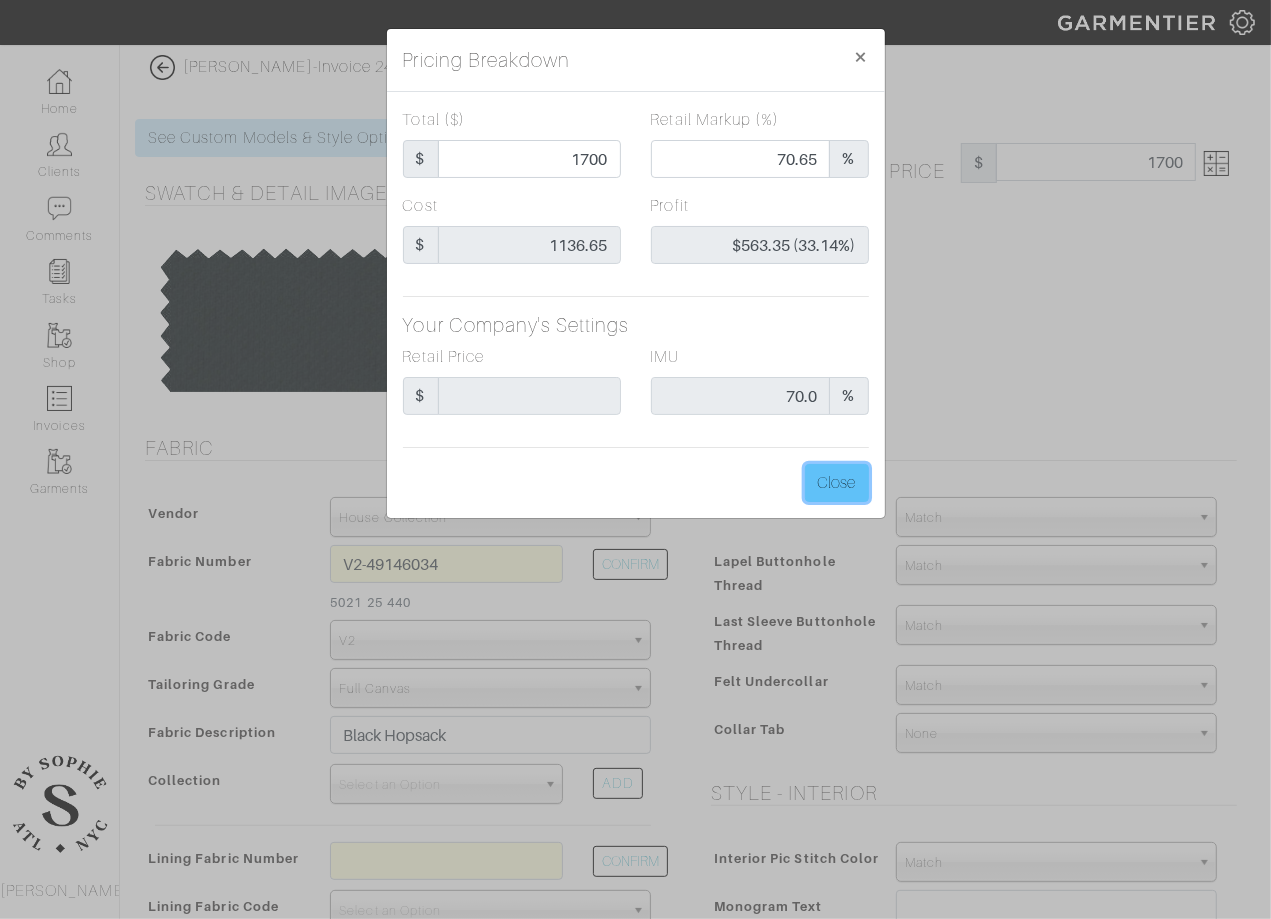 type on "1700.00" 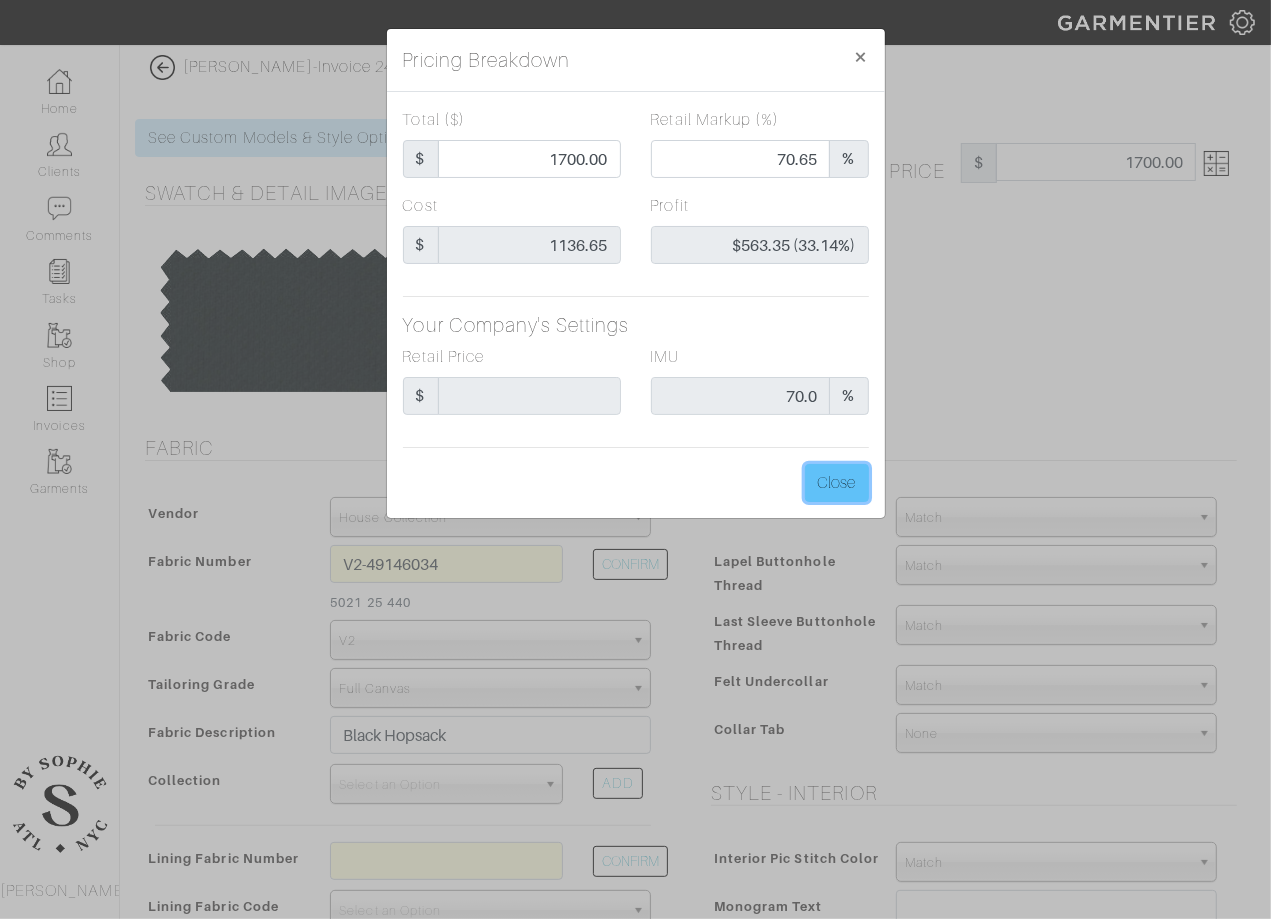 click on "Close" at bounding box center [837, 483] 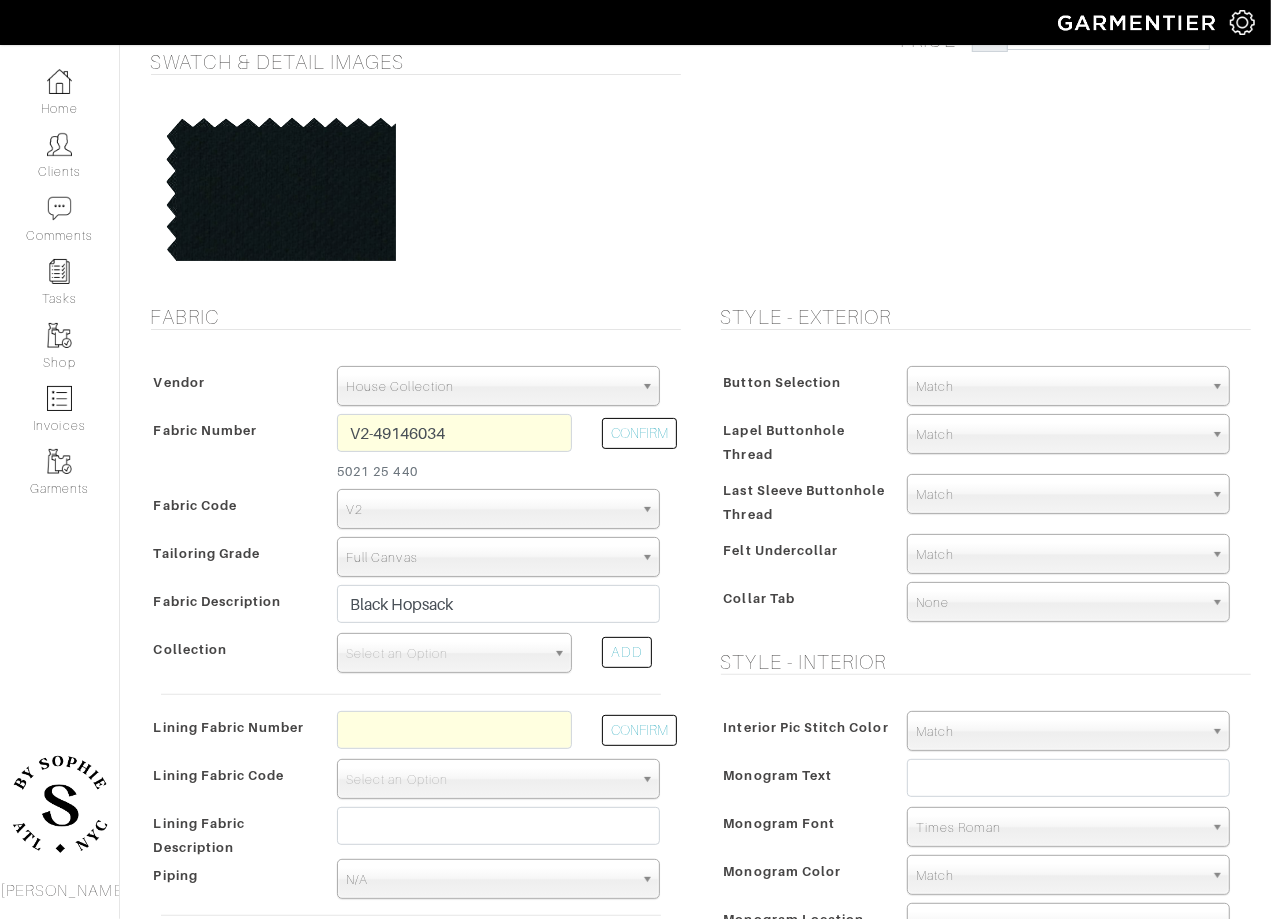 scroll, scrollTop: 132, scrollLeft: 0, axis: vertical 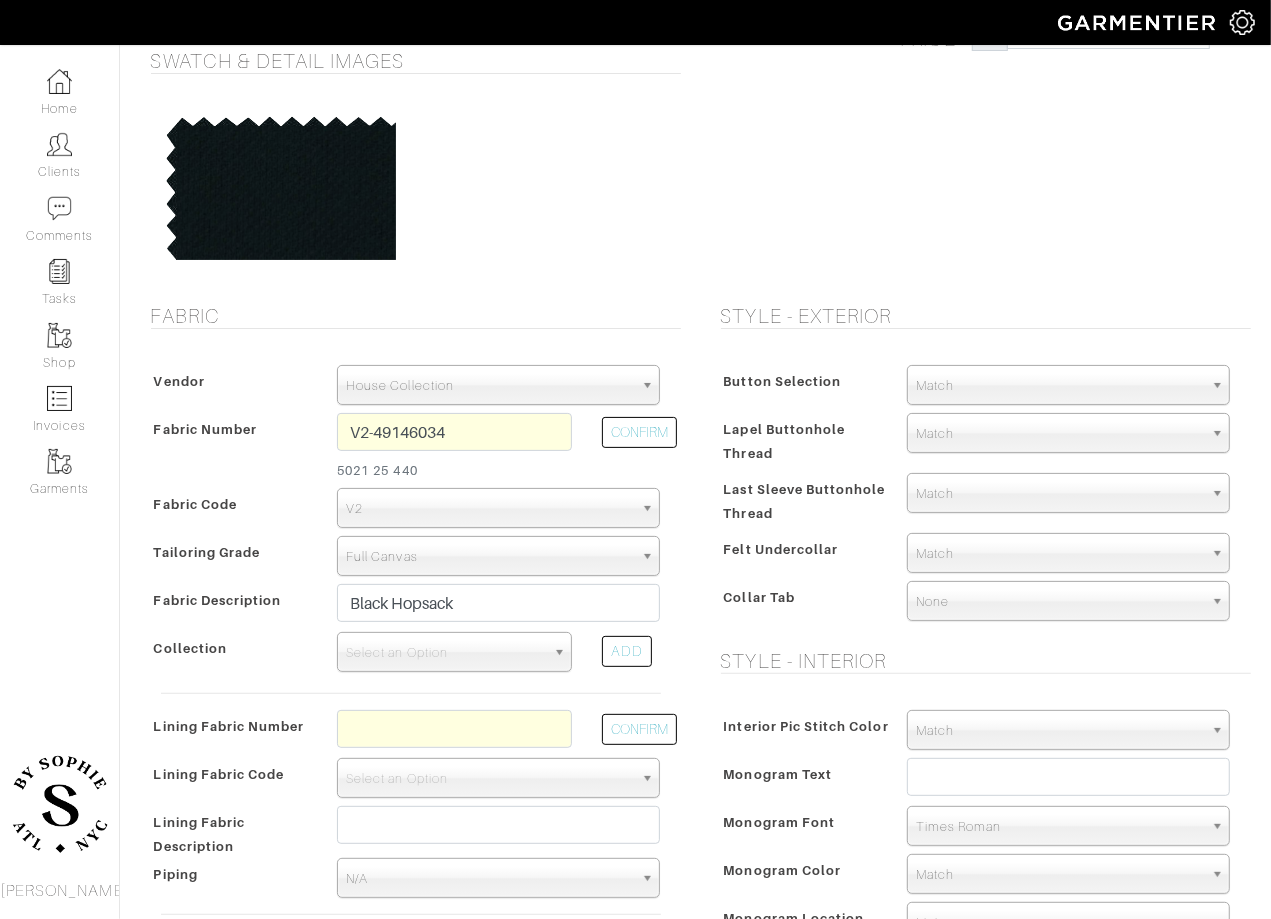 click on "Full Canvas" at bounding box center [489, 557] 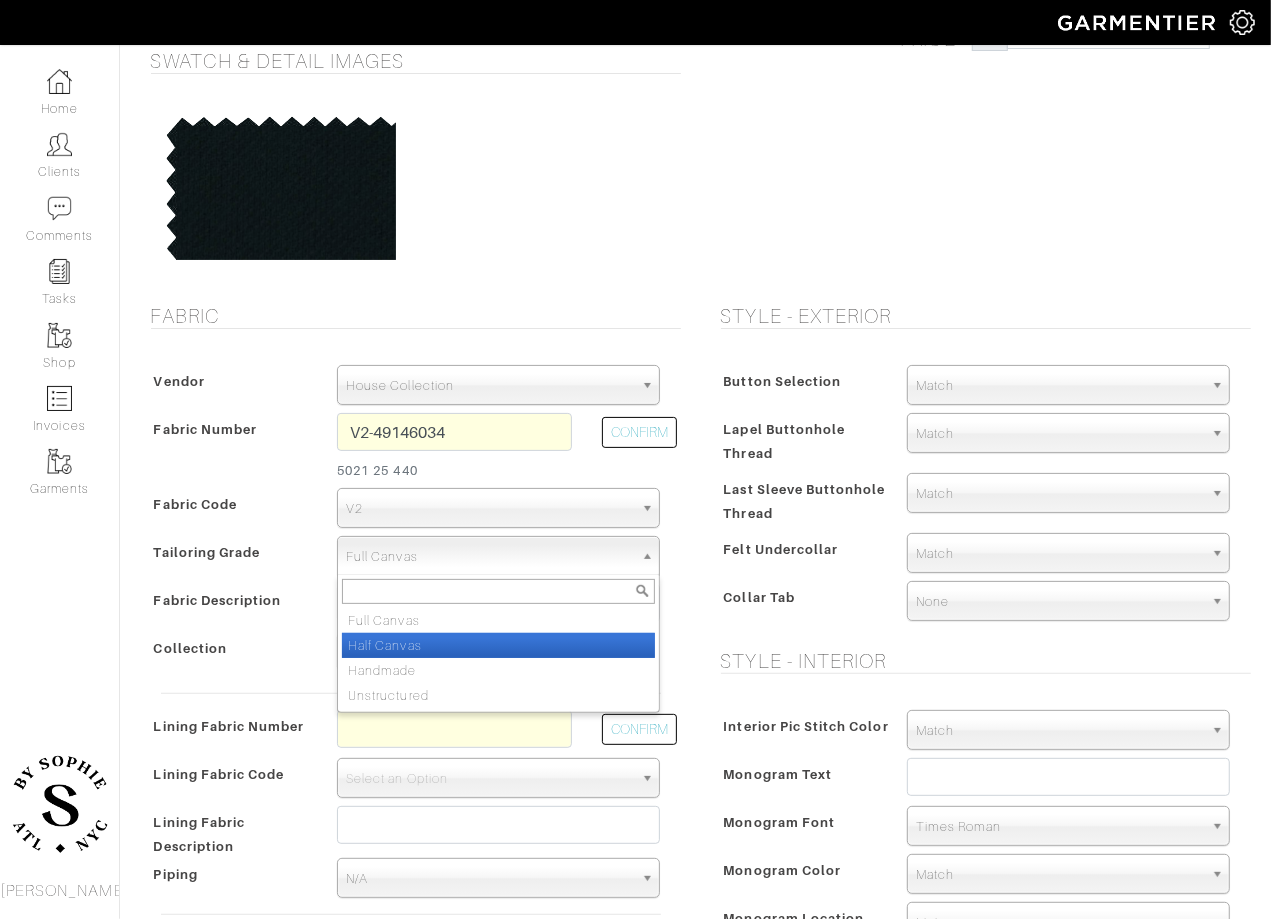 click on "Half Canvas" at bounding box center (498, 645) 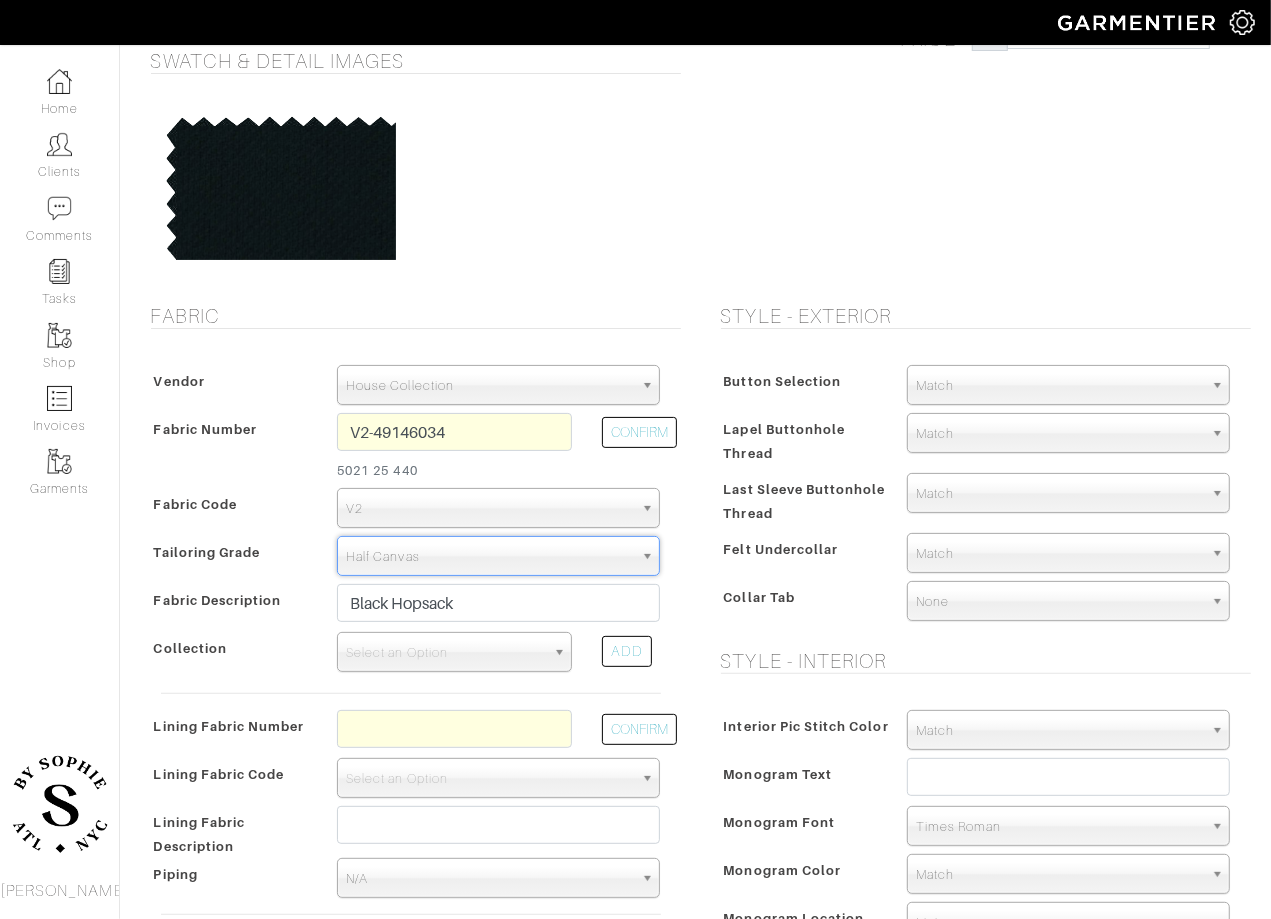 scroll, scrollTop: 0, scrollLeft: 0, axis: both 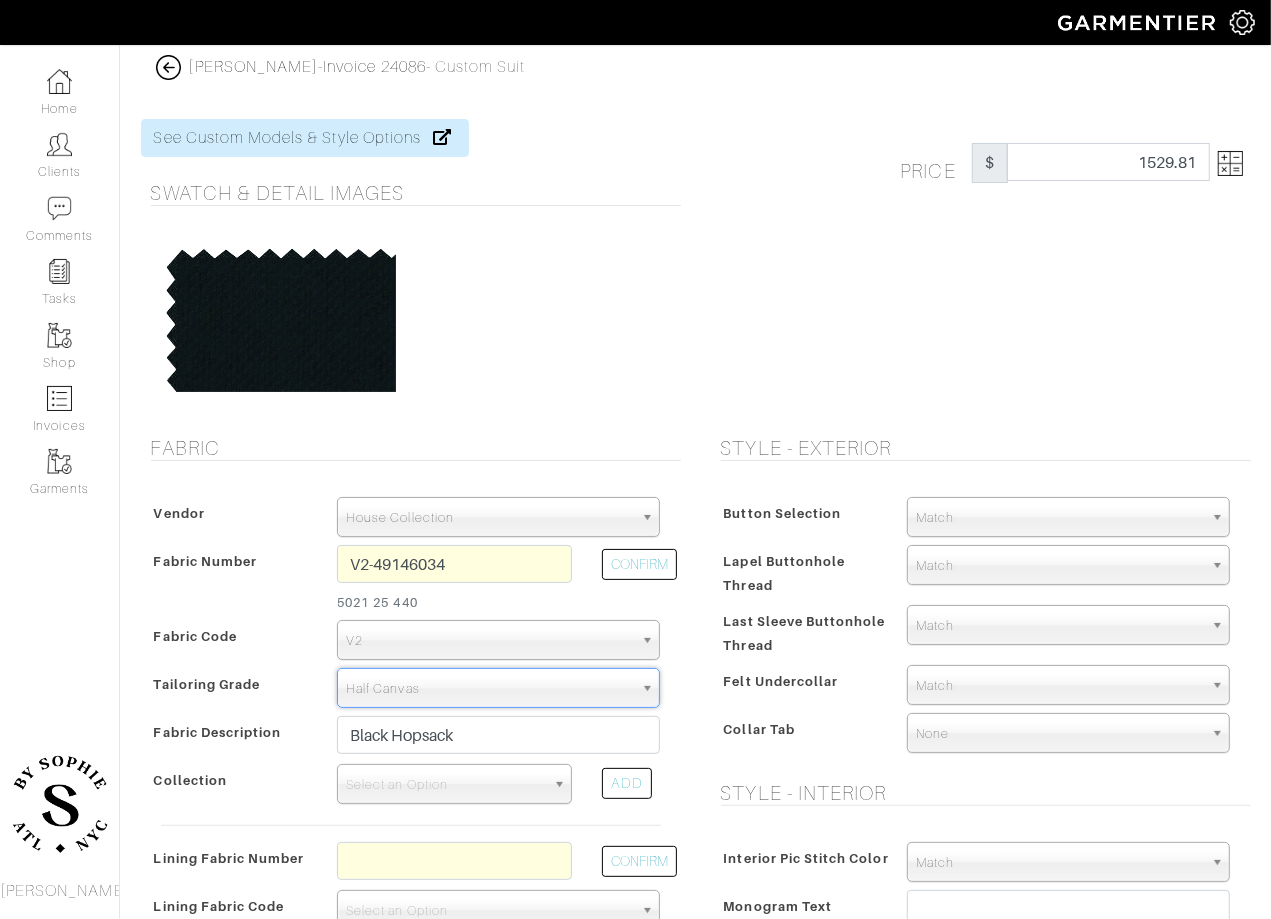 click at bounding box center [1230, 163] 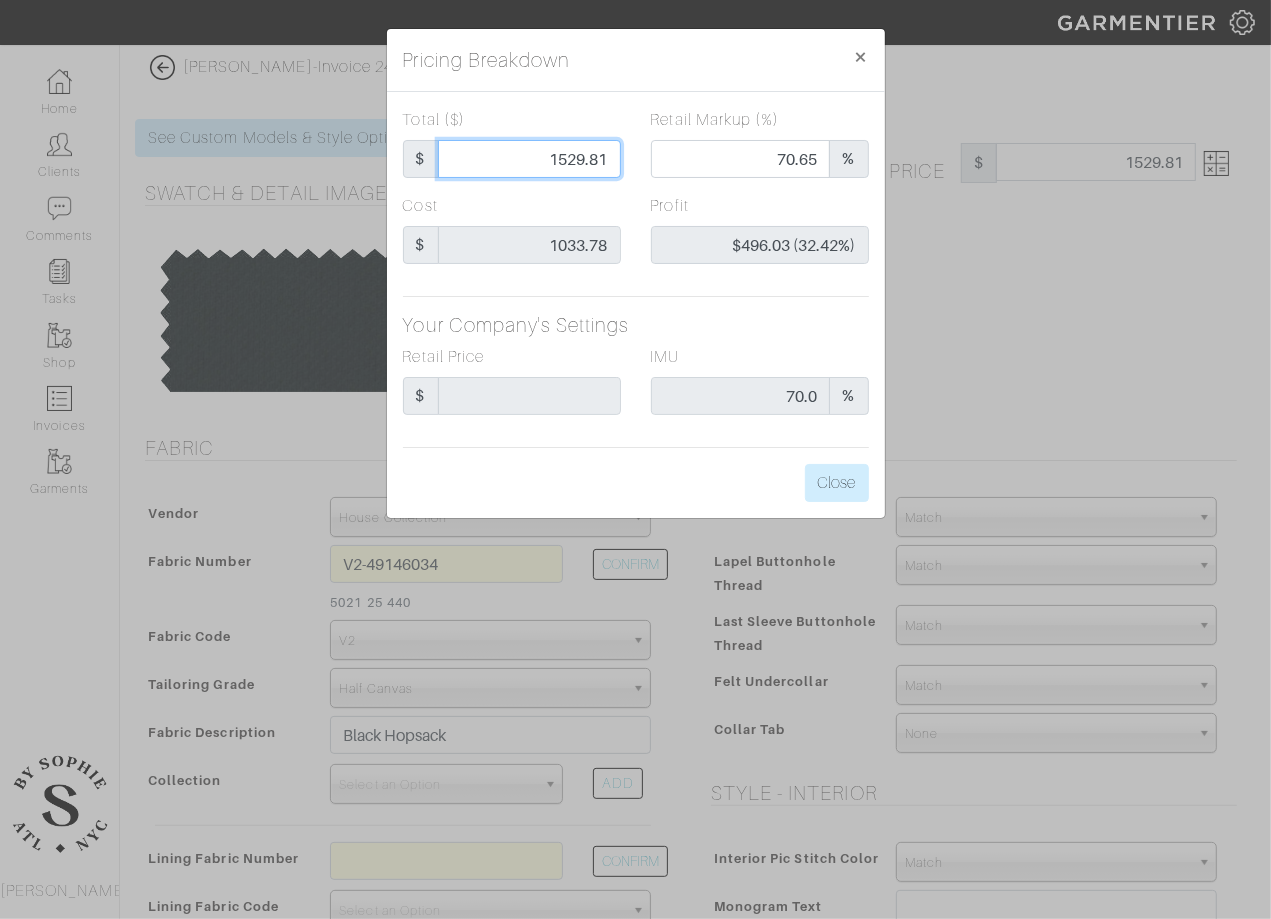 click on "1529.81" at bounding box center (529, 159) 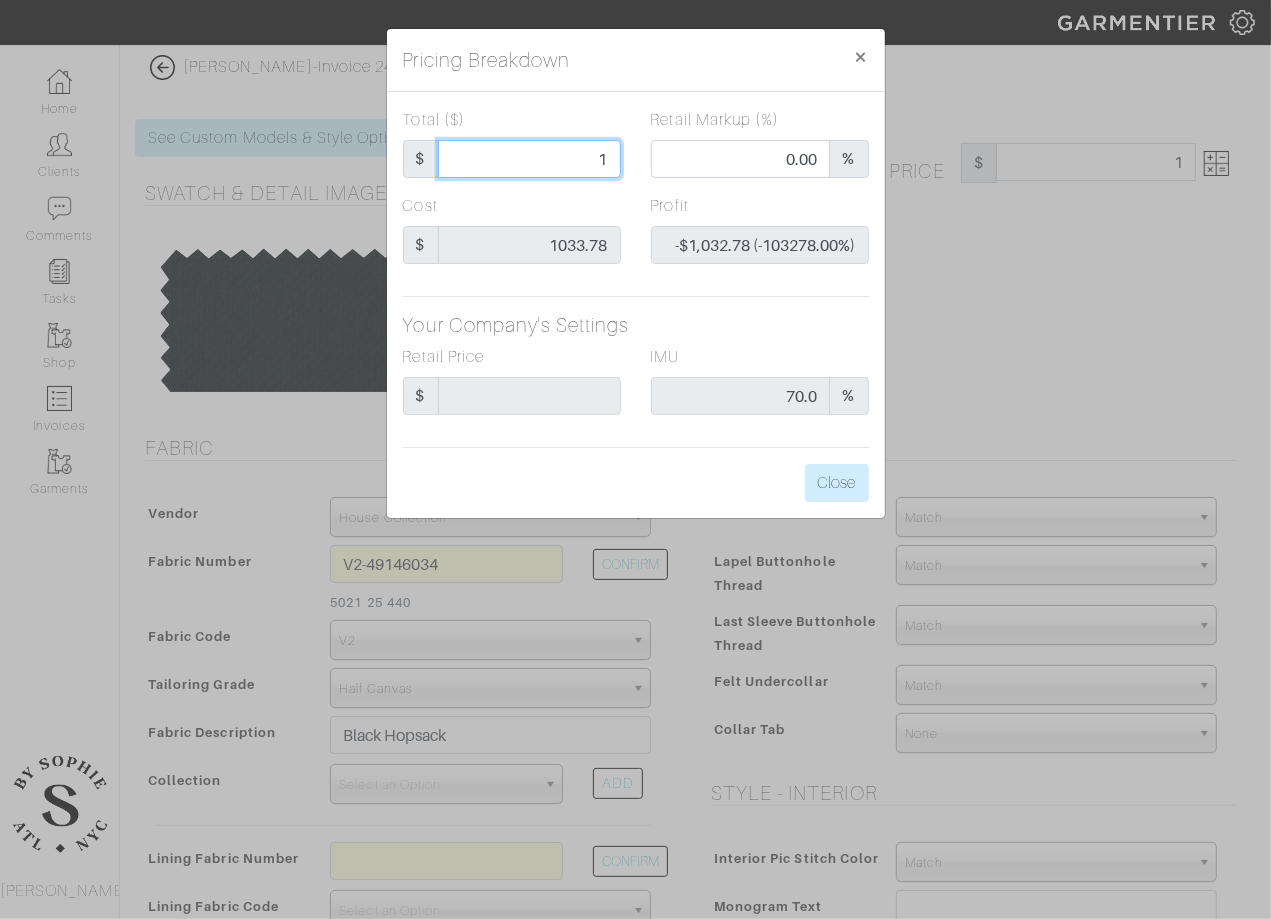 type on "16" 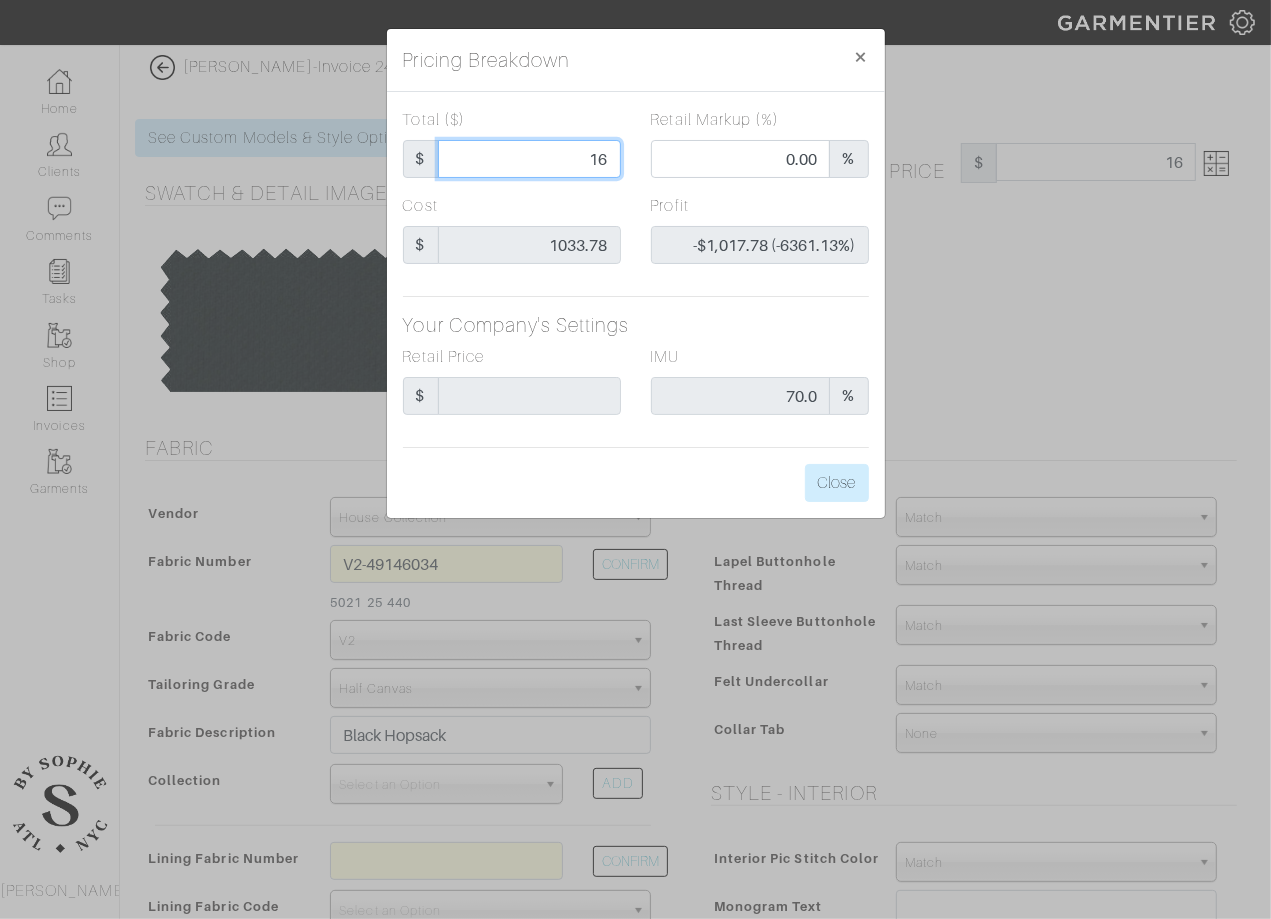 type on "165" 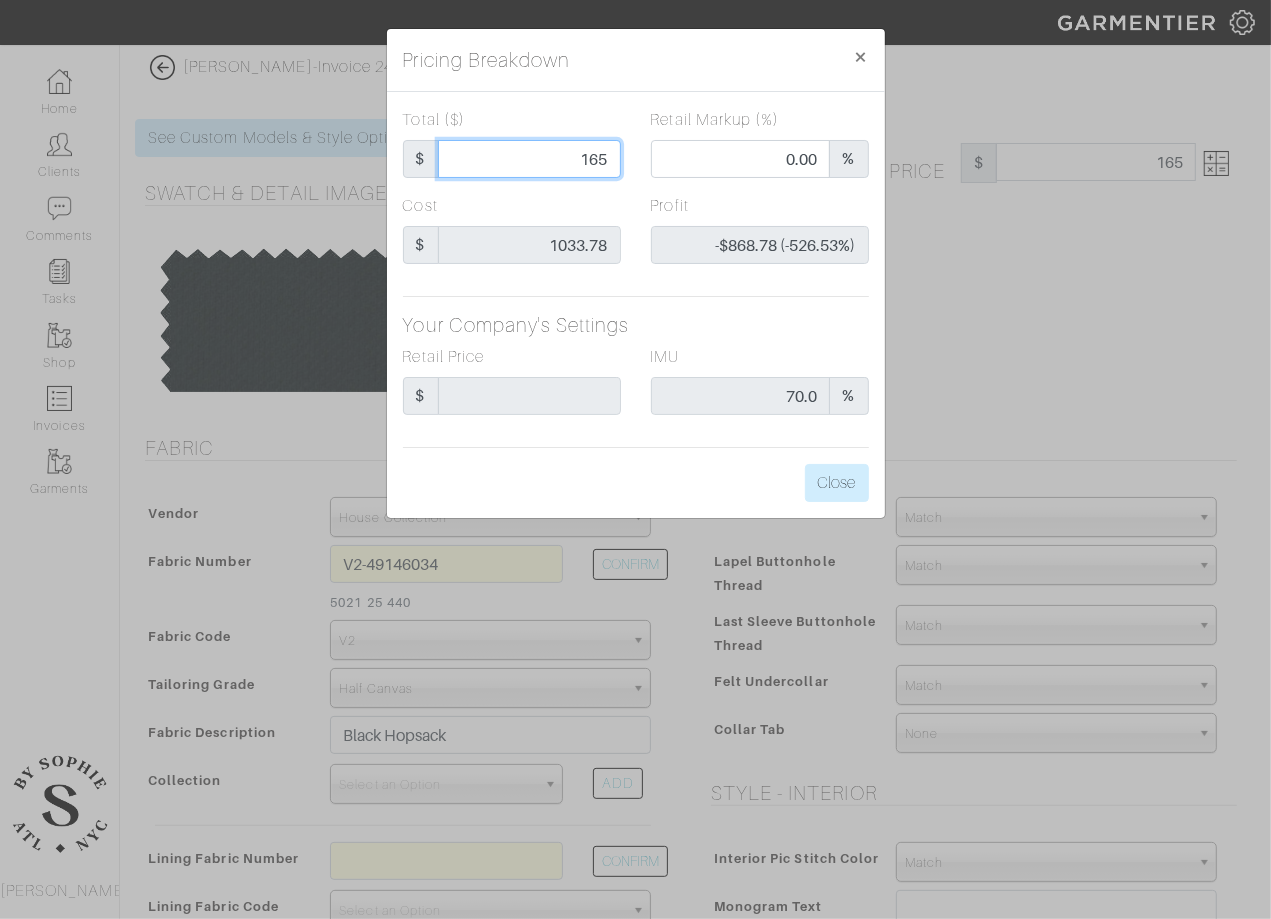 type on "1650" 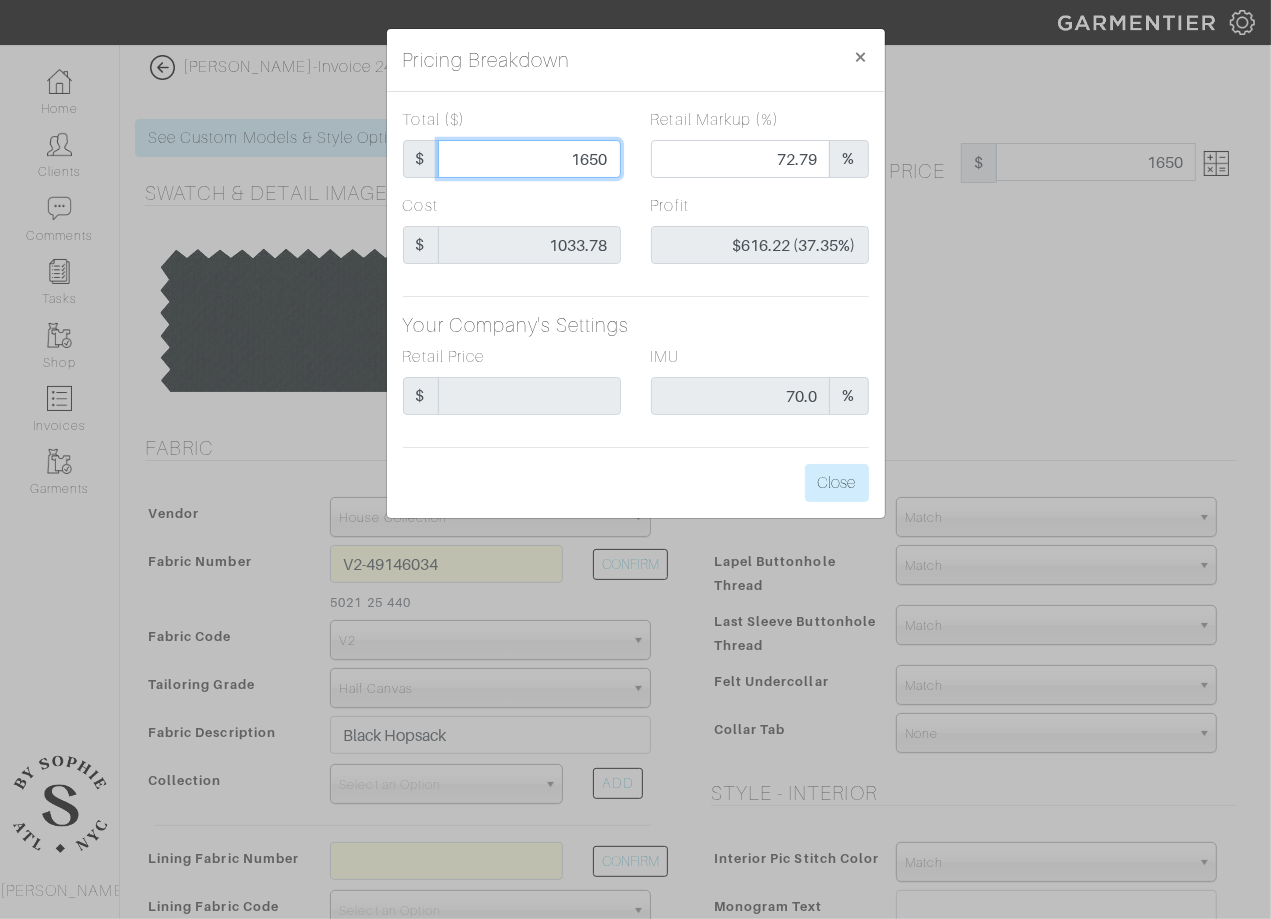type on "165" 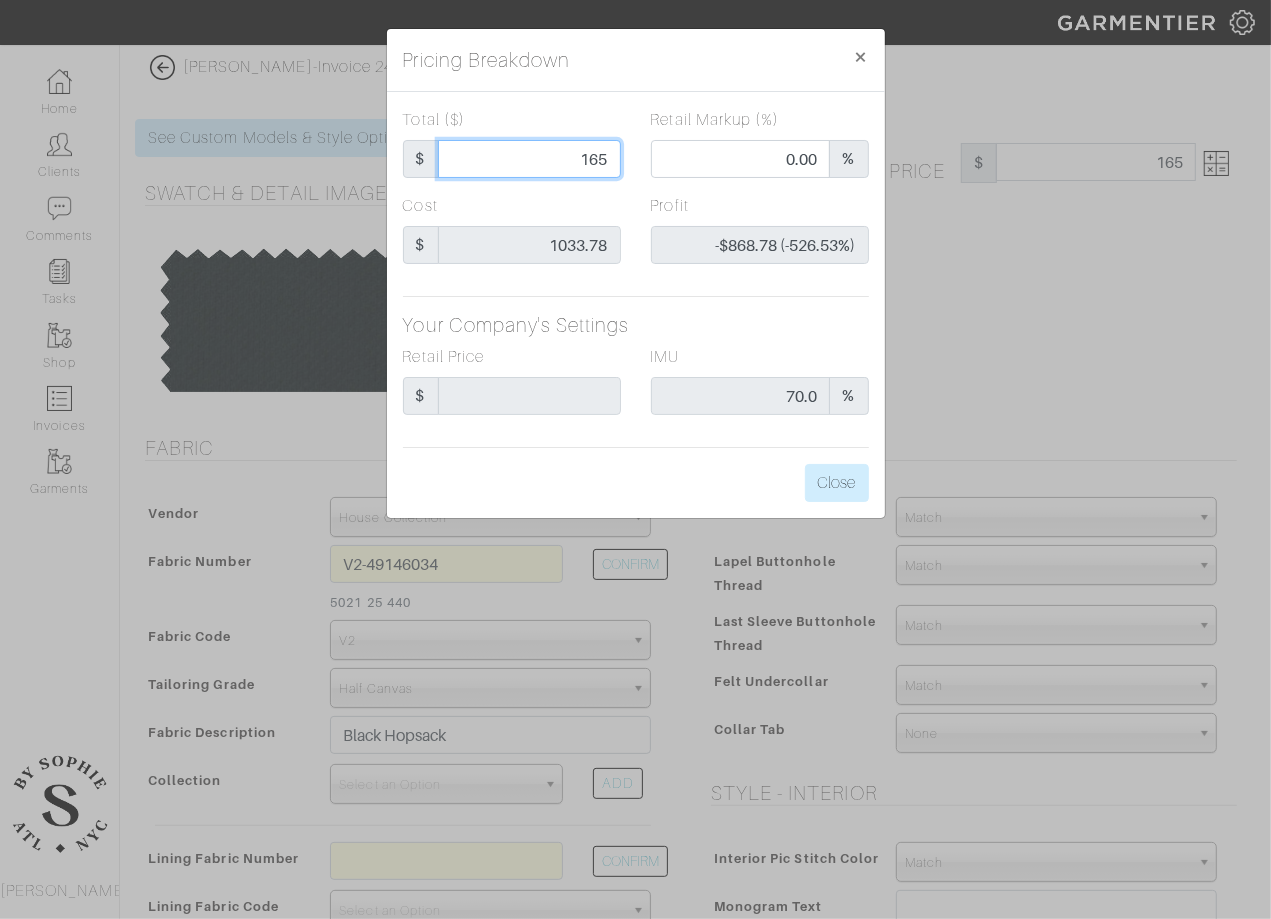 type on "16" 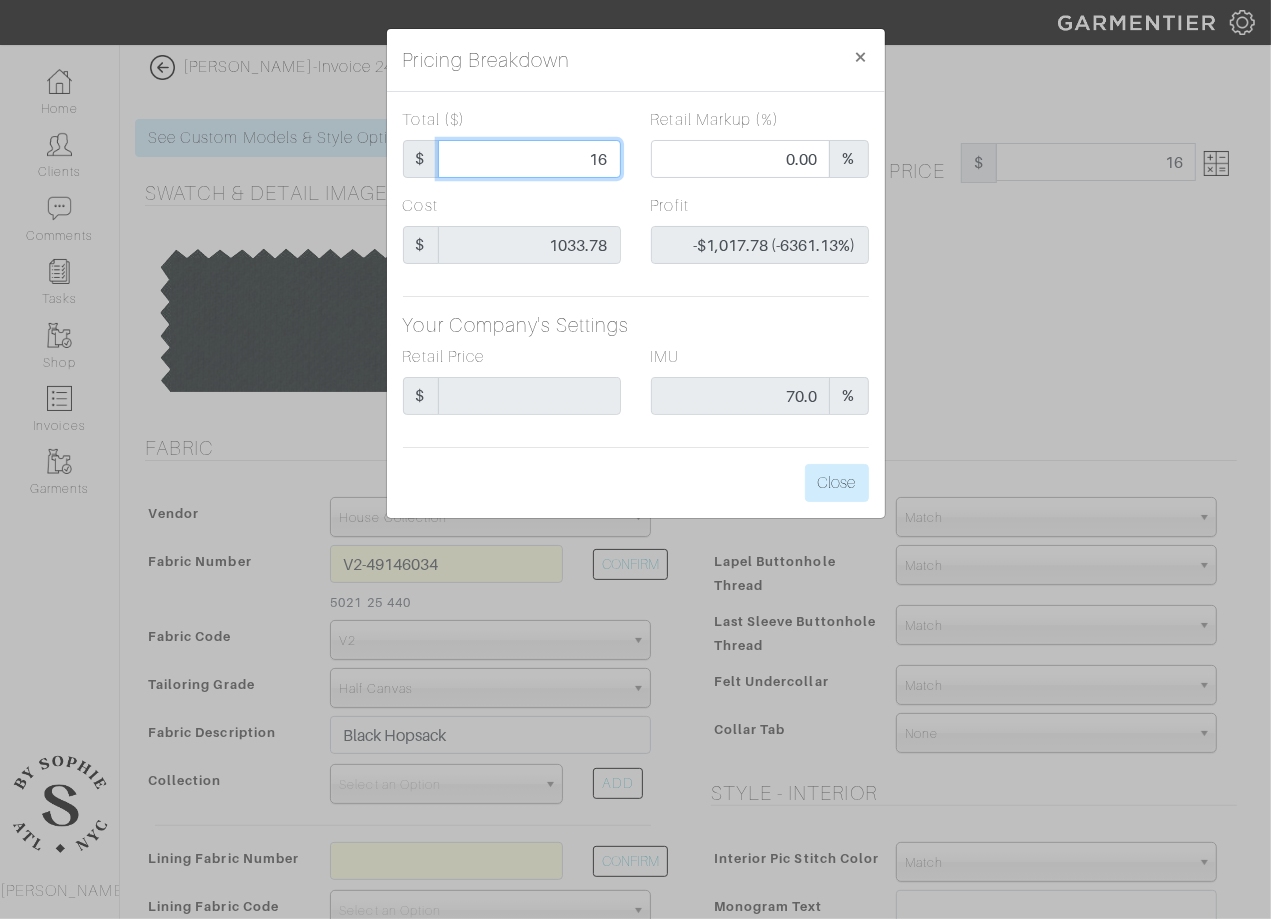 type on "1" 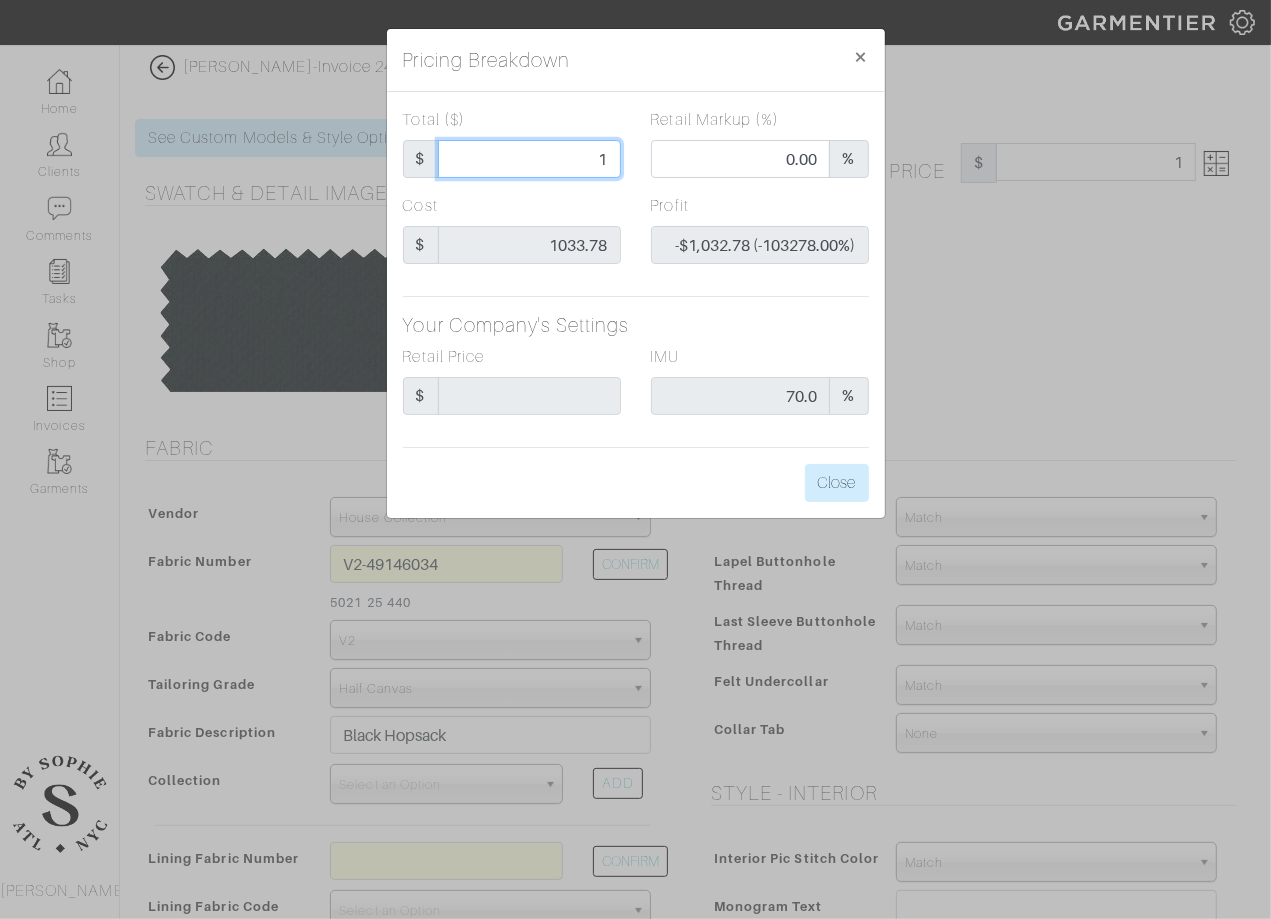 type on "17" 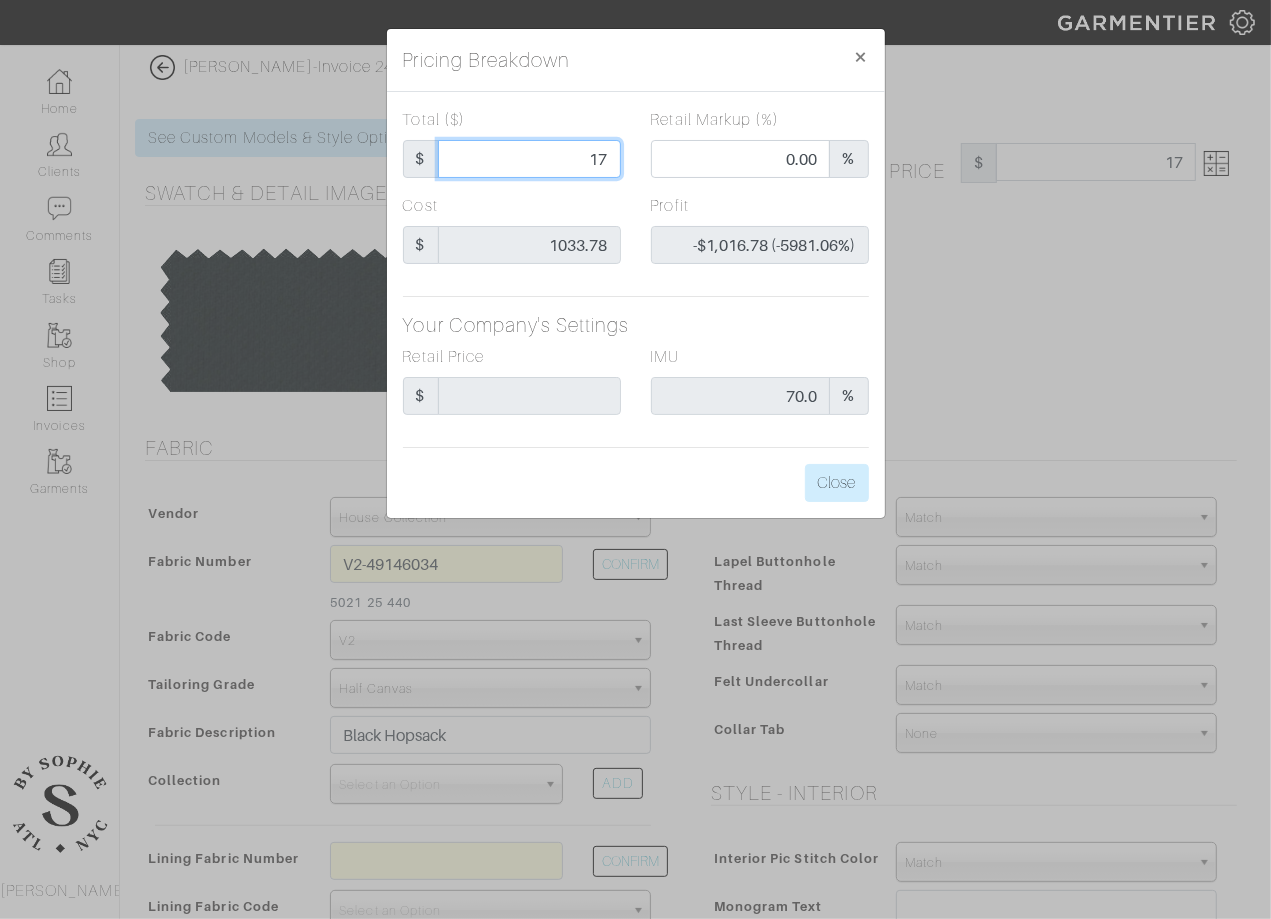 type on "175" 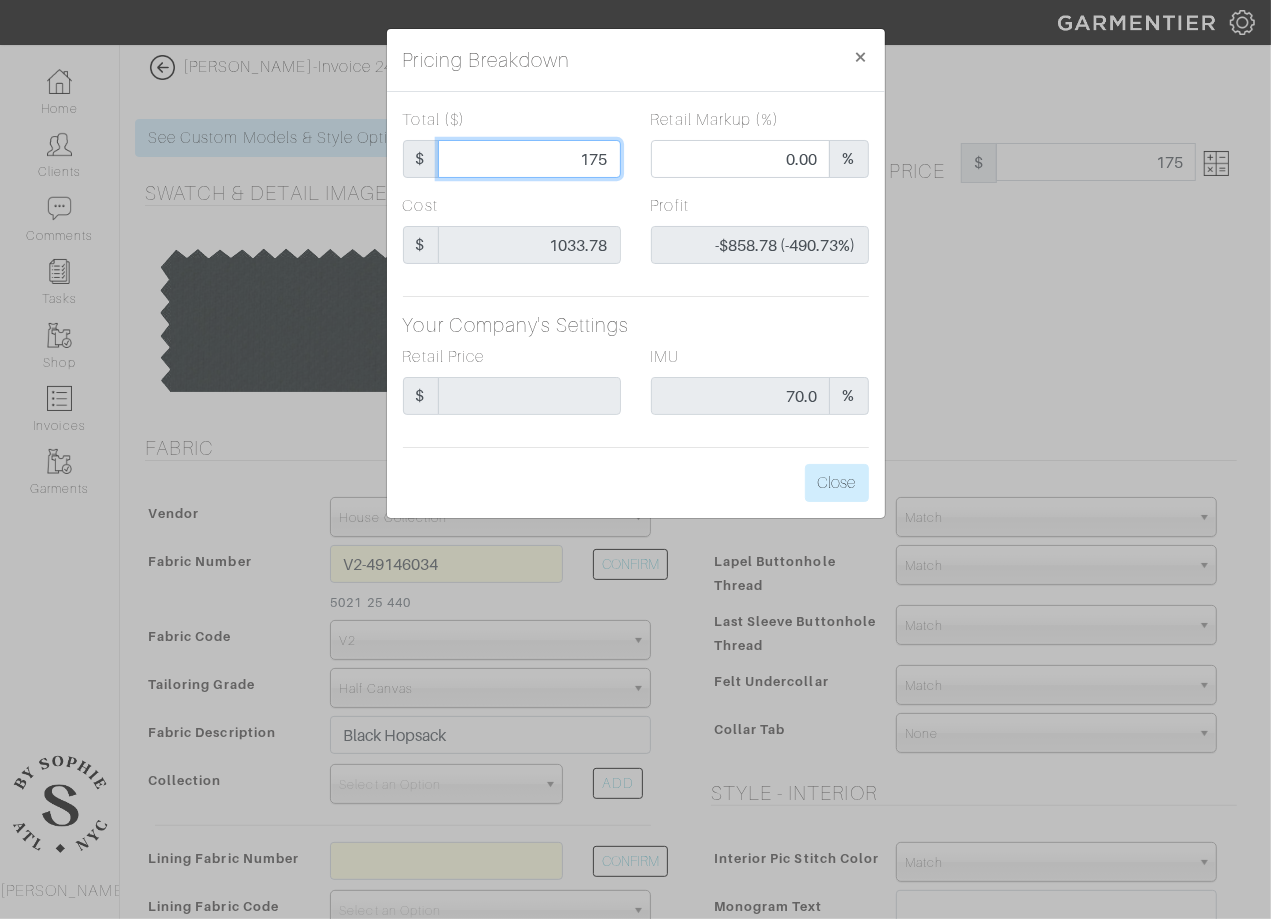 type on "1750" 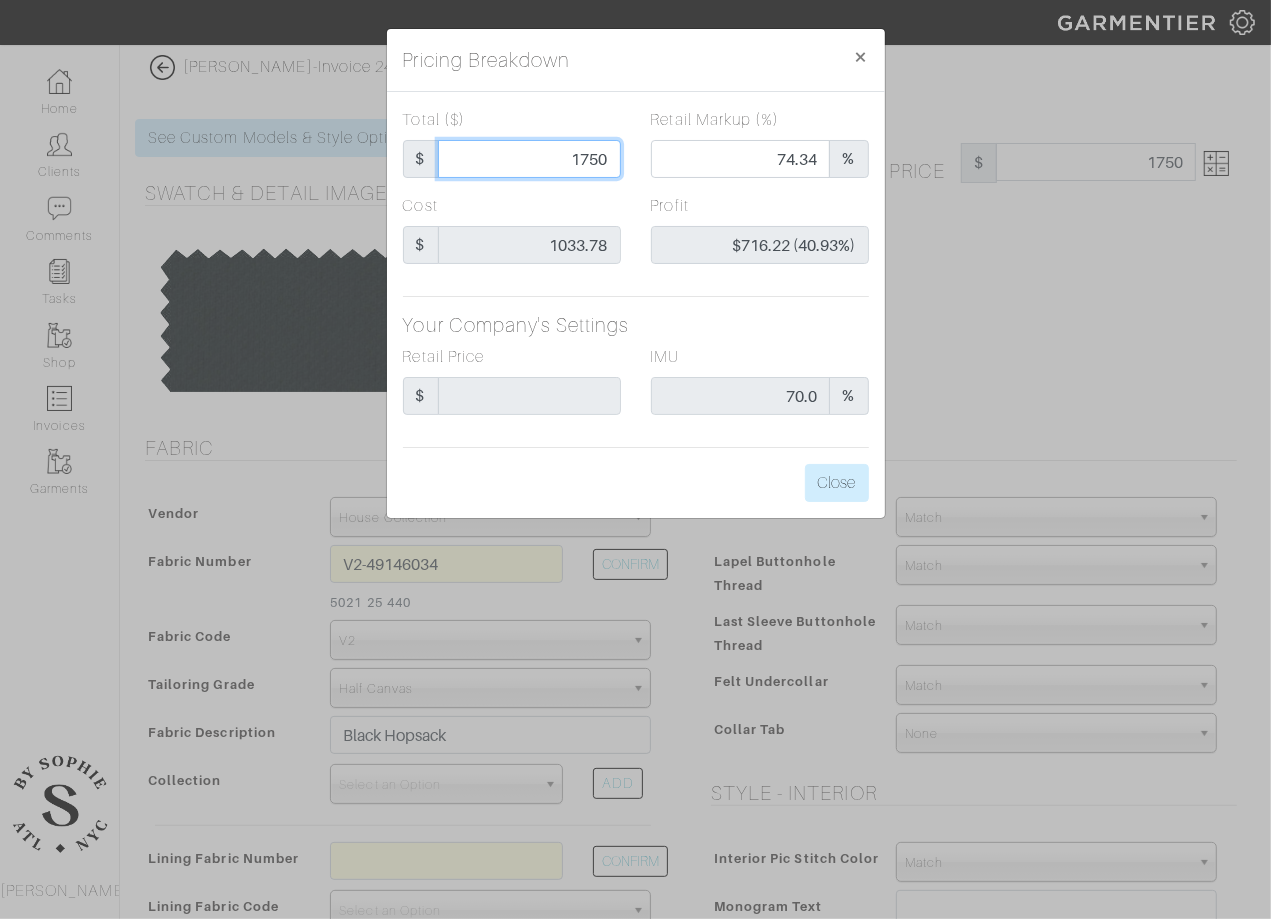 type on "175" 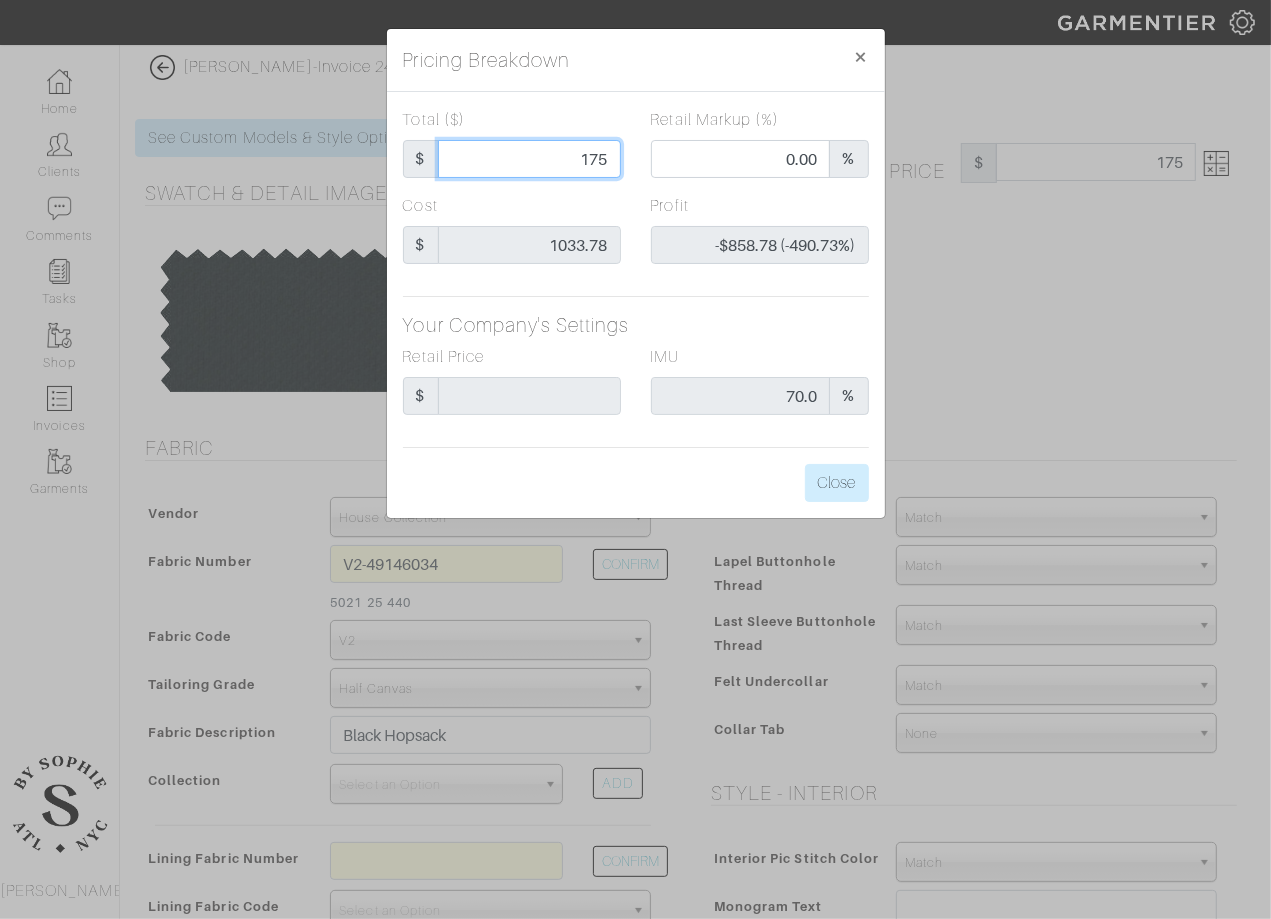 type on "17" 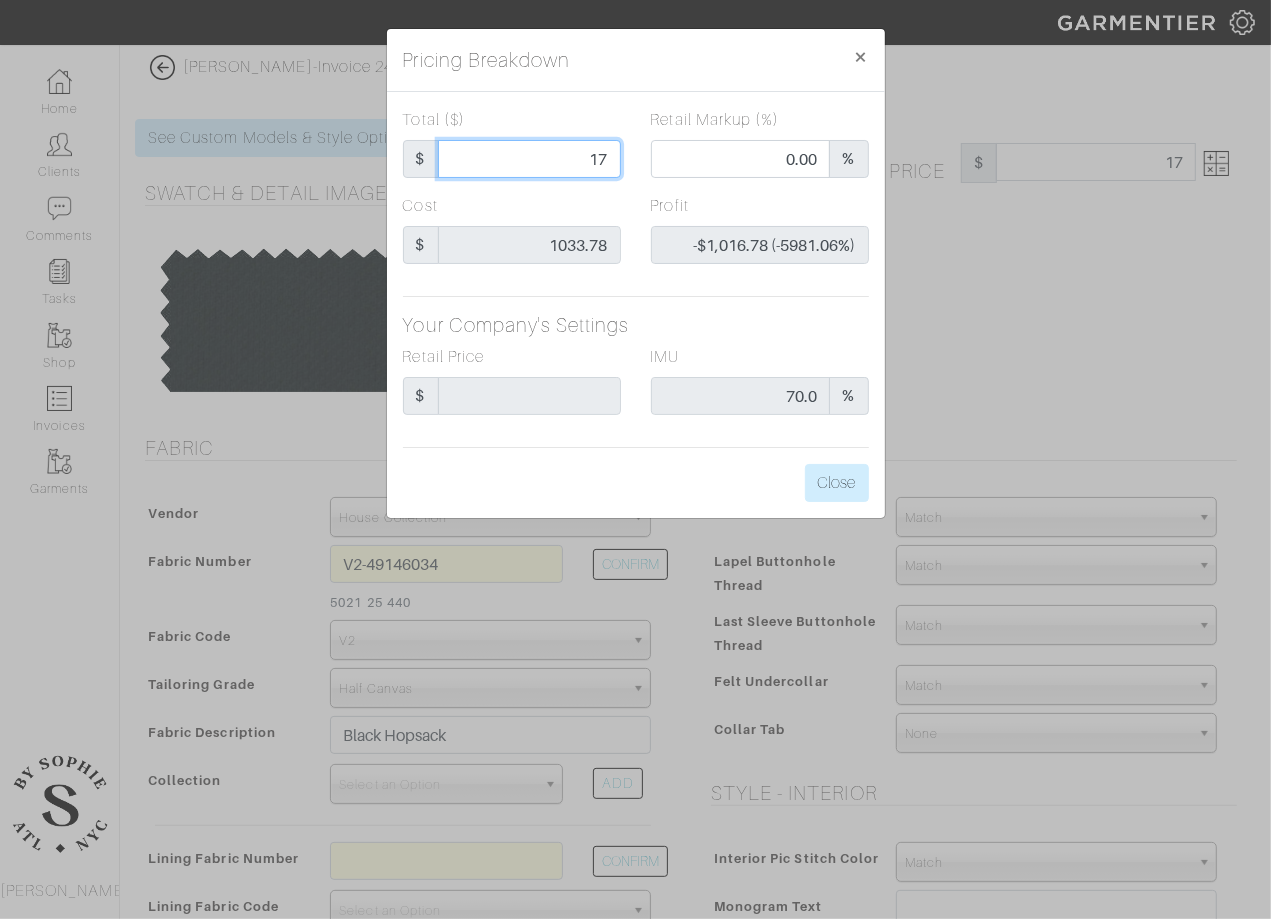 type on "170" 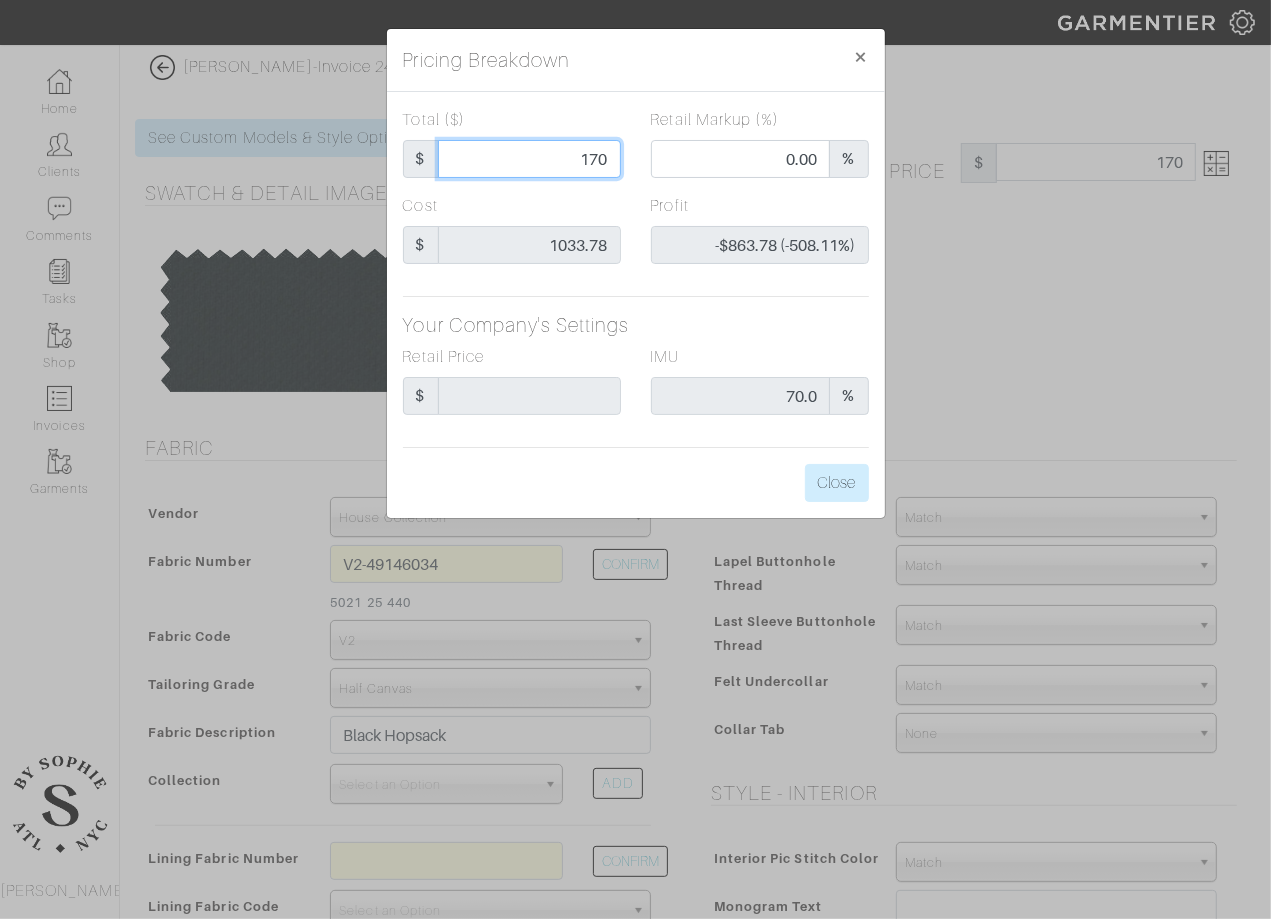 type on "1700" 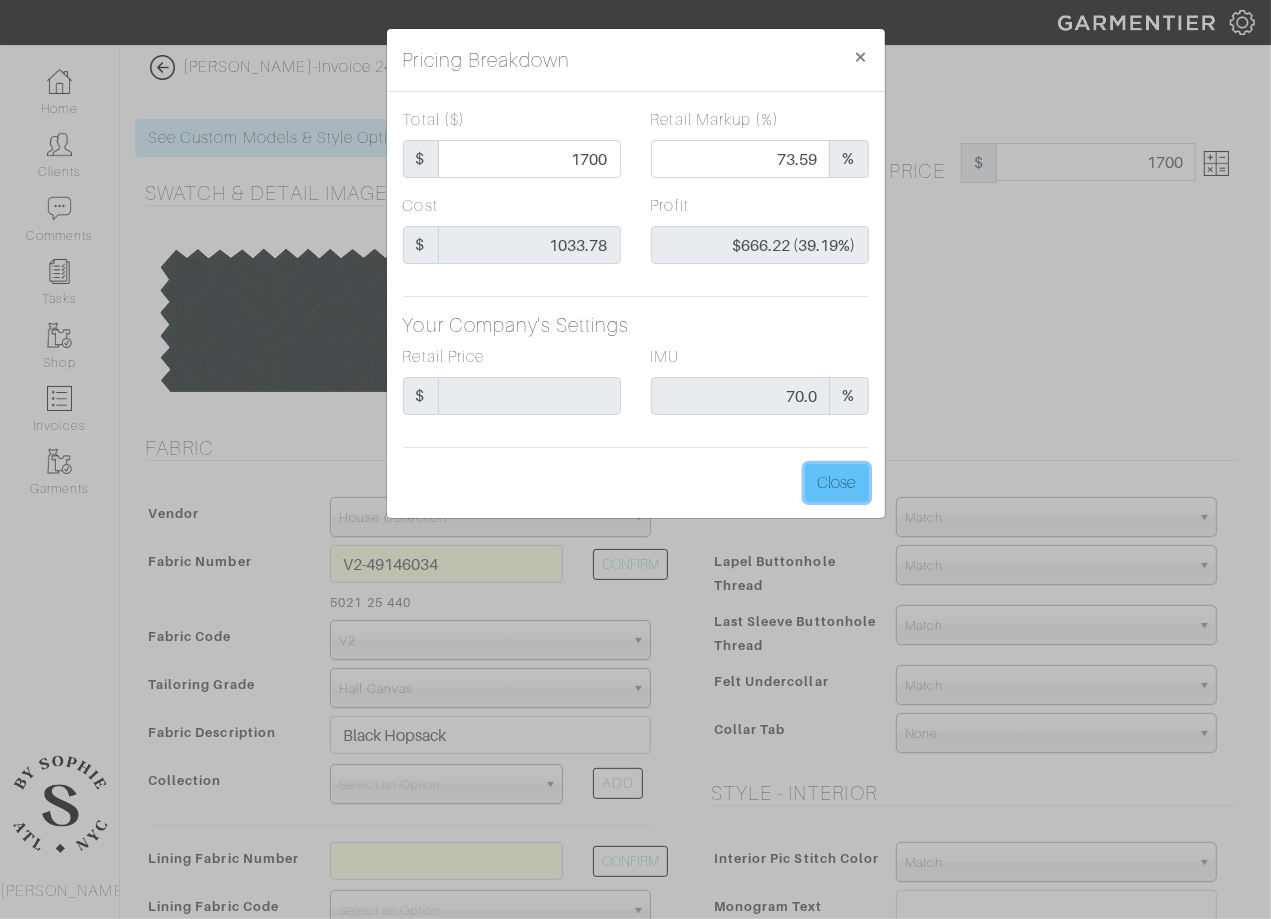click on "Close" at bounding box center (837, 483) 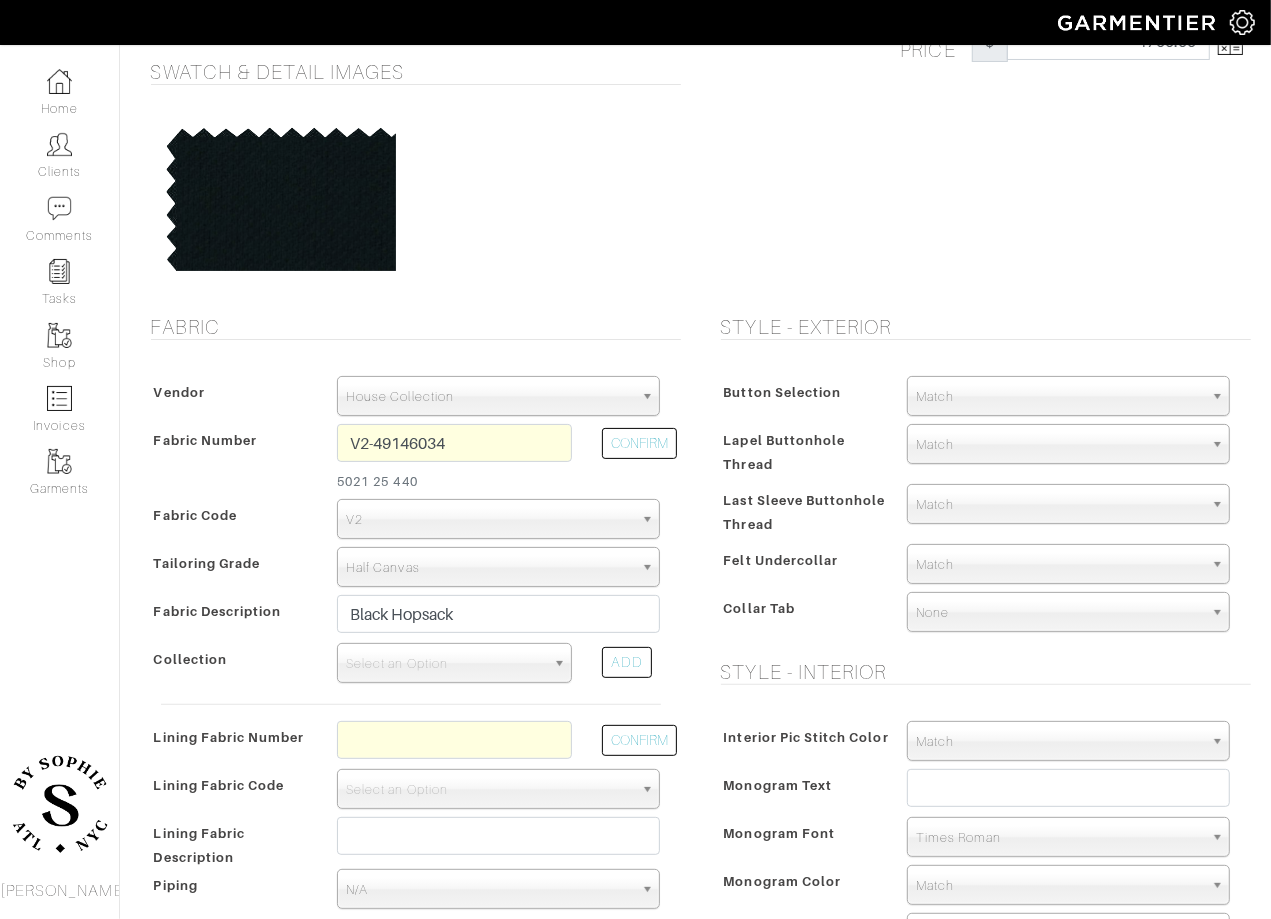 scroll, scrollTop: 212, scrollLeft: 0, axis: vertical 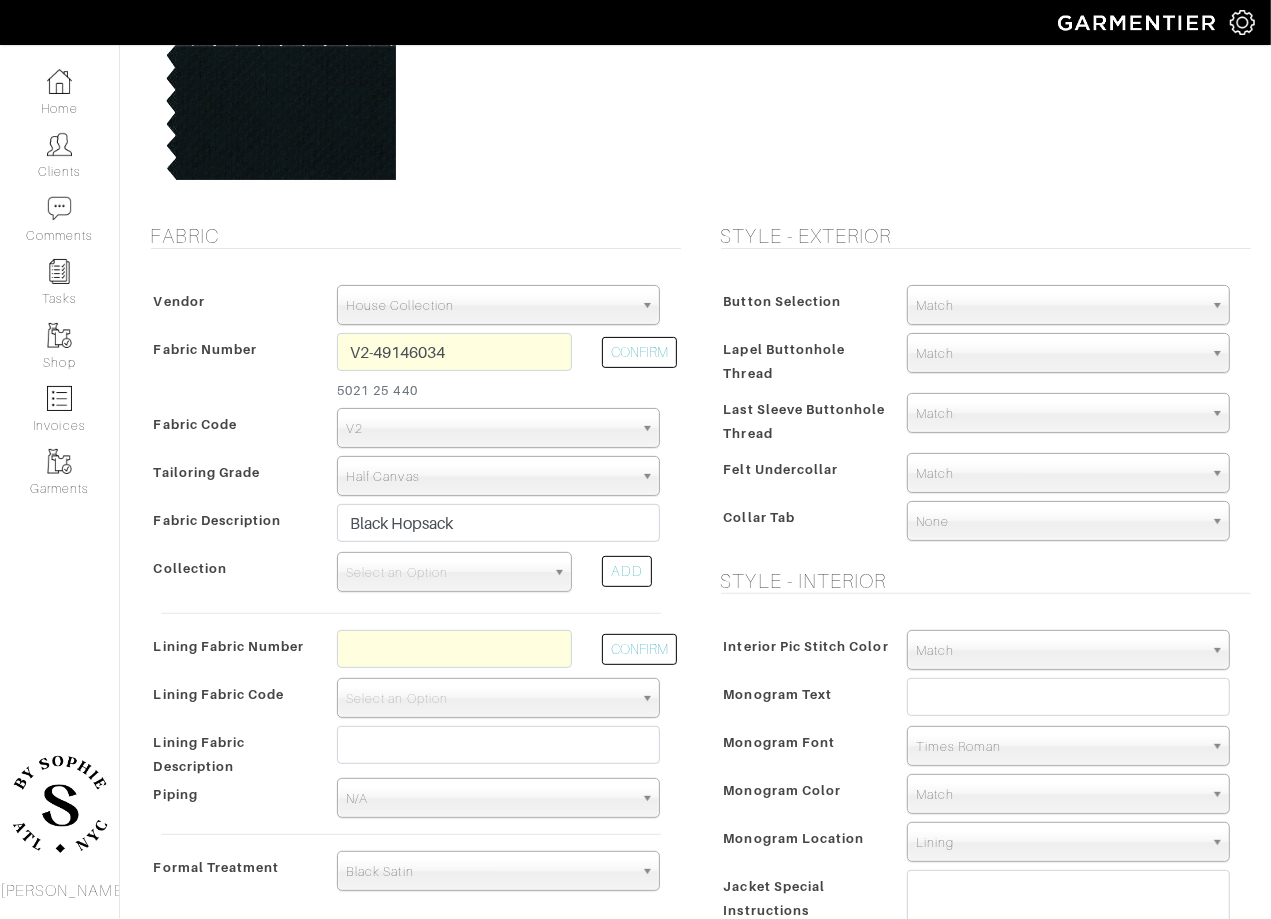 click on "Match" at bounding box center [1059, 306] 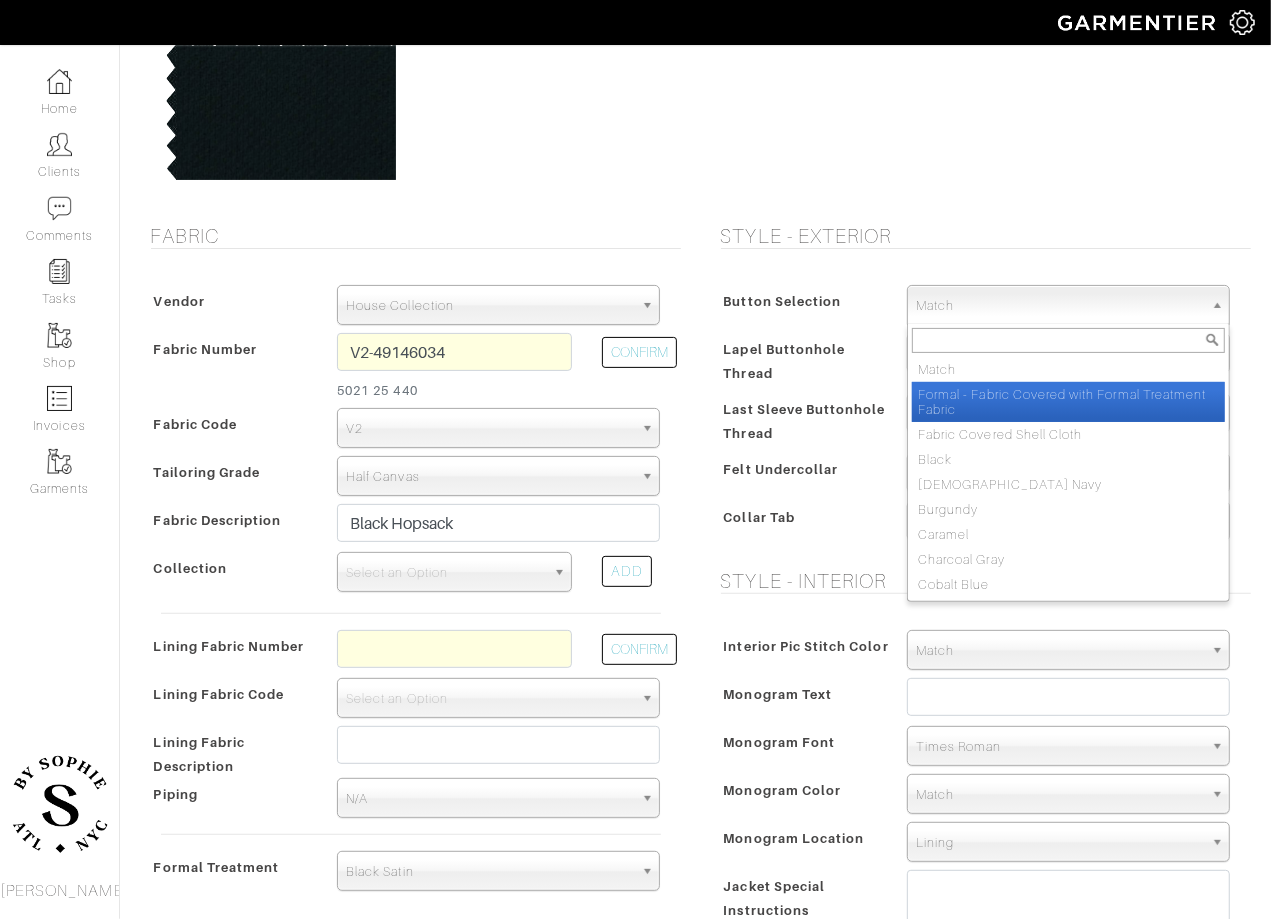 click on "Formal - Fabric Covered with Formal Treatment Fabric" at bounding box center [1068, 402] 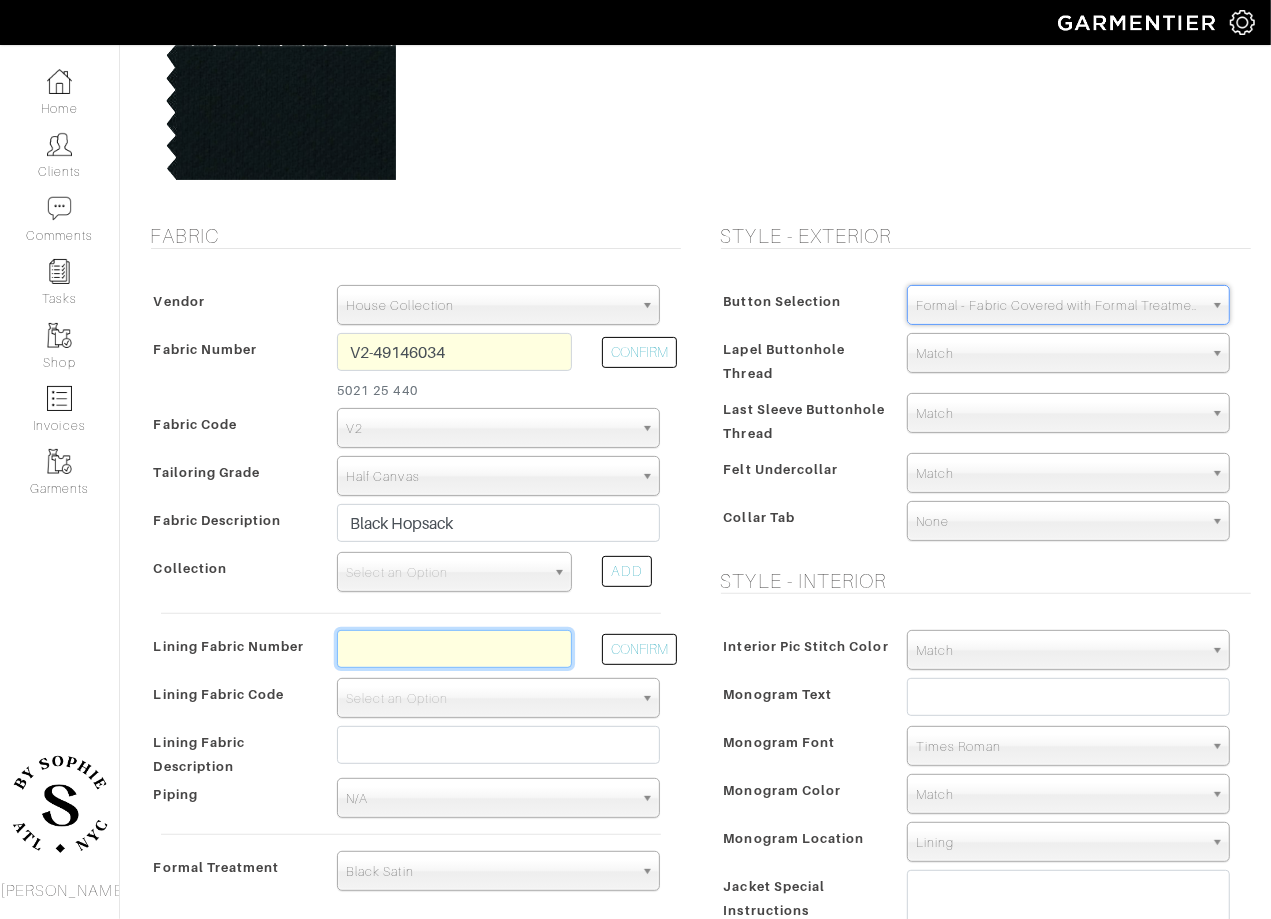 click at bounding box center [454, 649] 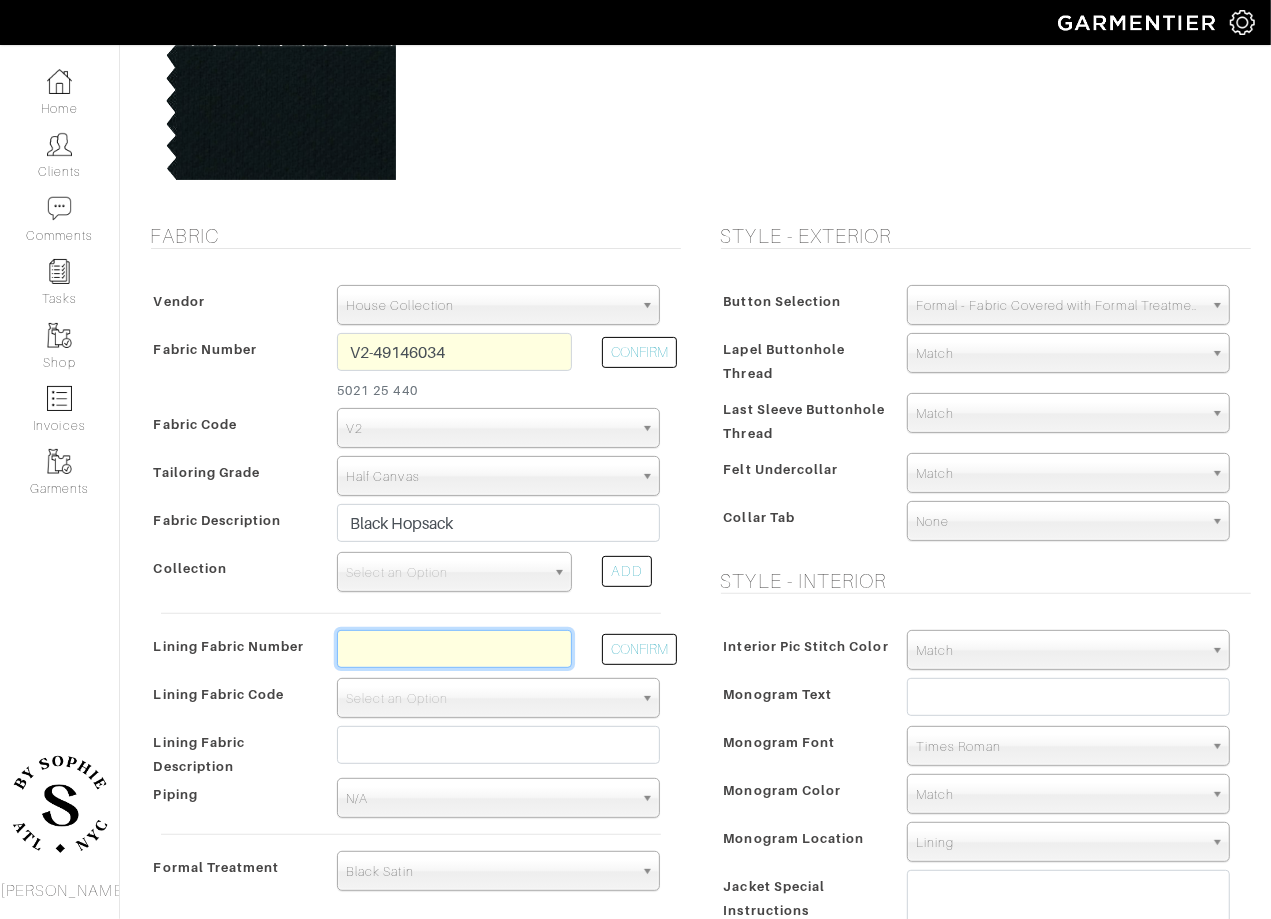 paste on "L3-48139274" 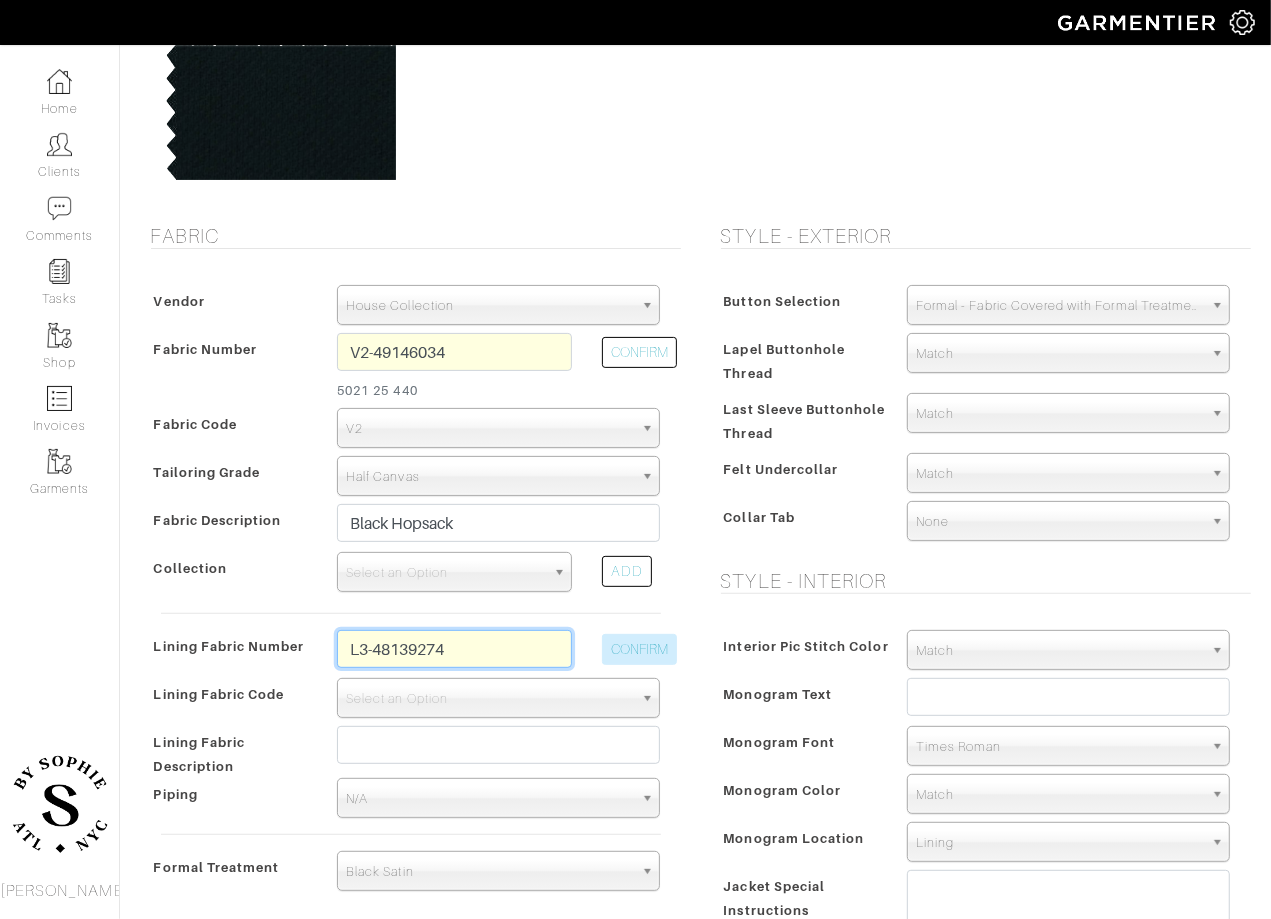 type on "L3-48139274" 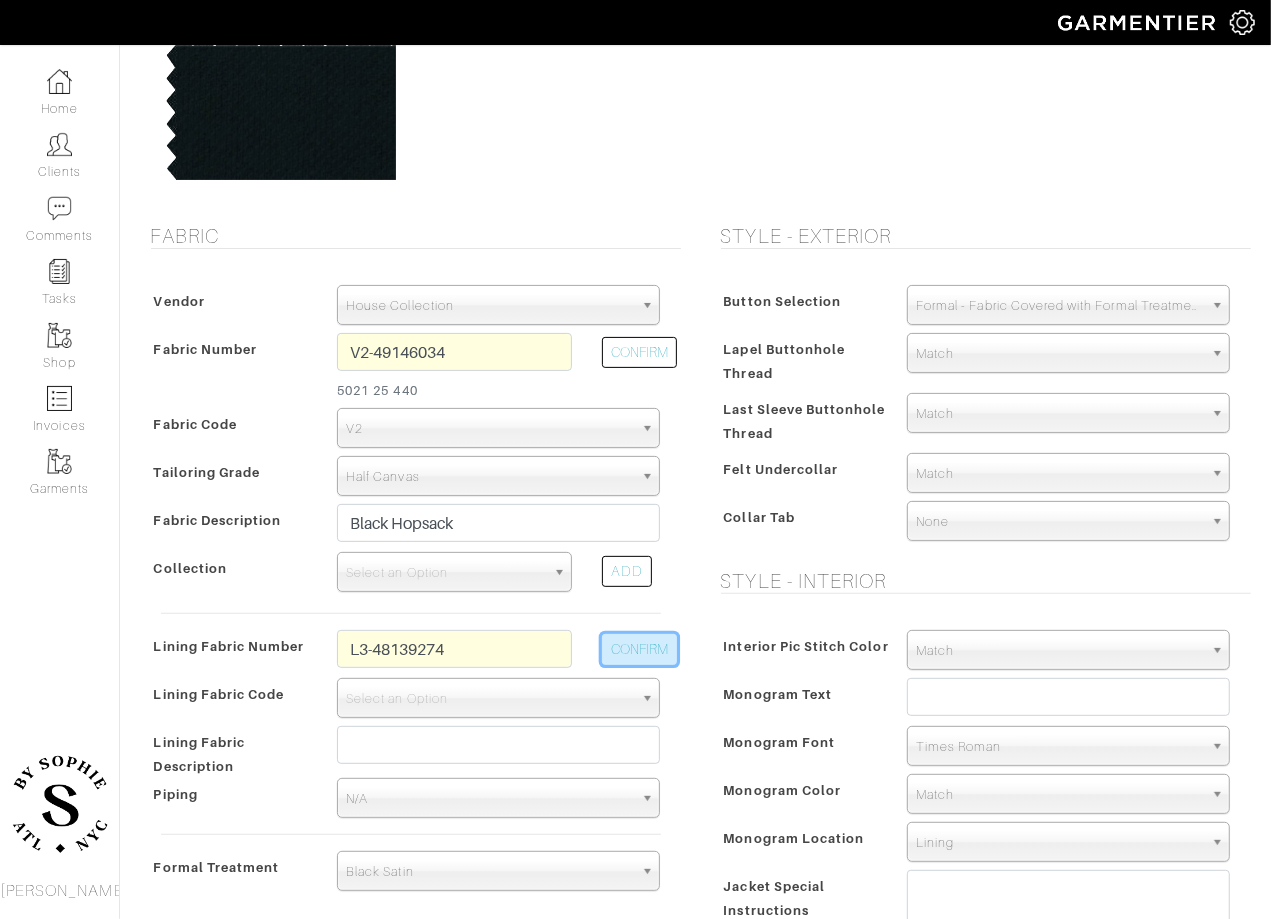click on "CONFIRM" at bounding box center (639, 649) 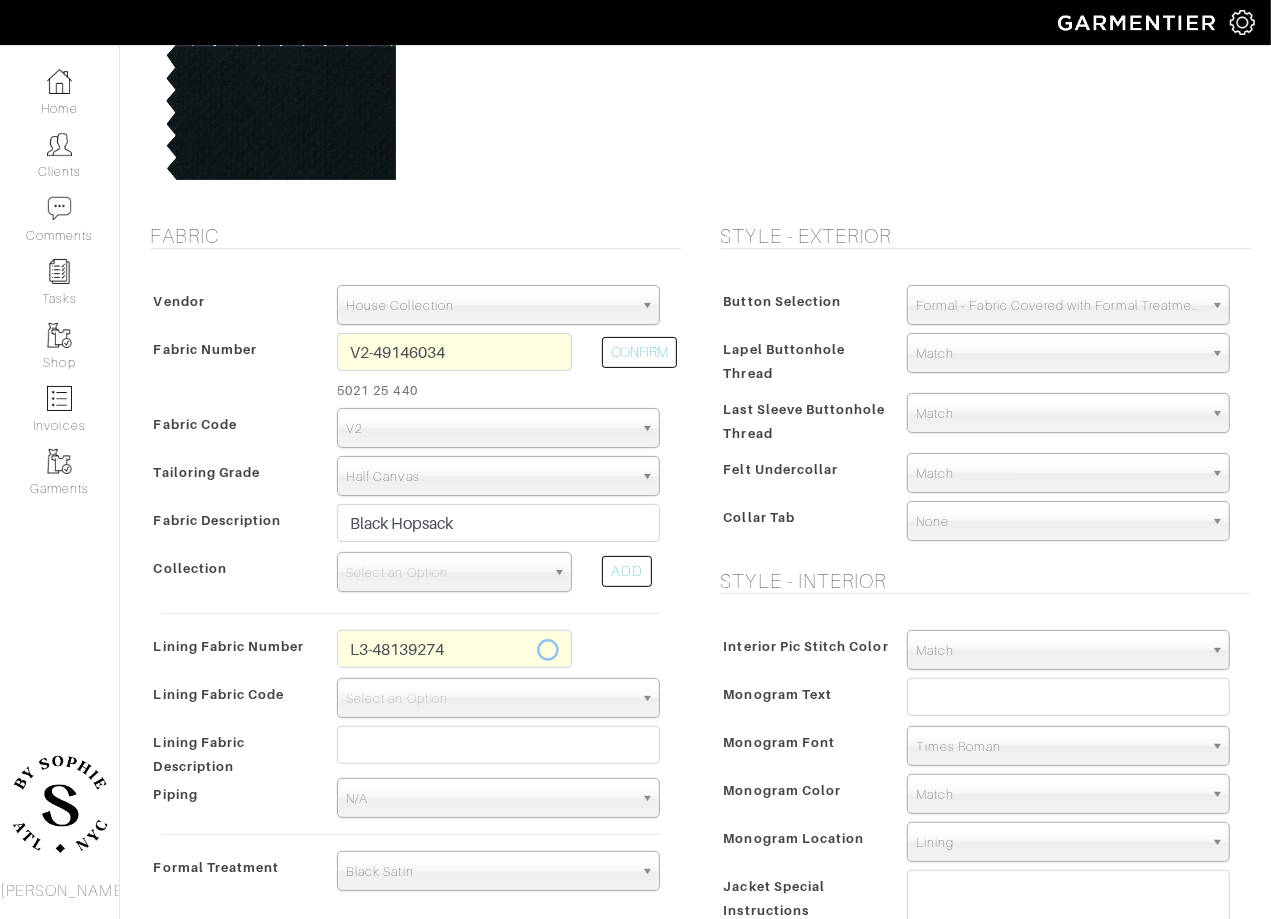 select on "937" 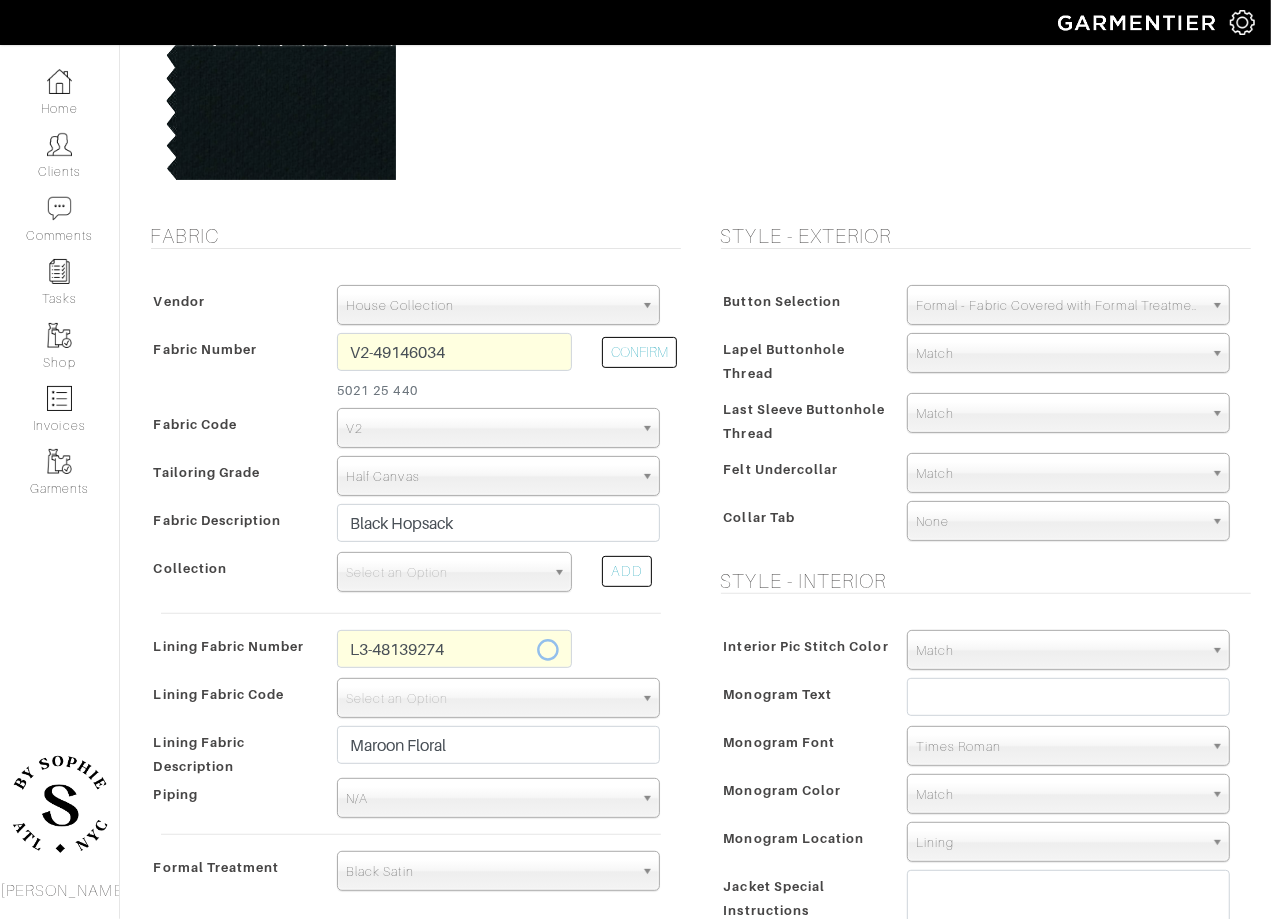 type on "1730.11" 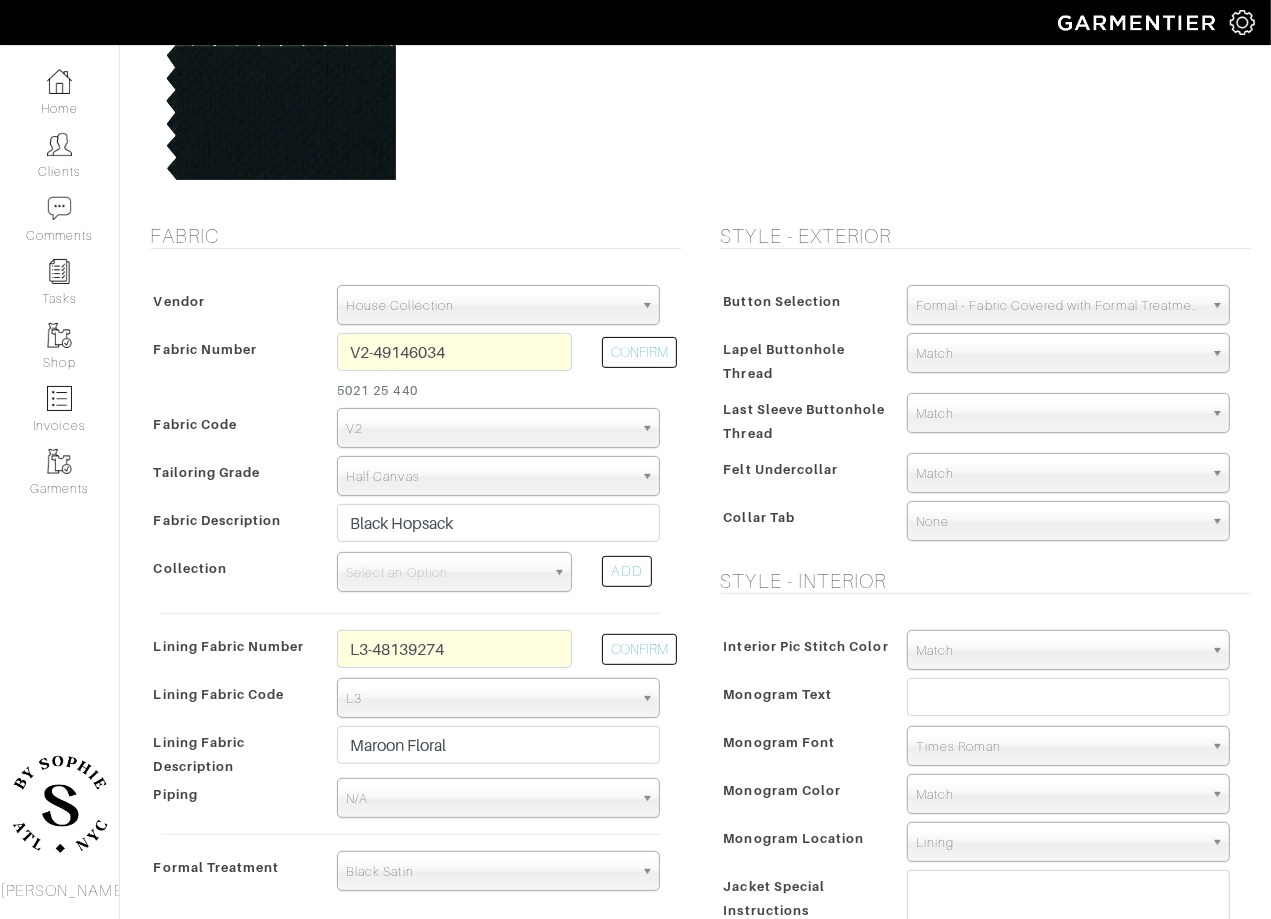 click on "Vendor
Zegna
Scabal
Loro Piana
Gladson
Dormeuil
House Collection
London
Marzoni
Holland & Sherry
Ariston
House Collection
Hou se Collection
Fabric Number
V2-49146034 5021 25 440
CONFIRM
Fabric Code
AA
C2
C3
C4
C5
C6
C8
C9
CC
D
D1" at bounding box center [411, 592] 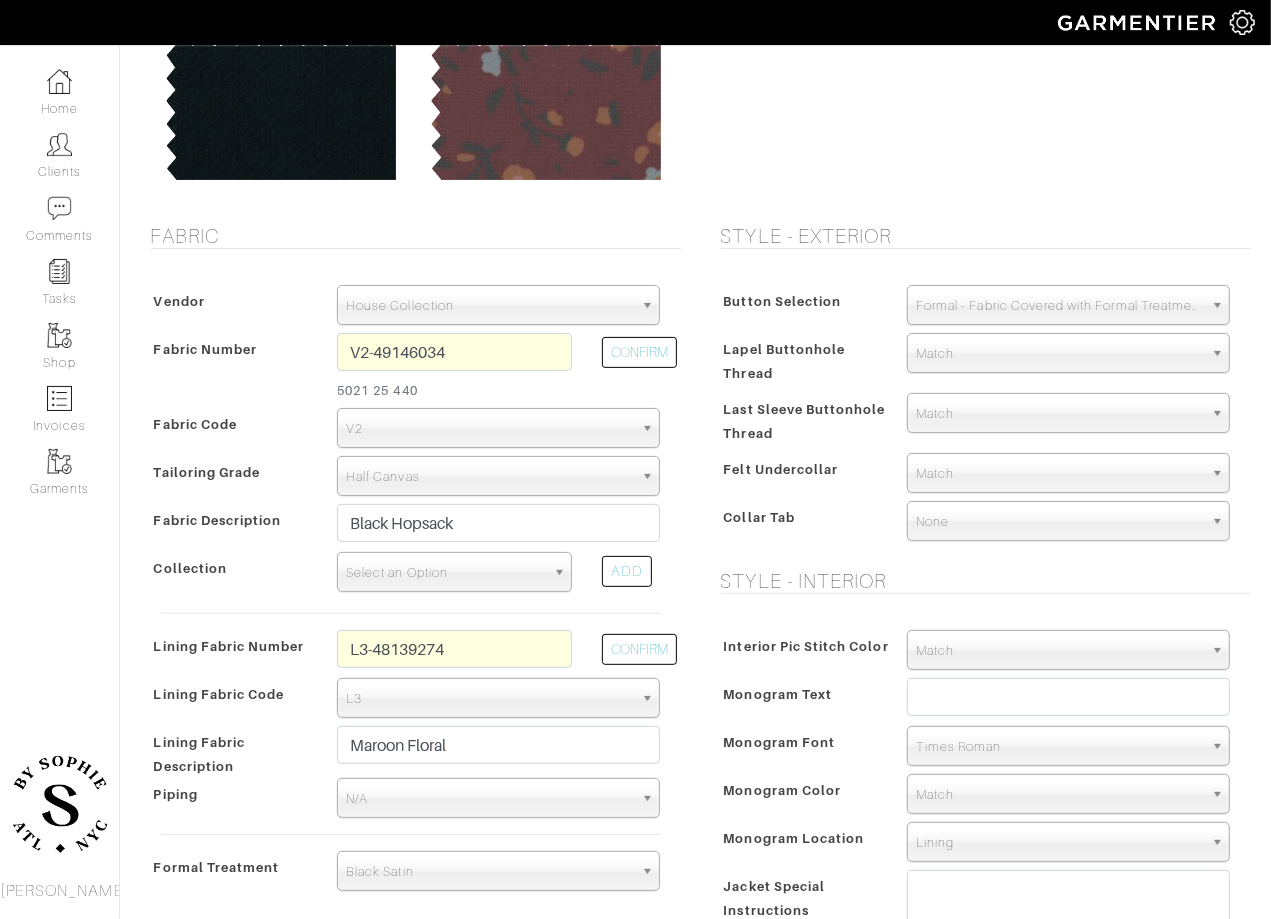 click on "Select an Option" at bounding box center [445, 573] 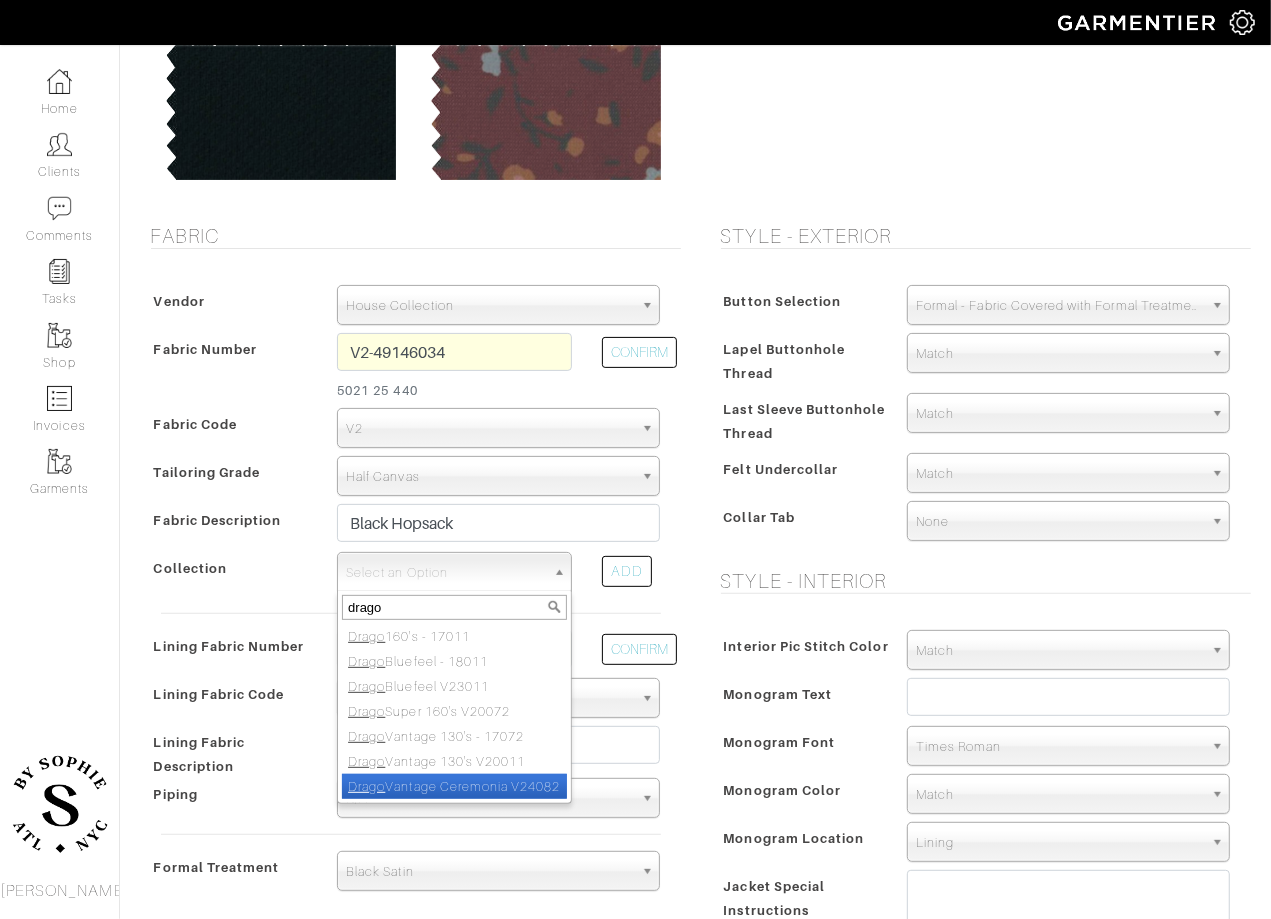 type on "drago" 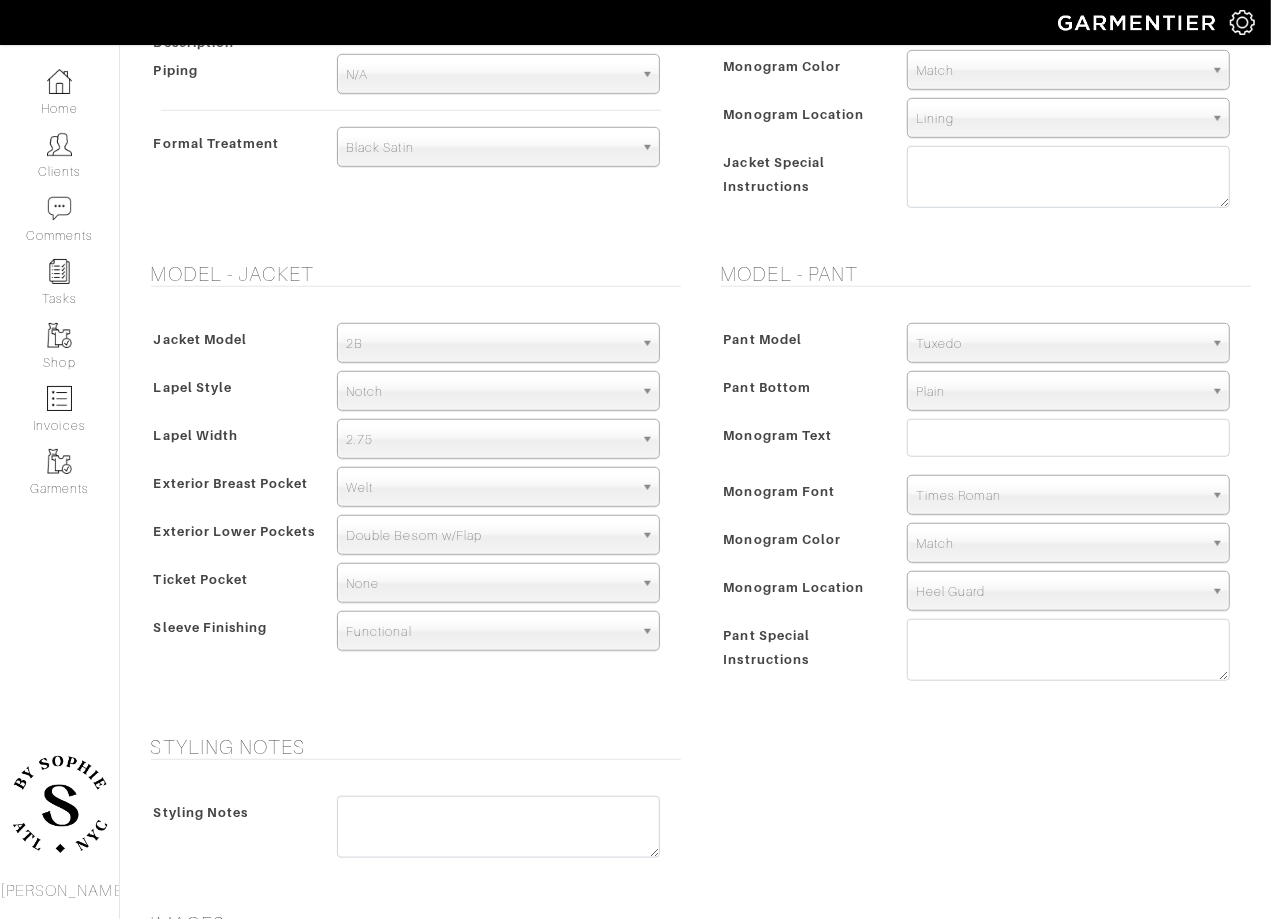 scroll, scrollTop: 941, scrollLeft: 0, axis: vertical 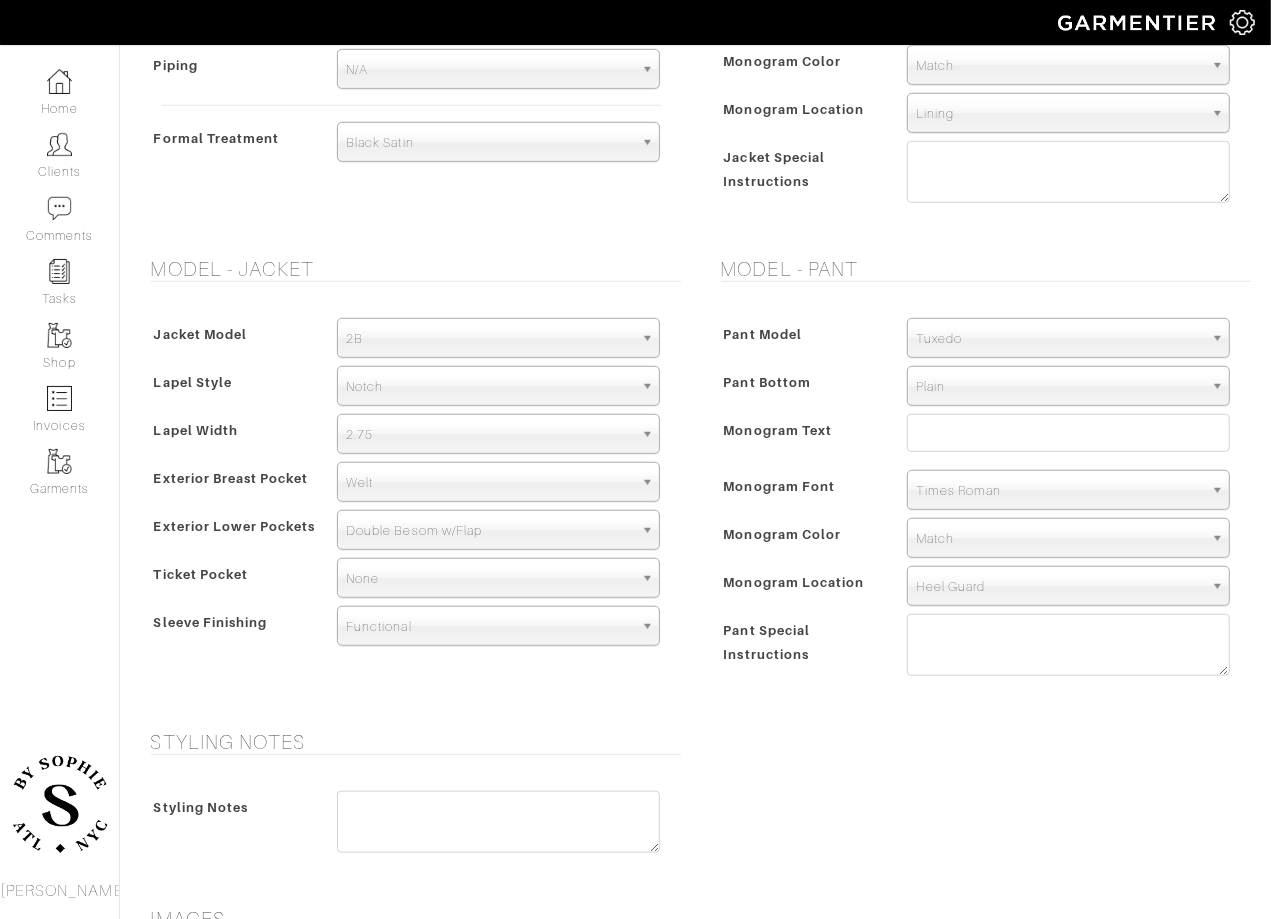 click on "Notch" at bounding box center [489, 387] 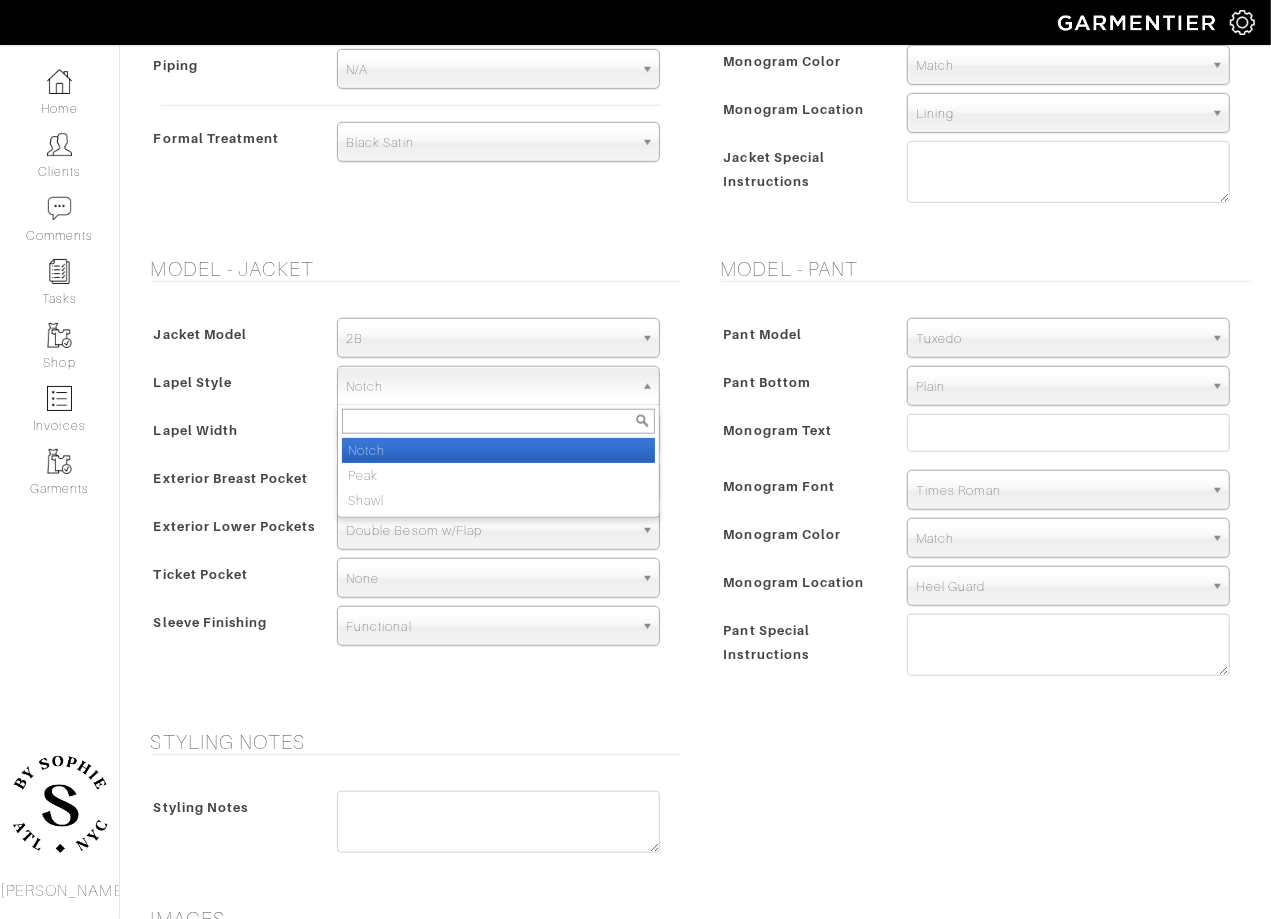 click on "2B" at bounding box center (489, 339) 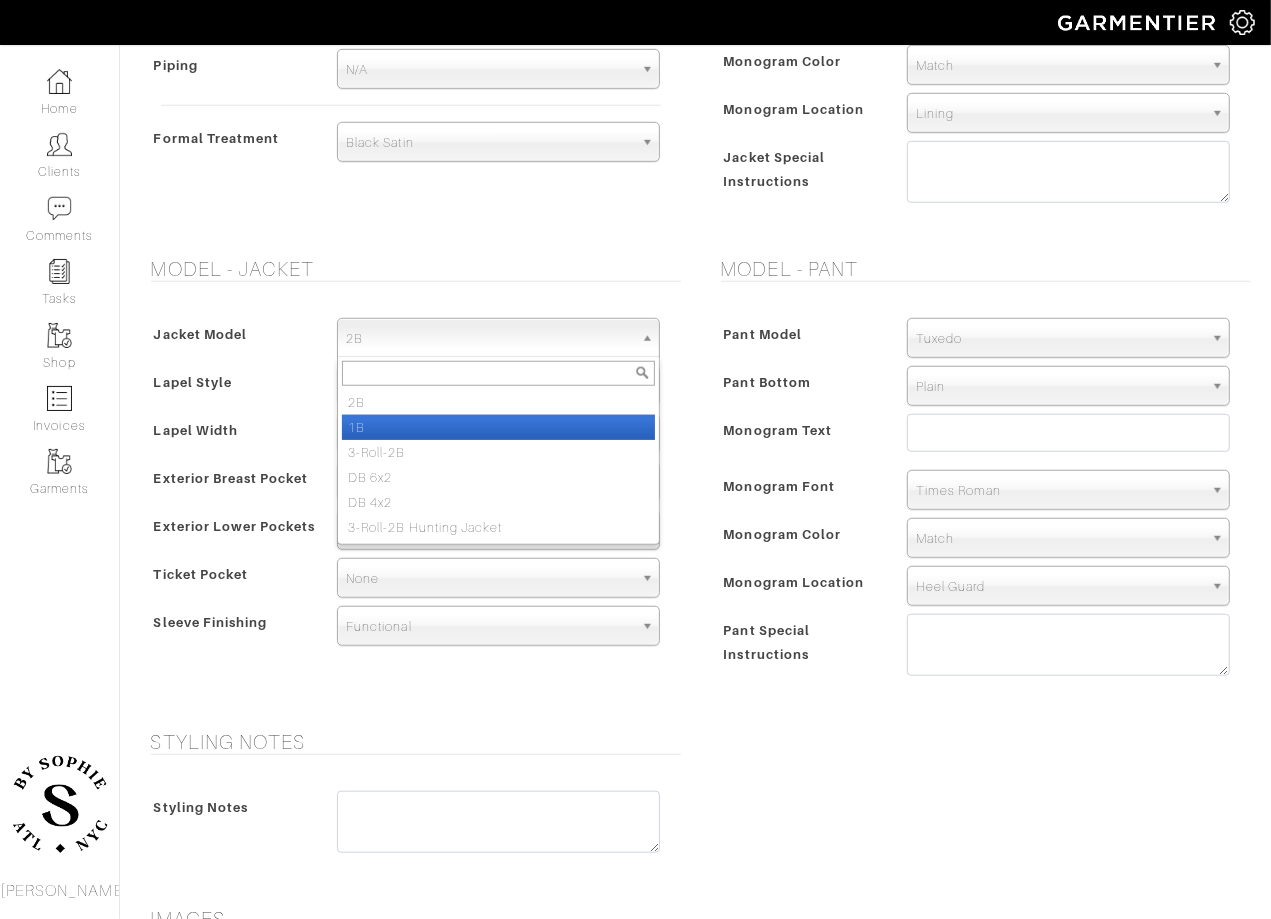 click on "1B" at bounding box center [498, 427] 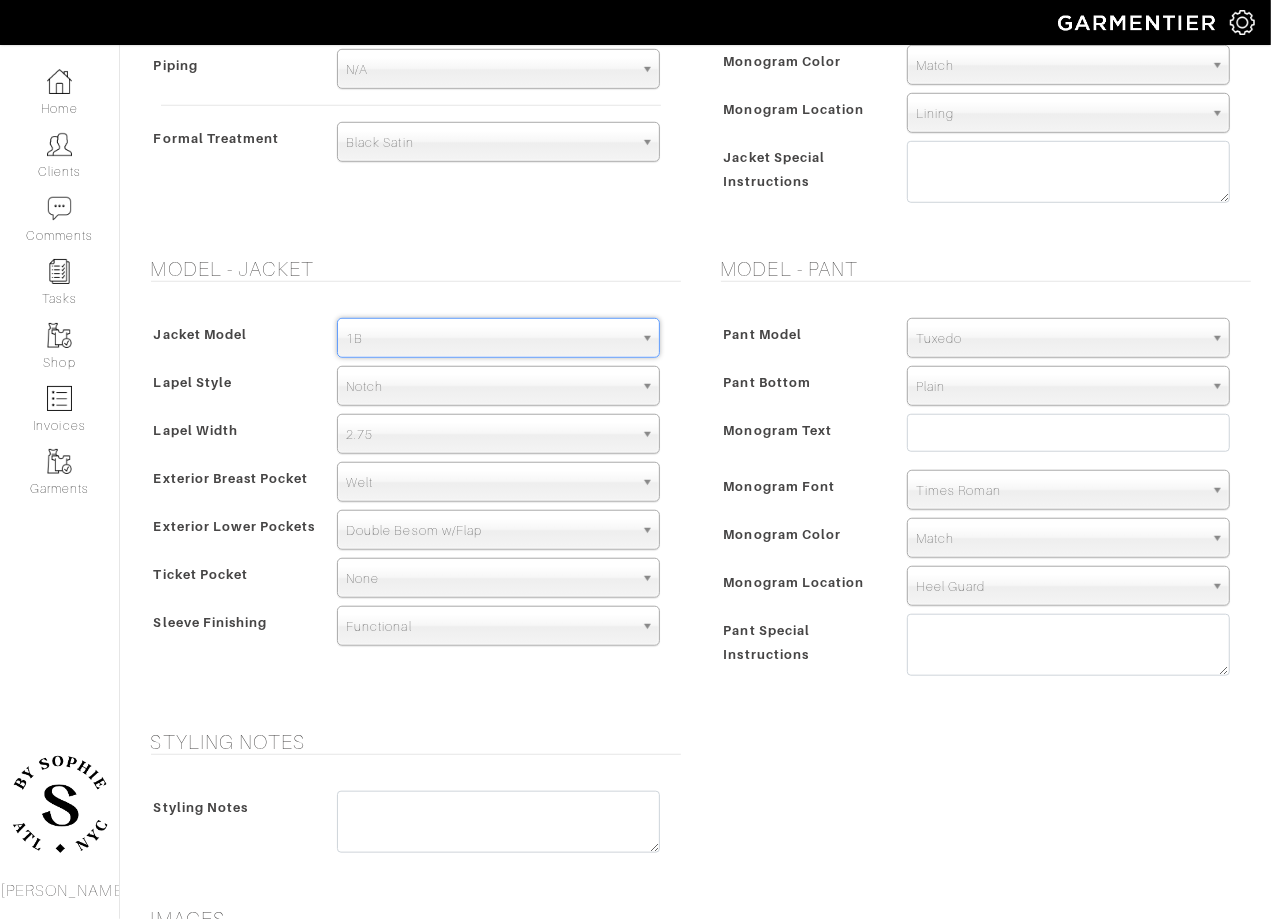 click on "Notch" at bounding box center [489, 387] 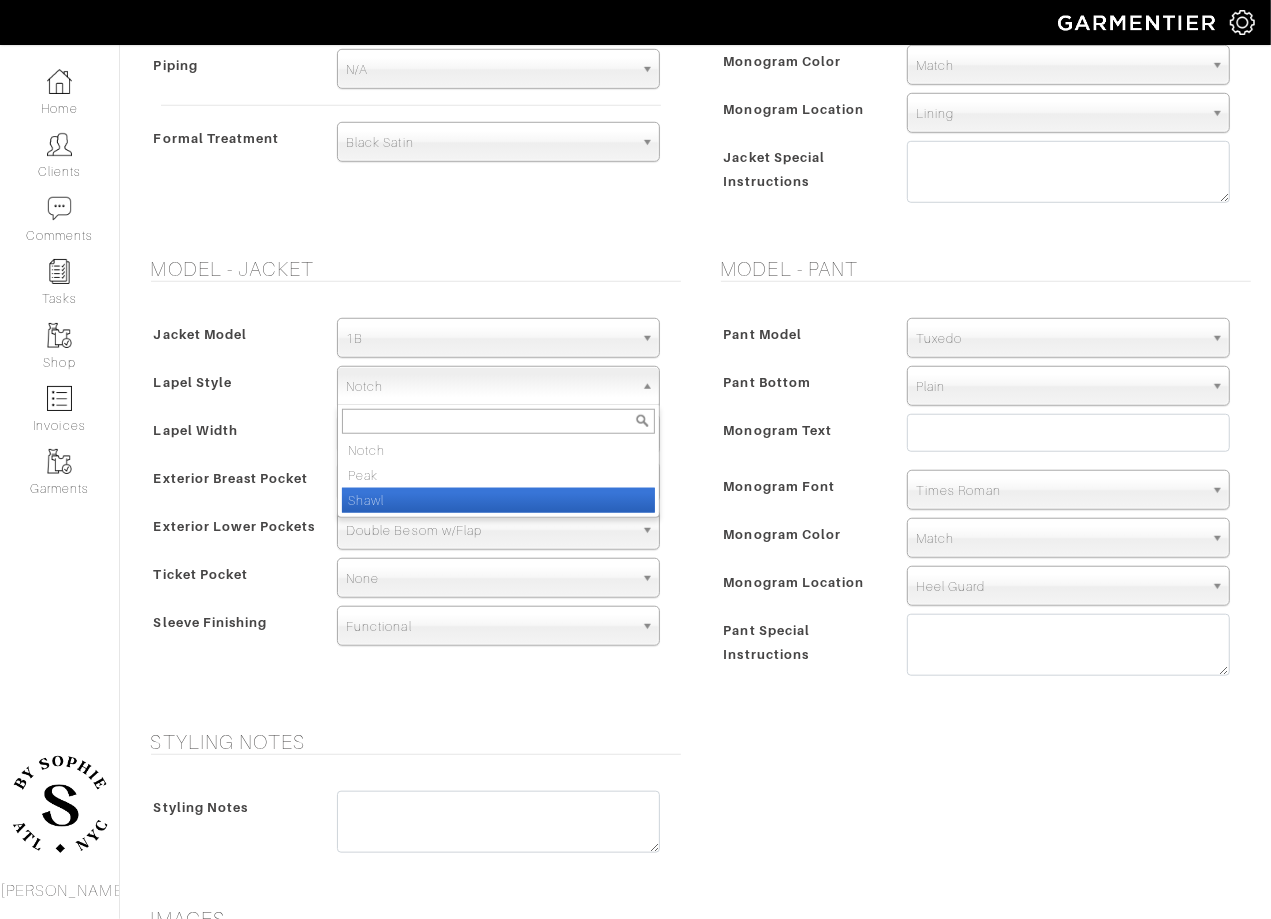 click on "Shawl" at bounding box center [498, 500] 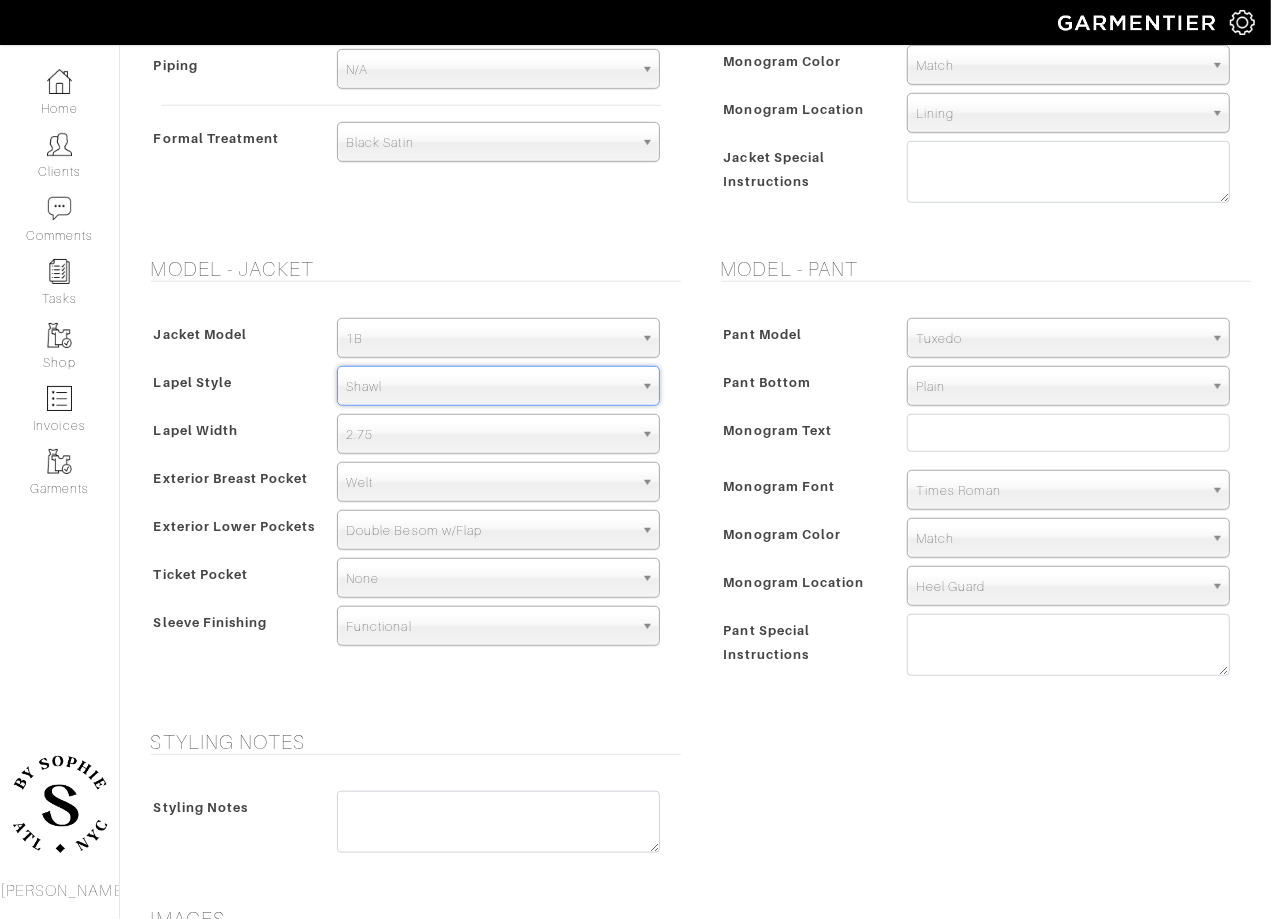click on "2.75" at bounding box center (489, 435) 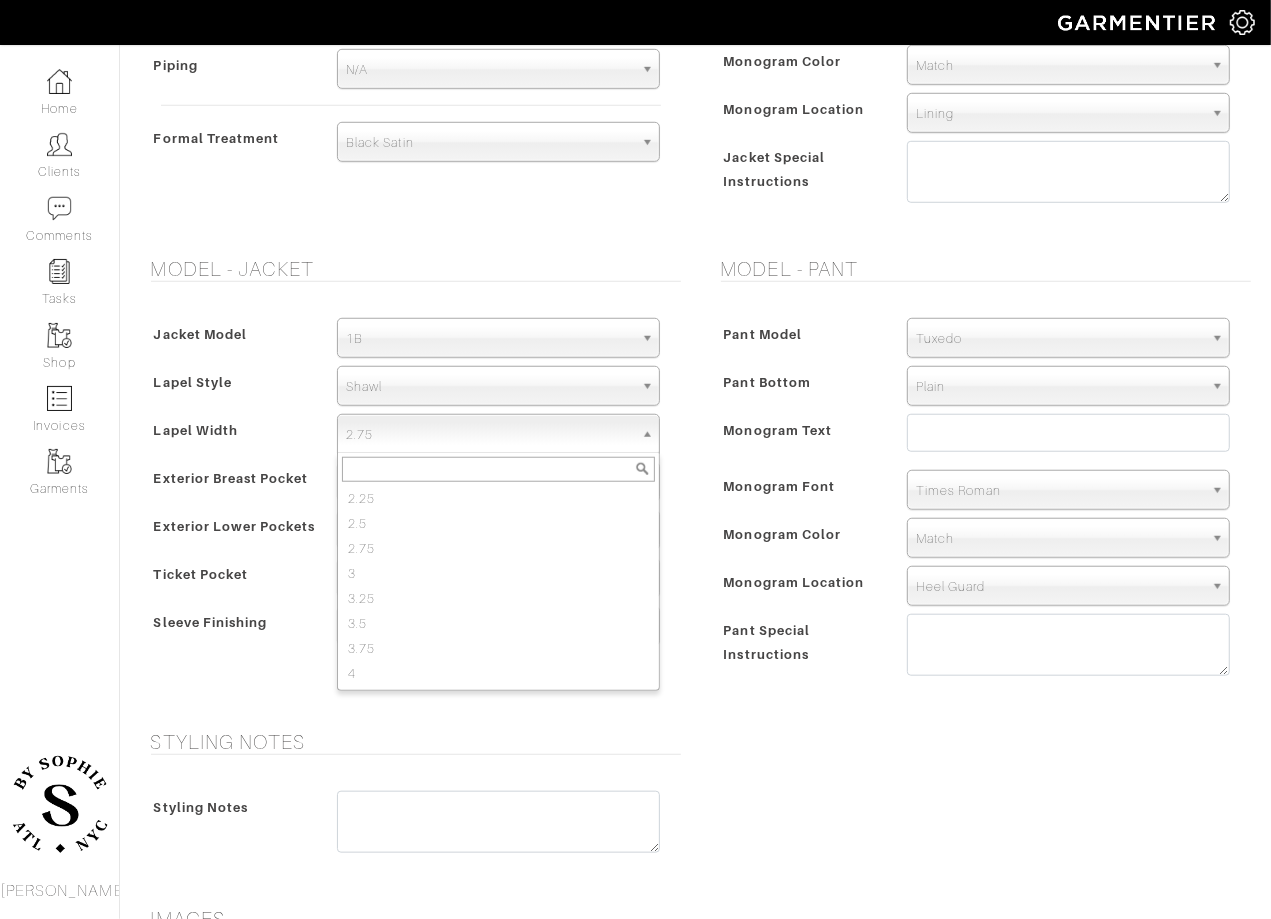click on "Monogram Font" at bounding box center [780, 486] 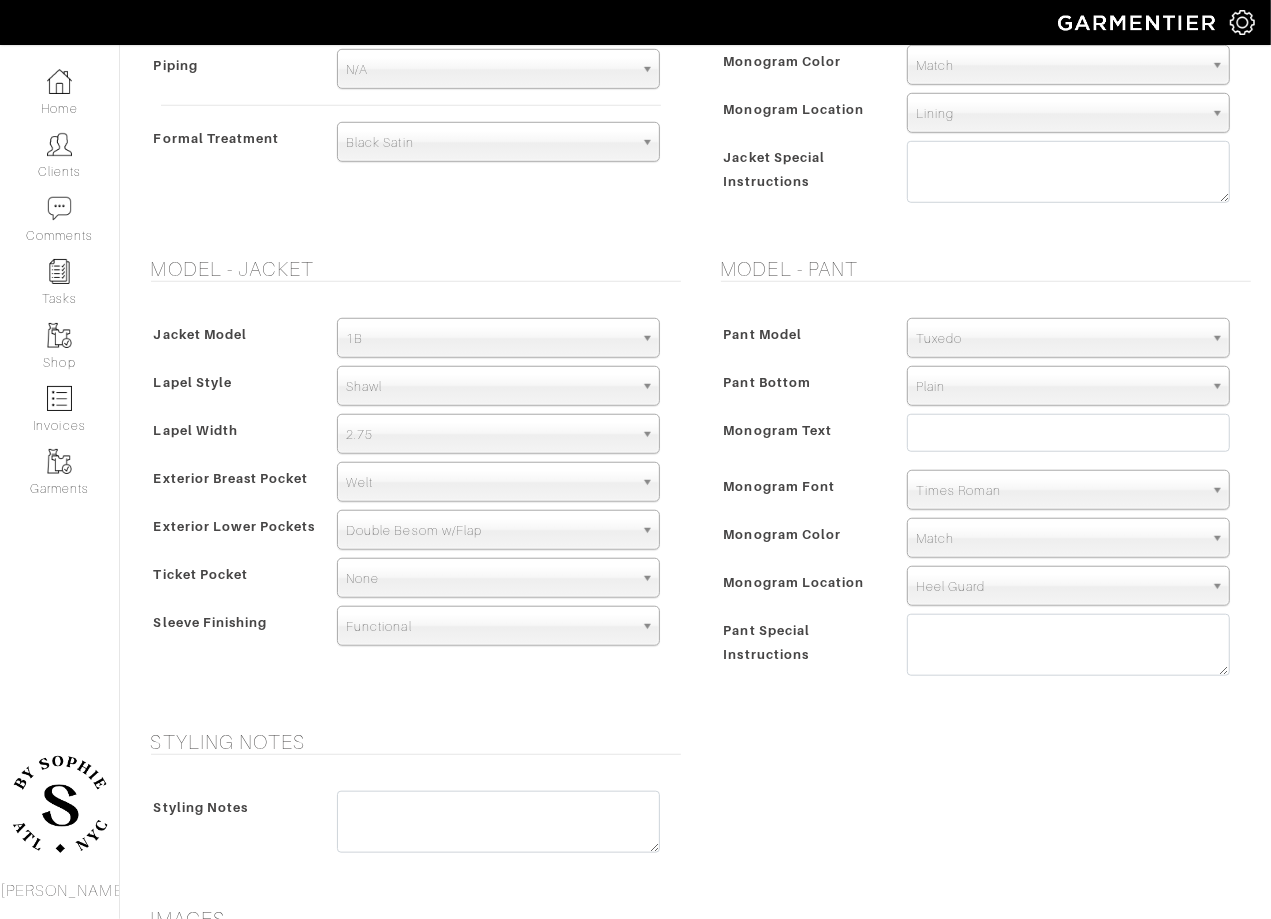 click on "Double Besom w/Flap" at bounding box center (489, 531) 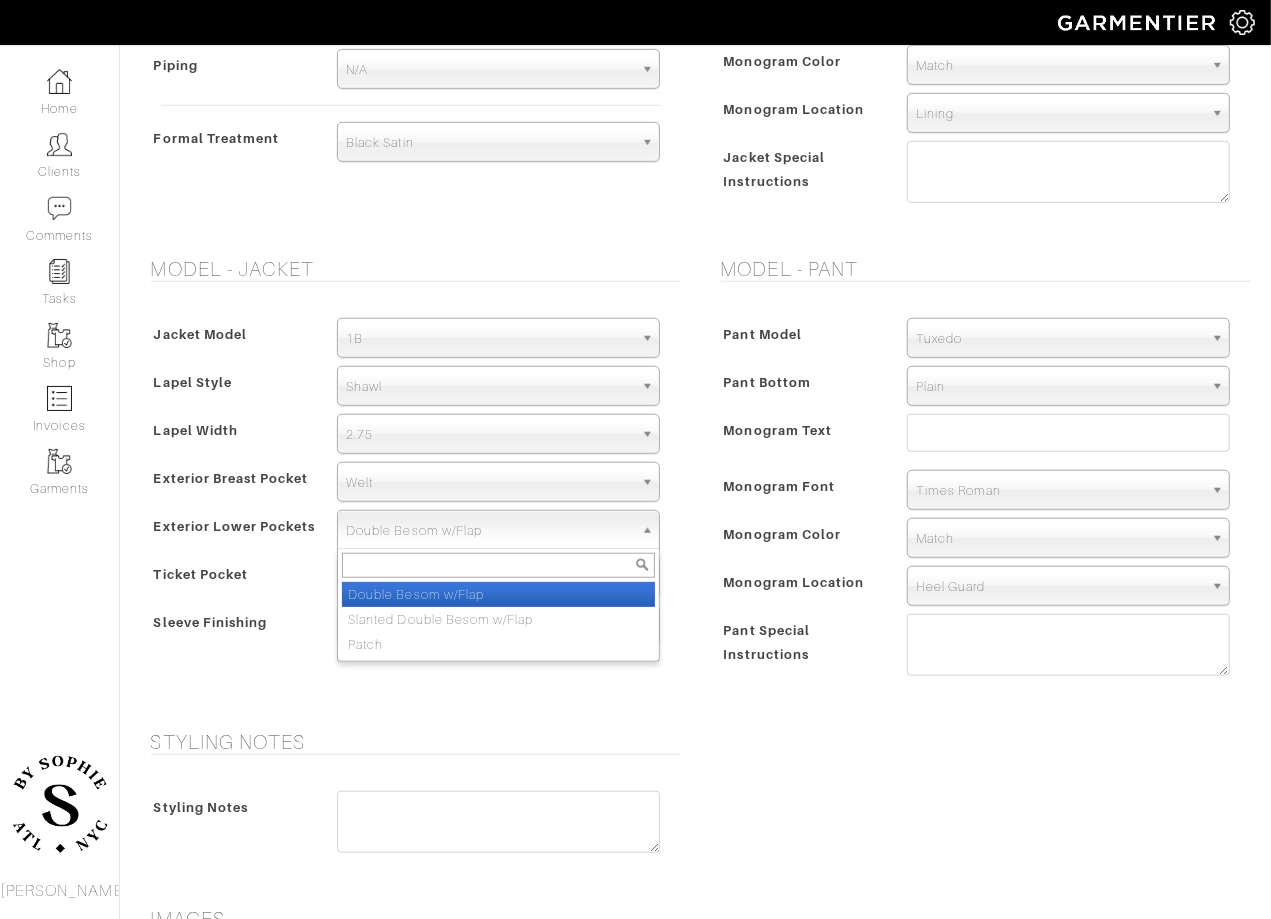 click on "Model - Pant
Pant Model
Flat Front
Single Pleat
Chino
Tuxedo
5-Pocket (Jean)
Tuxedo
Flat Front Single Pleat Chino Tuxedo 5-Pocket (Jean)
Pant Bottom
Plain
Cuff 1.5"
Cuff 2"
Topstitch Hem
Plain
Monogram Text
Monogram Font
N/A" at bounding box center (981, 481) 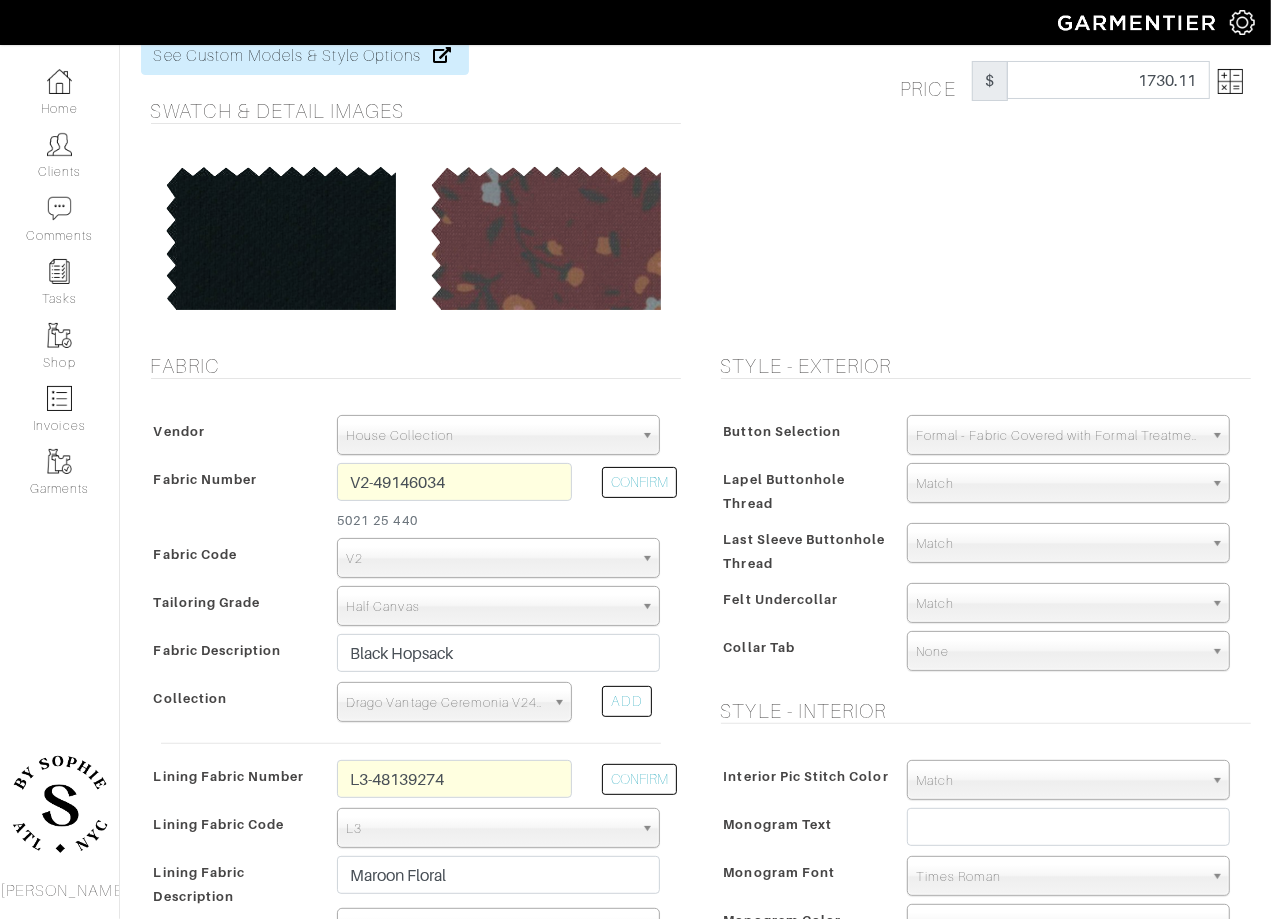 scroll, scrollTop: 0, scrollLeft: 0, axis: both 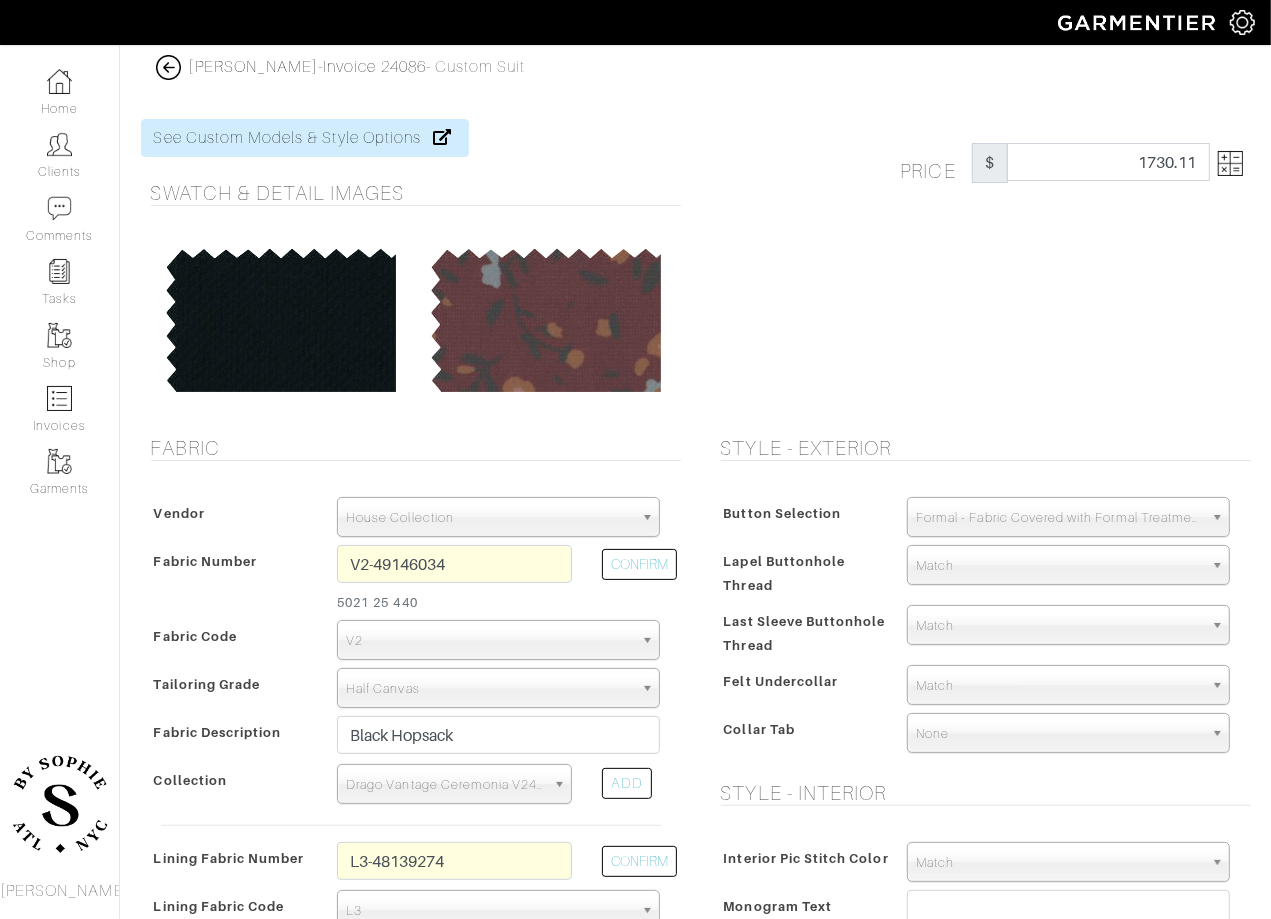 click at bounding box center [1226, 163] 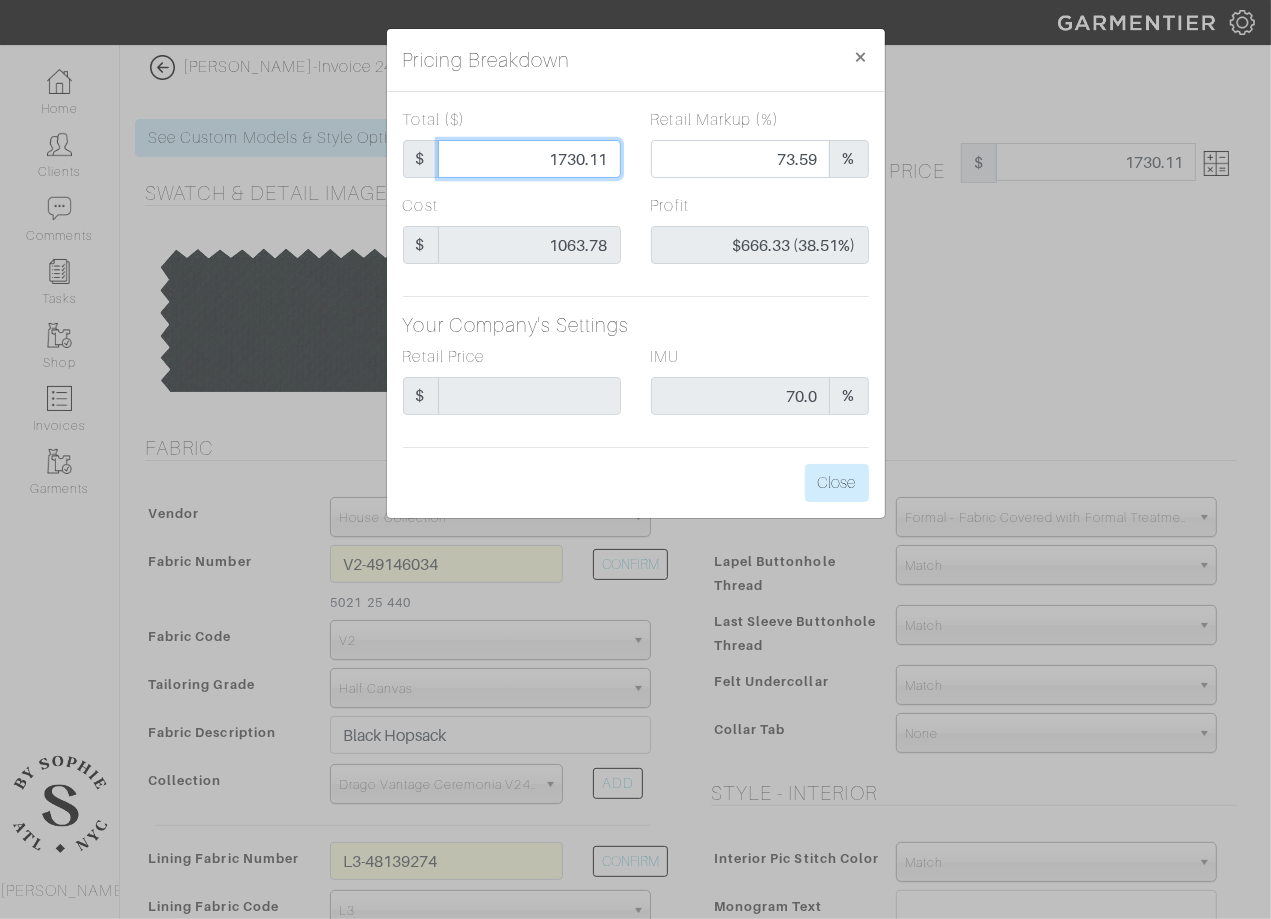 drag, startPoint x: 570, startPoint y: 161, endPoint x: 640, endPoint y: 161, distance: 70 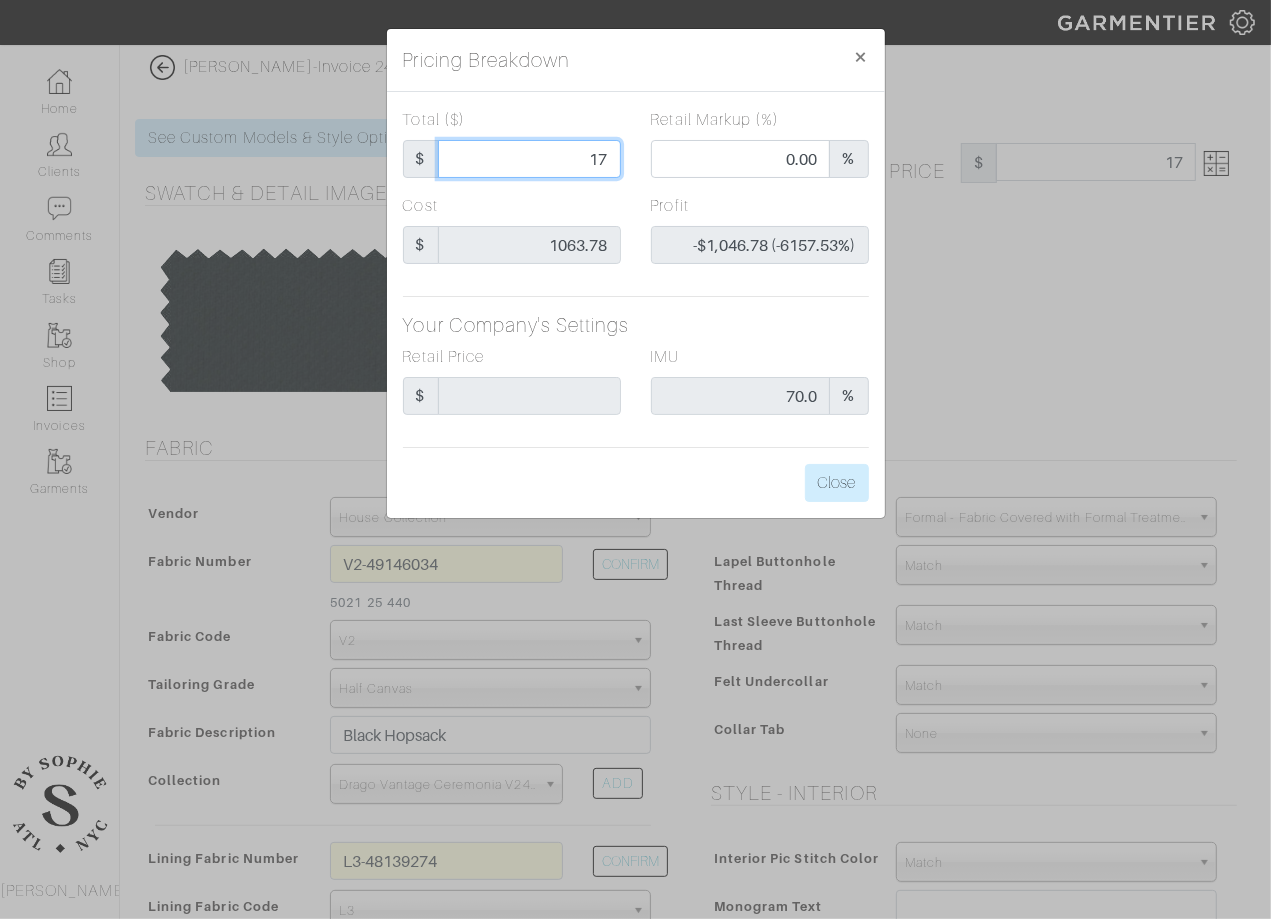 type on "170" 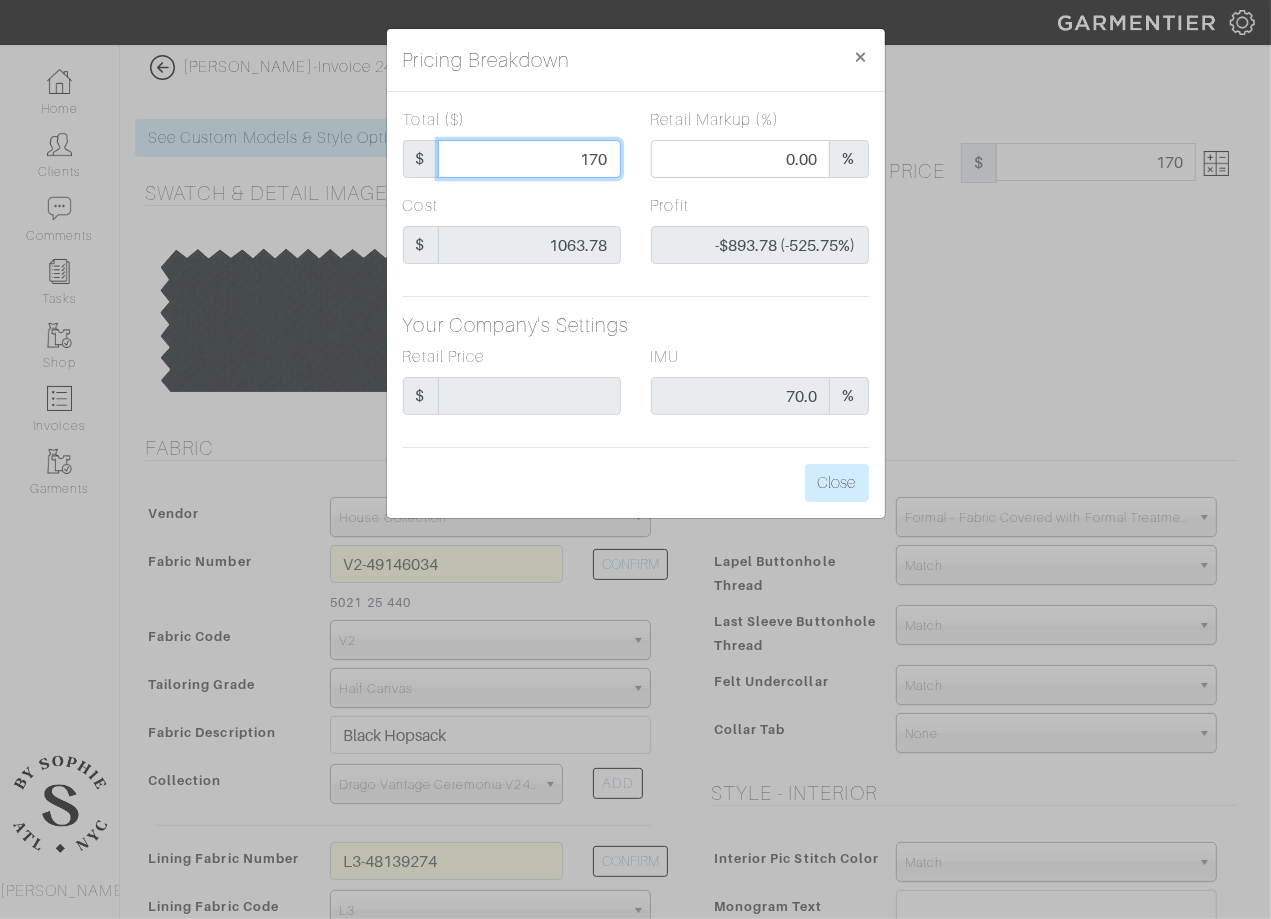 type on "1700" 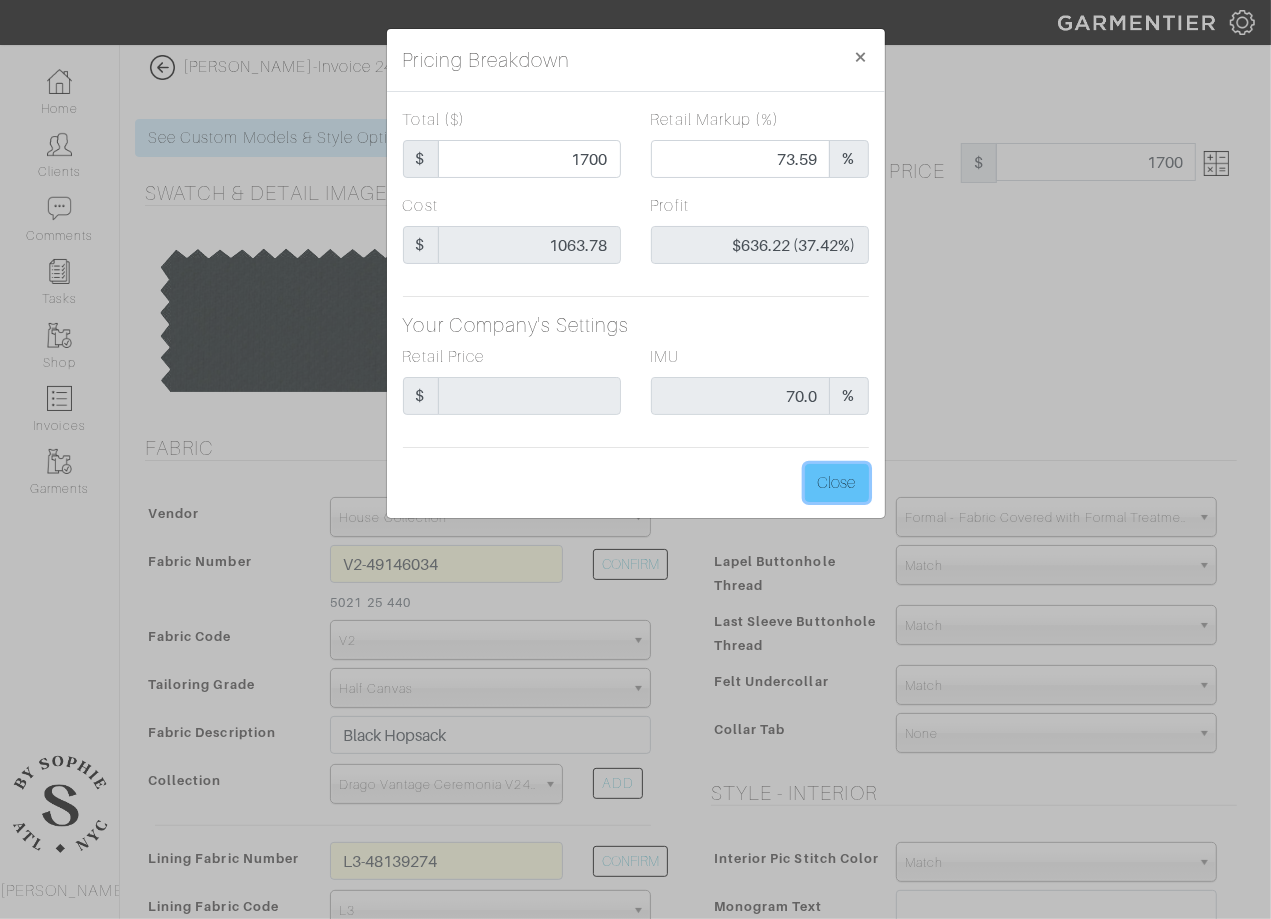 click on "Close" at bounding box center (837, 483) 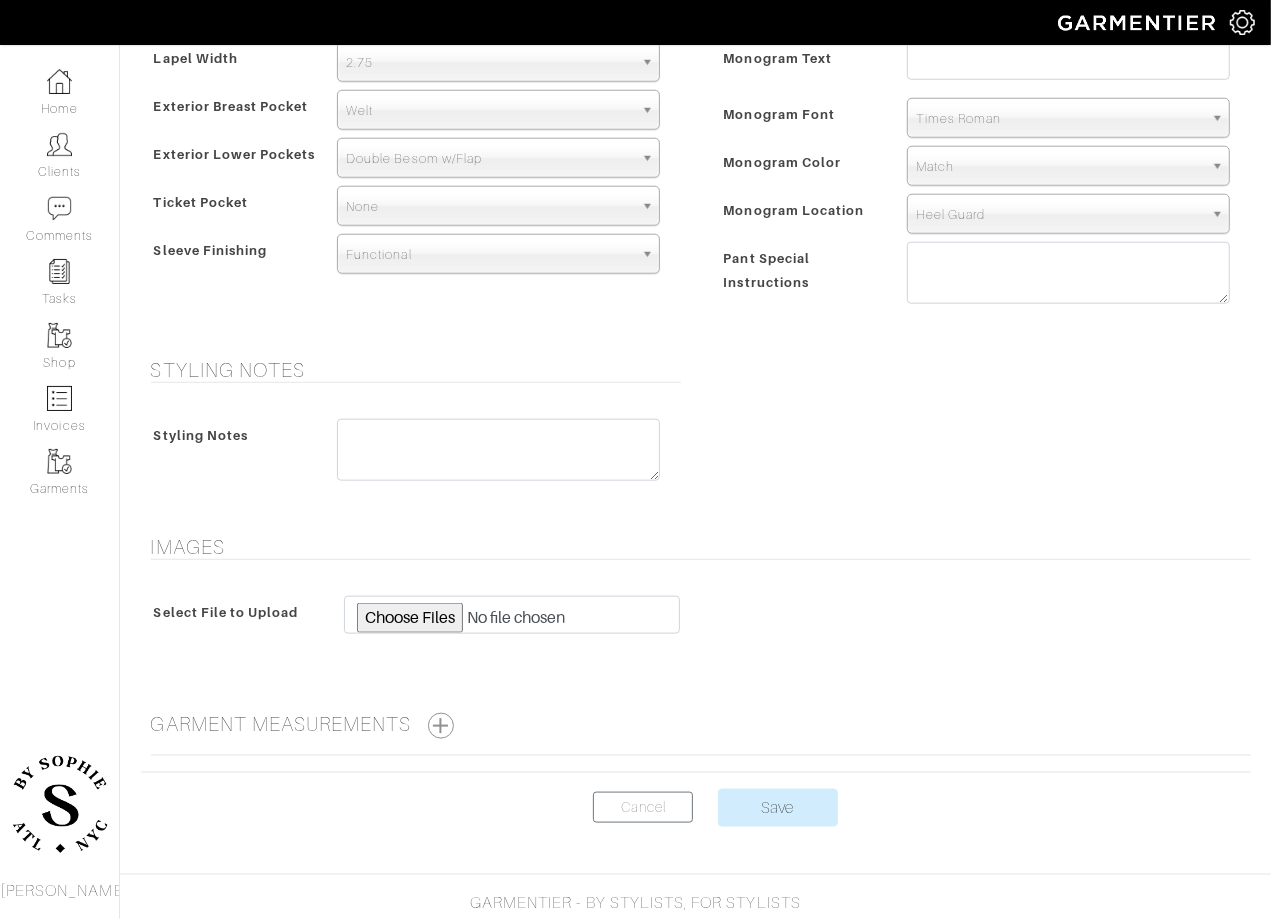 scroll, scrollTop: 1333, scrollLeft: 0, axis: vertical 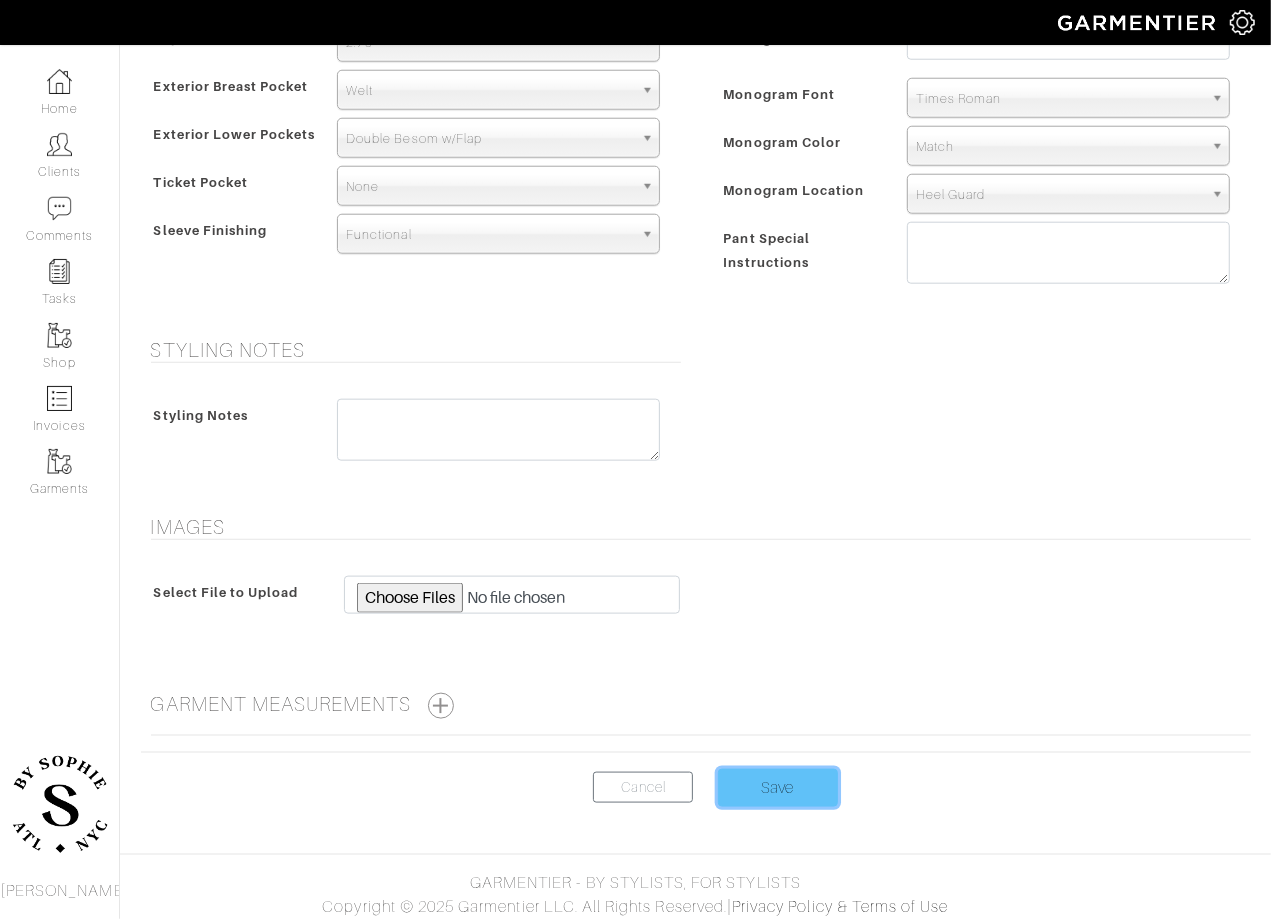click on "Save" at bounding box center [778, 788] 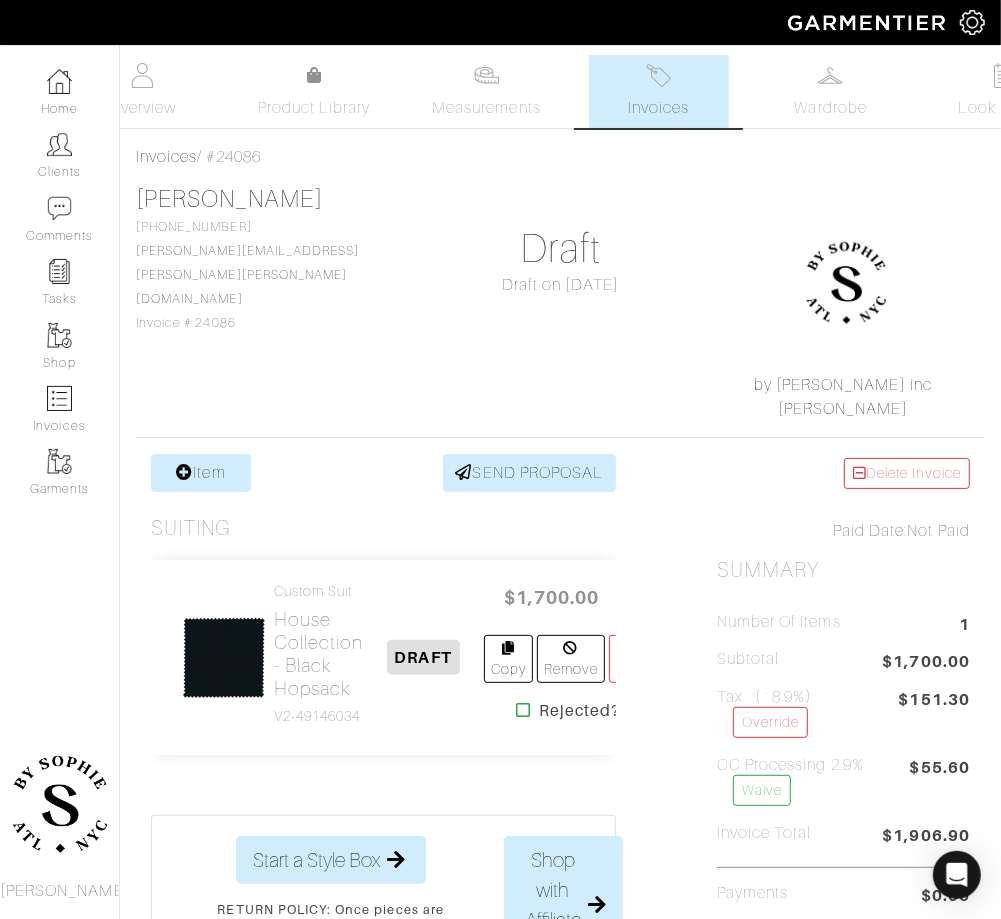 scroll, scrollTop: 162, scrollLeft: 0, axis: vertical 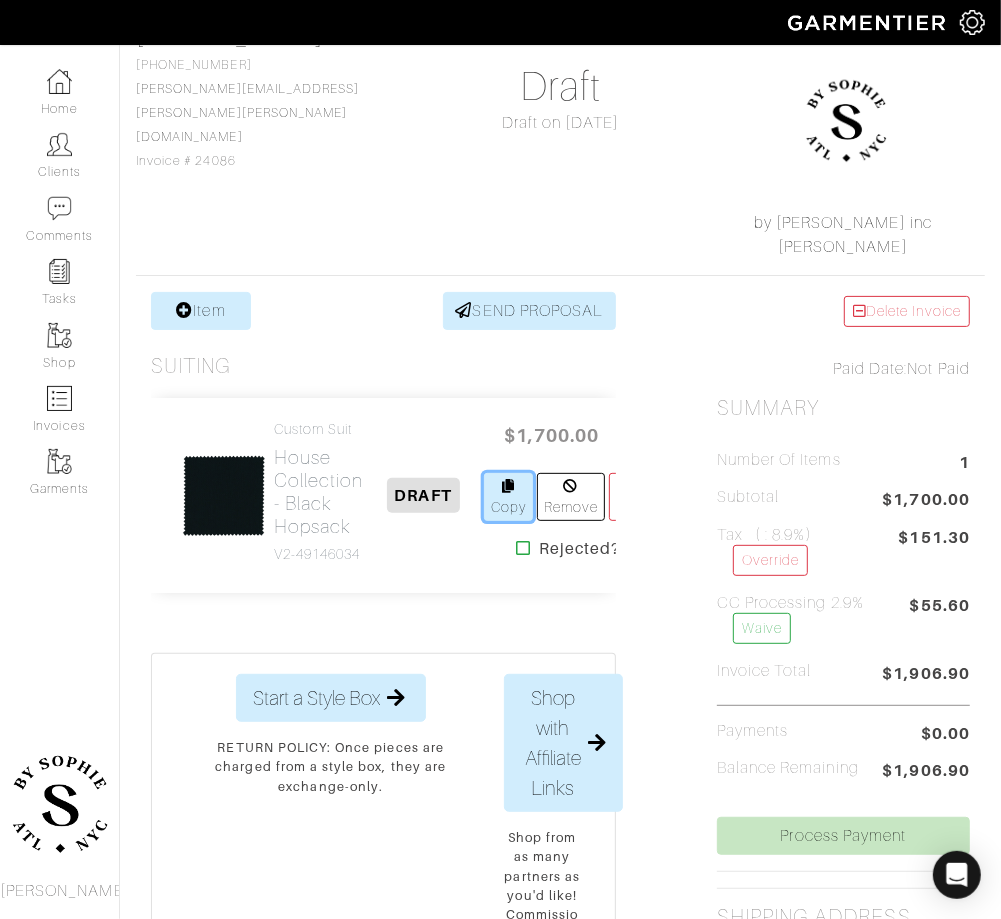 click on "Copy" at bounding box center (508, 497) 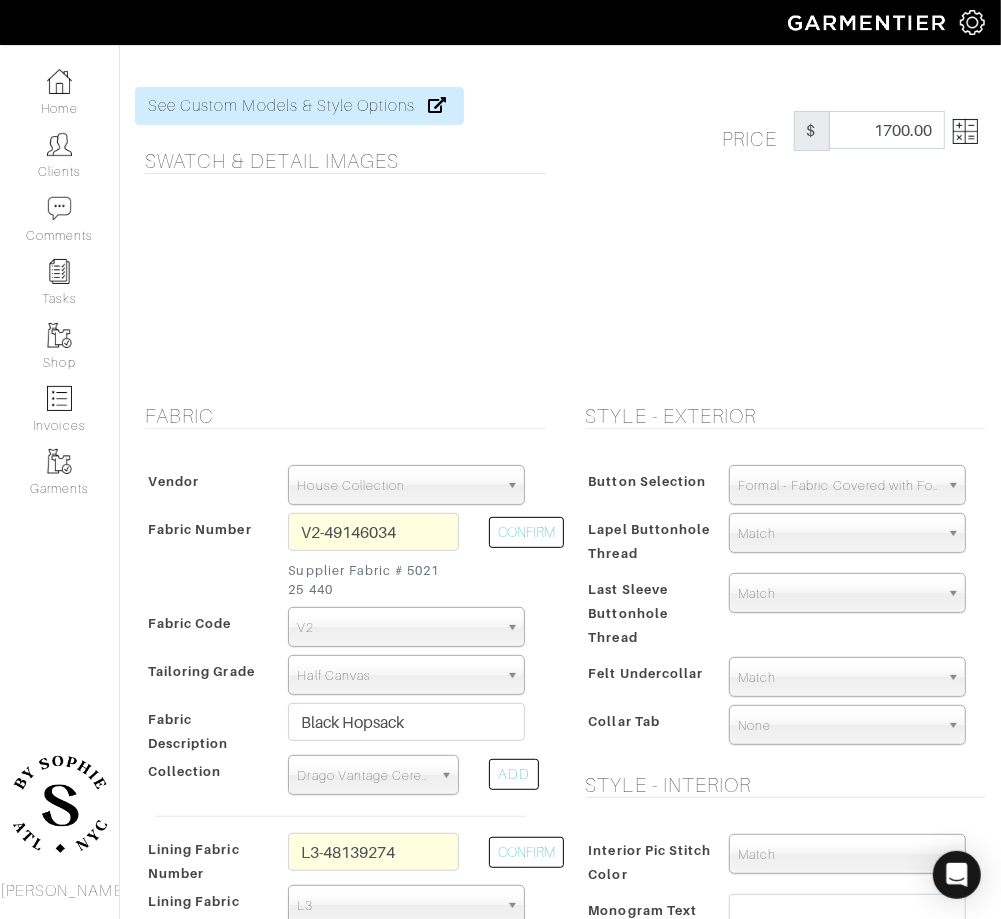 scroll, scrollTop: 82, scrollLeft: 0, axis: vertical 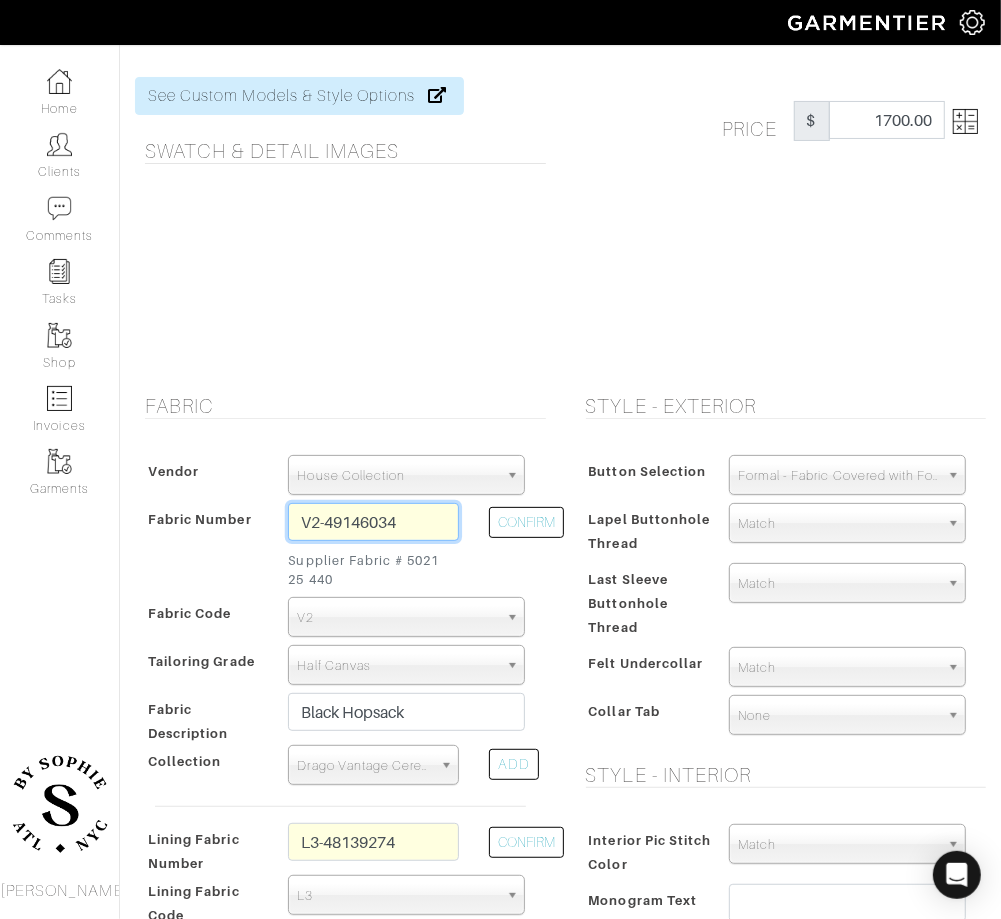 click on "V2-49146034" at bounding box center (373, 522) 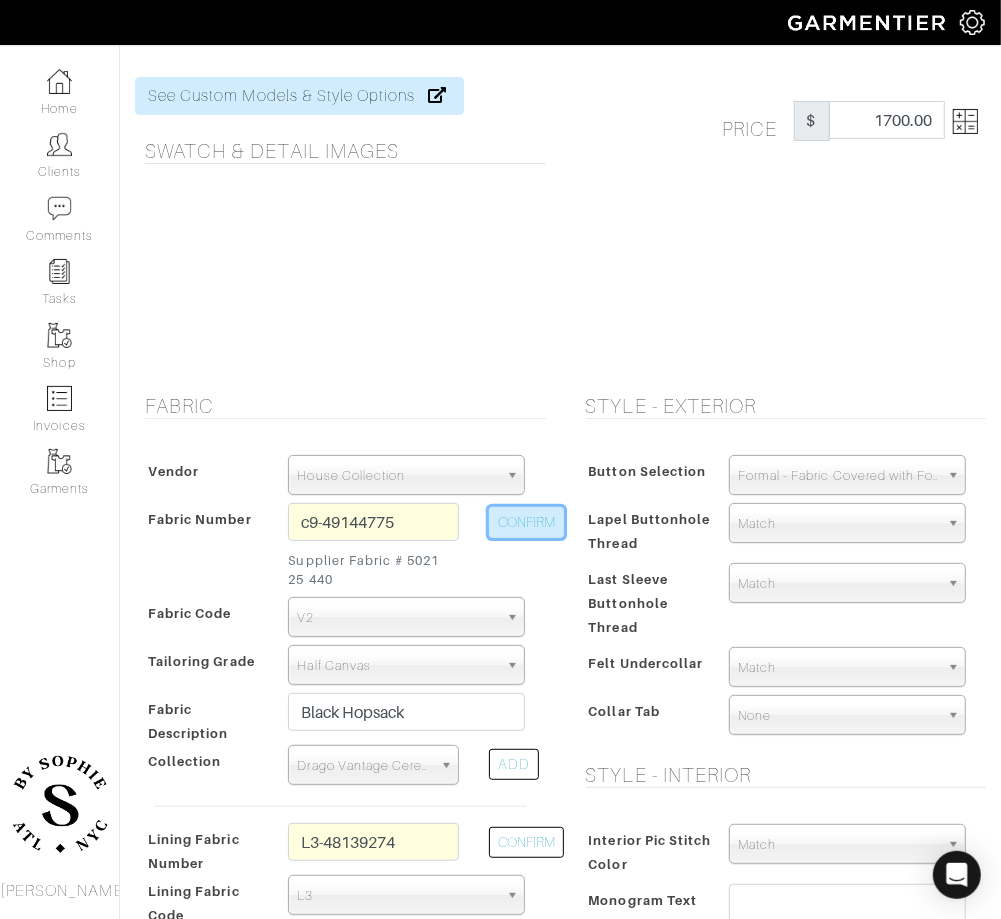 click on "CONFIRM" at bounding box center [526, 522] 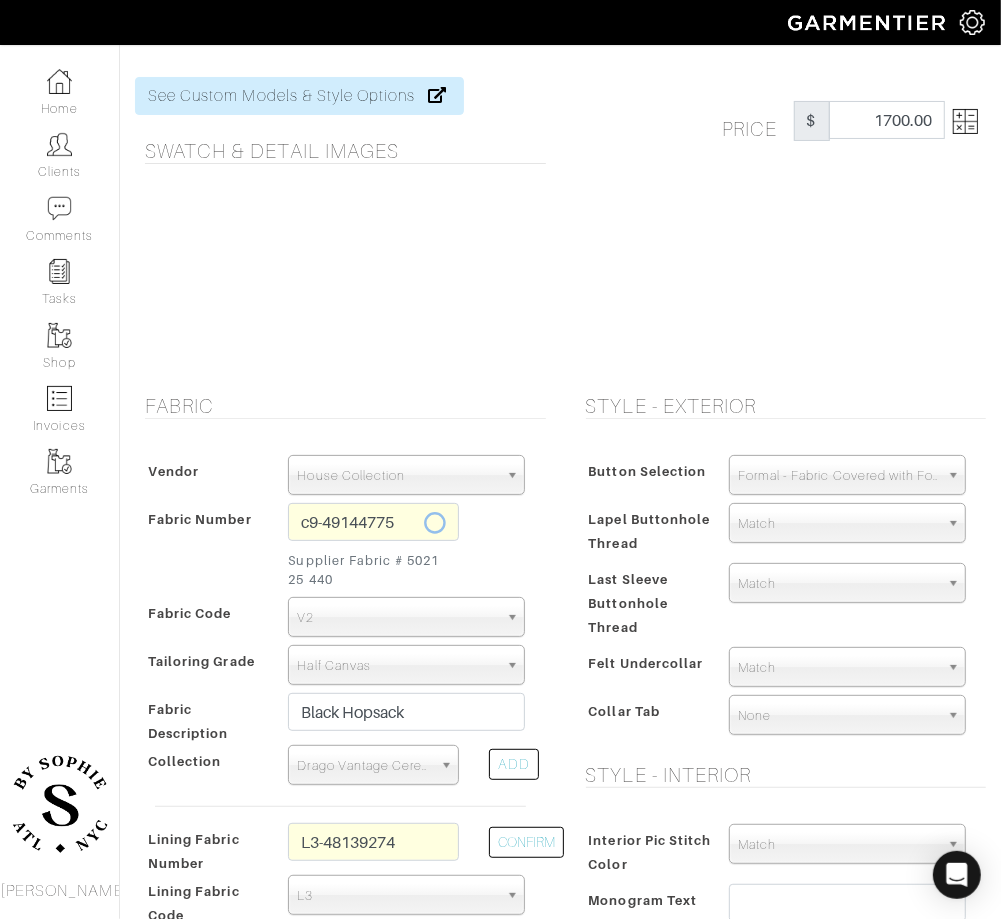 type on "C9-49144775" 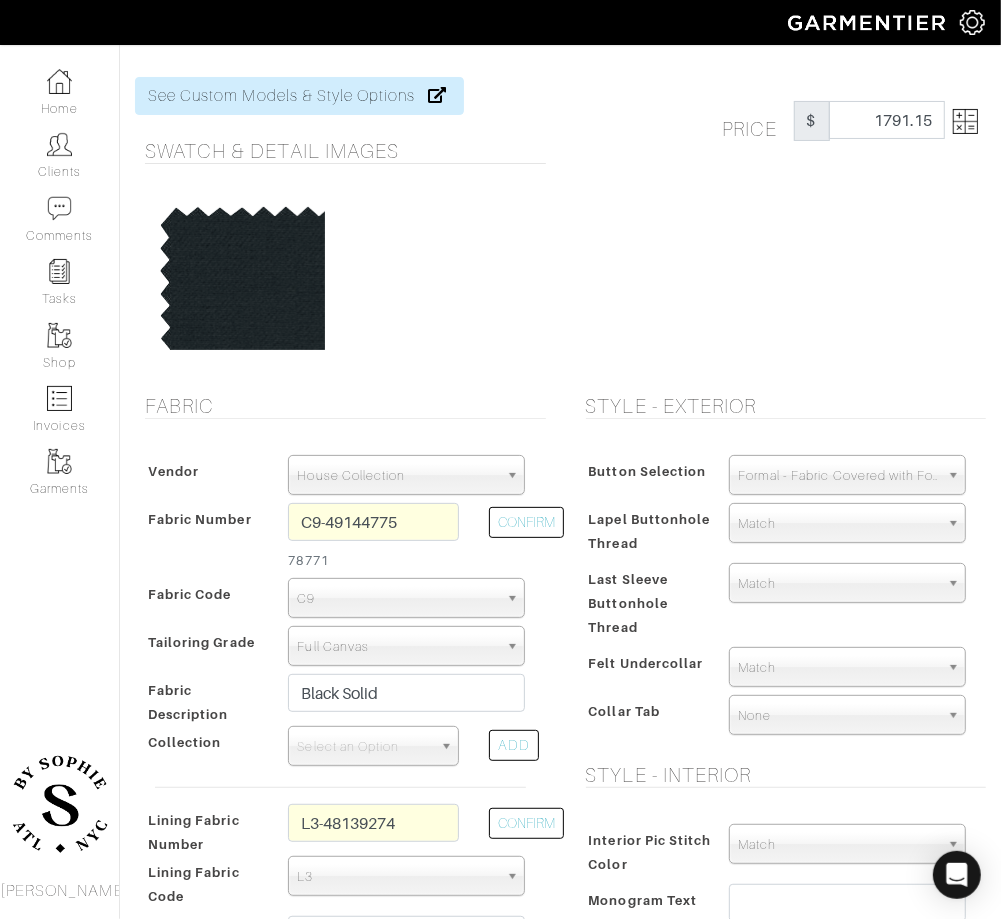 click on "Full Canvas" at bounding box center [397, 647] 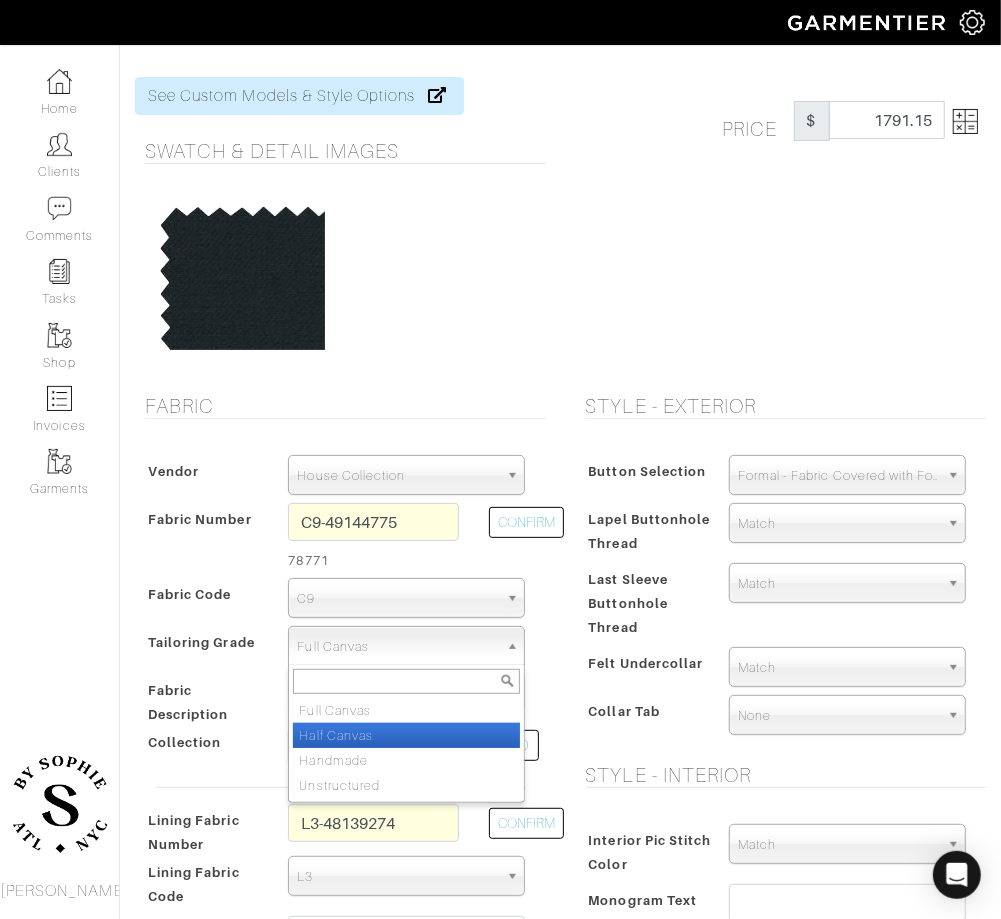 click on "Half Canvas" at bounding box center [406, 735] 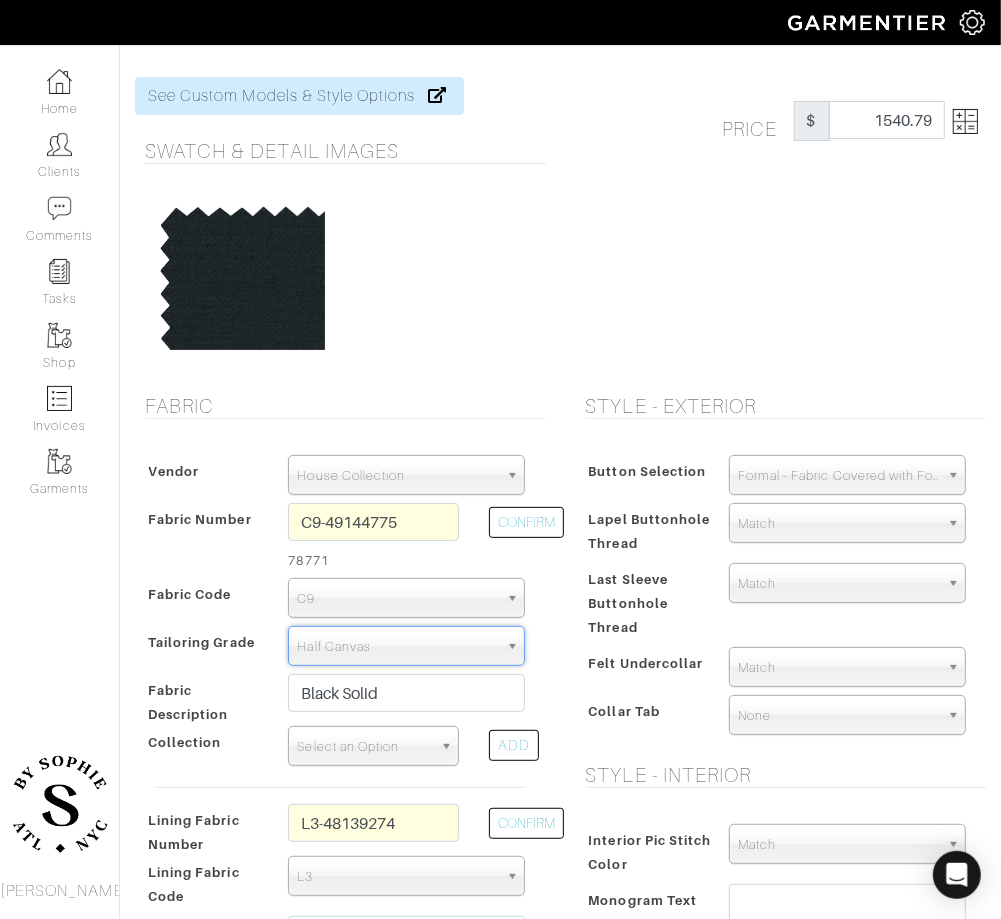 click on "Select an Option" at bounding box center (364, 747) 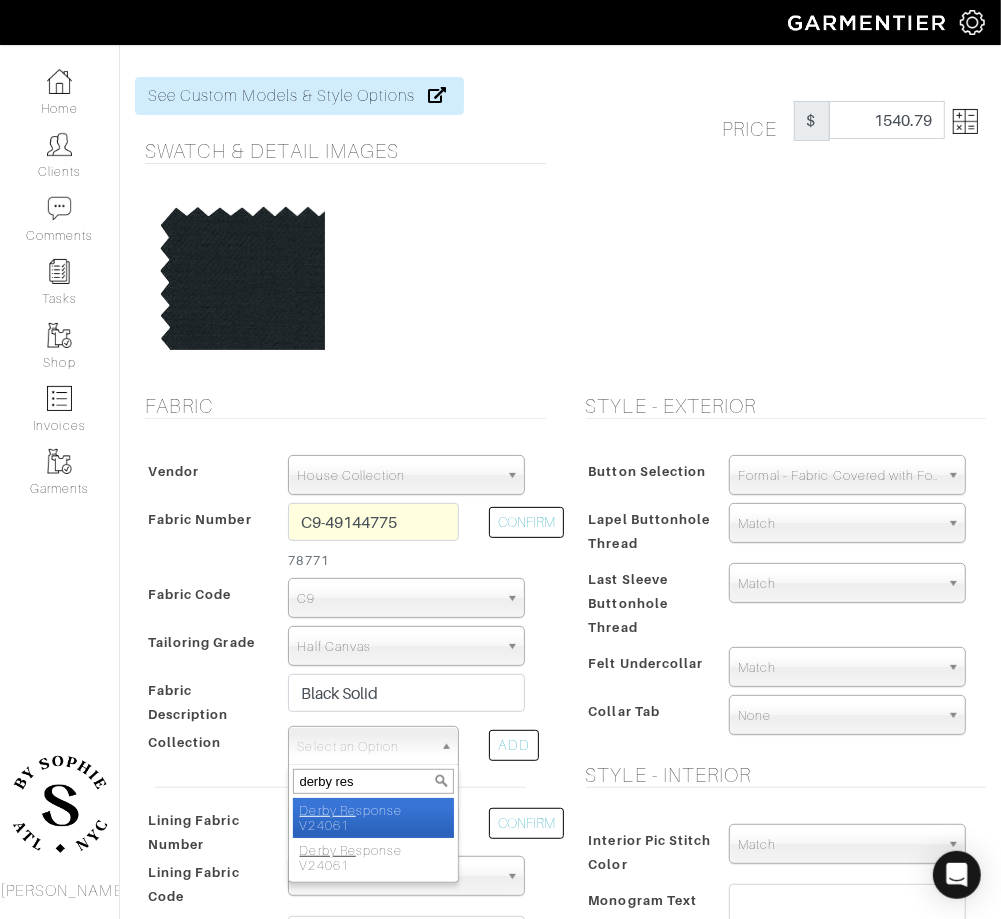 type on "derby resp" 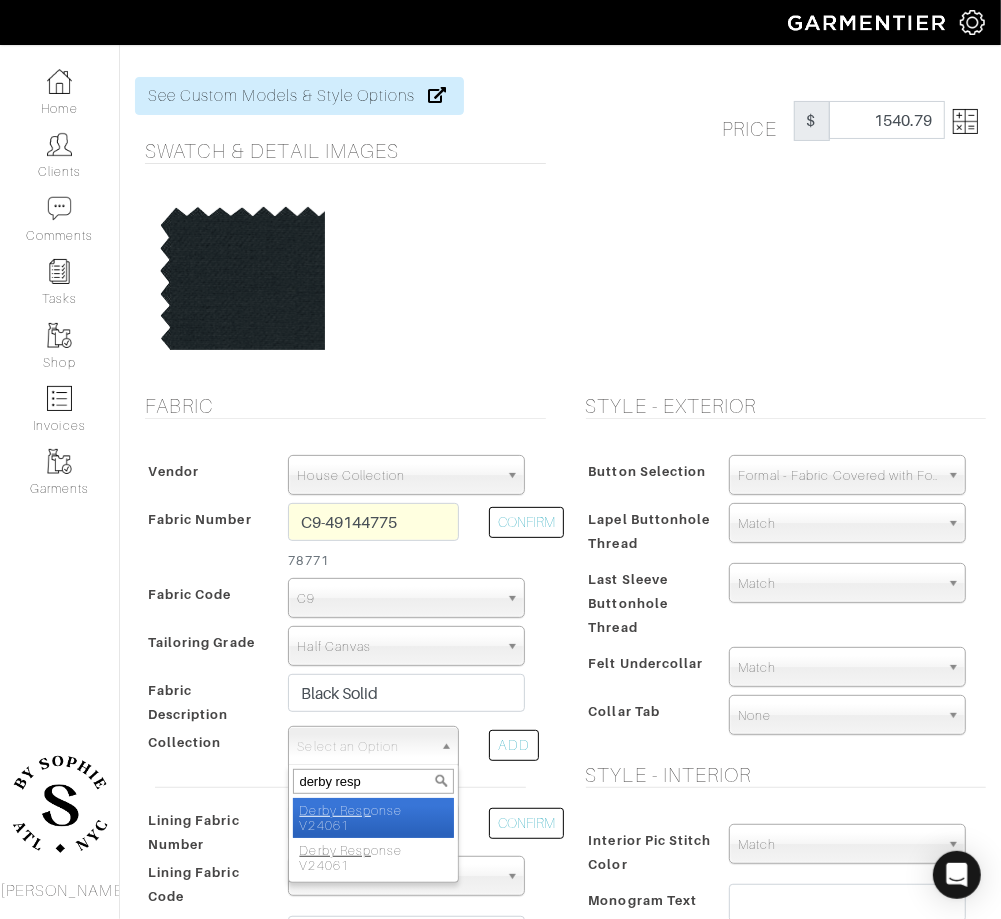 select on "934" 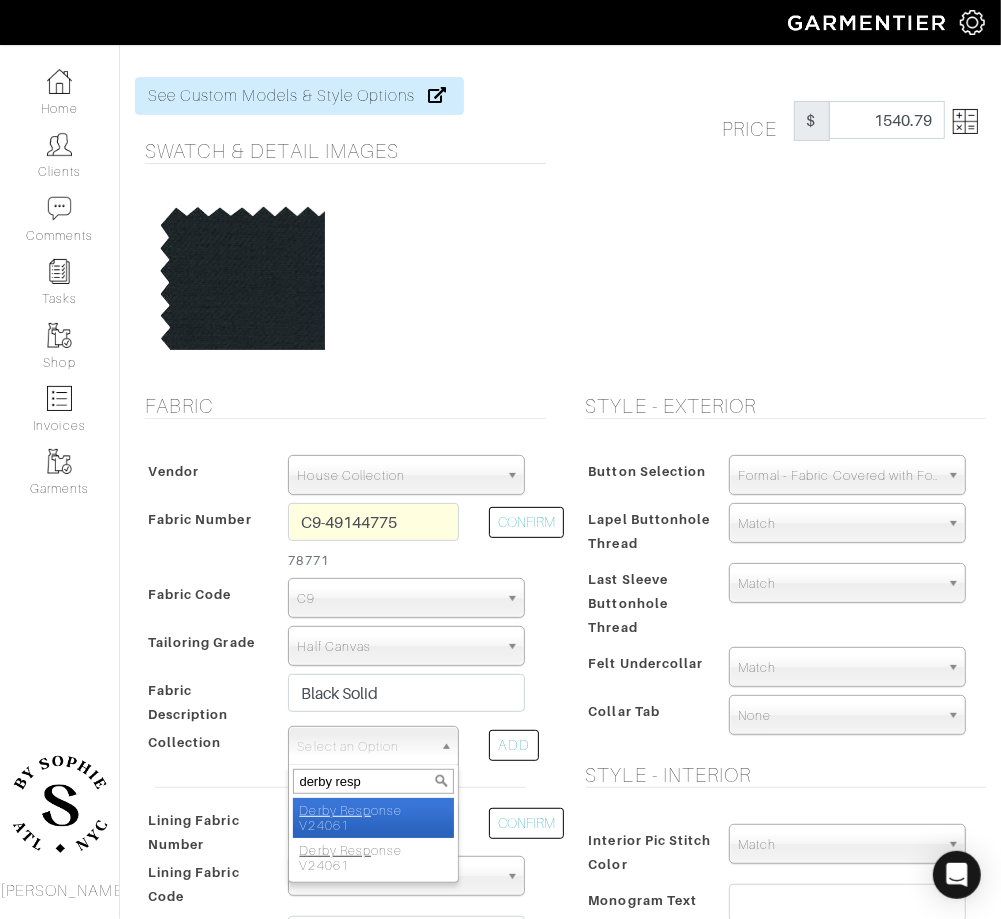 type 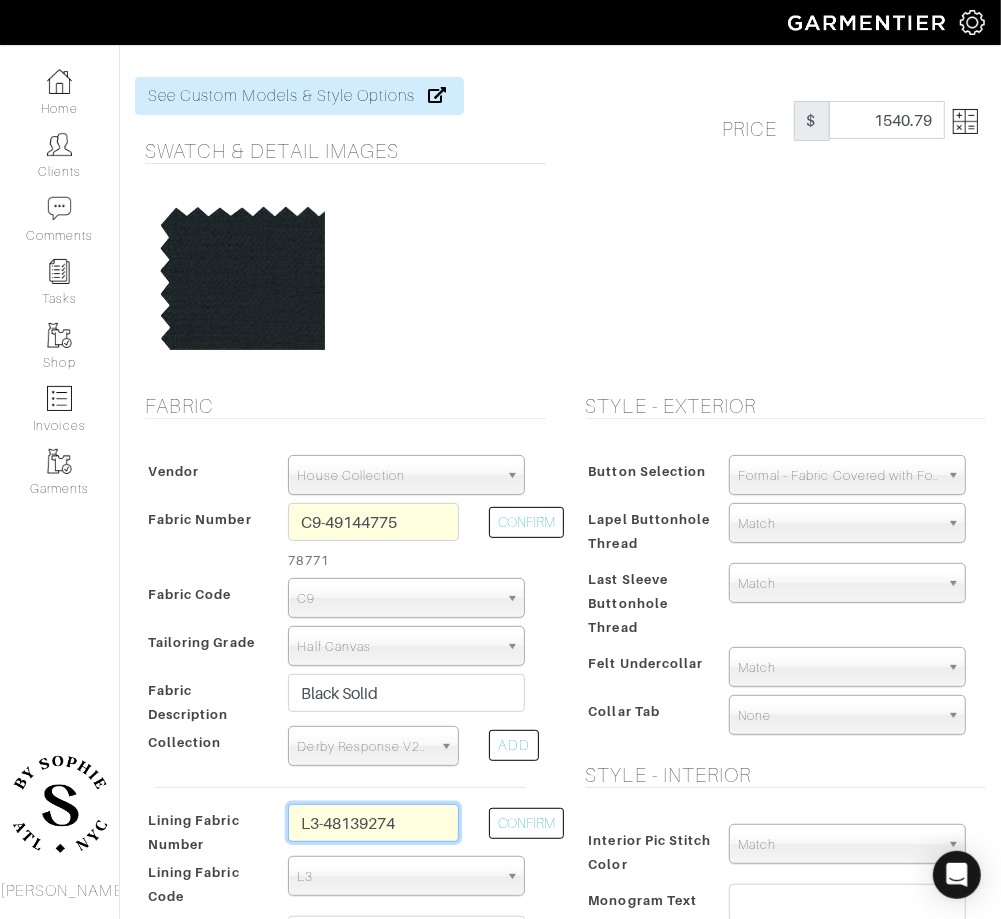 click on "L3-48139274" at bounding box center (373, 823) 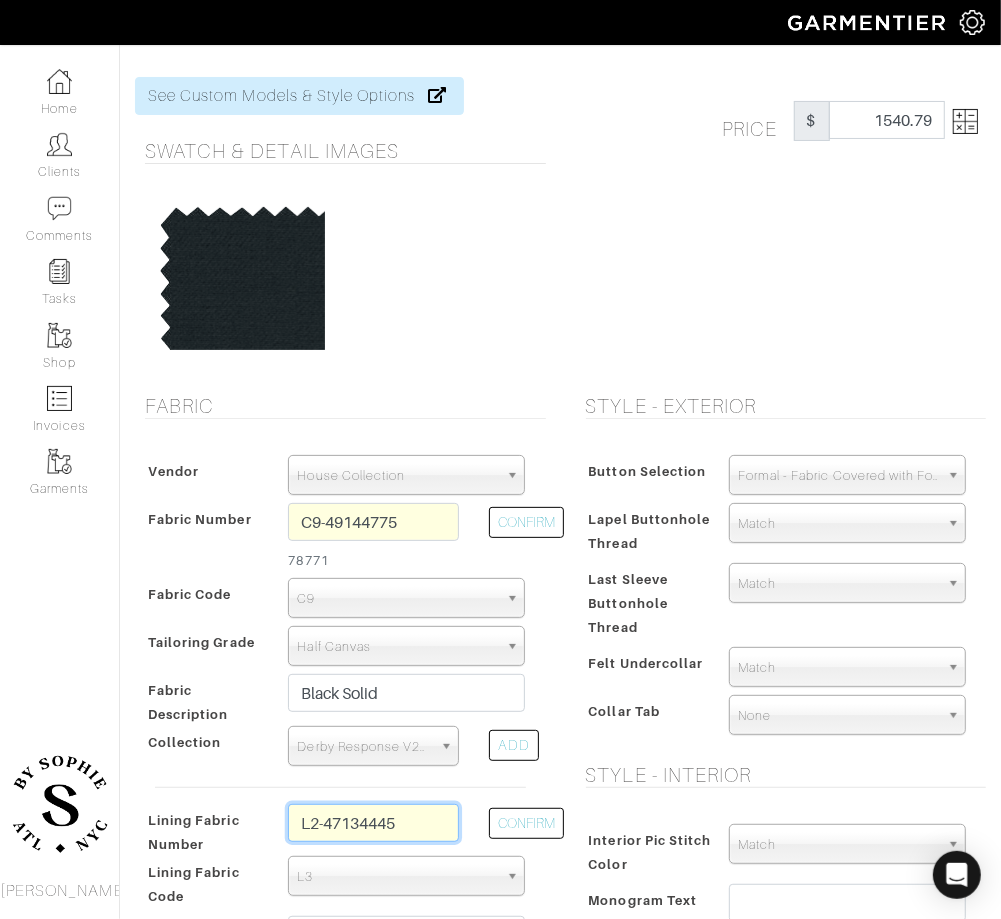 type on "L2-47134445" 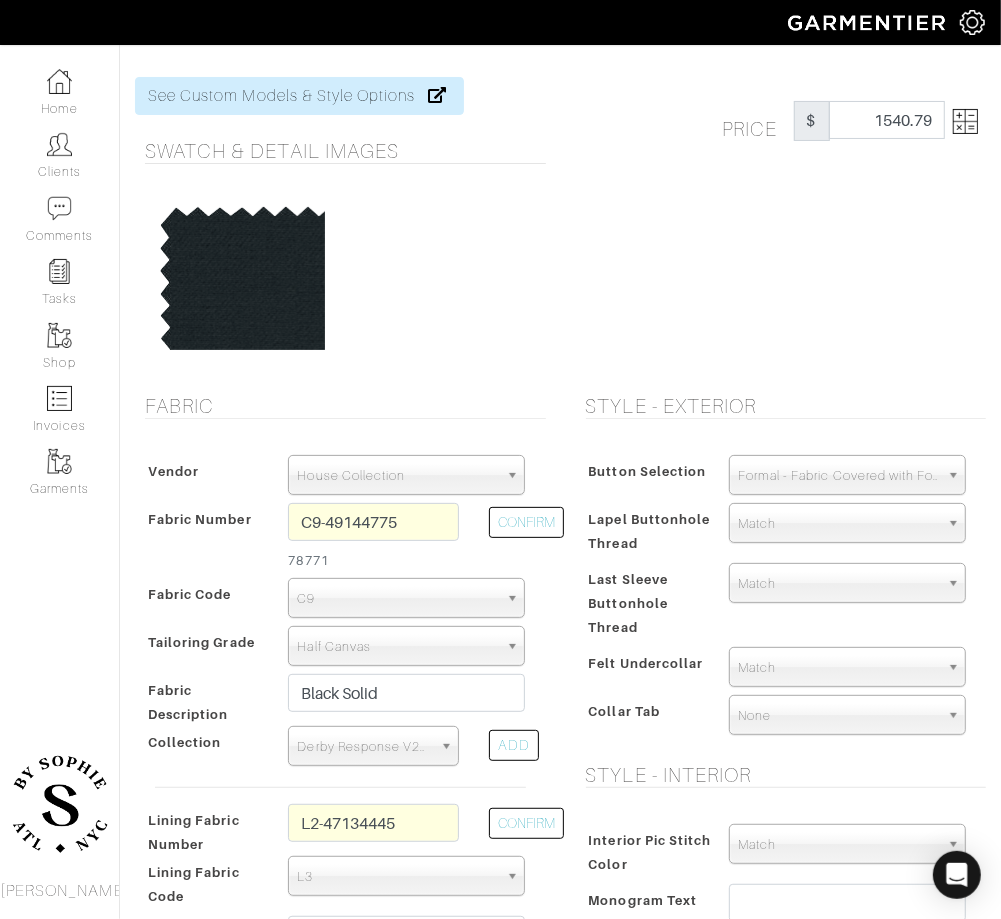 click on "L3" at bounding box center (397, 877) 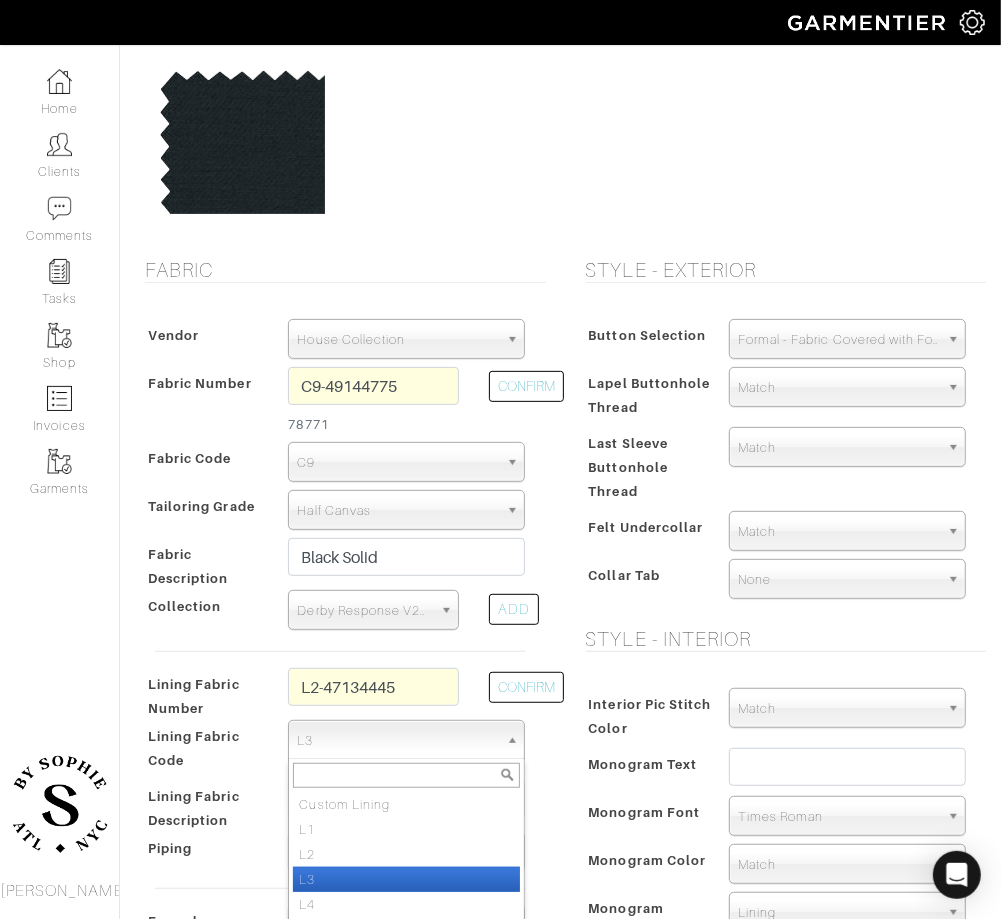 scroll, scrollTop: 220, scrollLeft: 0, axis: vertical 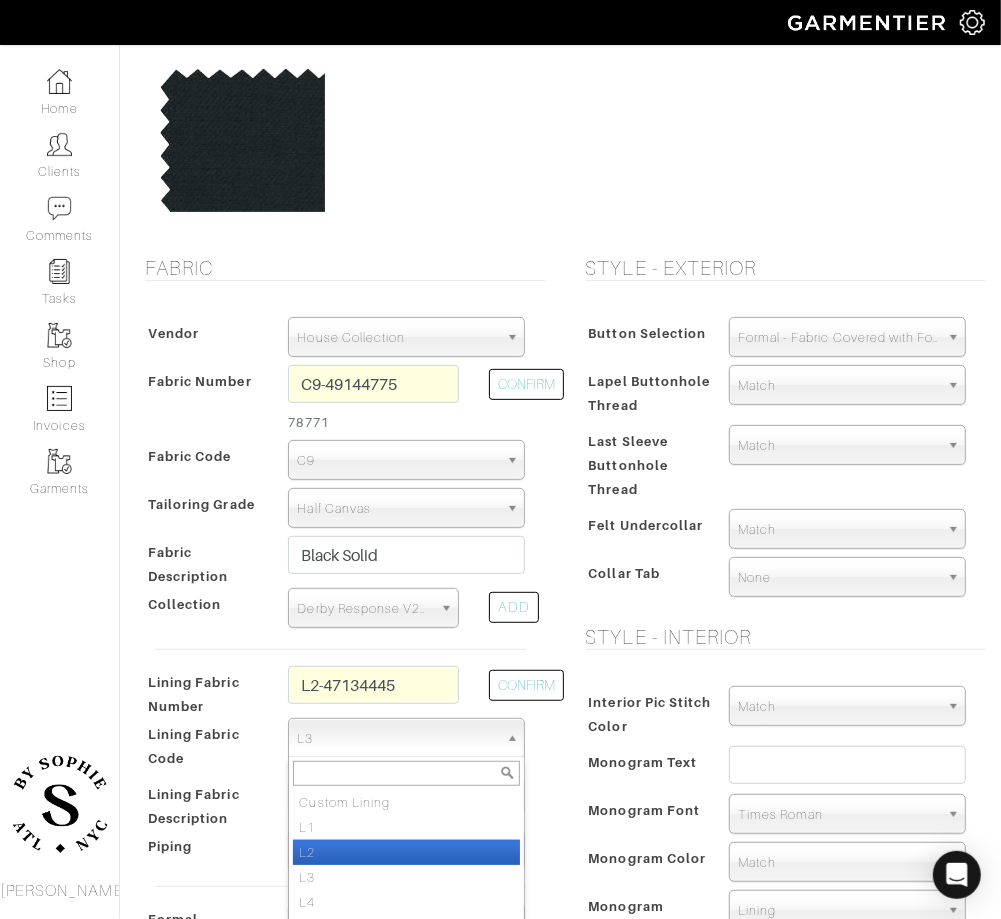 click on "L2" at bounding box center [406, 852] 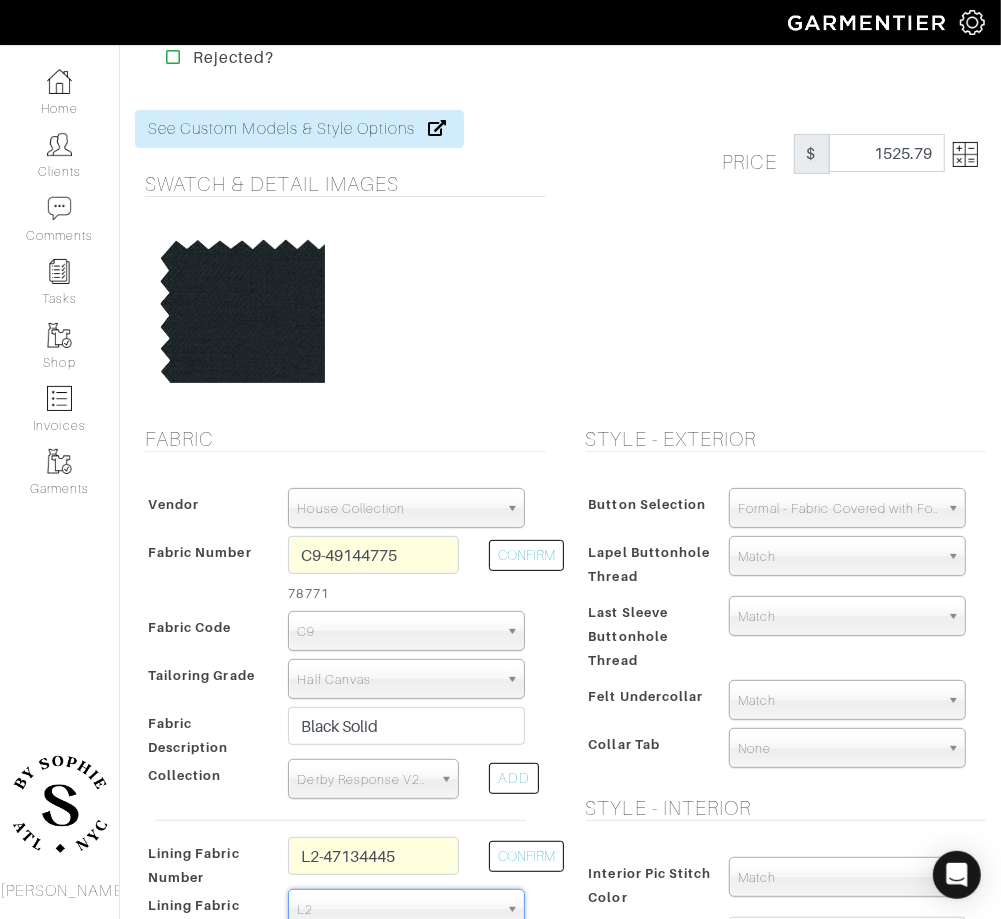 scroll, scrollTop: 6, scrollLeft: 0, axis: vertical 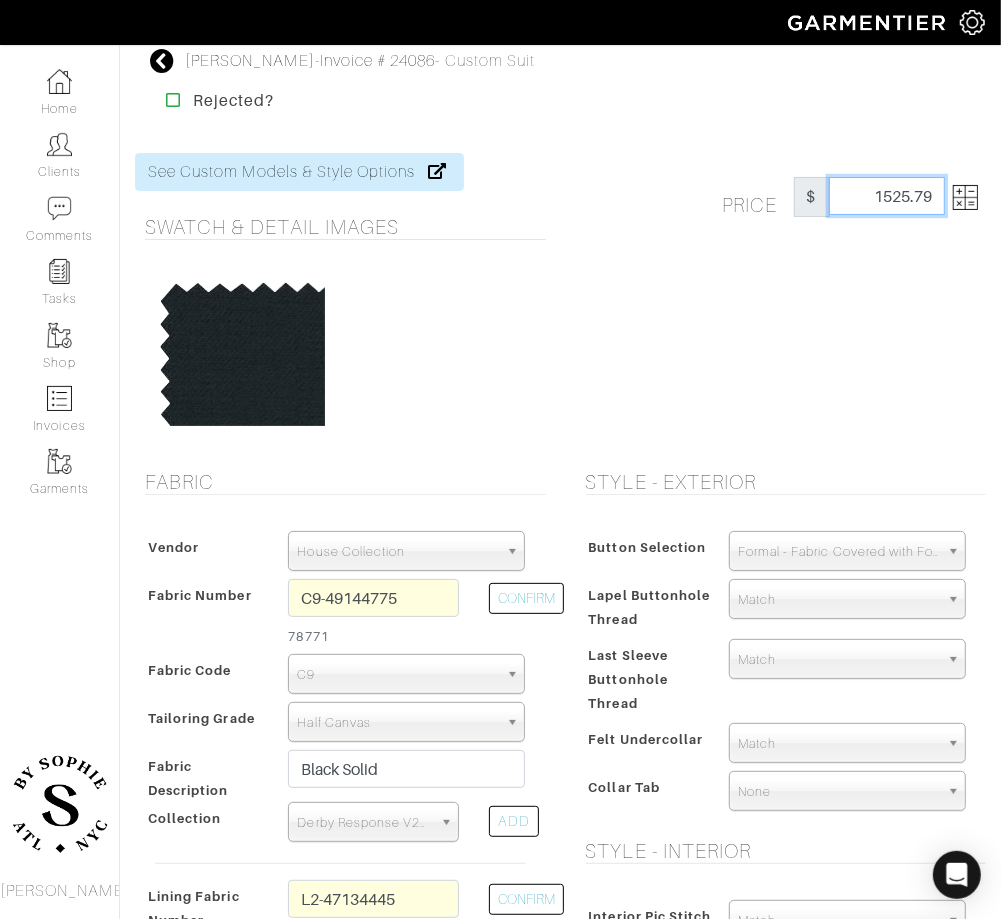 click on "1700.00" at bounding box center (887, 196) 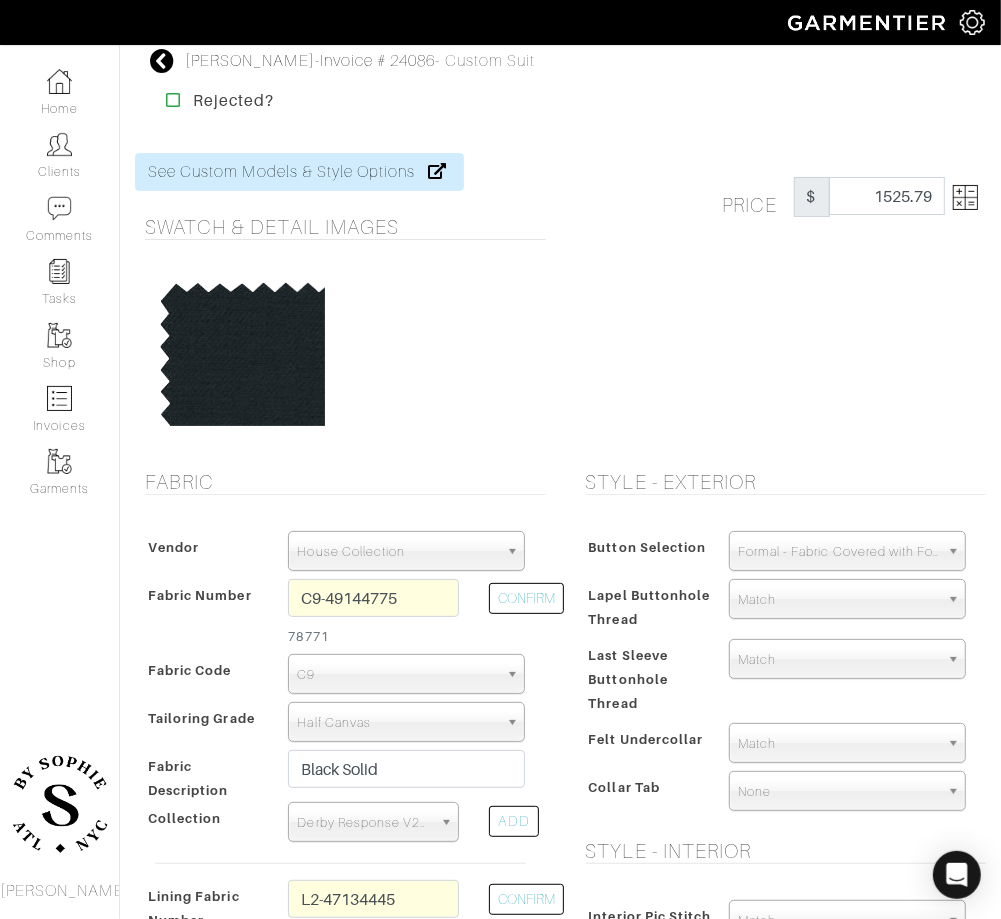 click at bounding box center [965, 197] 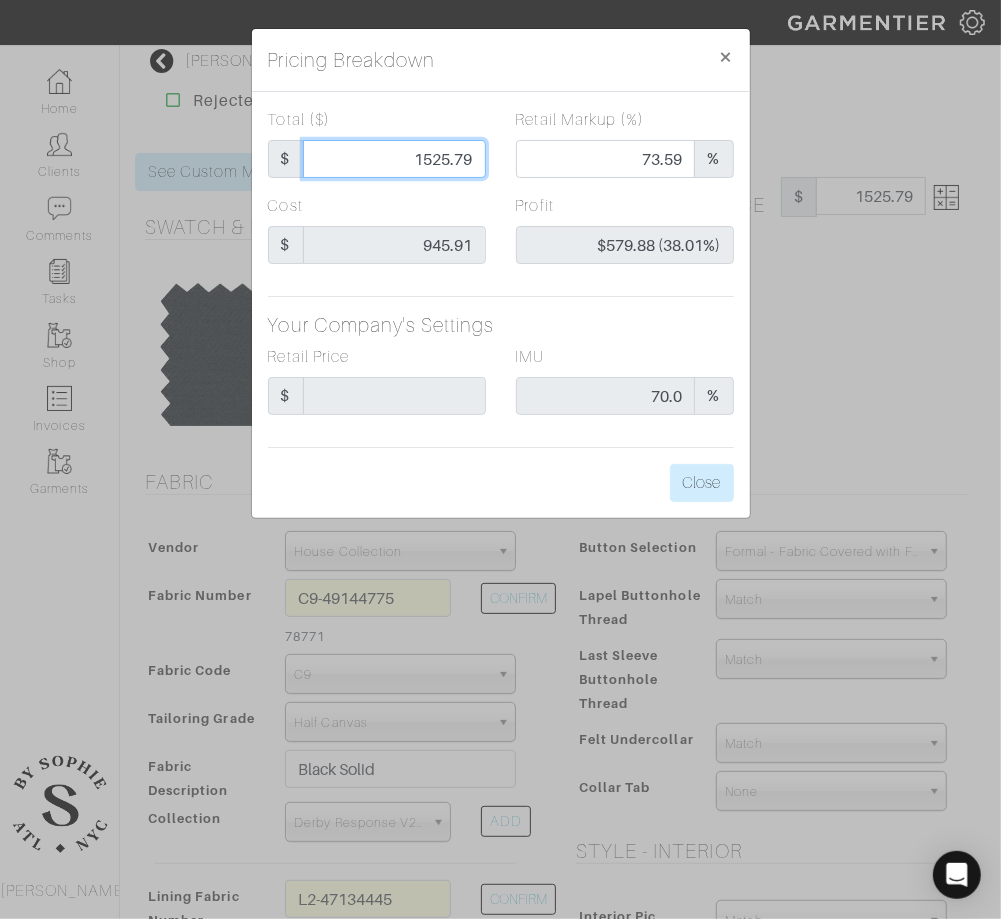 click on "1525.79" at bounding box center [394, 159] 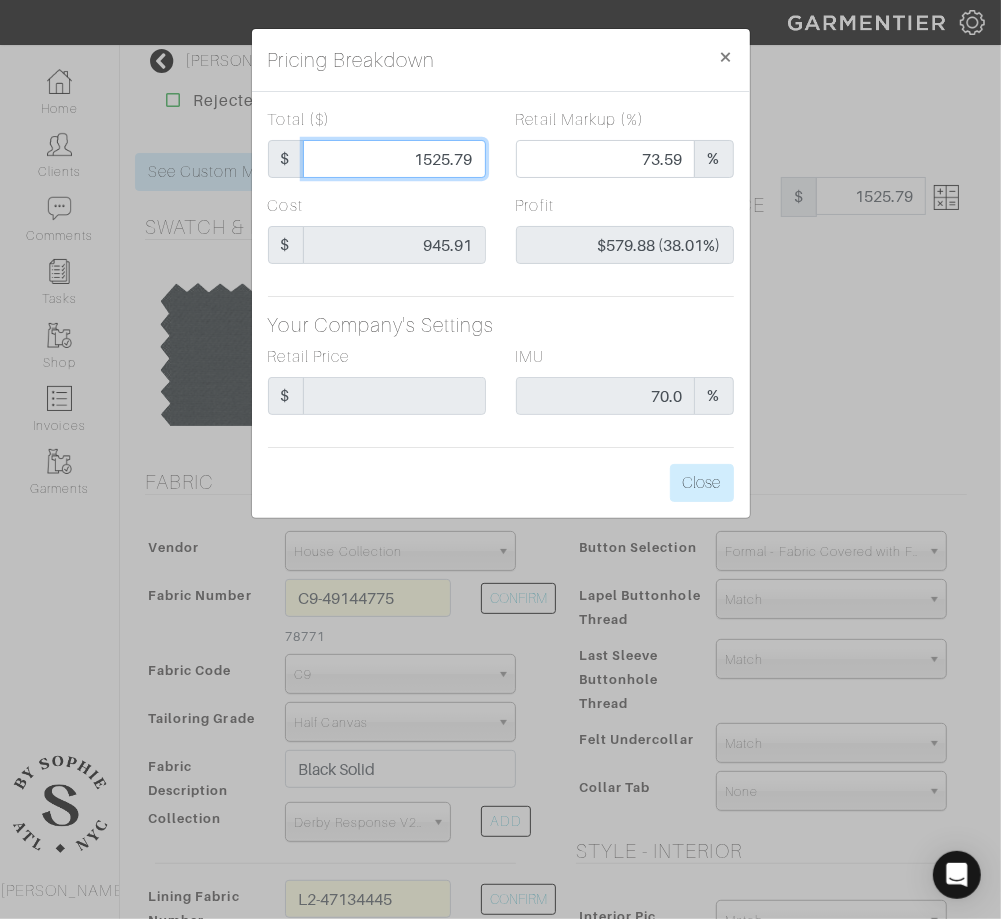 type on "1" 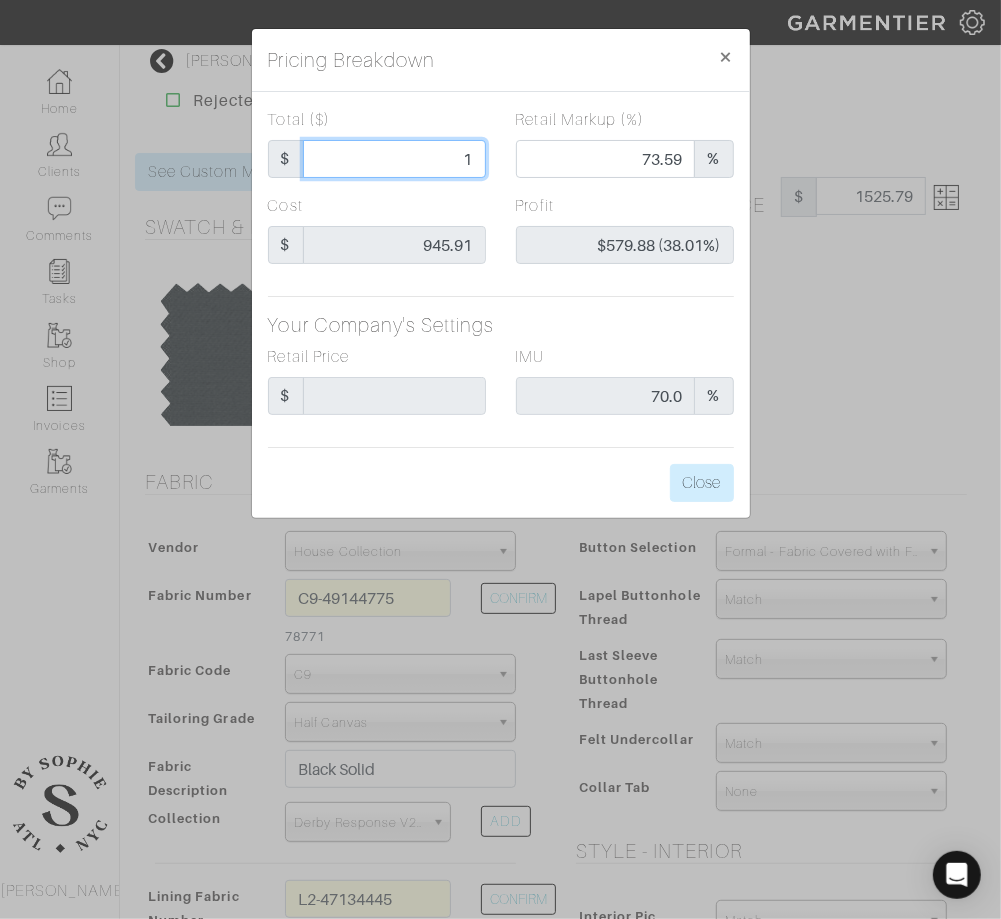 type on "0.00" 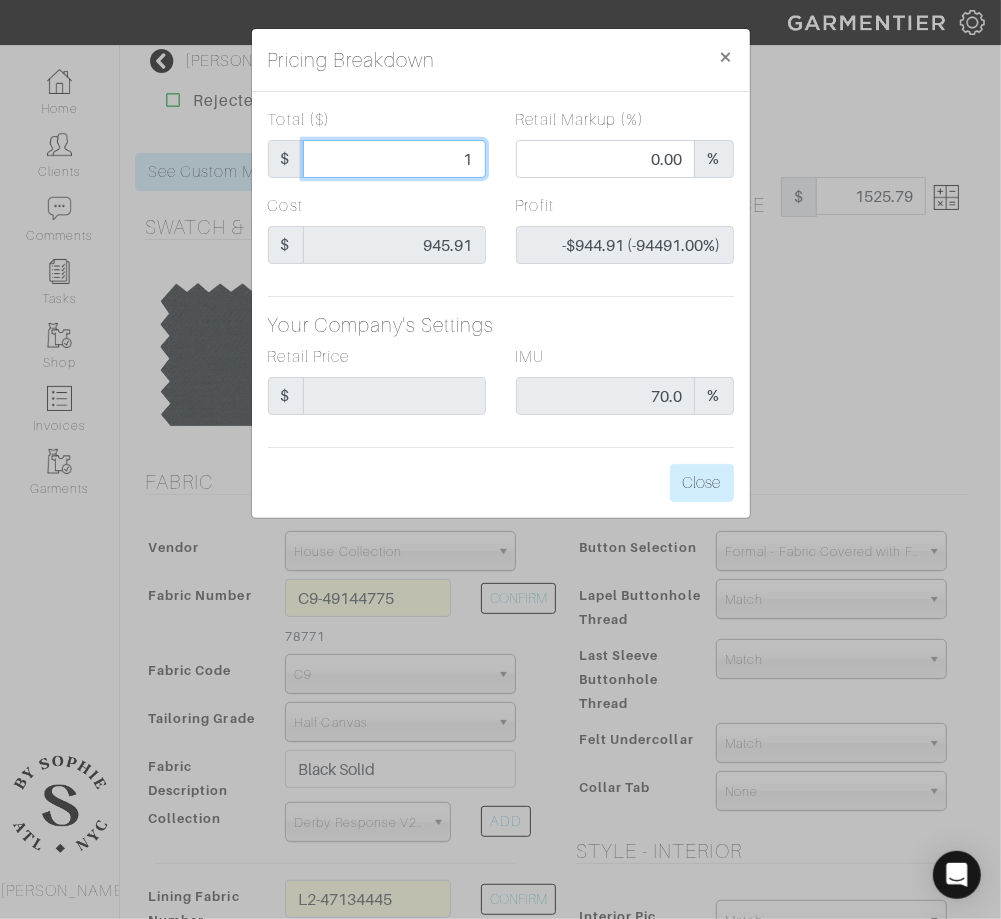 type on "12" 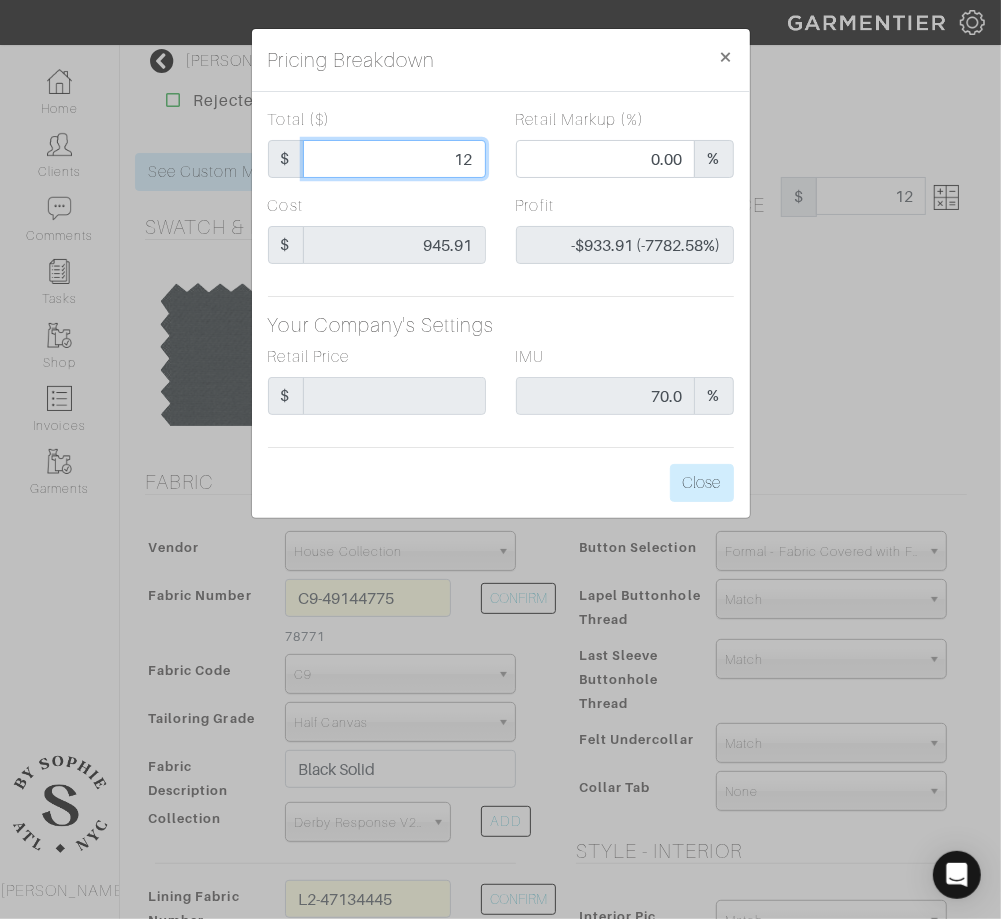 type on "125" 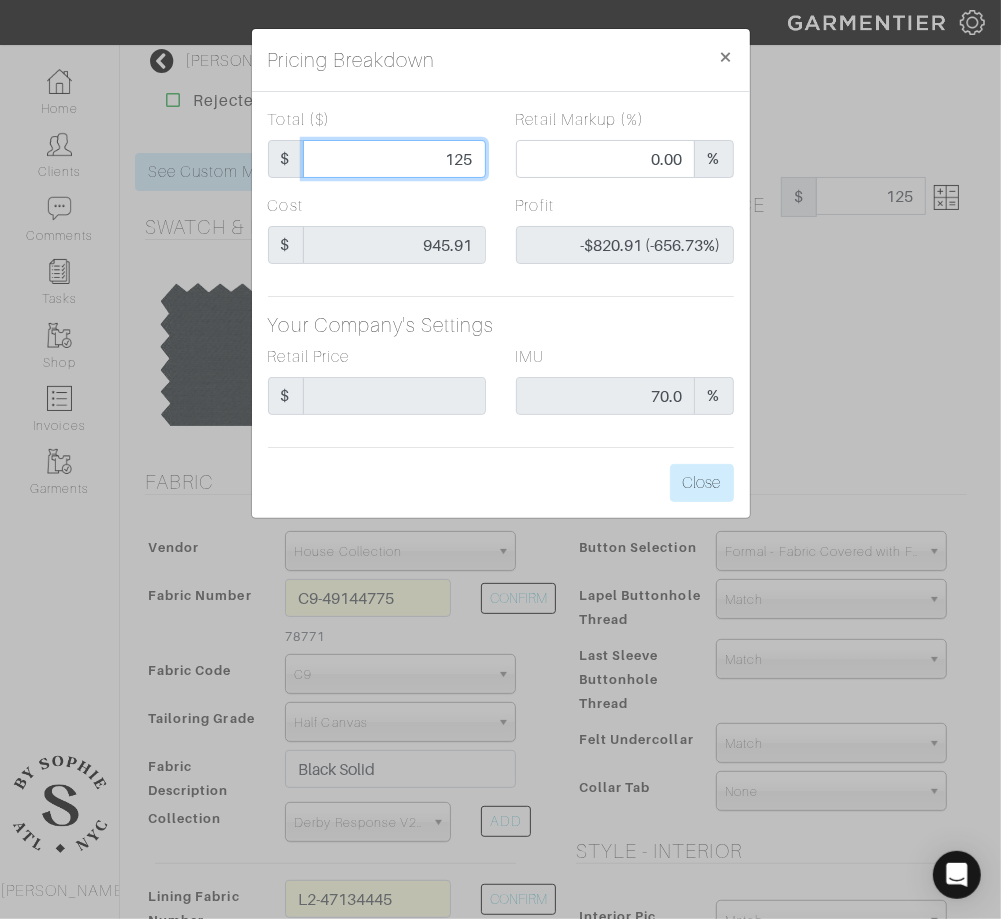 type on "1250" 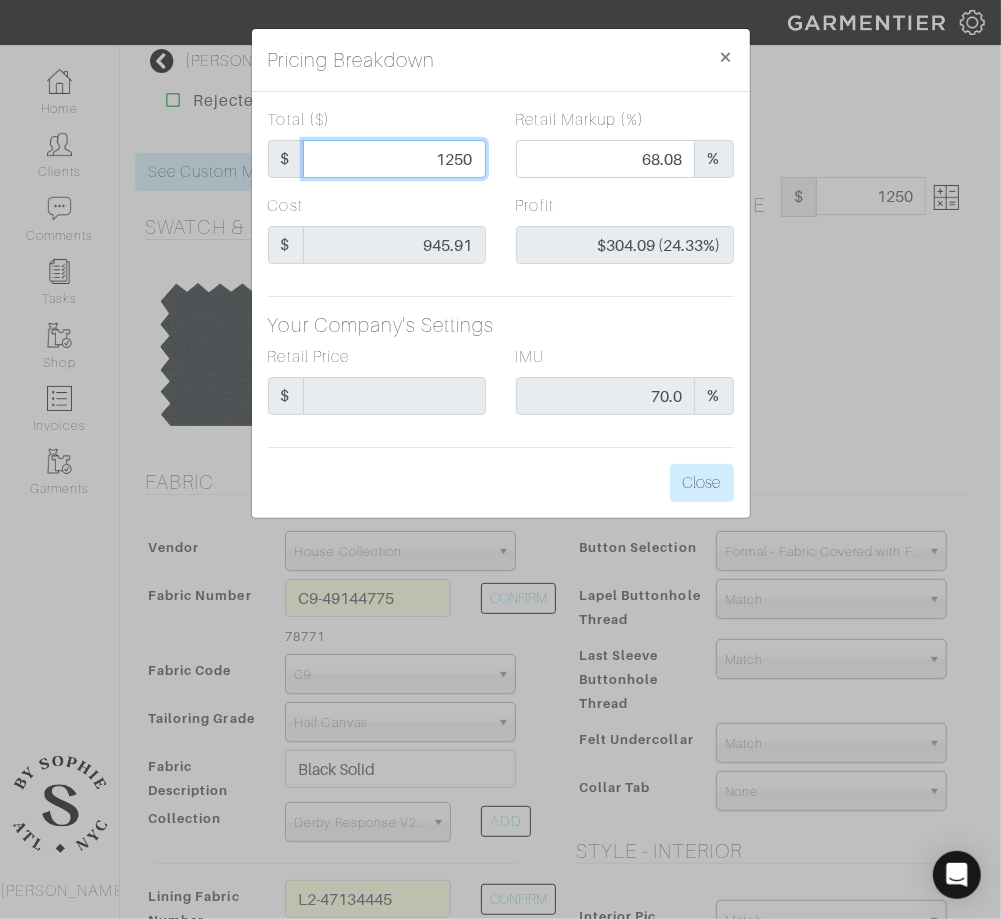 type on "125" 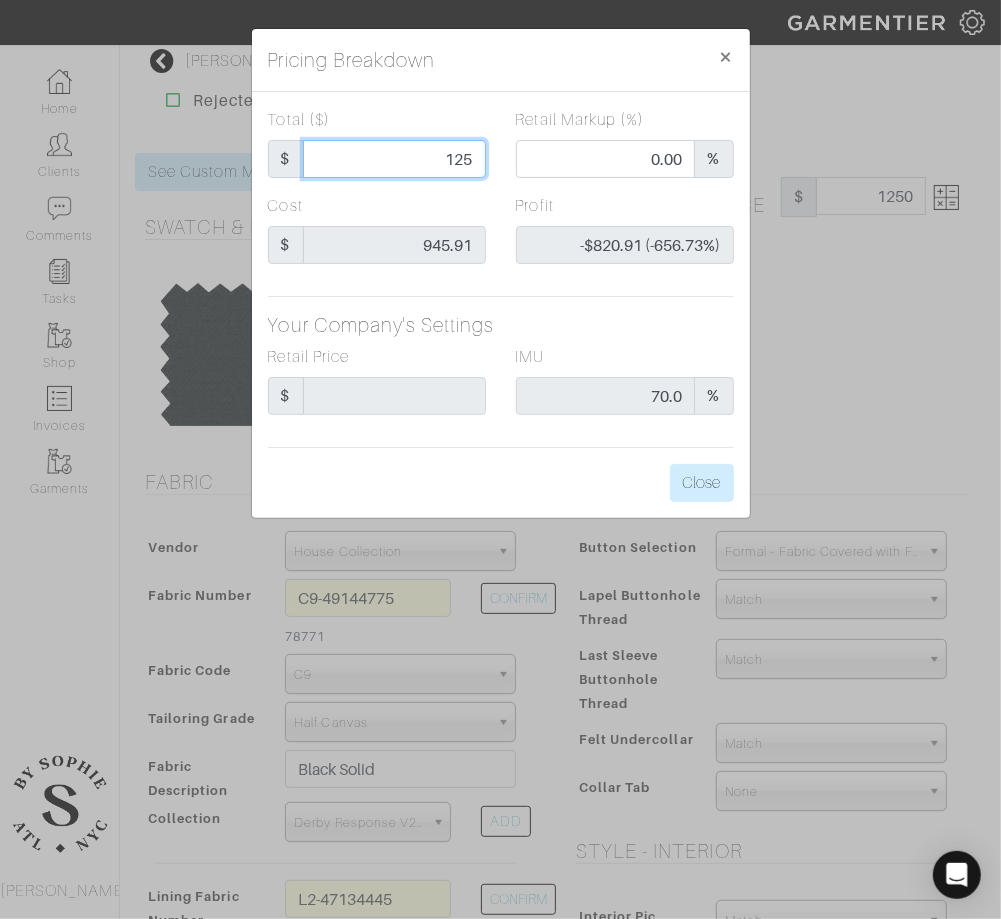 type on "12" 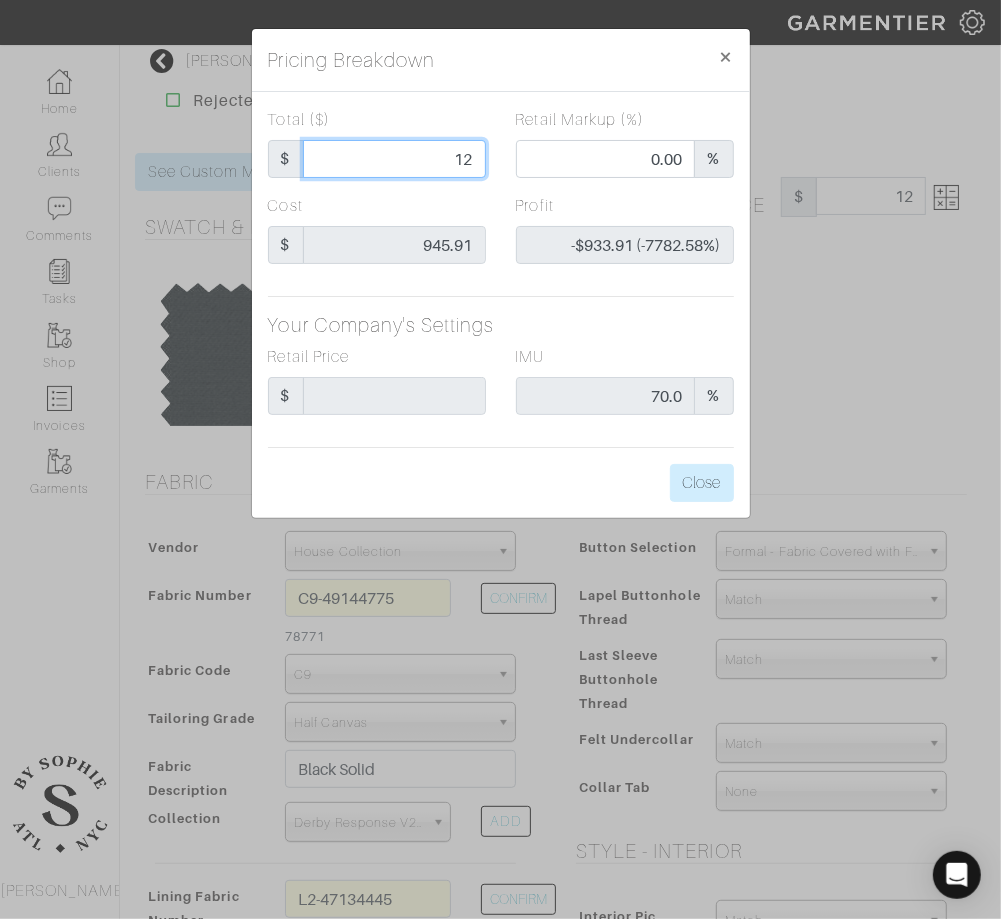 type on "1" 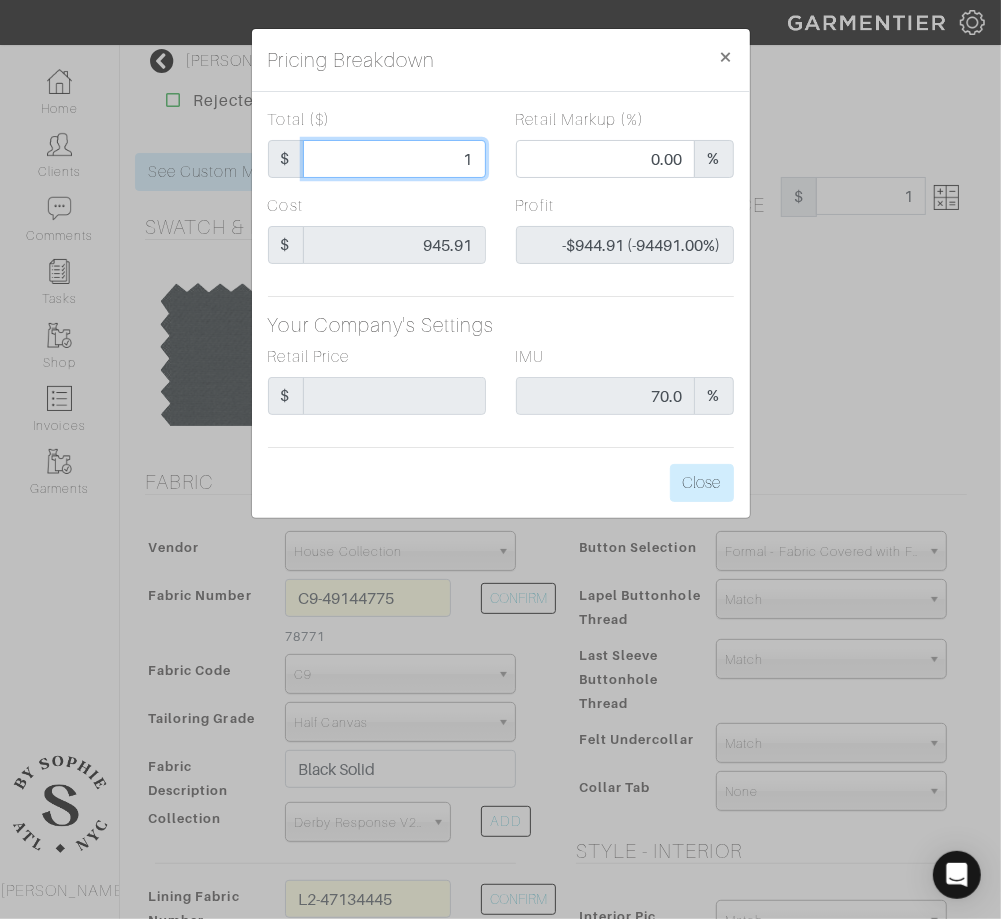 type 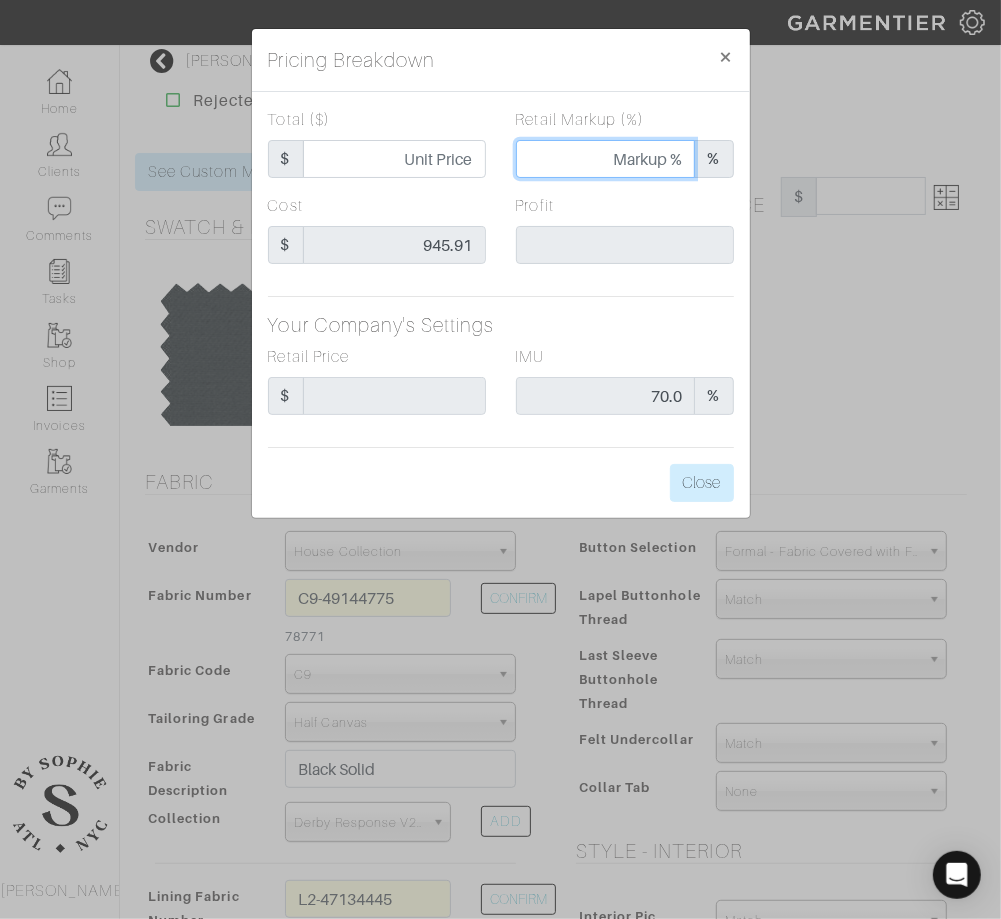 click on "Retail Markup (%)" at bounding box center [606, 159] 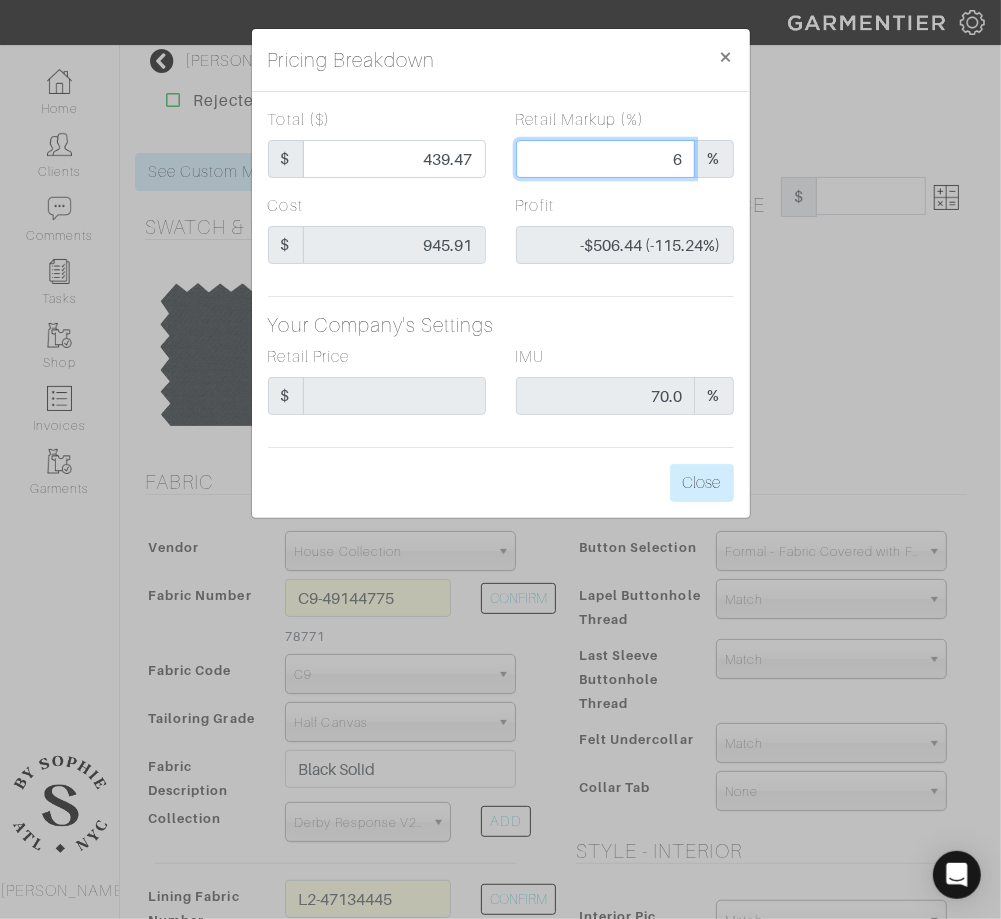 type on "1012.50" 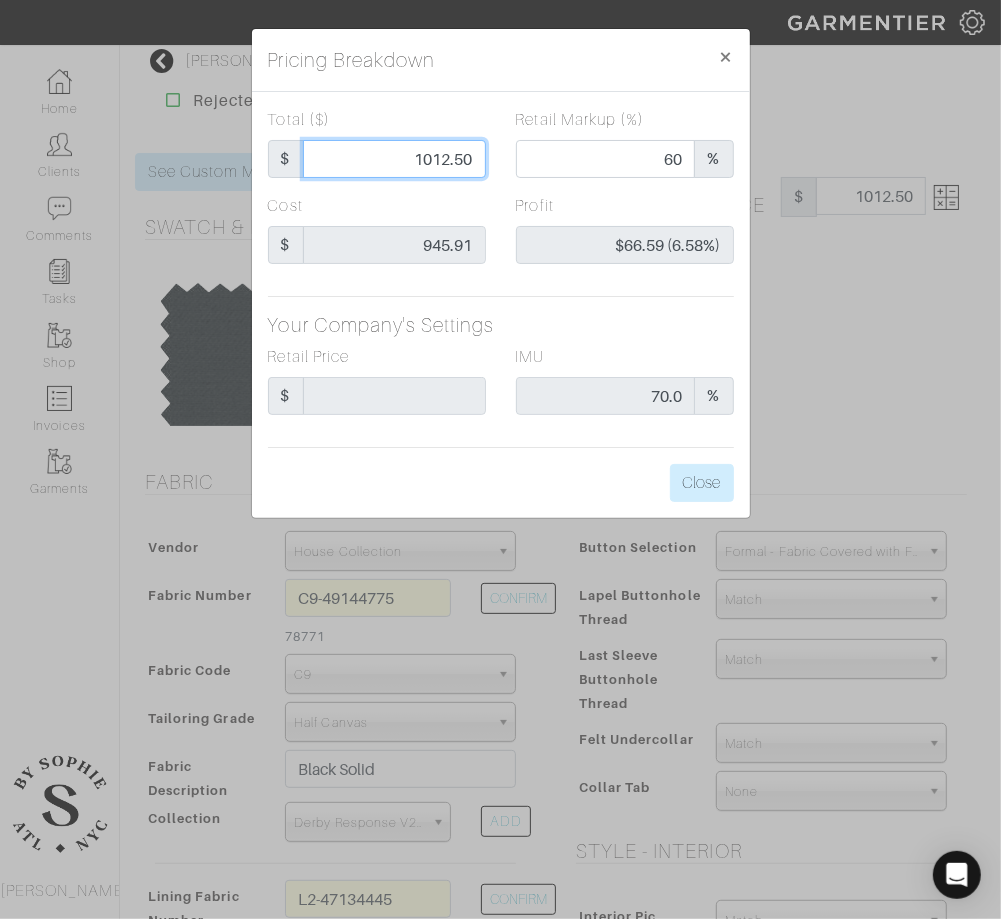 type on "60.00" 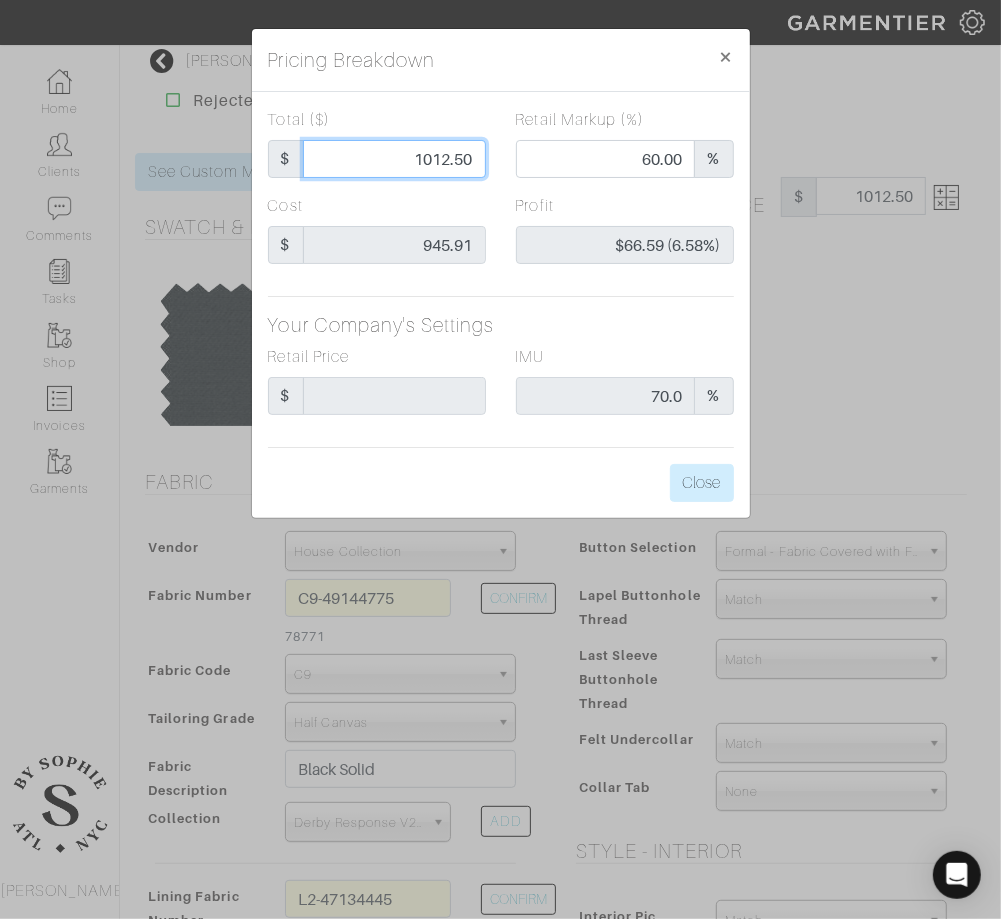 click on "1012.50" at bounding box center [394, 159] 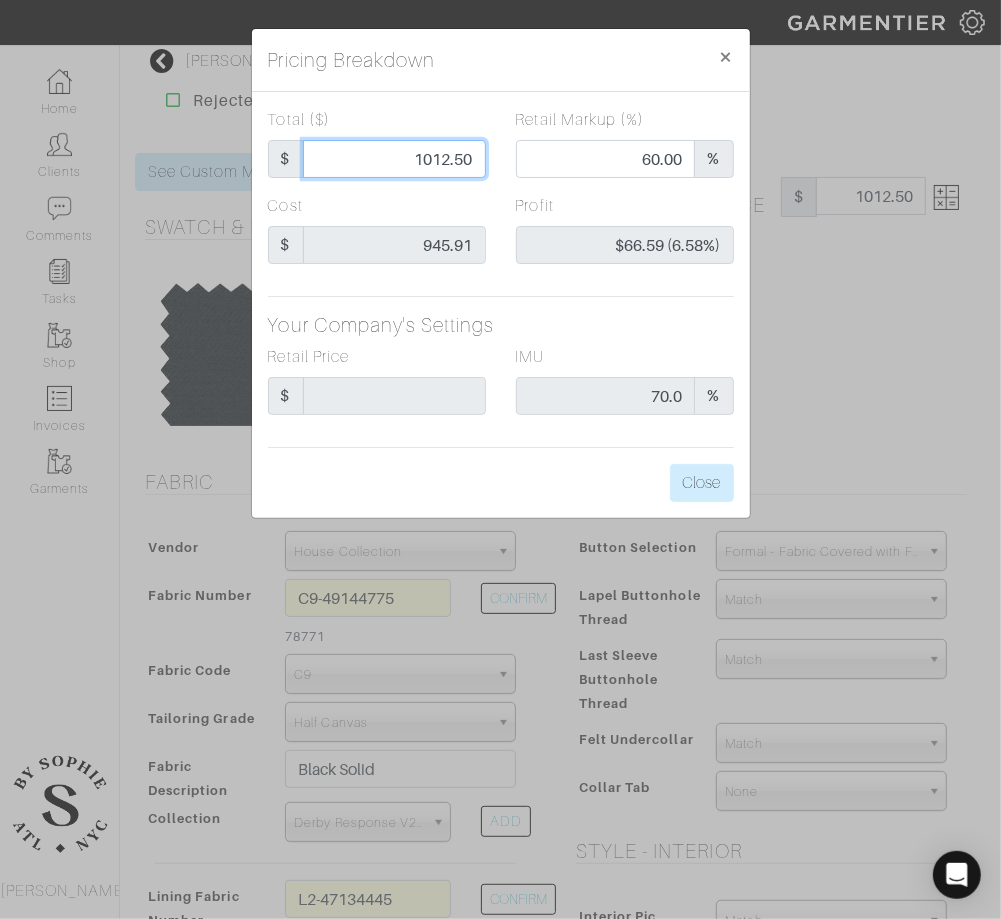 type on "112.50" 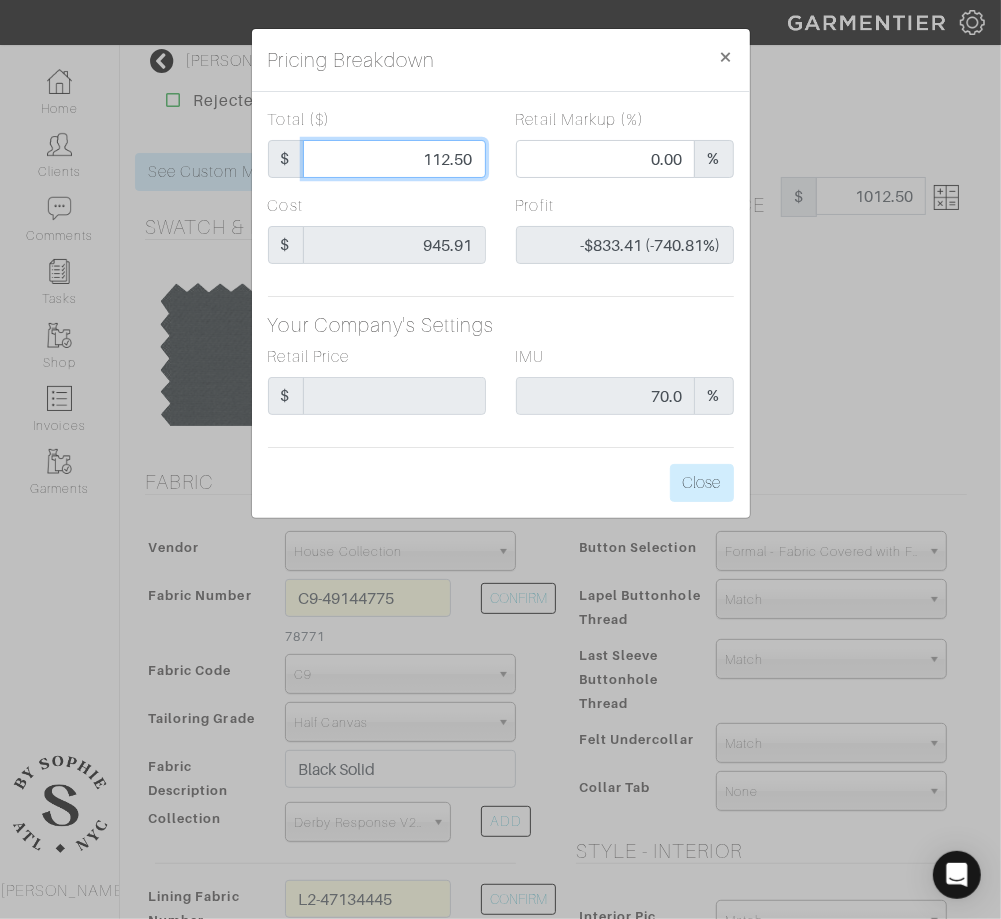 type on "1212.50" 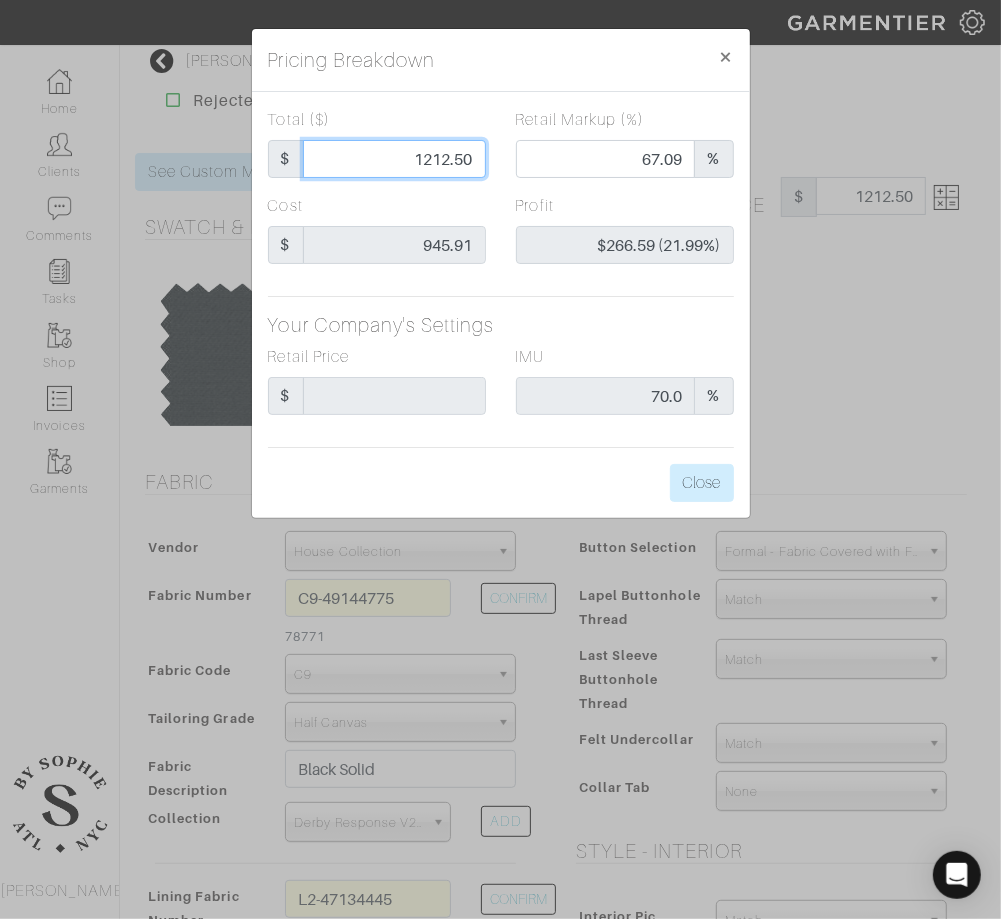 type on "121.50" 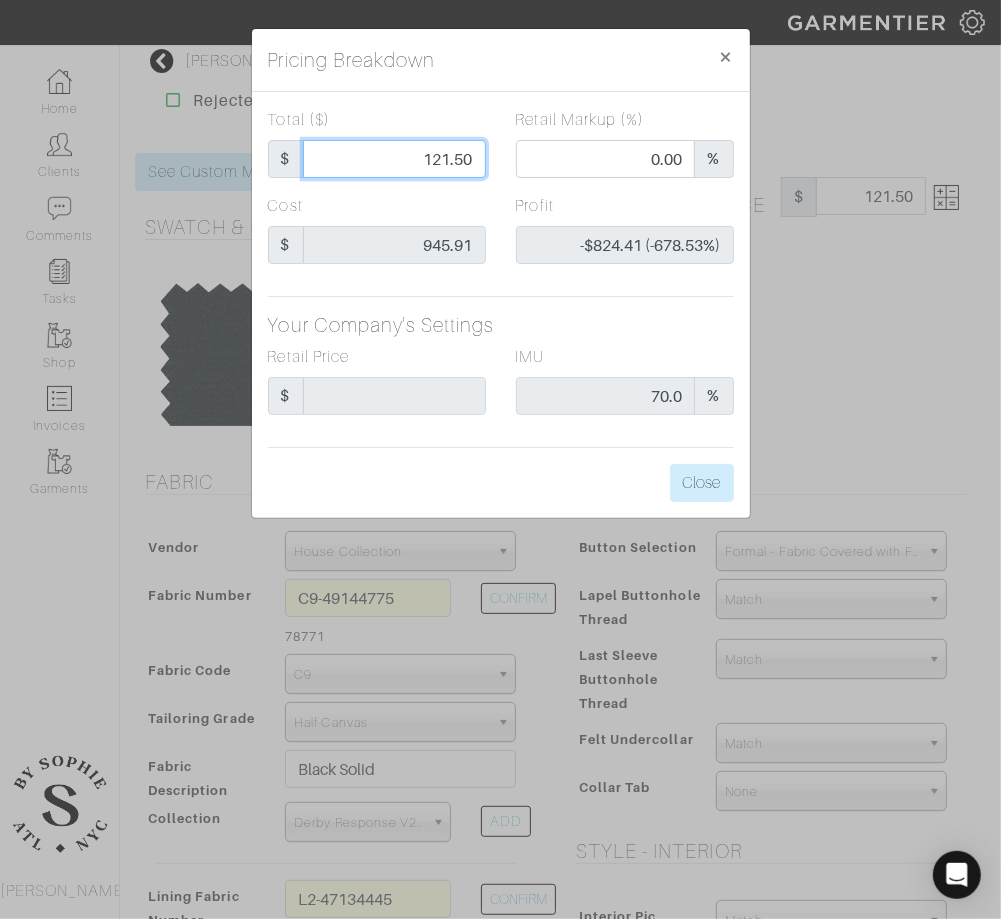 type on "12.50" 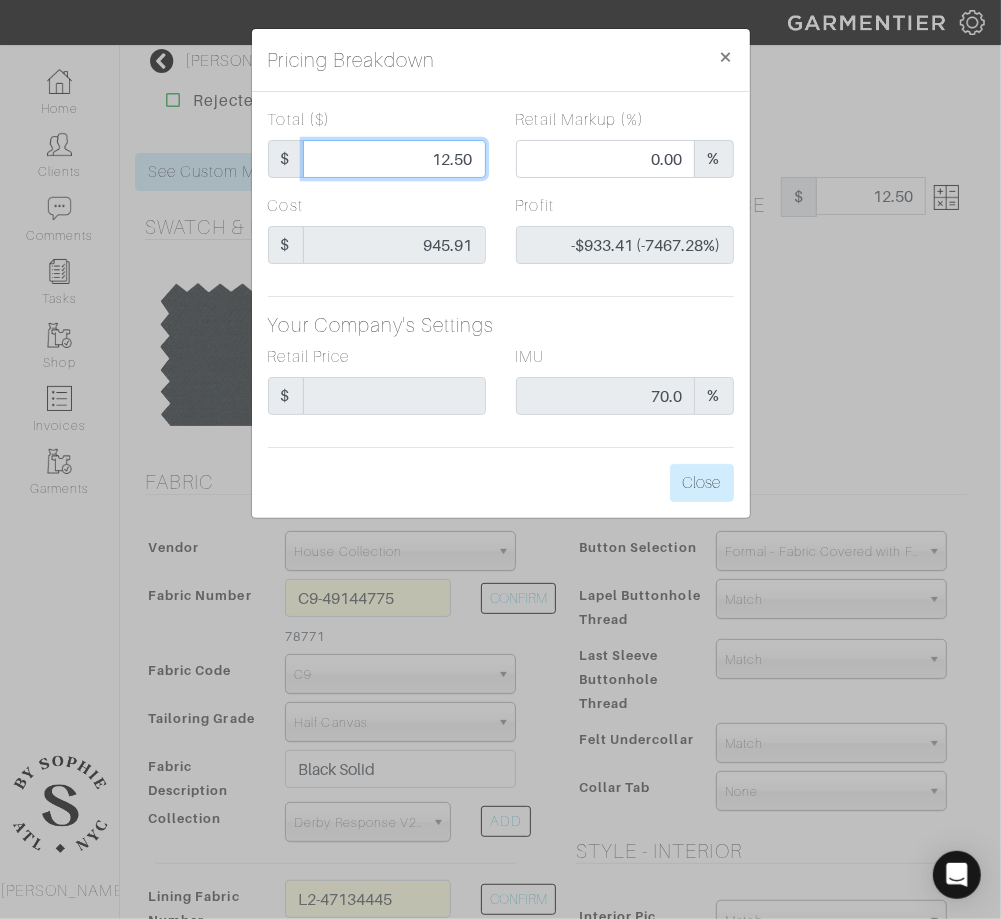 type on "12.0" 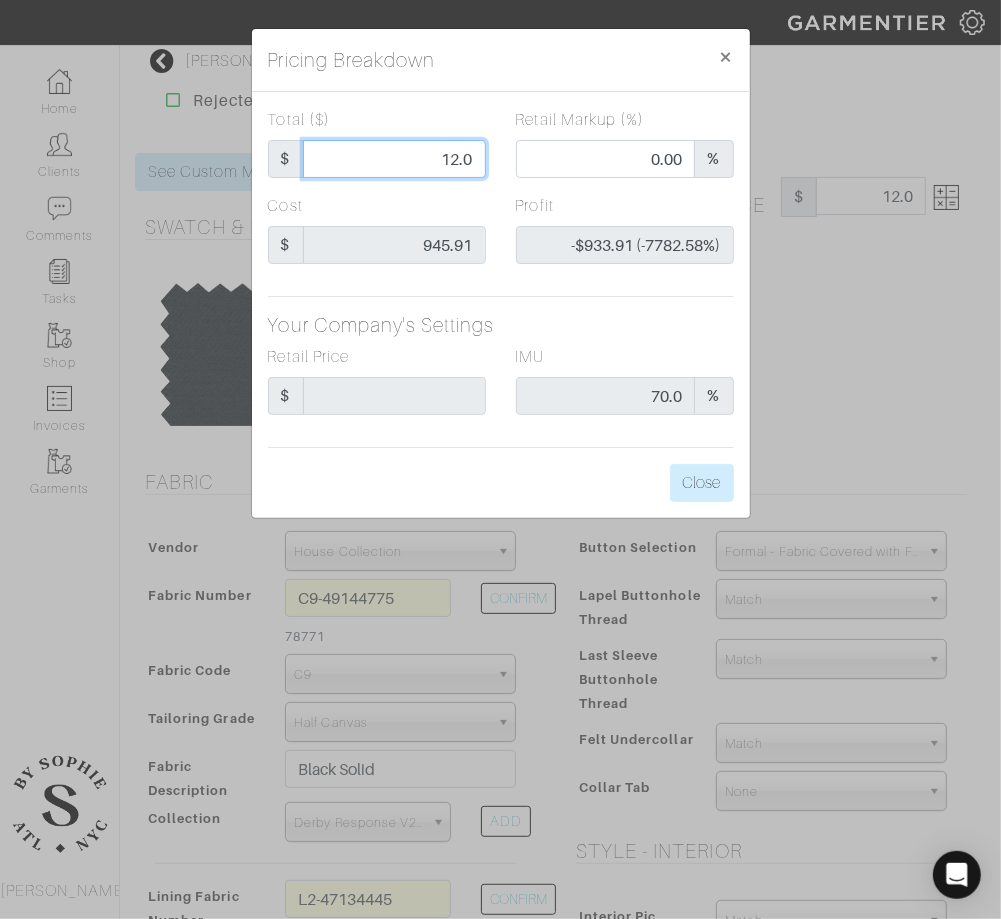 type on "120" 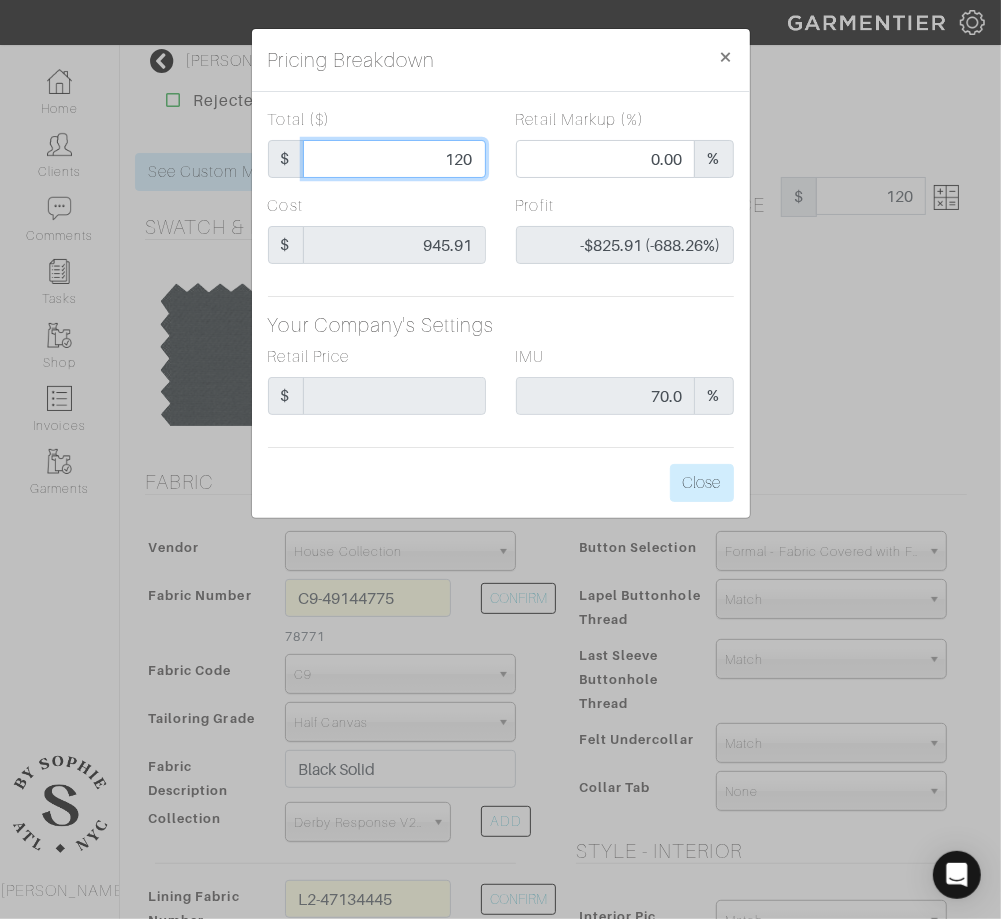type on "1200" 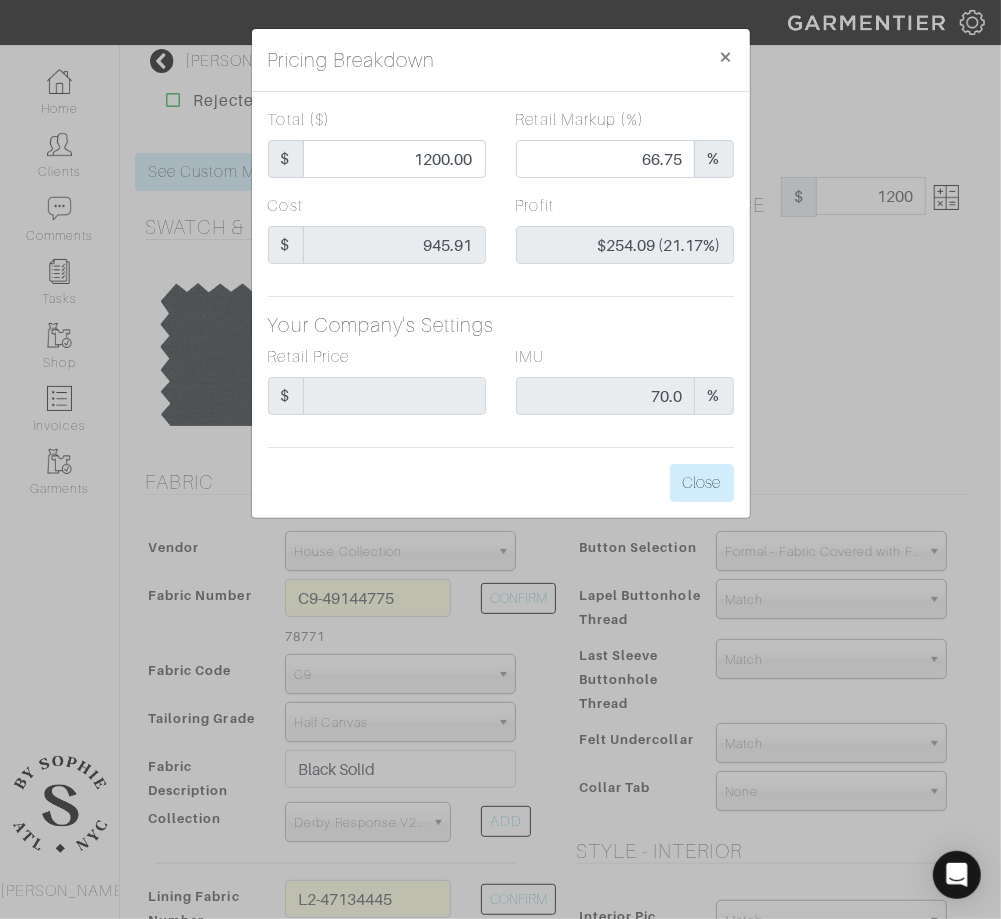 click on "Total ($) $ 1200.00" at bounding box center (377, 143) 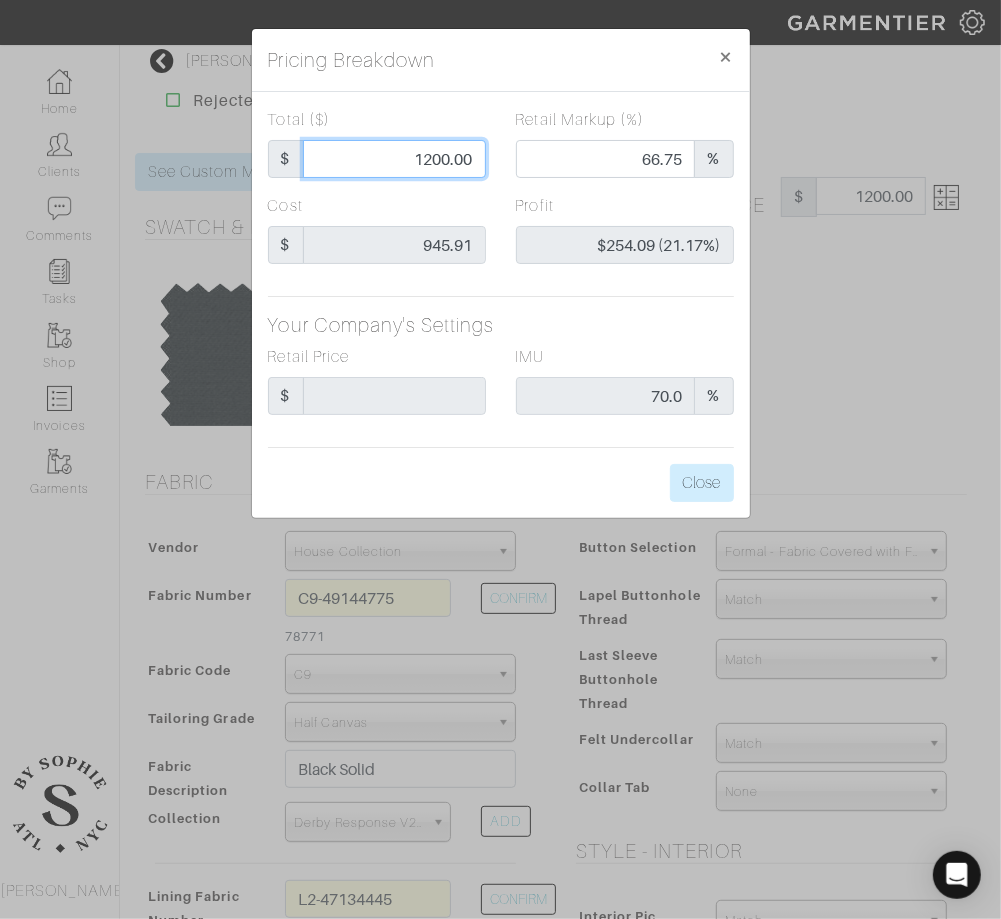 click on "1200.00" at bounding box center (394, 159) 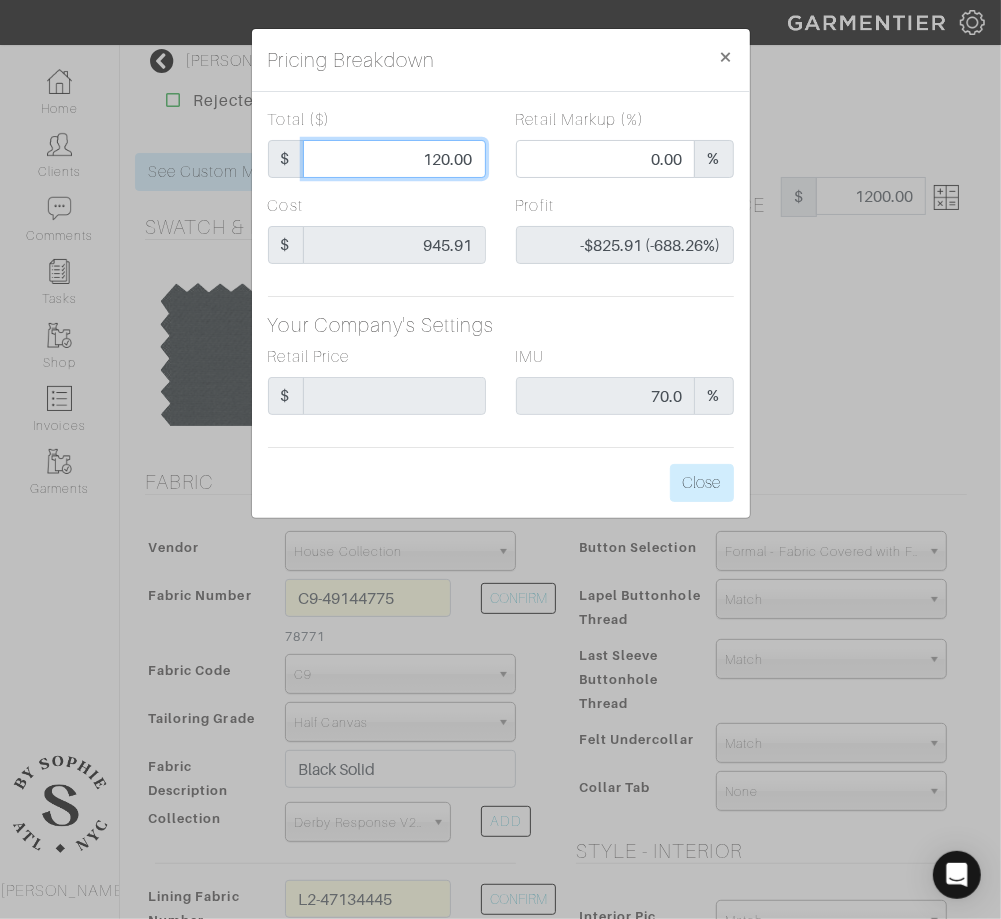 type on "1250.00" 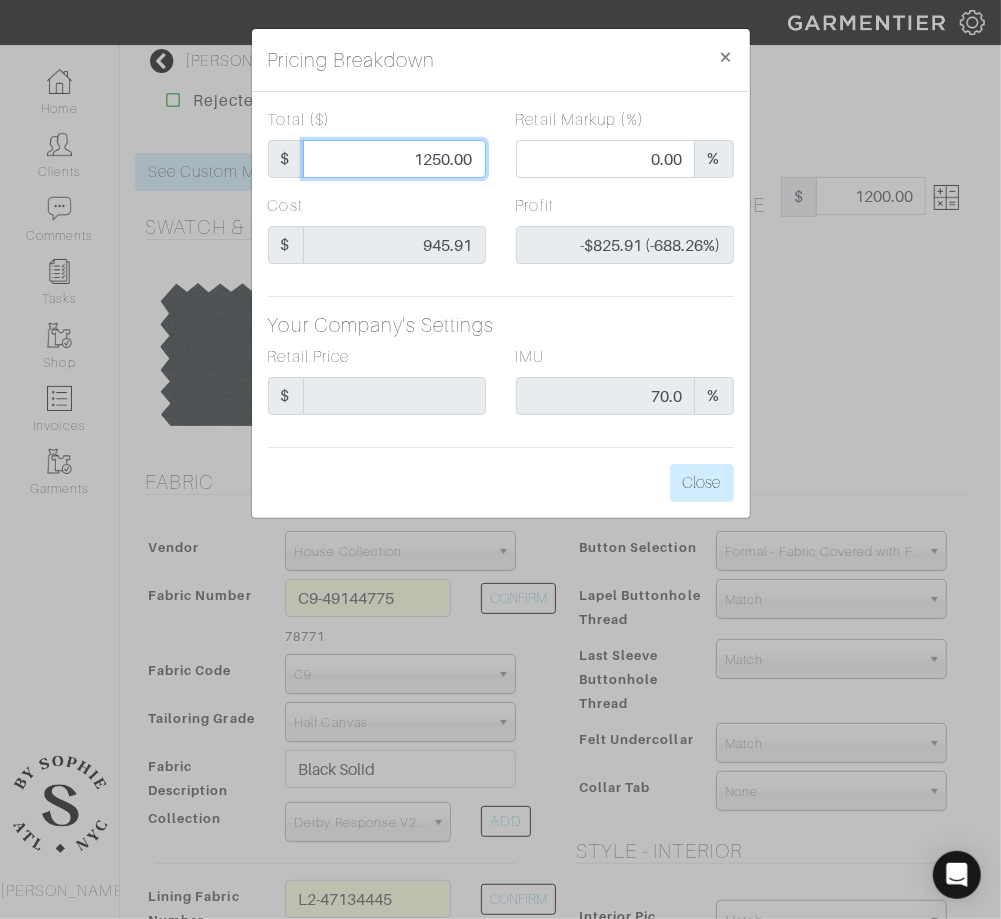 type on "68.08" 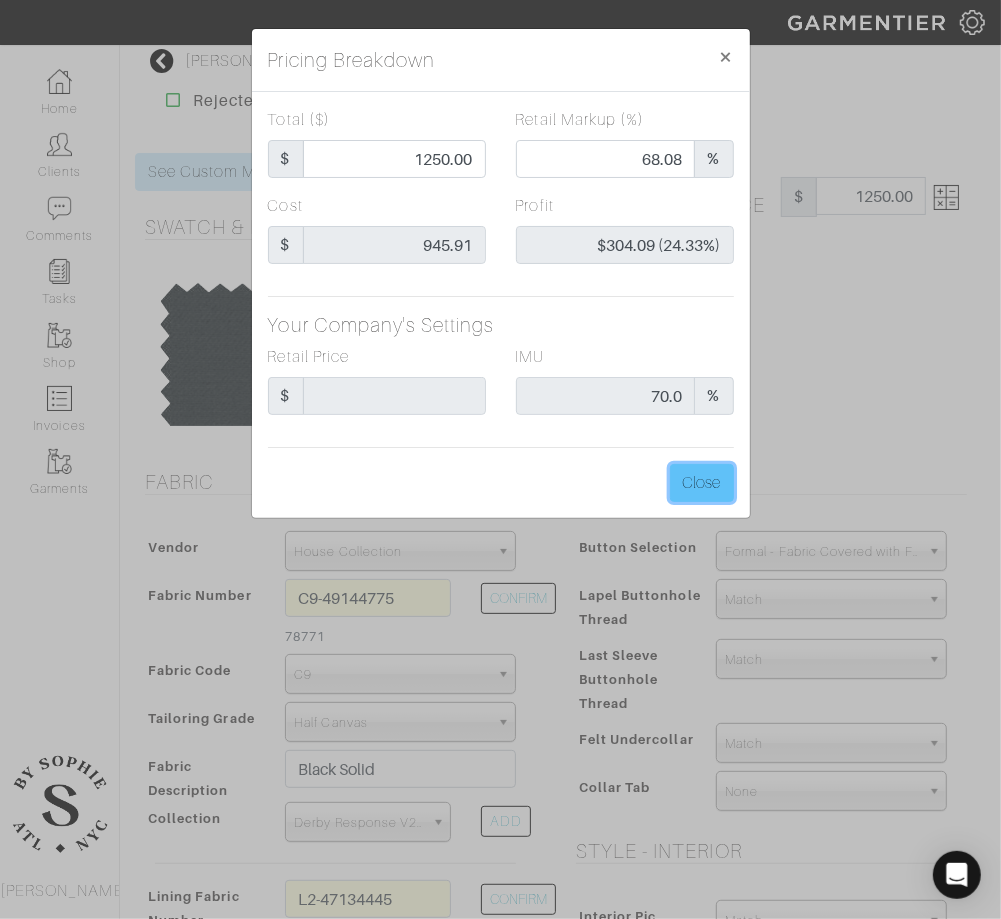 click on "Close" at bounding box center (702, 483) 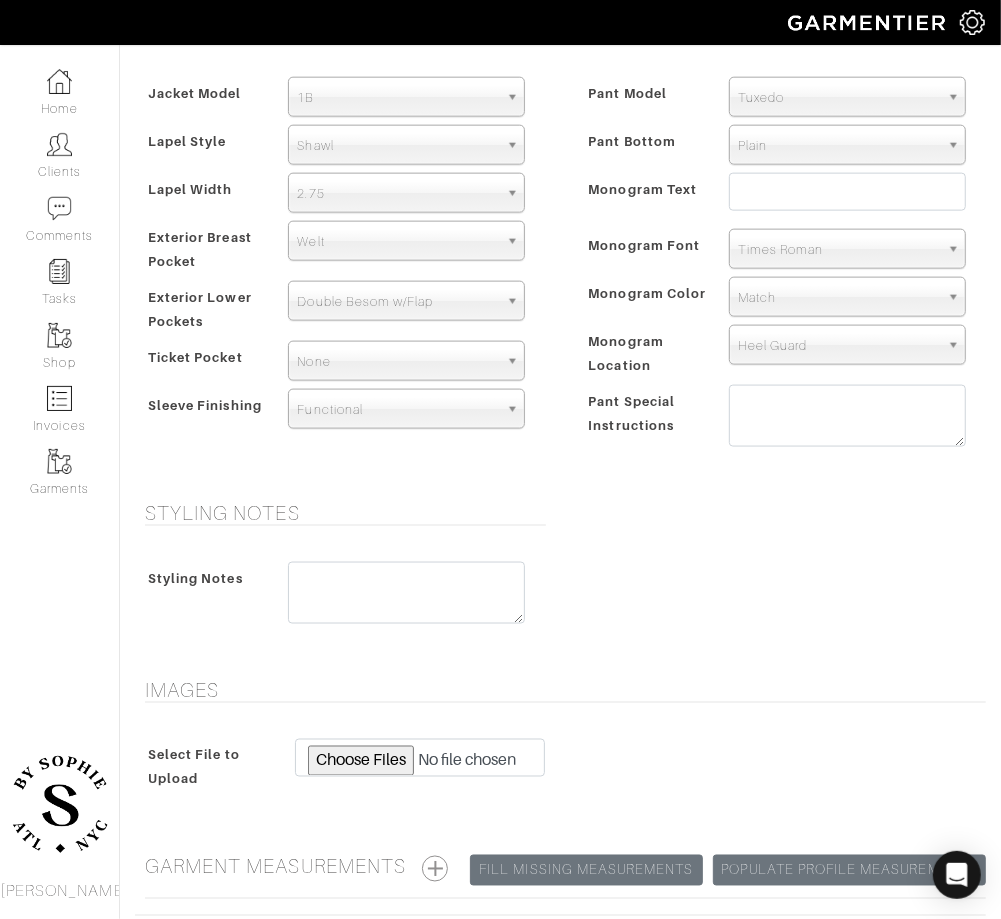 scroll, scrollTop: 1273, scrollLeft: 0, axis: vertical 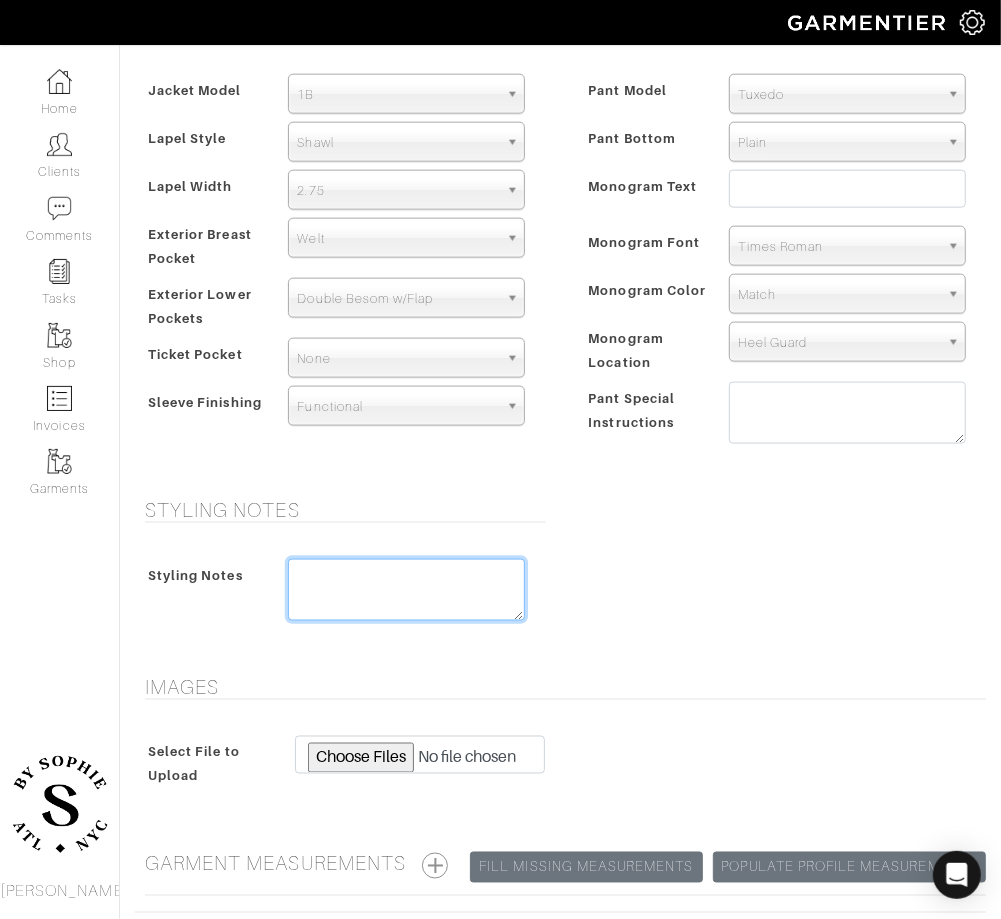 click at bounding box center (406, 590) 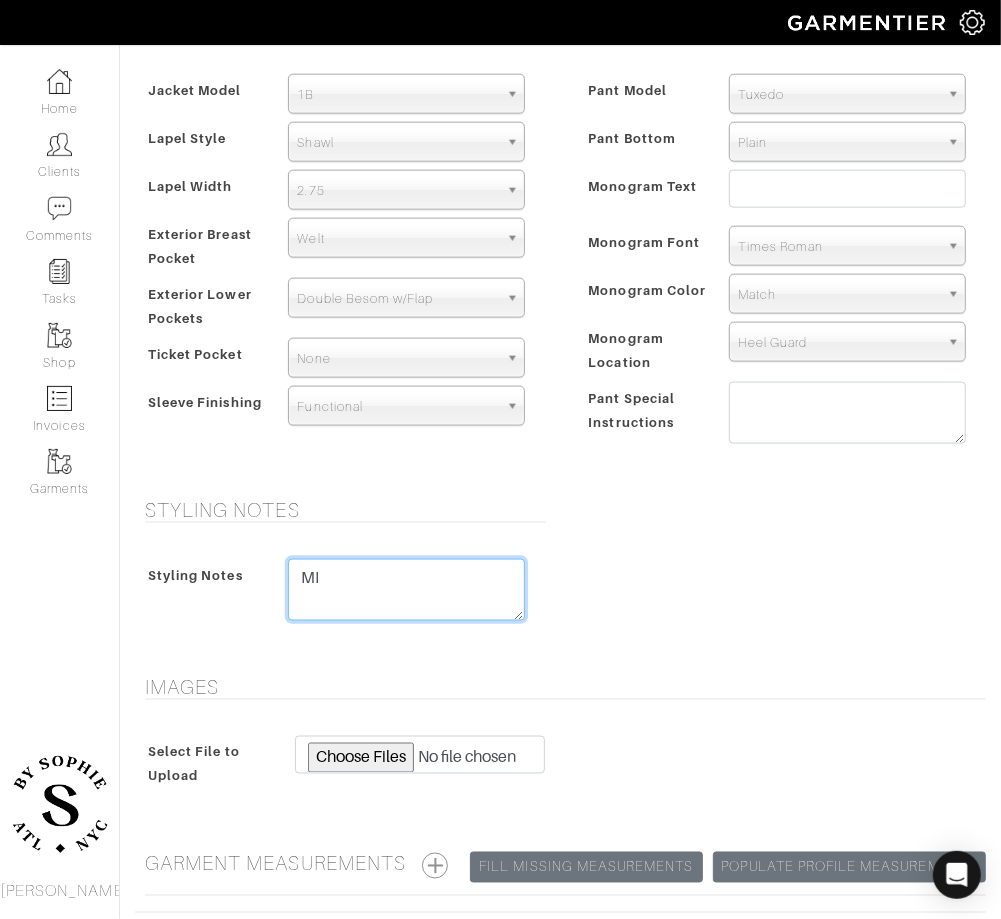 type on "M" 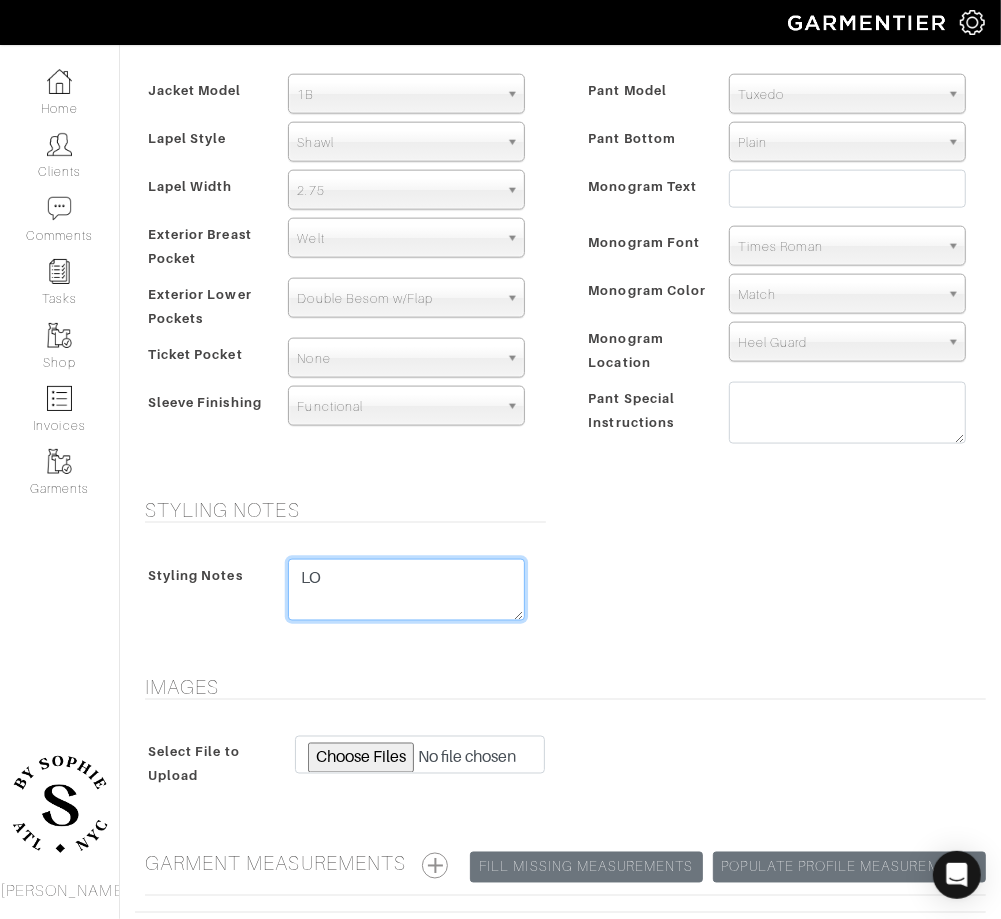 type on "L" 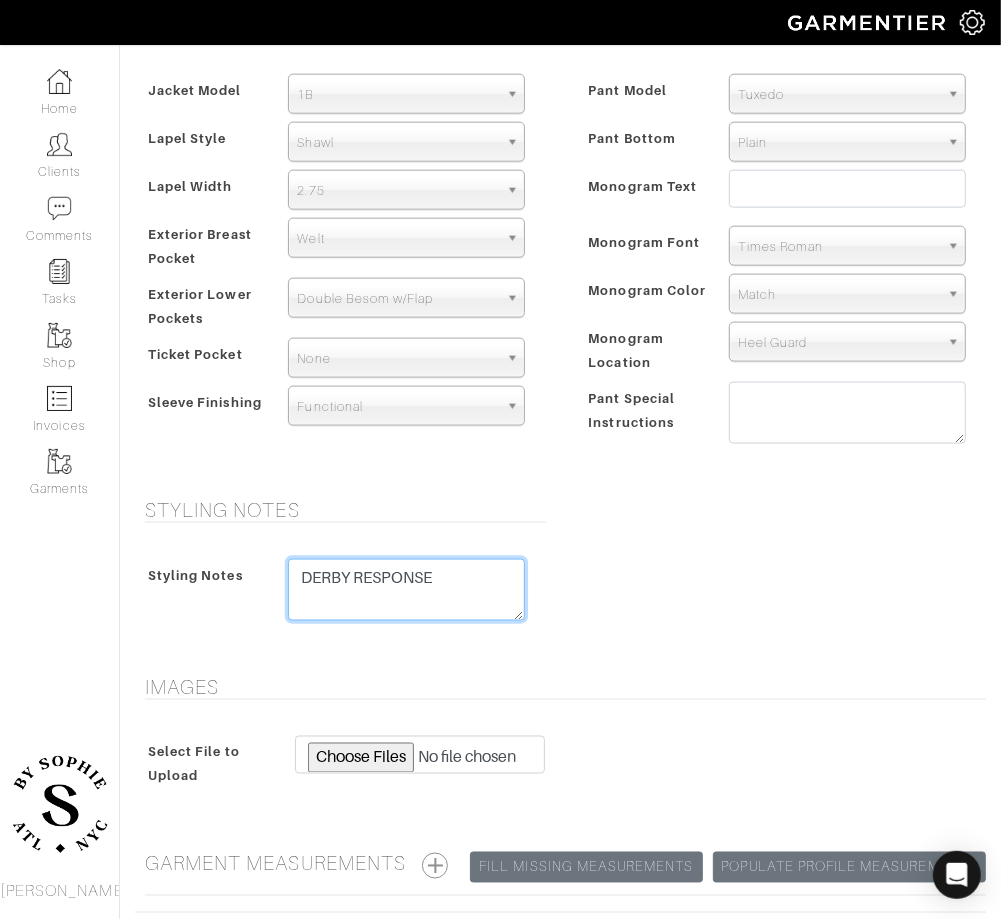 scroll, scrollTop: 1433, scrollLeft: 0, axis: vertical 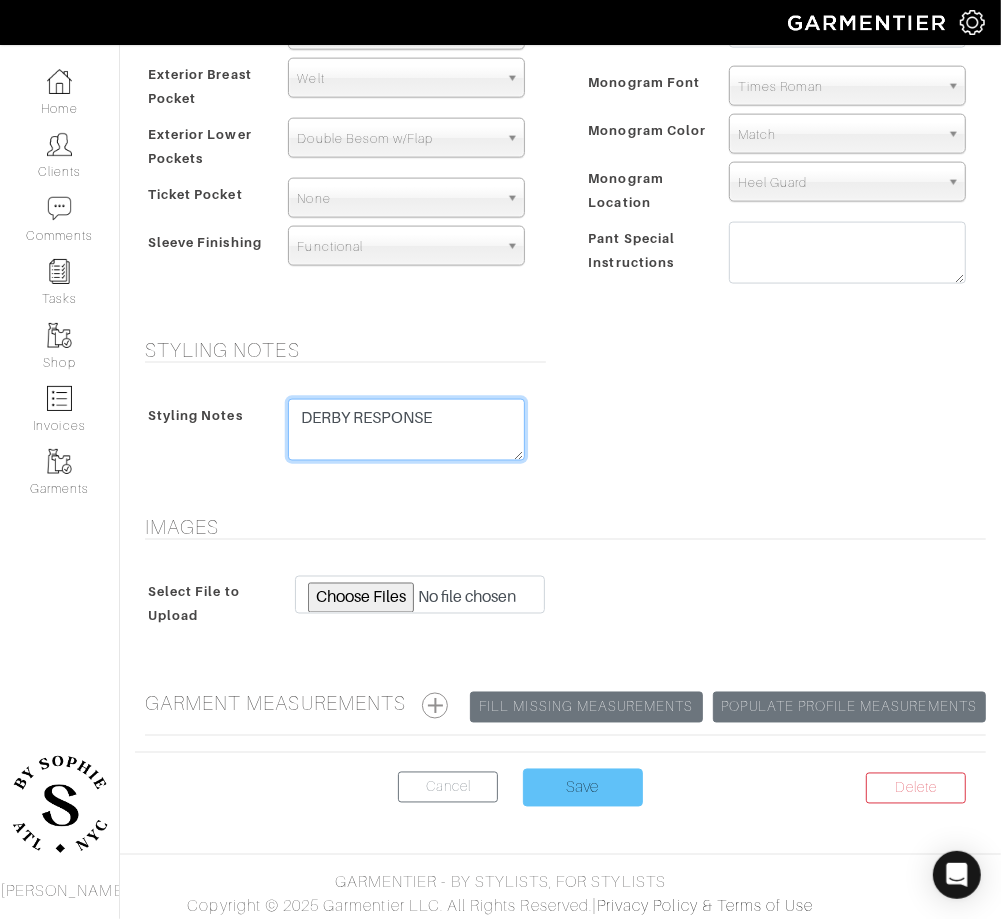 type on "DERBY RESPONSE" 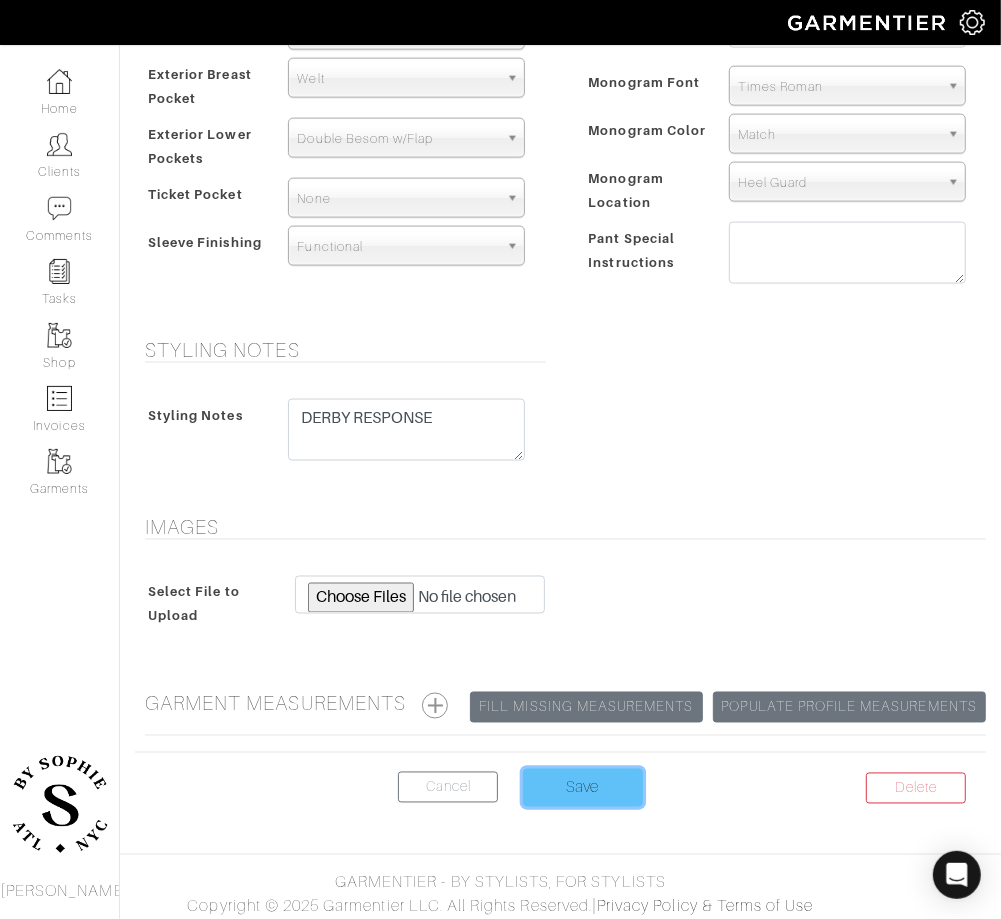 click on "Save" at bounding box center (583, 788) 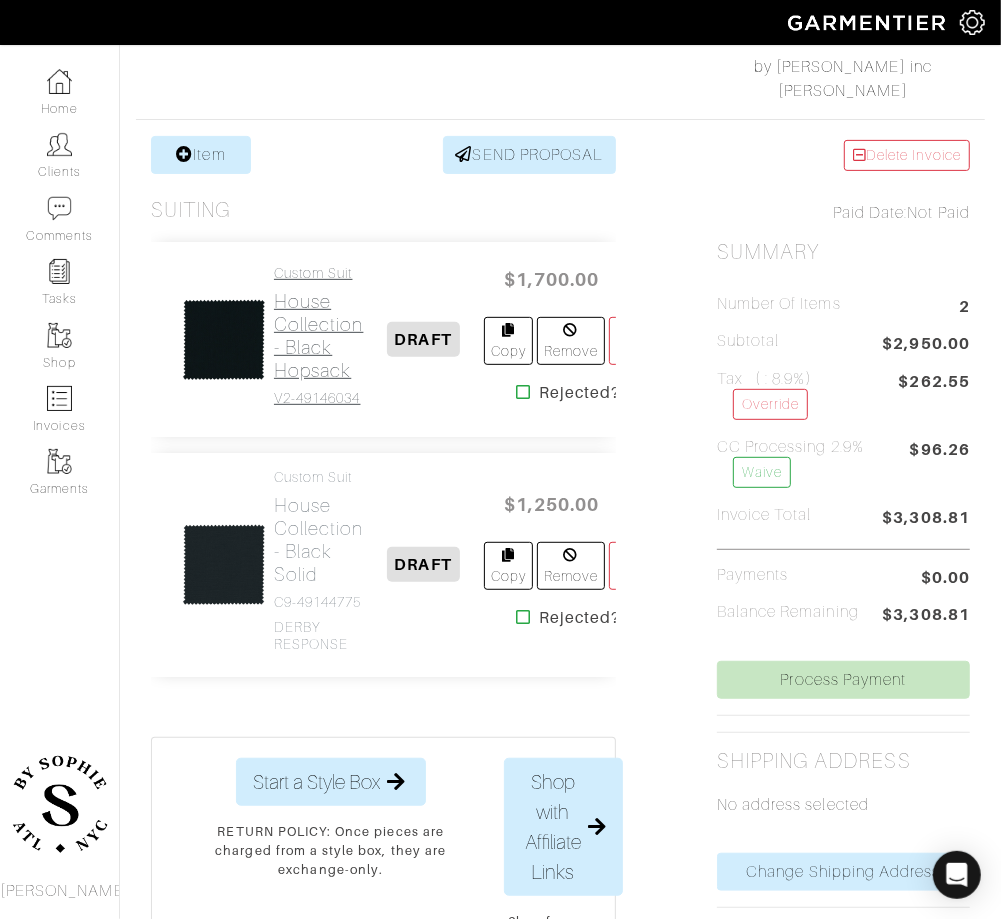 scroll, scrollTop: 320, scrollLeft: 0, axis: vertical 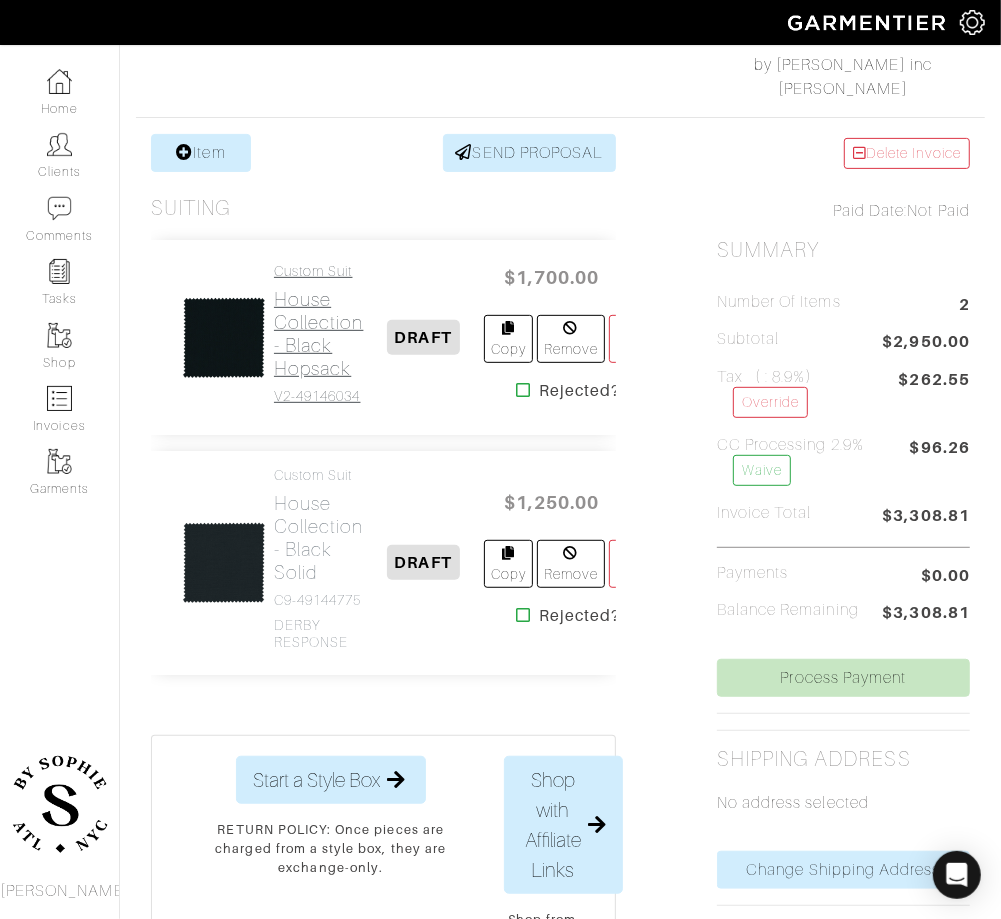 click on "V2-49146034" at bounding box center (319, 396) 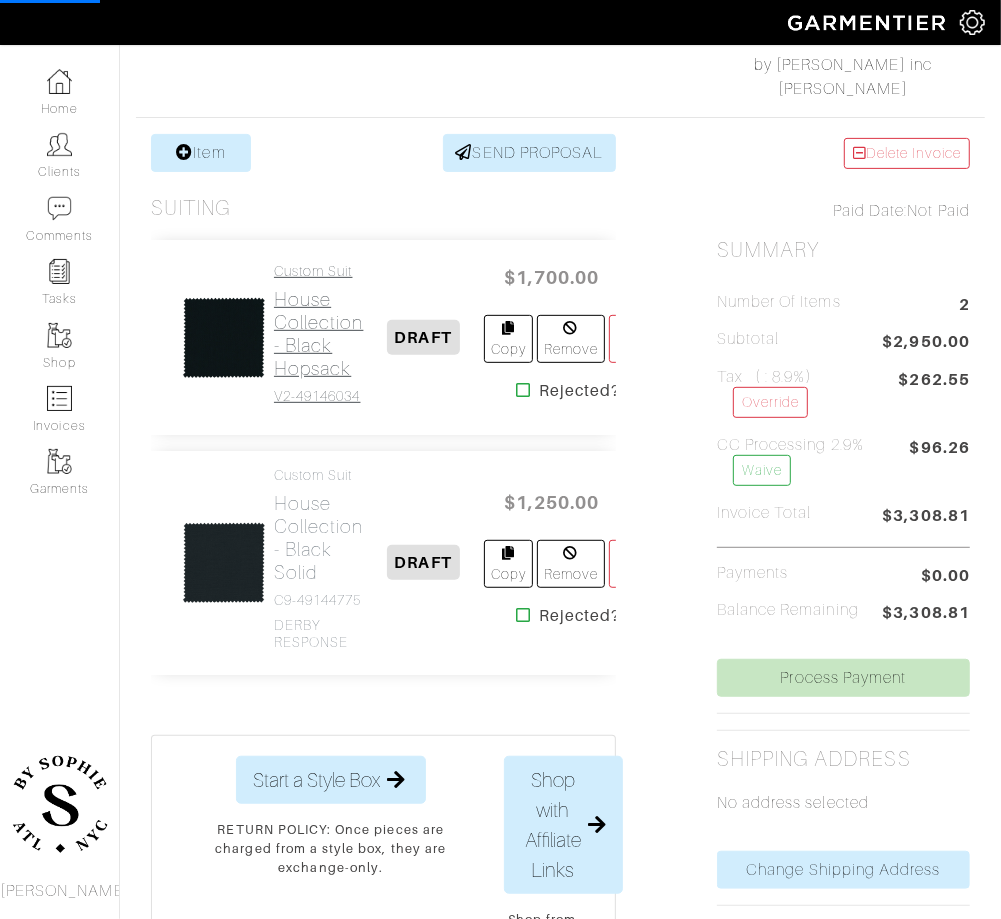 scroll, scrollTop: 0, scrollLeft: 0, axis: both 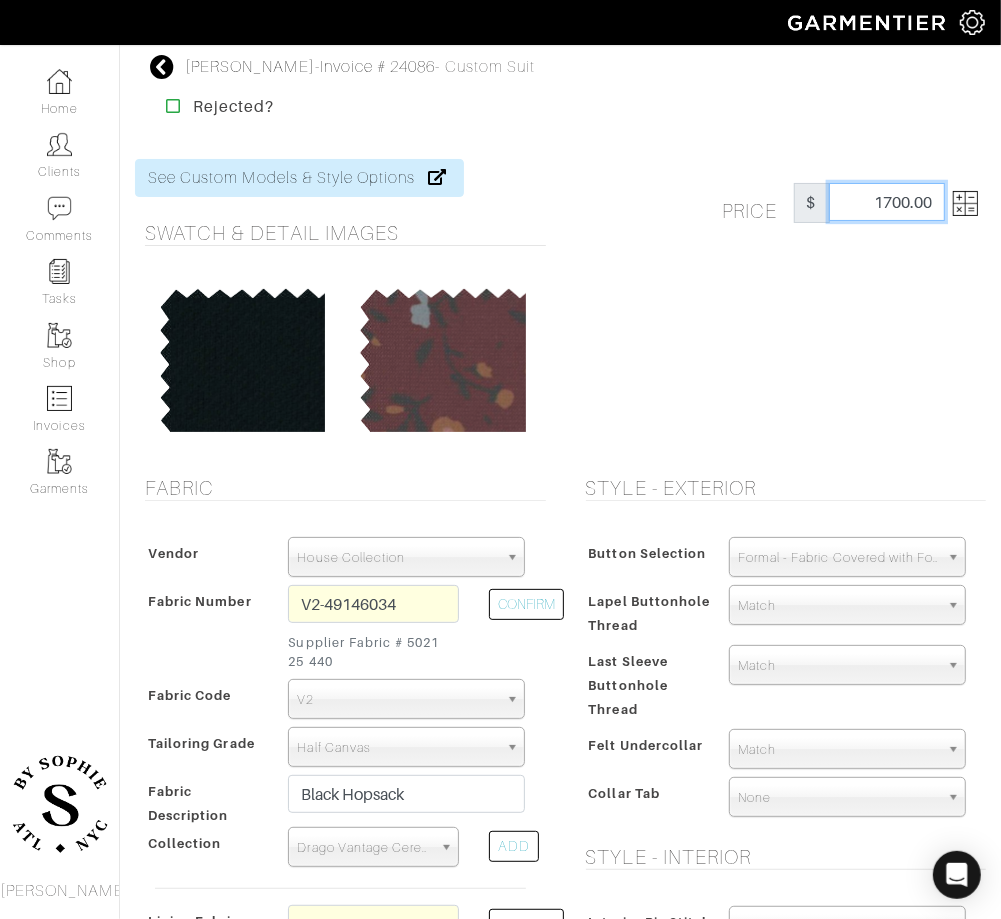 click on "1700.00" at bounding box center (887, 202) 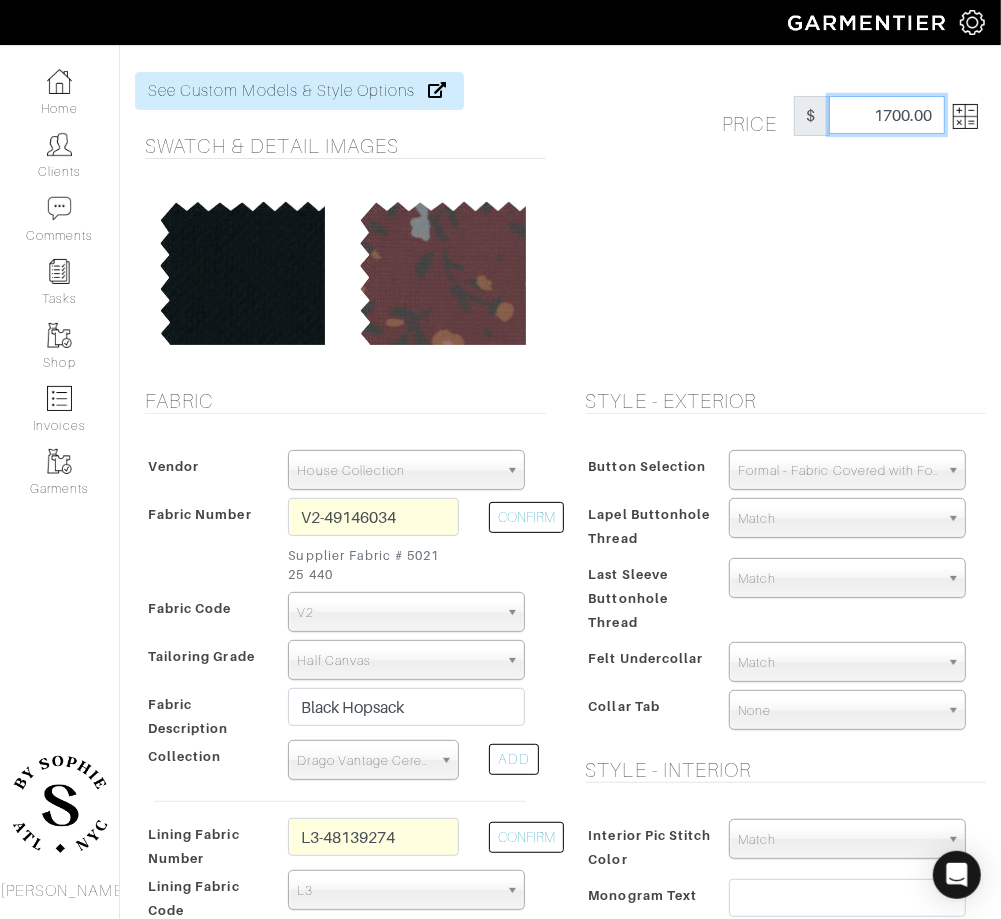 scroll, scrollTop: 178, scrollLeft: 0, axis: vertical 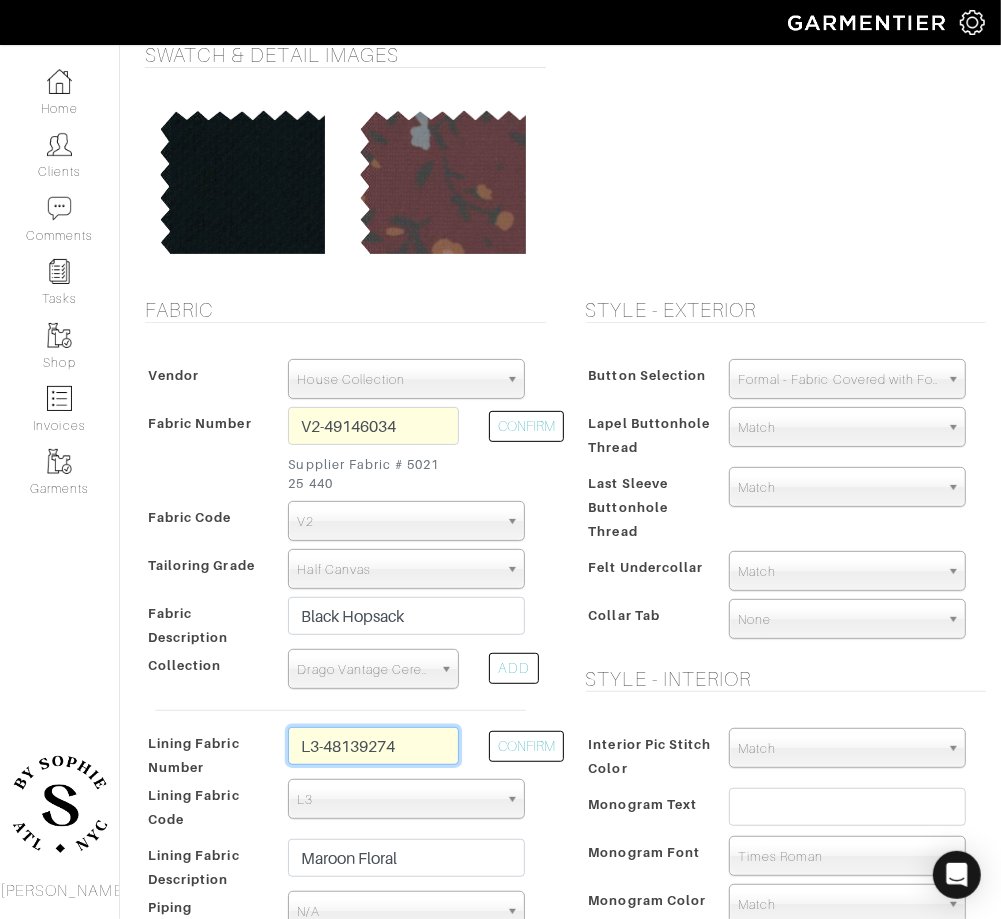 click on "L3-48139274" at bounding box center [373, 746] 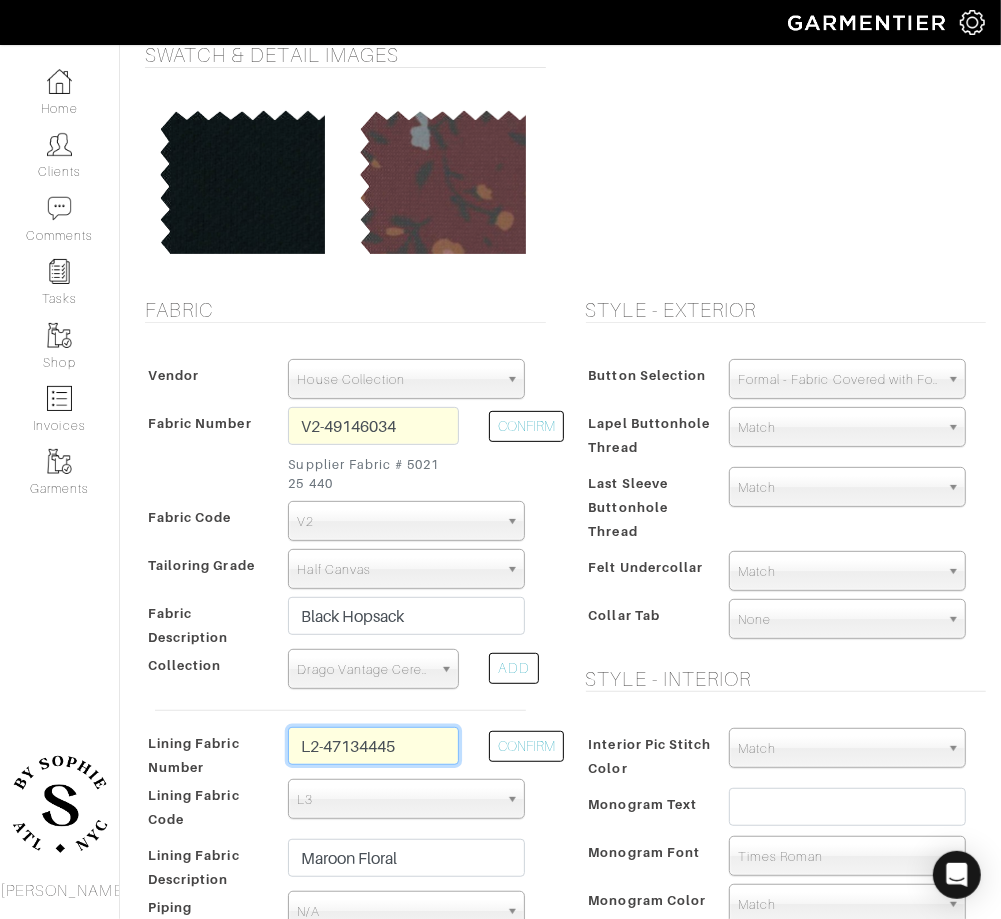 type on "L2-47134445" 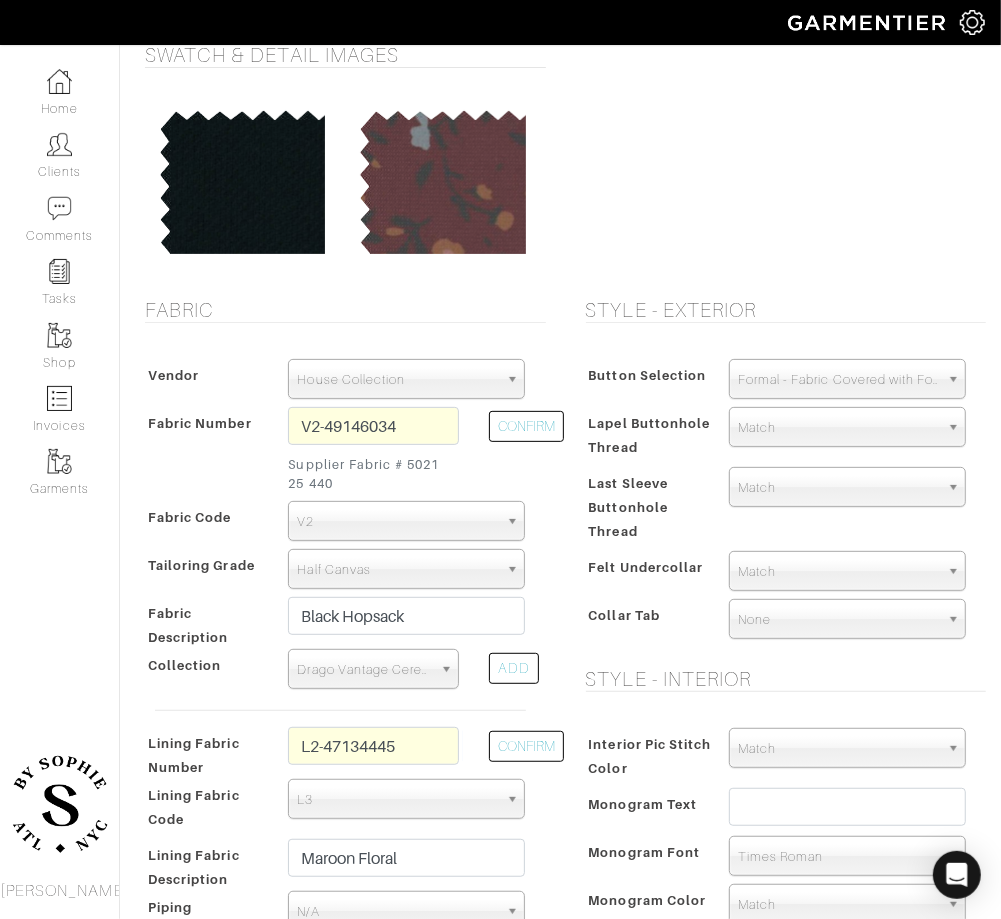 click on "L3" at bounding box center [397, 800] 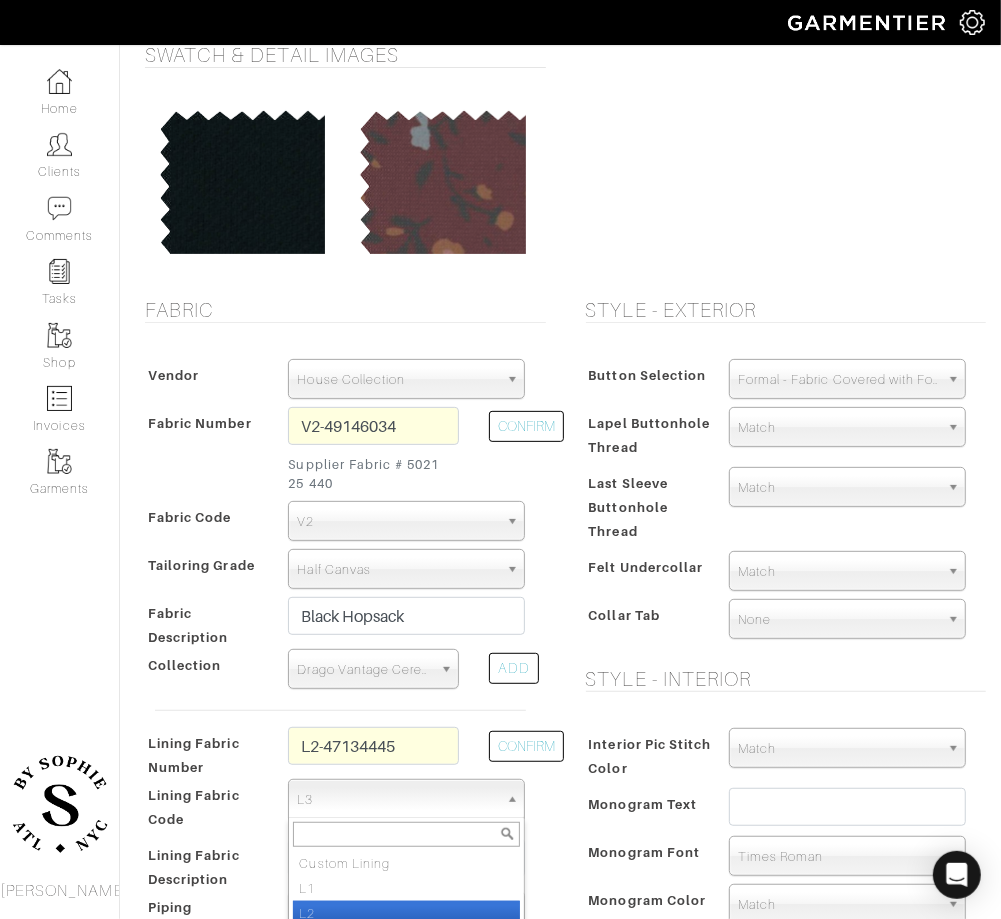 click on "L2" at bounding box center (406, 913) 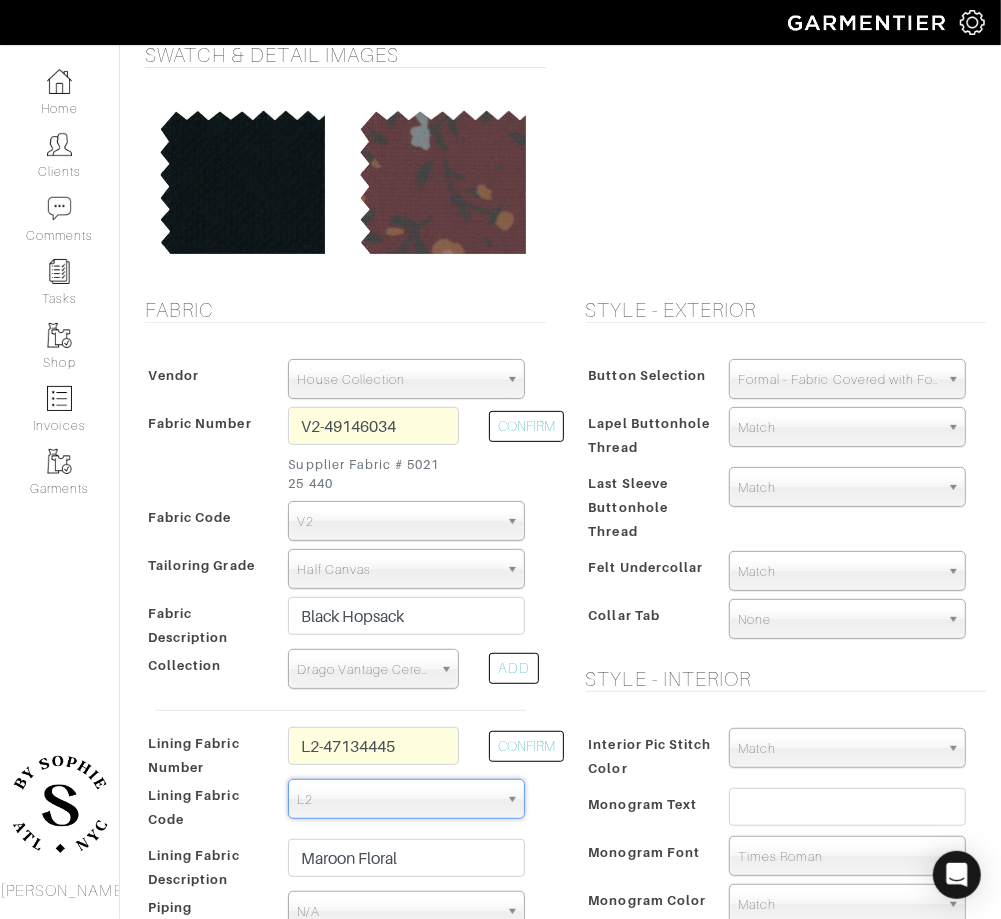 type on "1715.11" 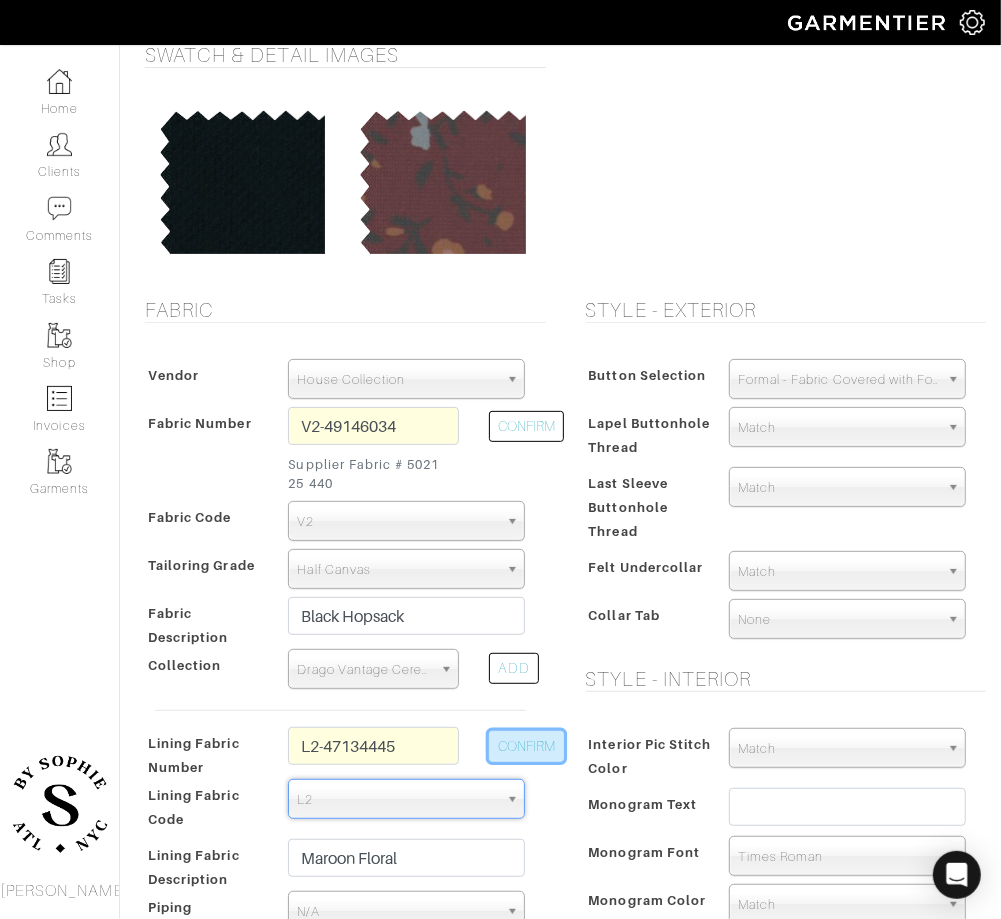 click on "CONFIRM" at bounding box center [526, 746] 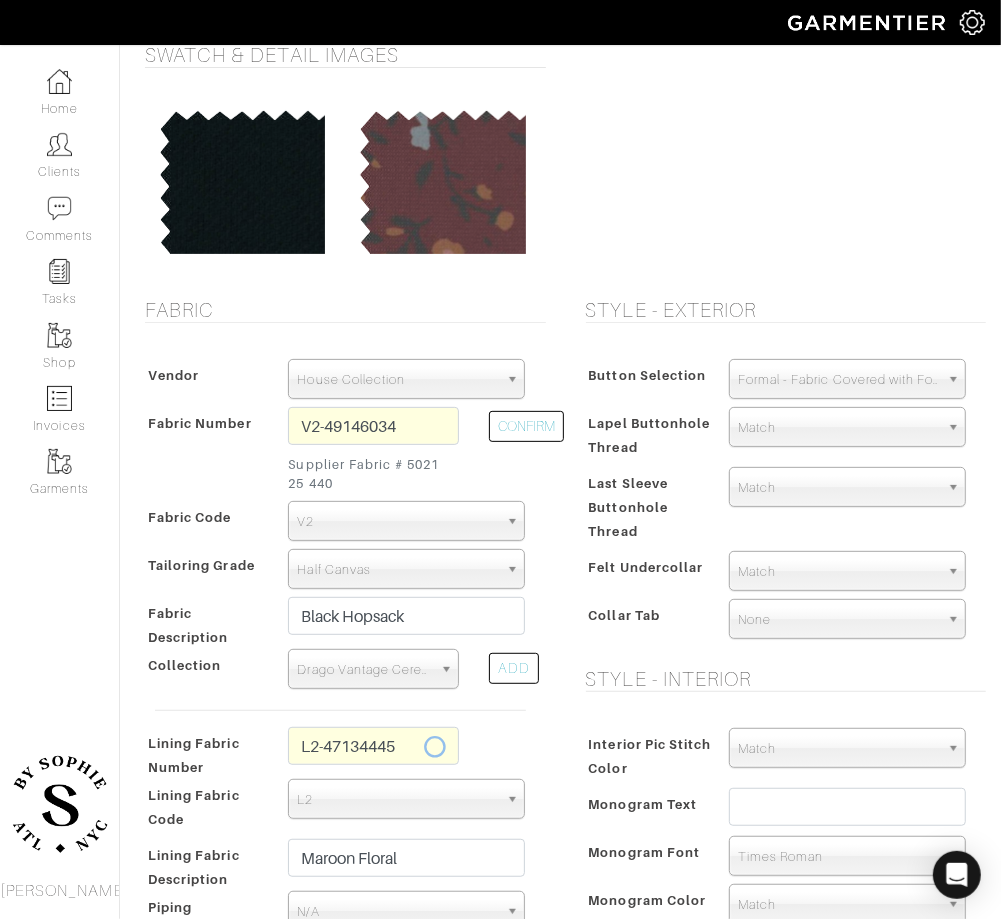 type on "Navy Camouflage" 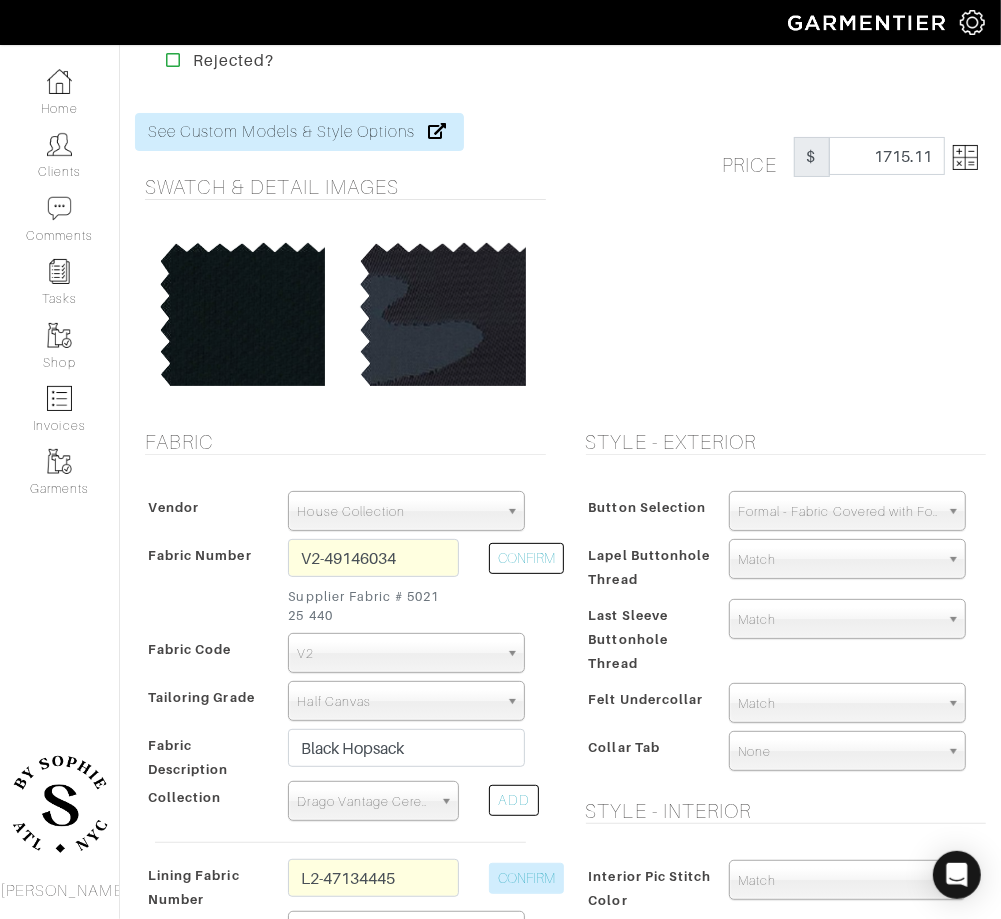 scroll, scrollTop: 0, scrollLeft: 0, axis: both 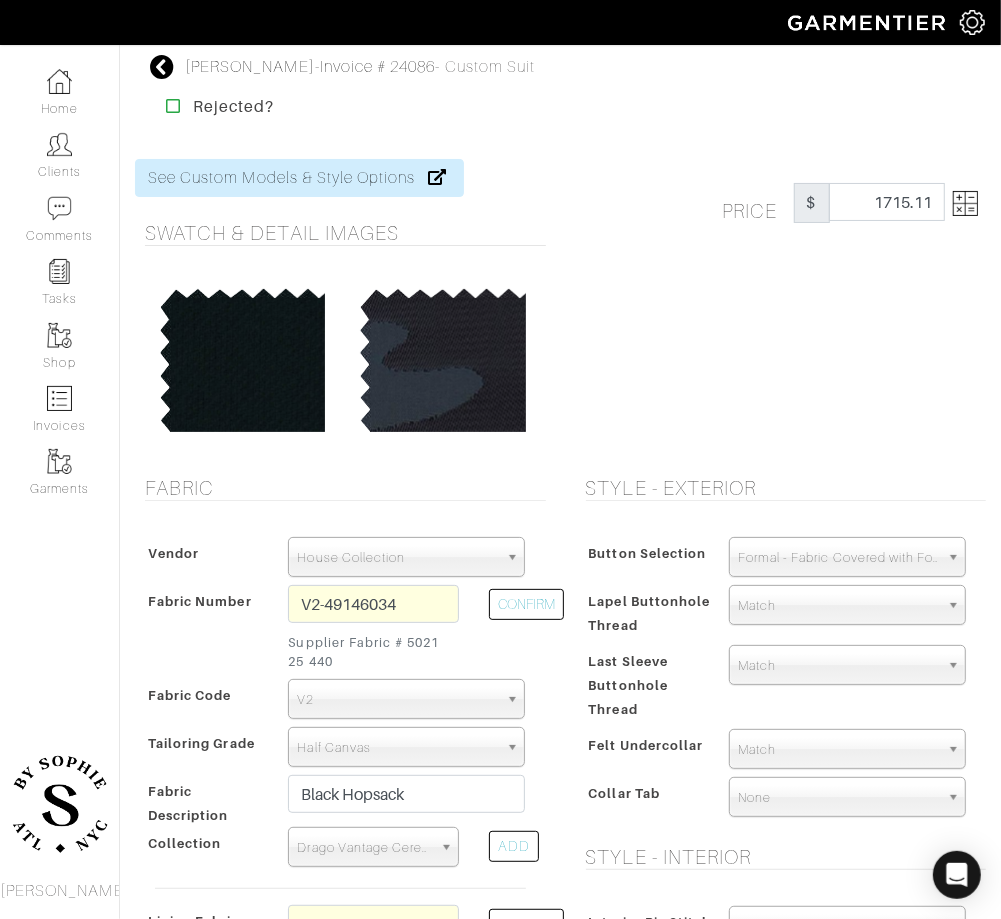 click at bounding box center (965, 203) 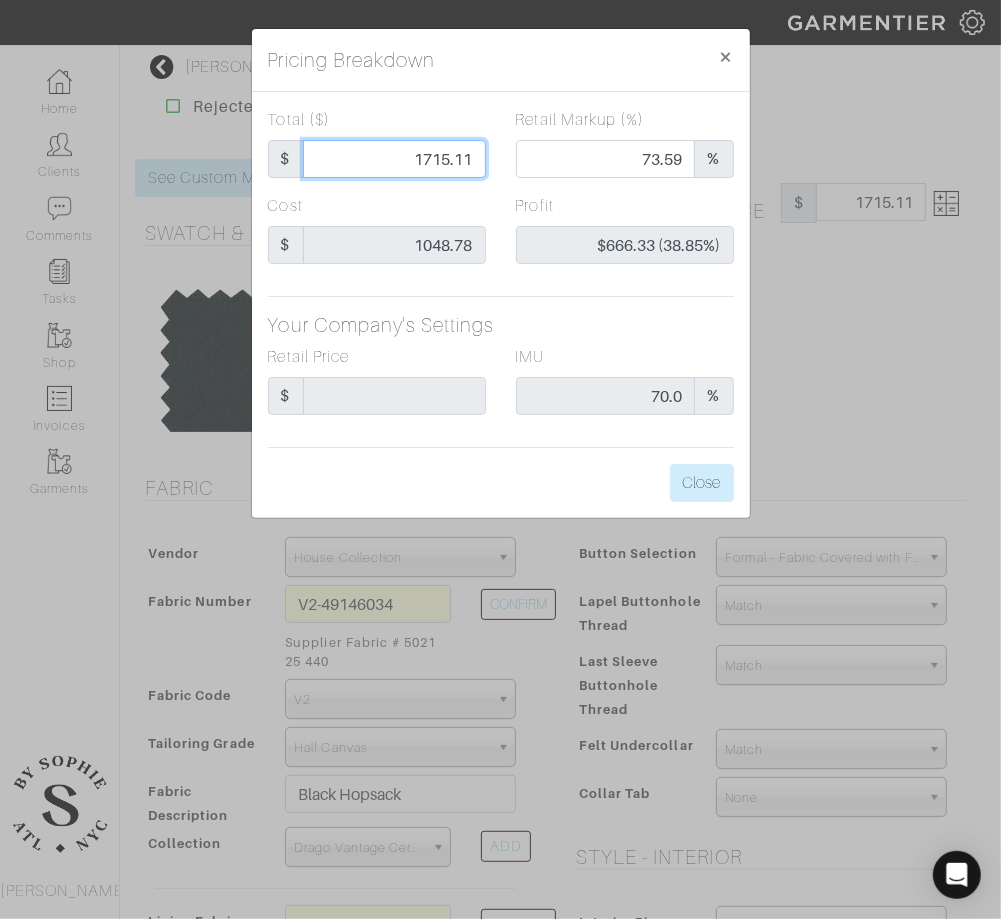 drag, startPoint x: 426, startPoint y: 160, endPoint x: 491, endPoint y: 160, distance: 65 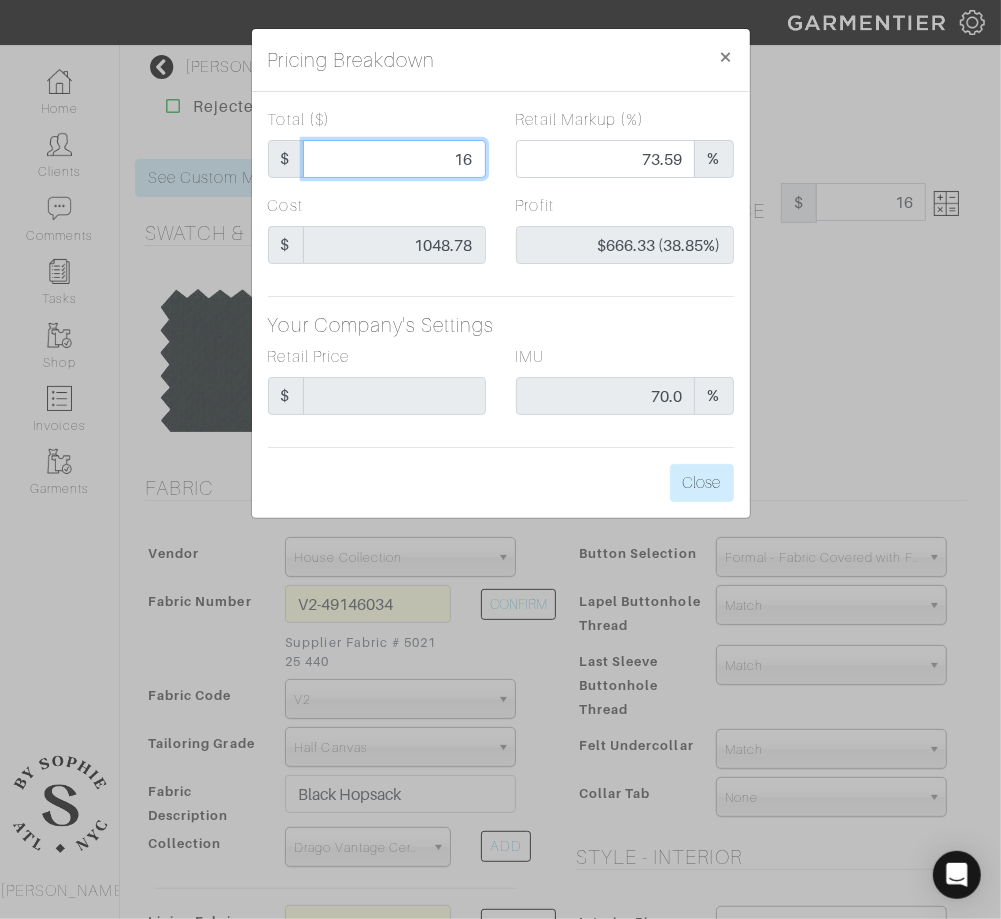 type on "0.00" 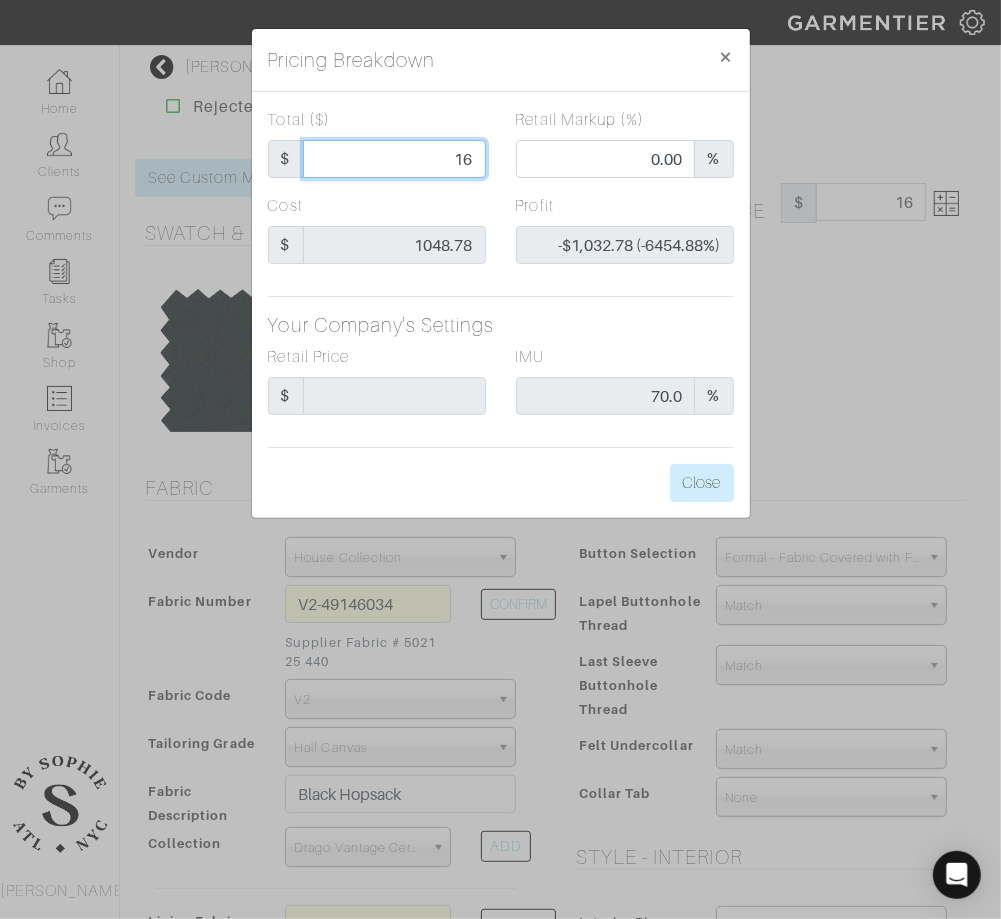 type on "165" 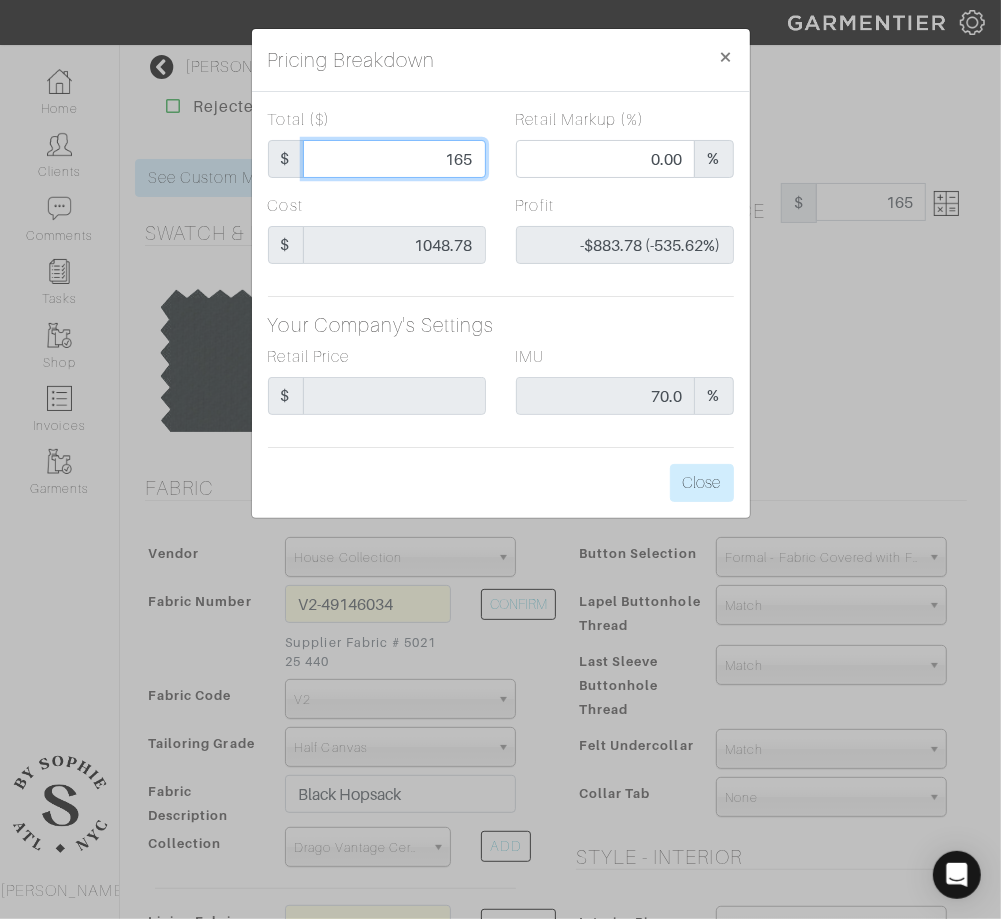 type on "1650" 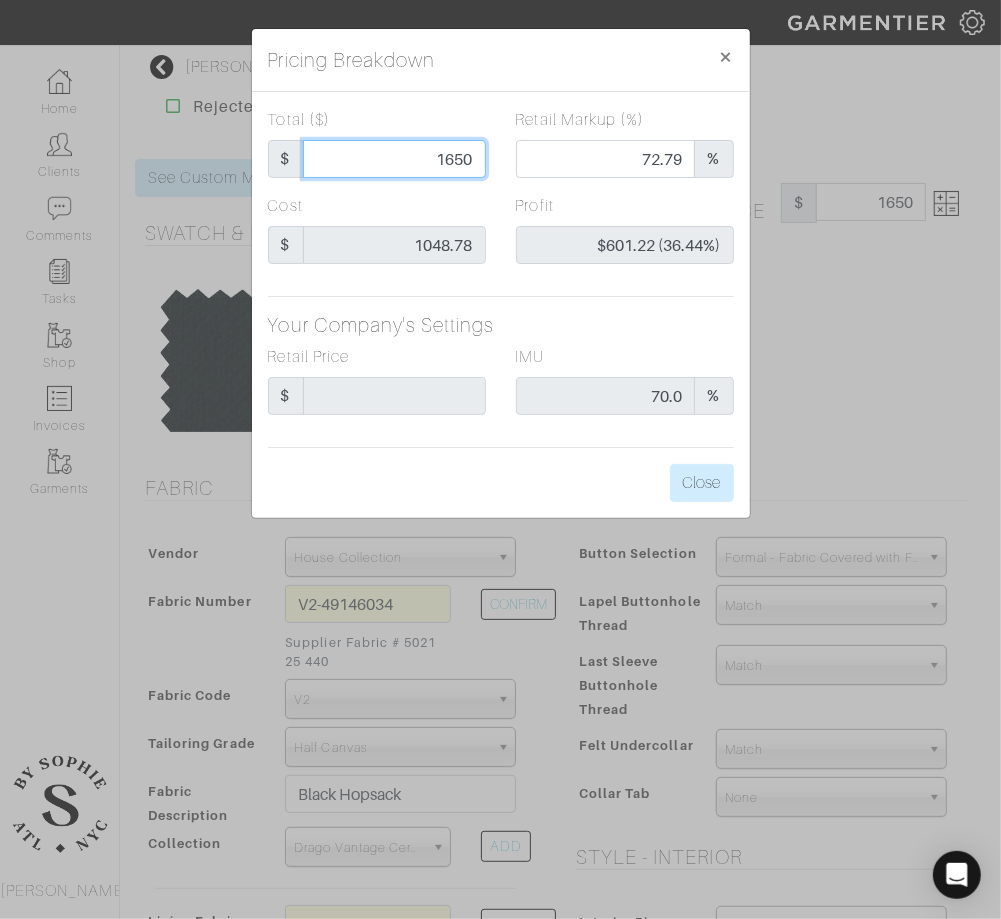 type on "150" 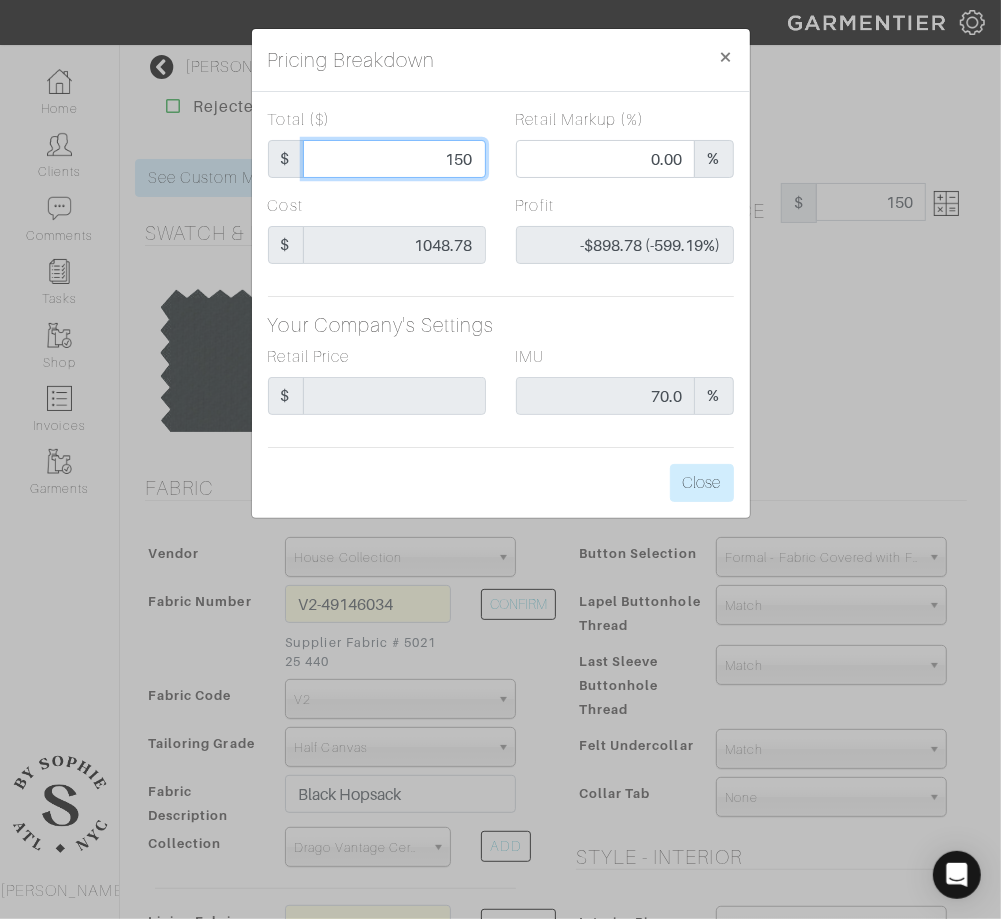 type on "1550" 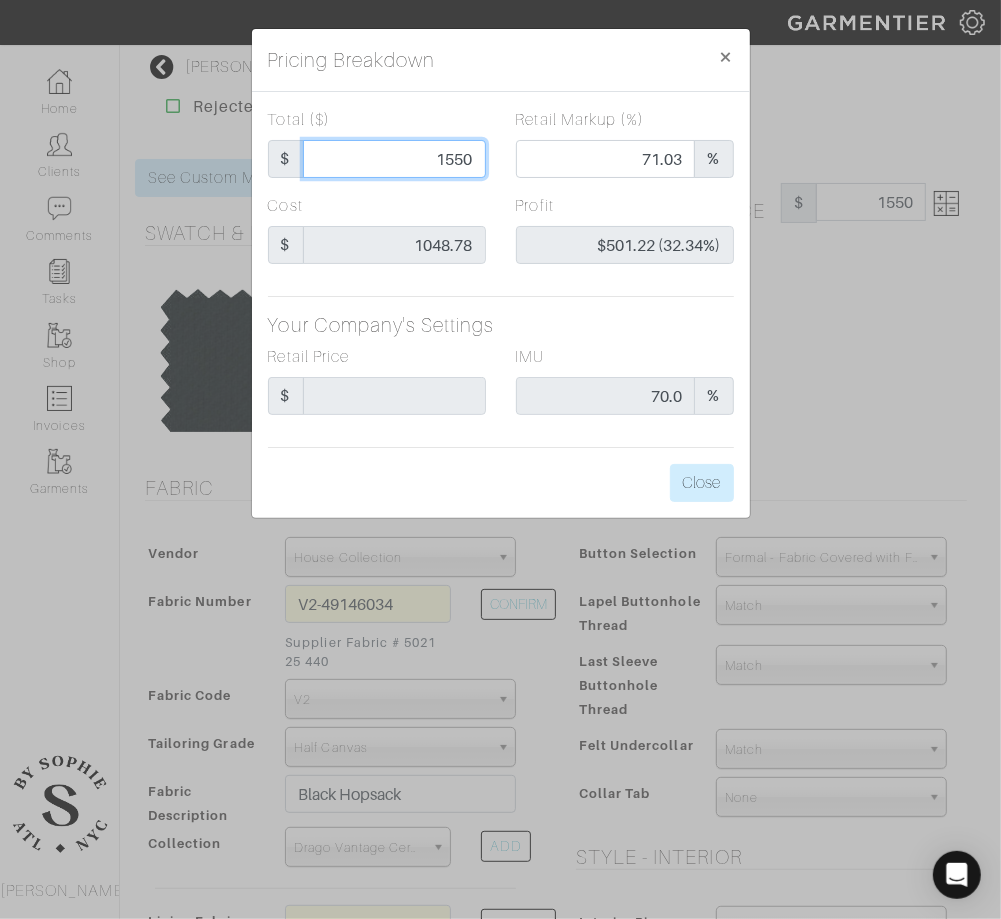 type on "150" 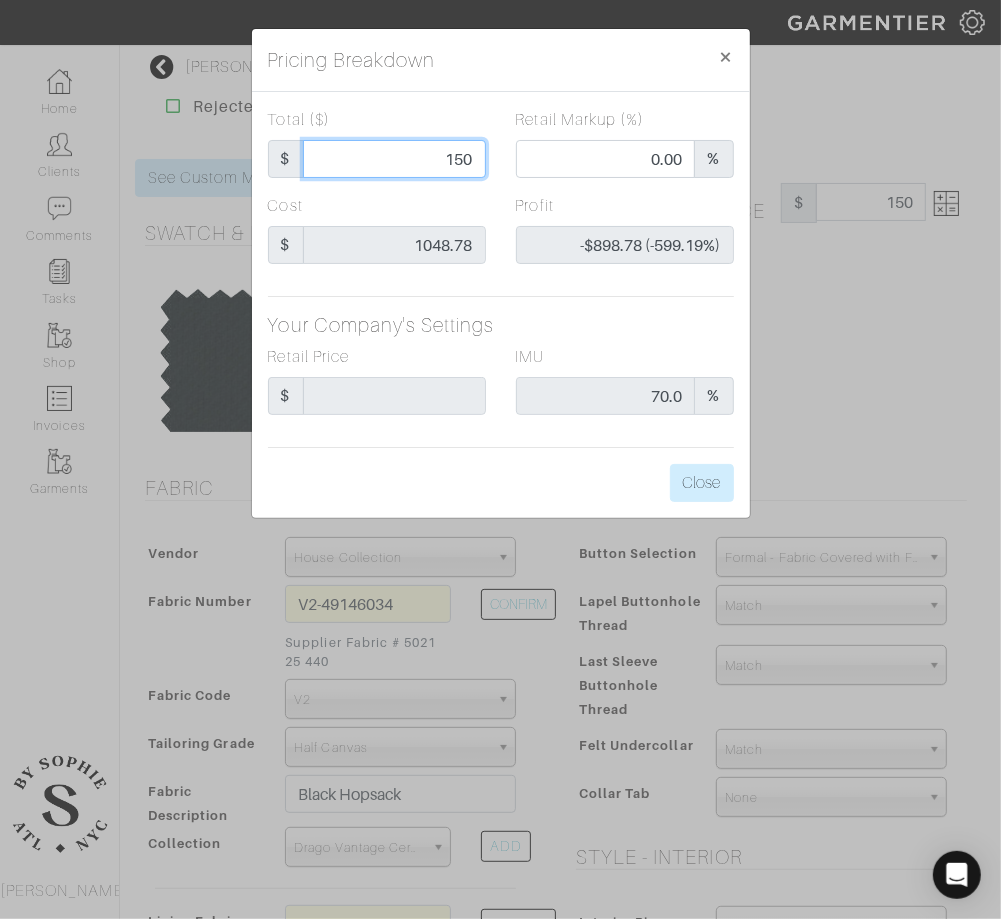 type on "1500" 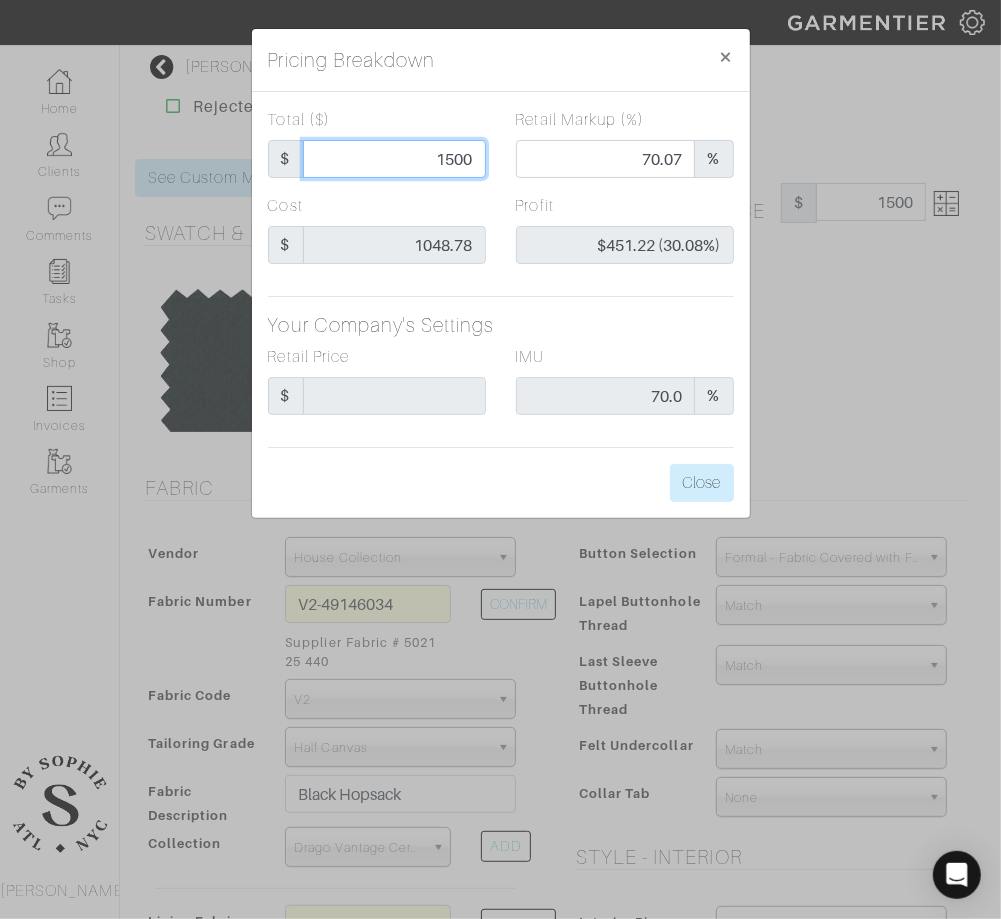 type on "1500" 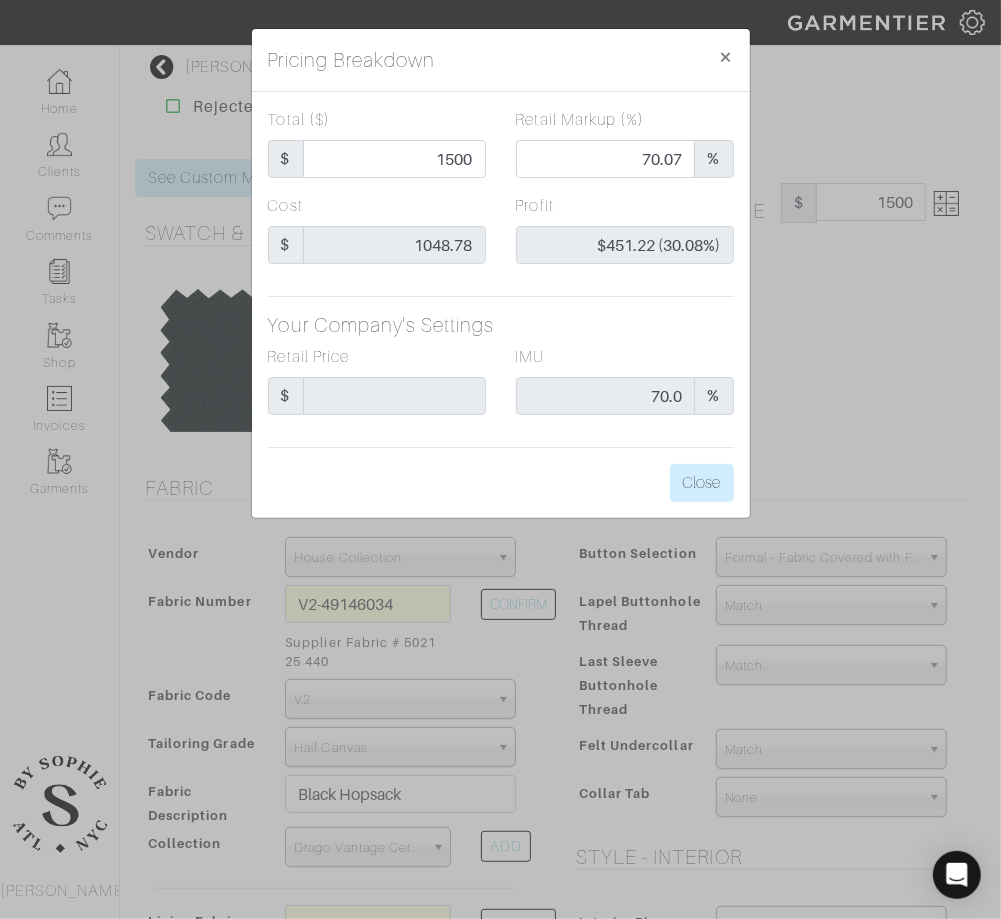 click on "Pricing Breakdown ×" at bounding box center (501, 60) 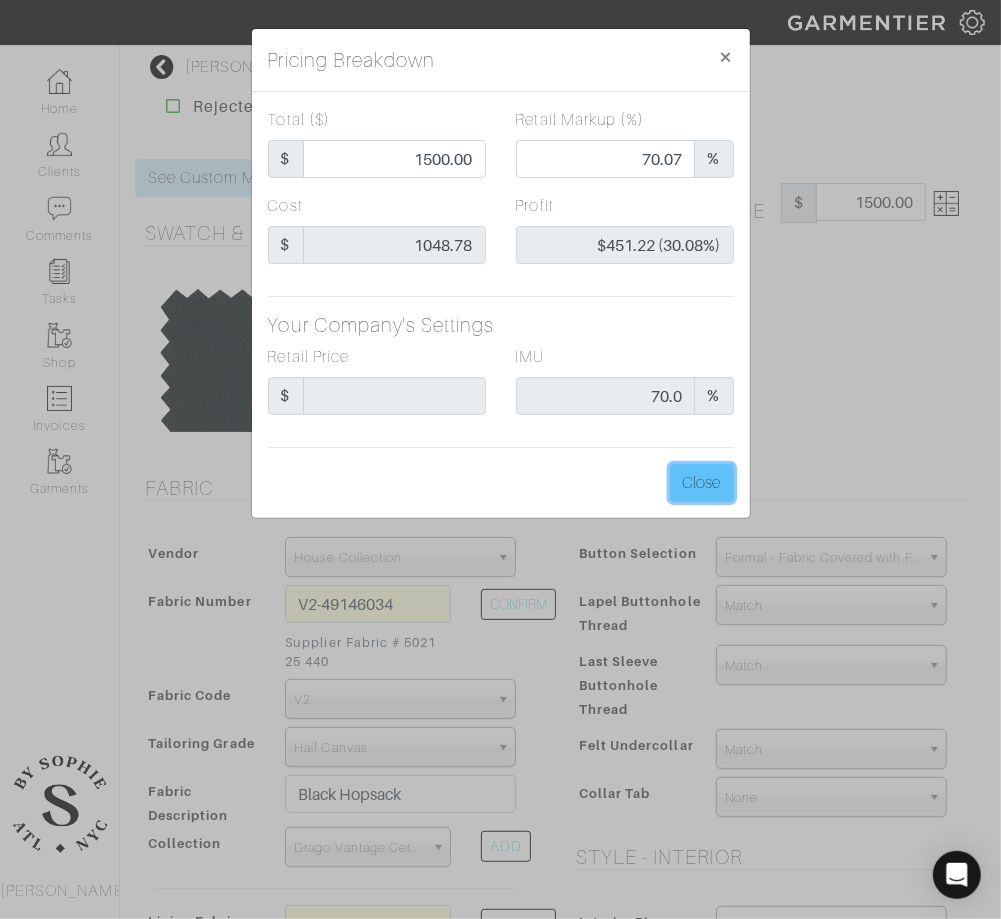 click on "Close" at bounding box center (702, 483) 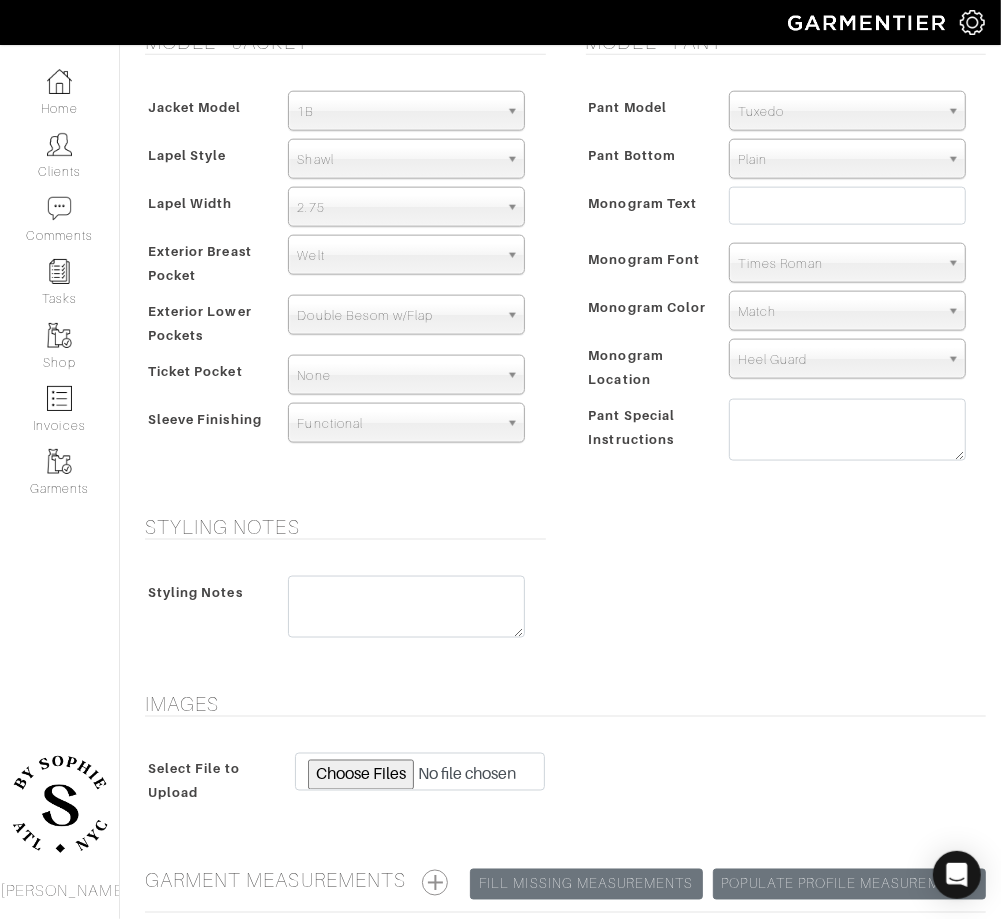 scroll, scrollTop: 1258, scrollLeft: 0, axis: vertical 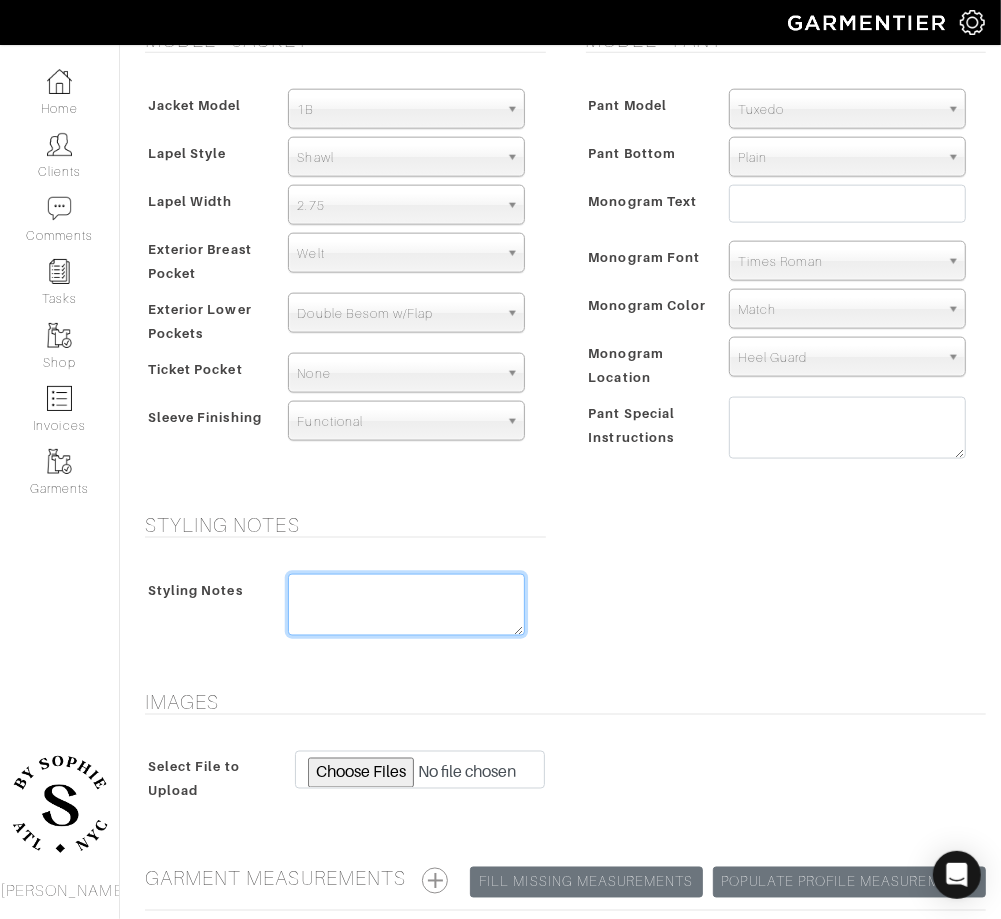 click at bounding box center (406, 605) 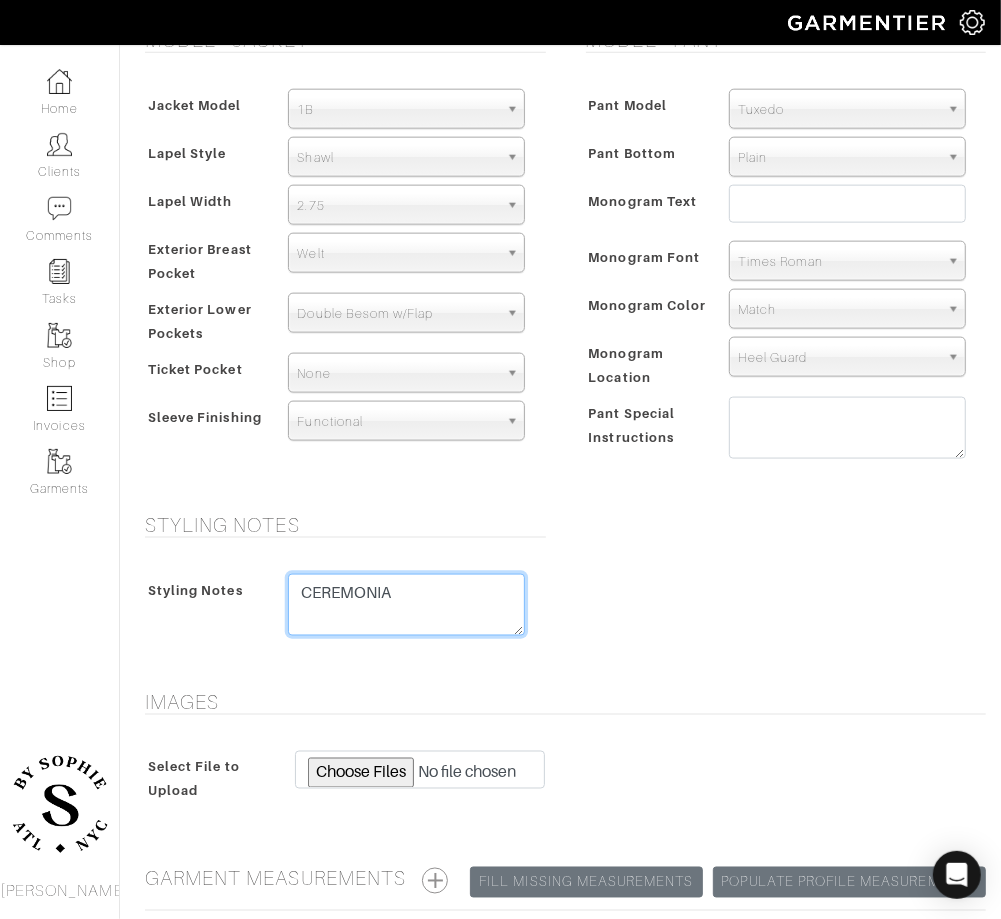 type on "CEREMONIA" 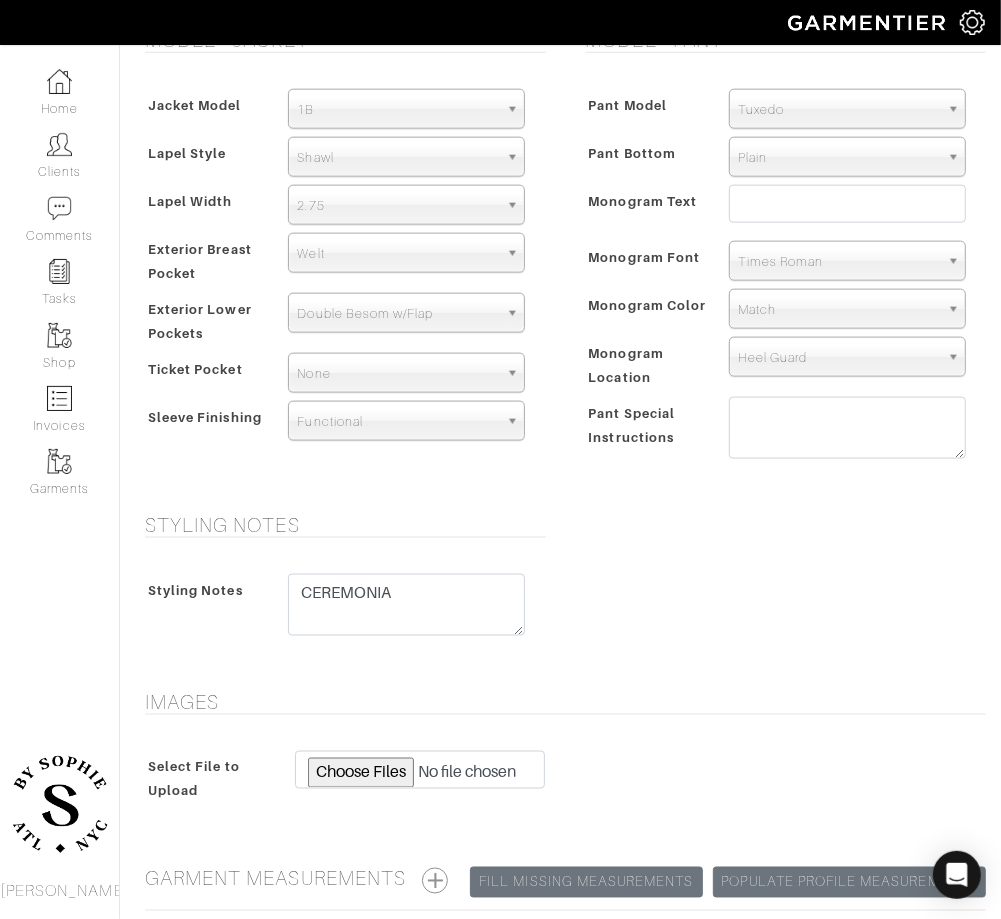 click on "Styling Notes
Styling Notes
CEREMONIA" at bounding box center (560, 589) 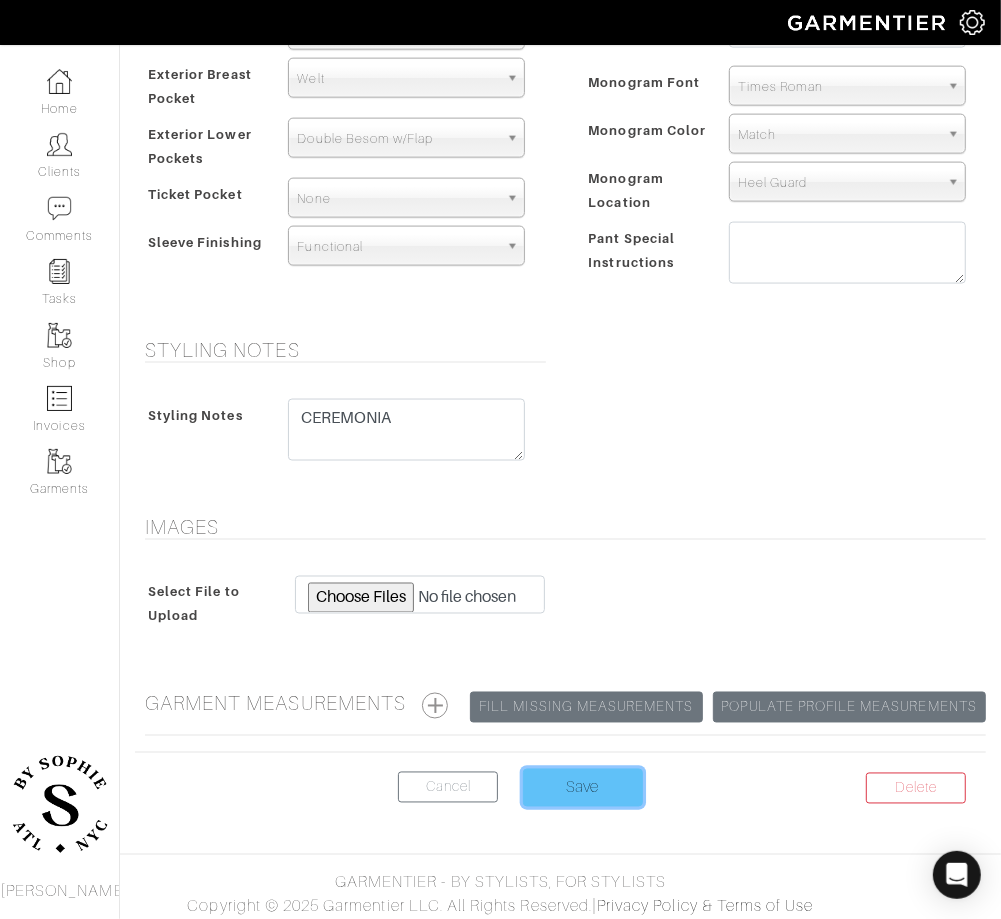 click on "Save" at bounding box center [583, 788] 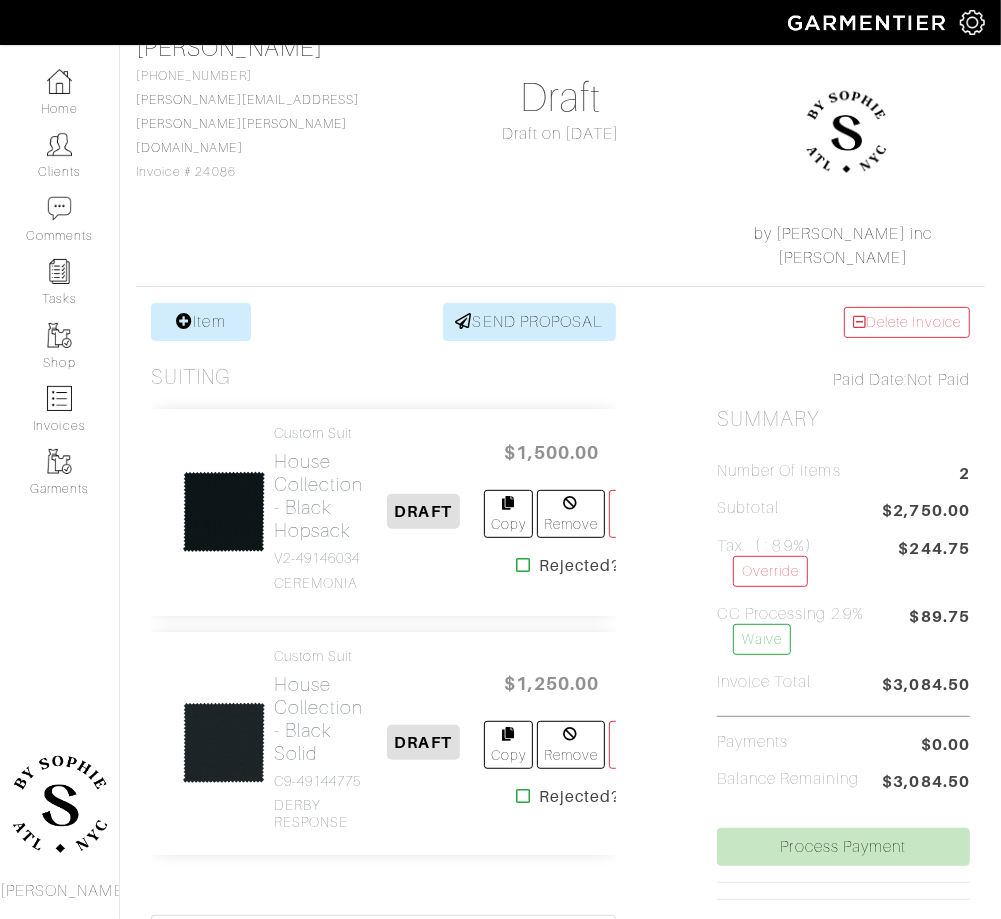 scroll, scrollTop: 180, scrollLeft: 0, axis: vertical 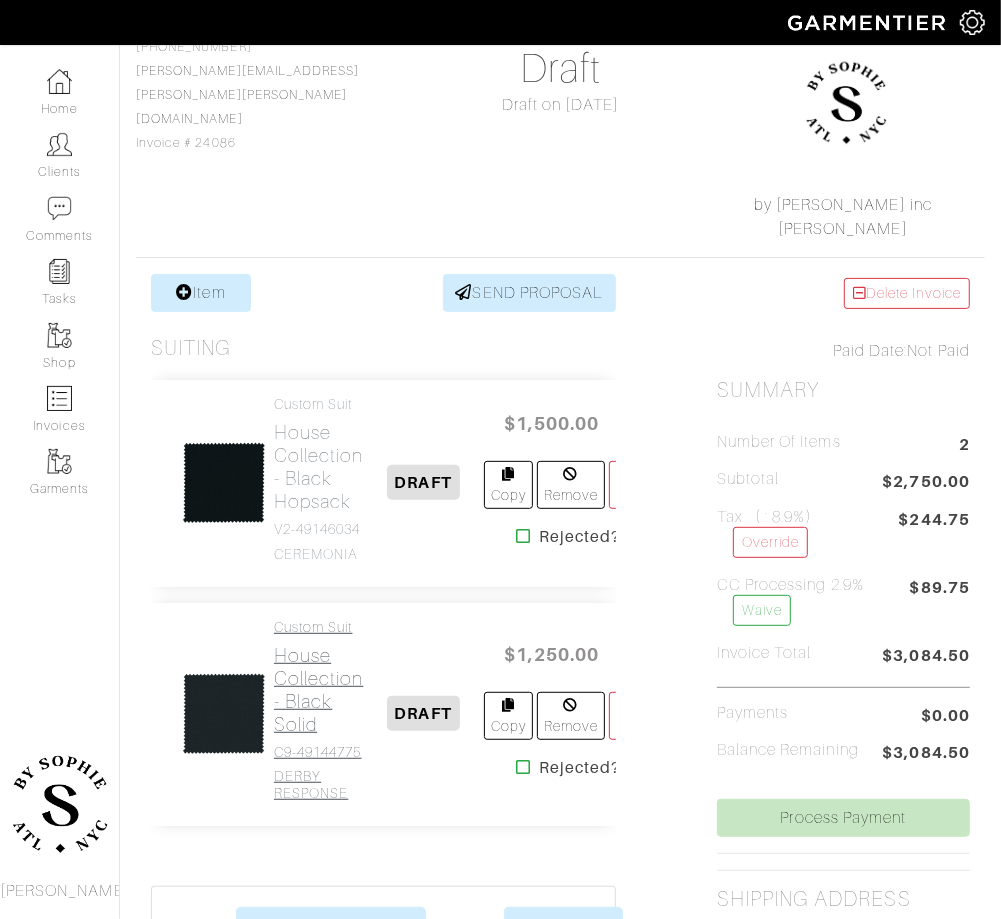 click on "C9-49144775" at bounding box center (319, 752) 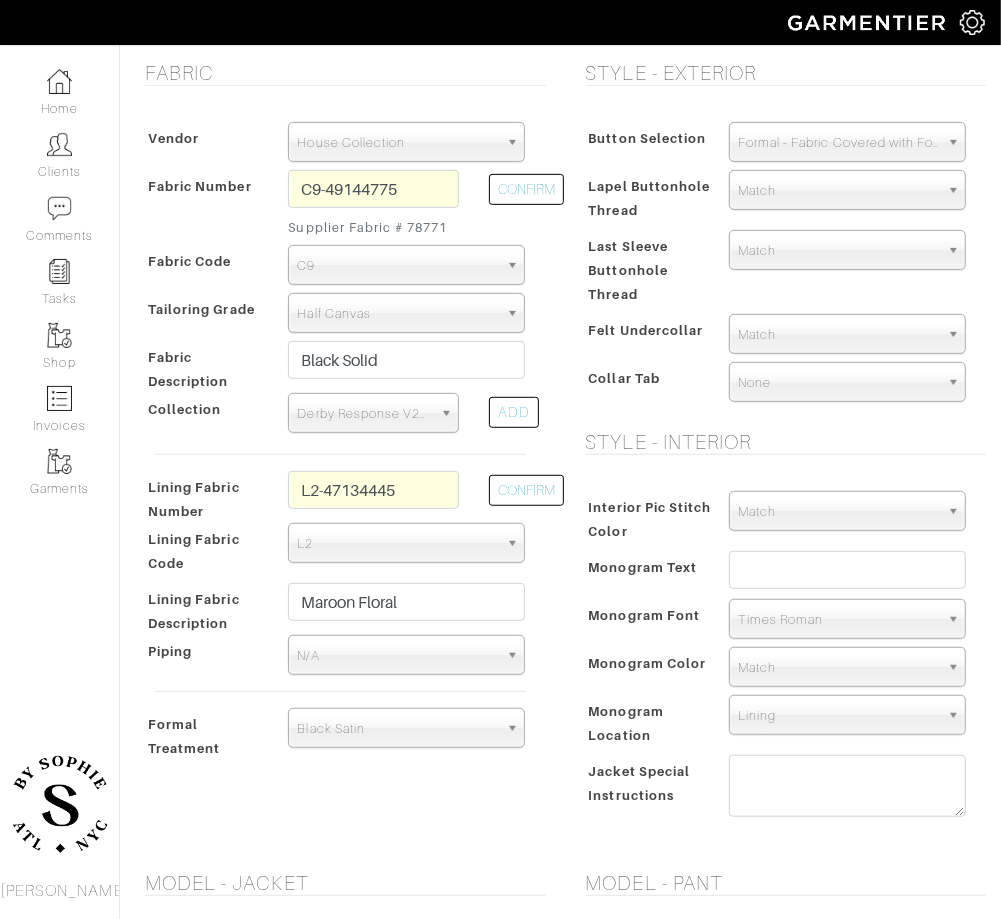 scroll, scrollTop: 413, scrollLeft: 0, axis: vertical 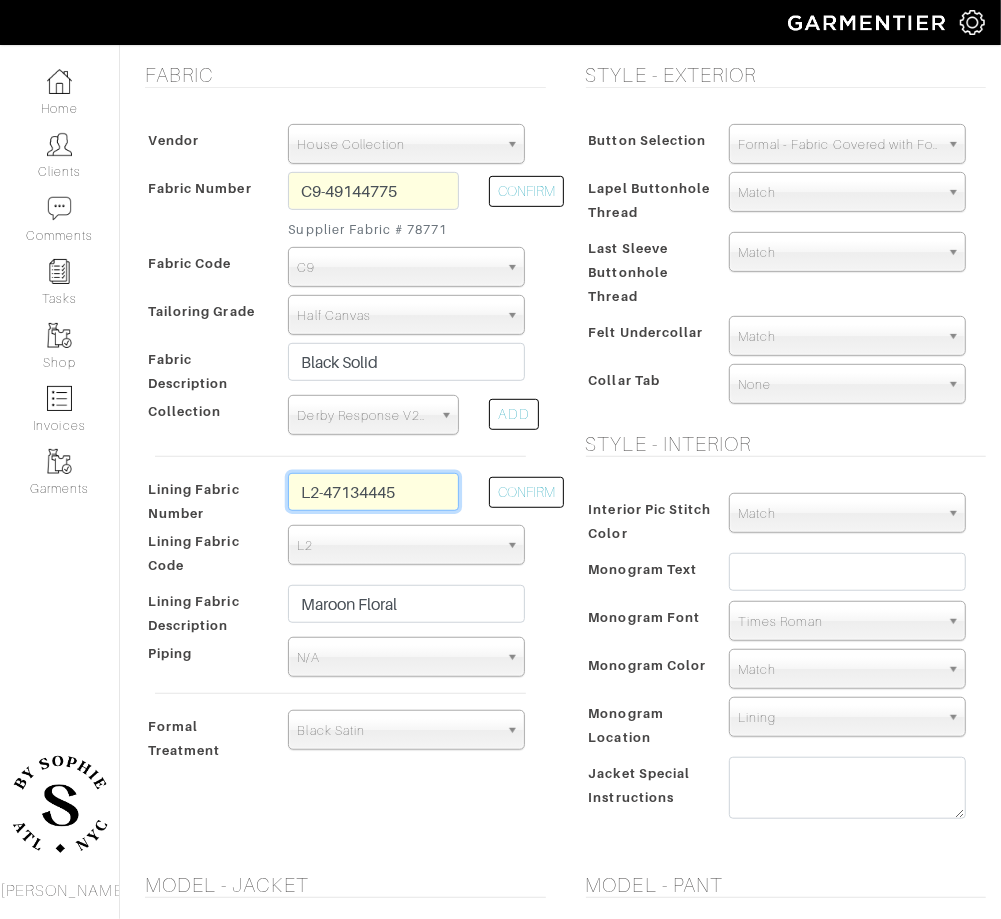 click on "L2-47134445" at bounding box center (373, 492) 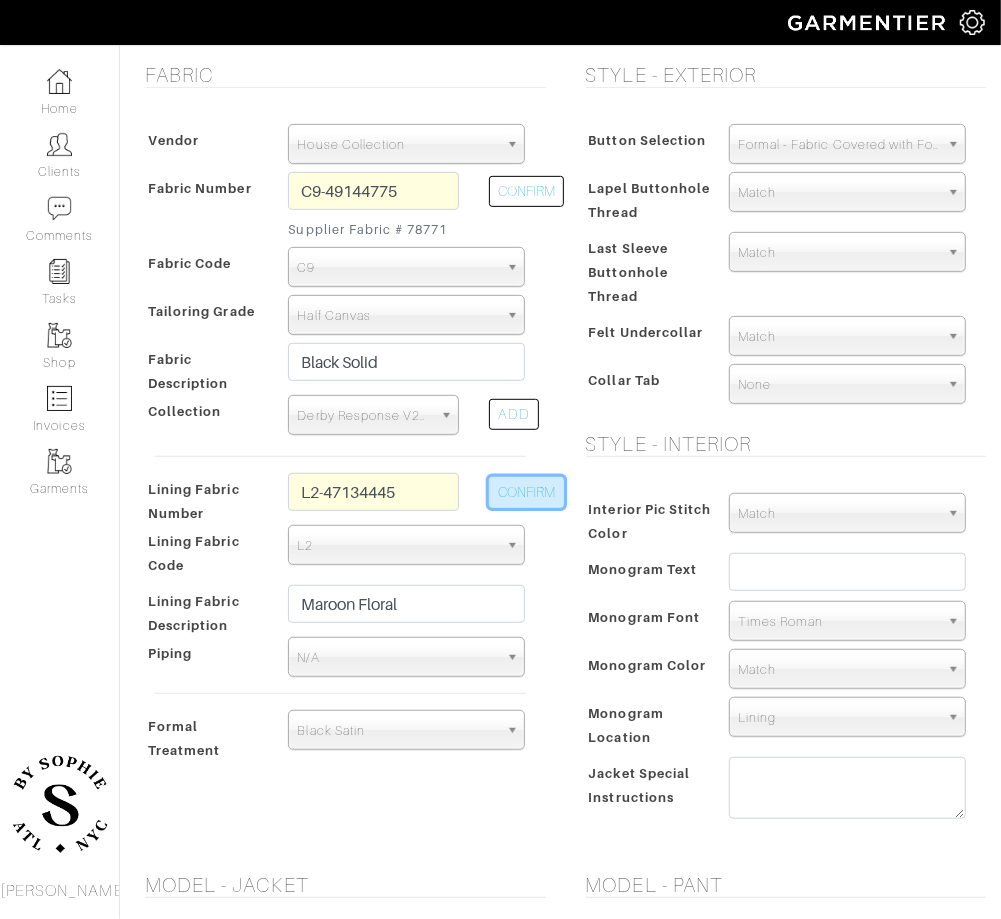 click on "CONFIRM" at bounding box center [526, 492] 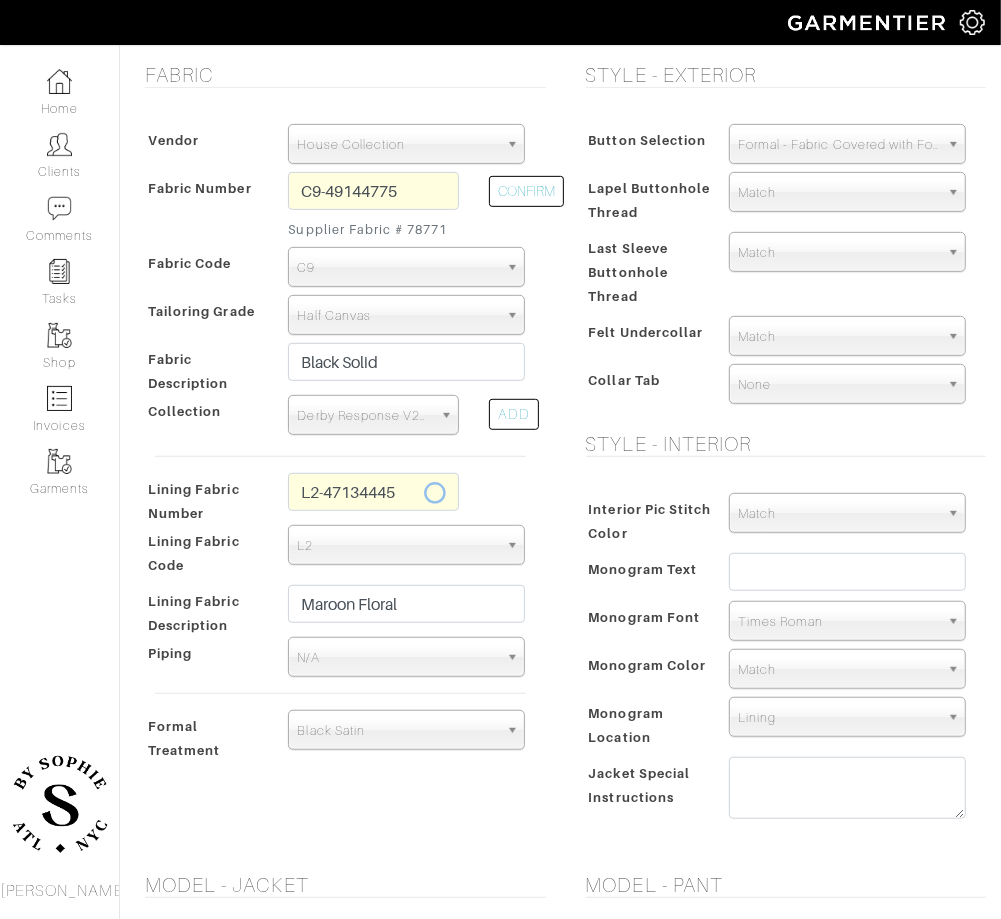 type on "Navy Camouflage" 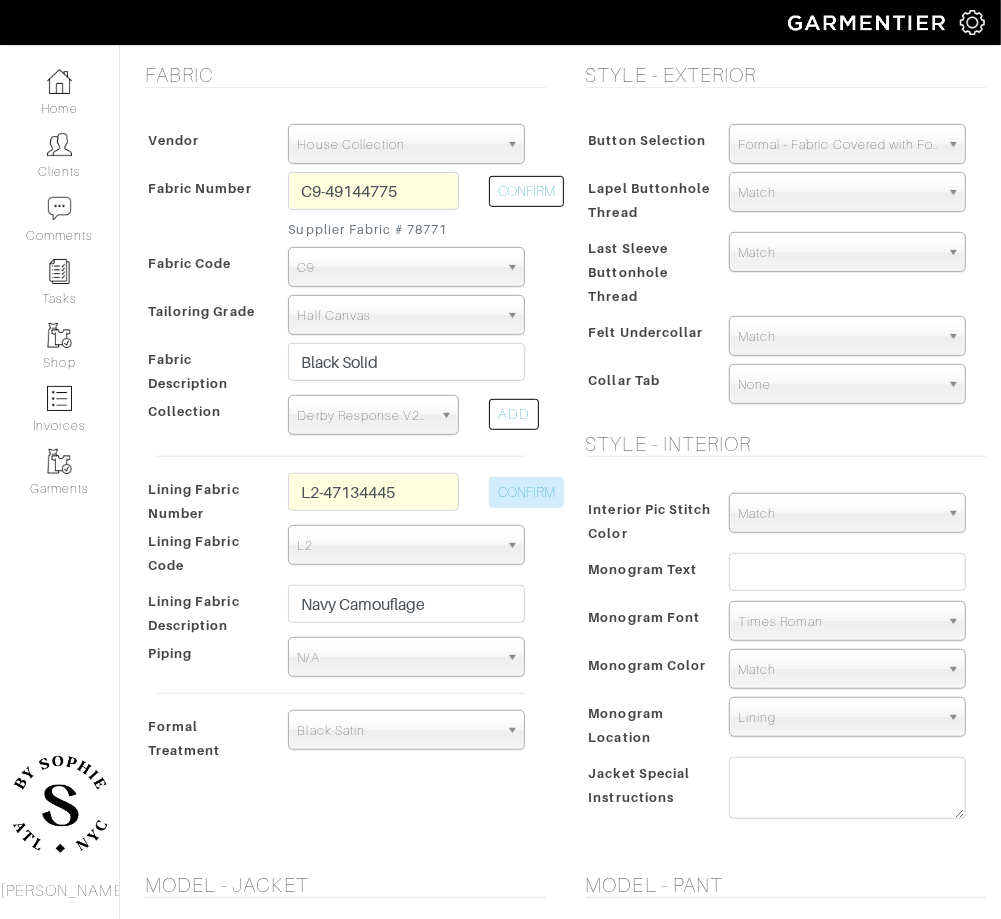 scroll, scrollTop: 0, scrollLeft: 0, axis: both 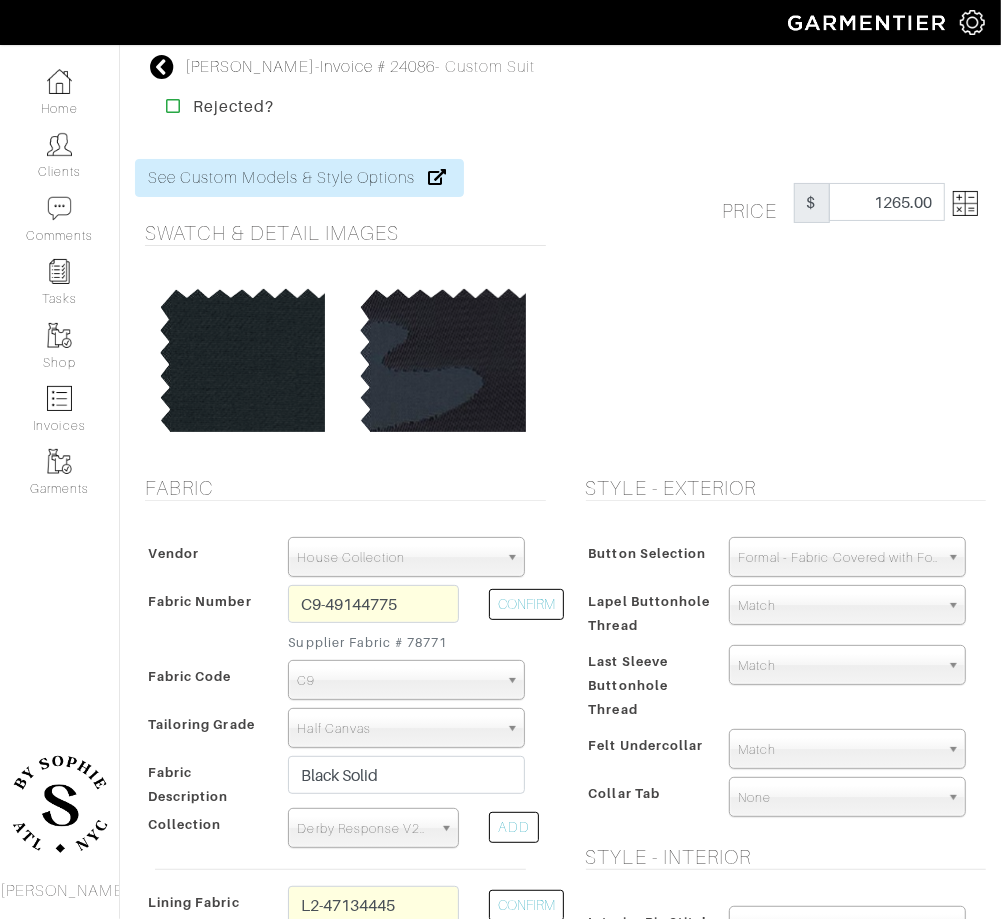 click at bounding box center [965, 203] 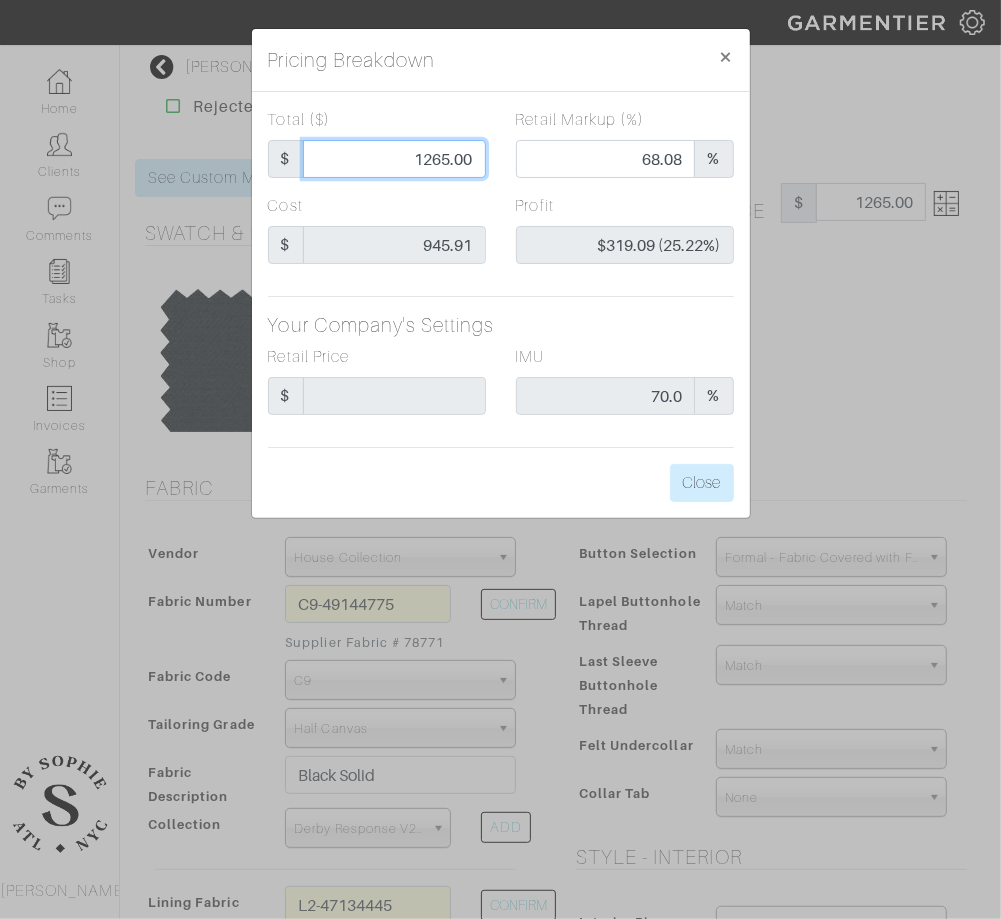 drag, startPoint x: 436, startPoint y: 160, endPoint x: 448, endPoint y: 161, distance: 12.0415945 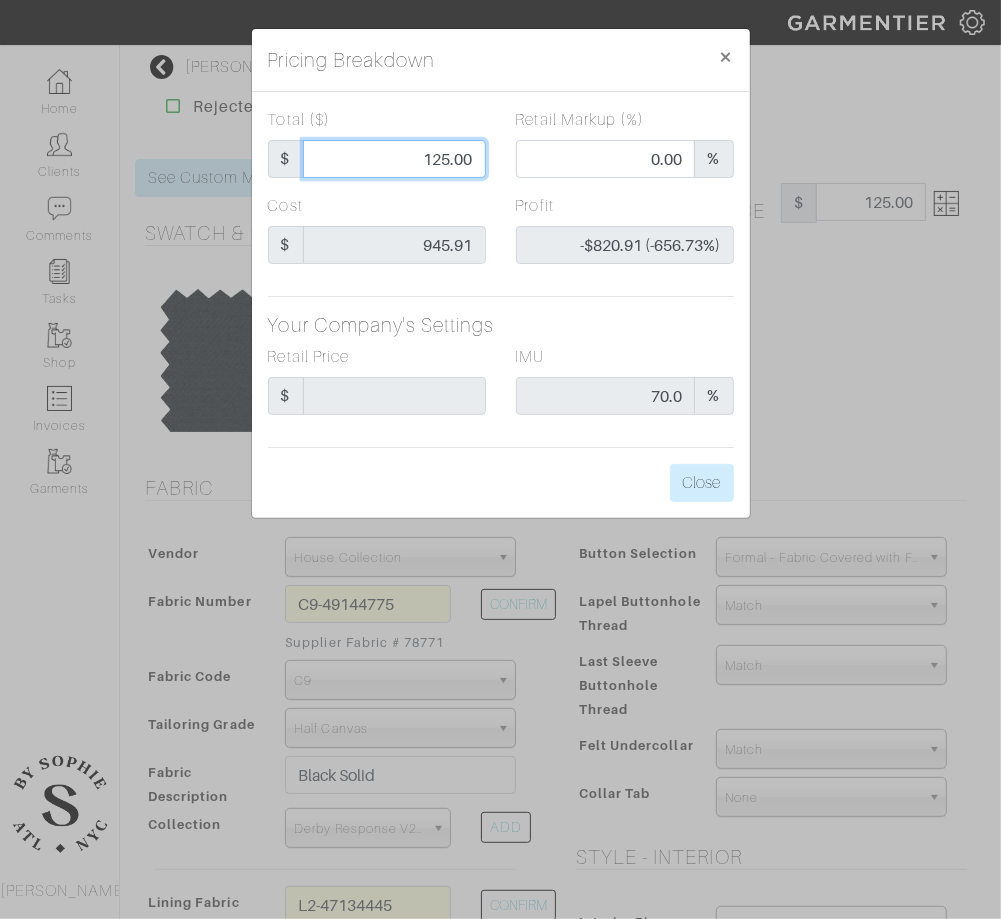 type on "1250.00" 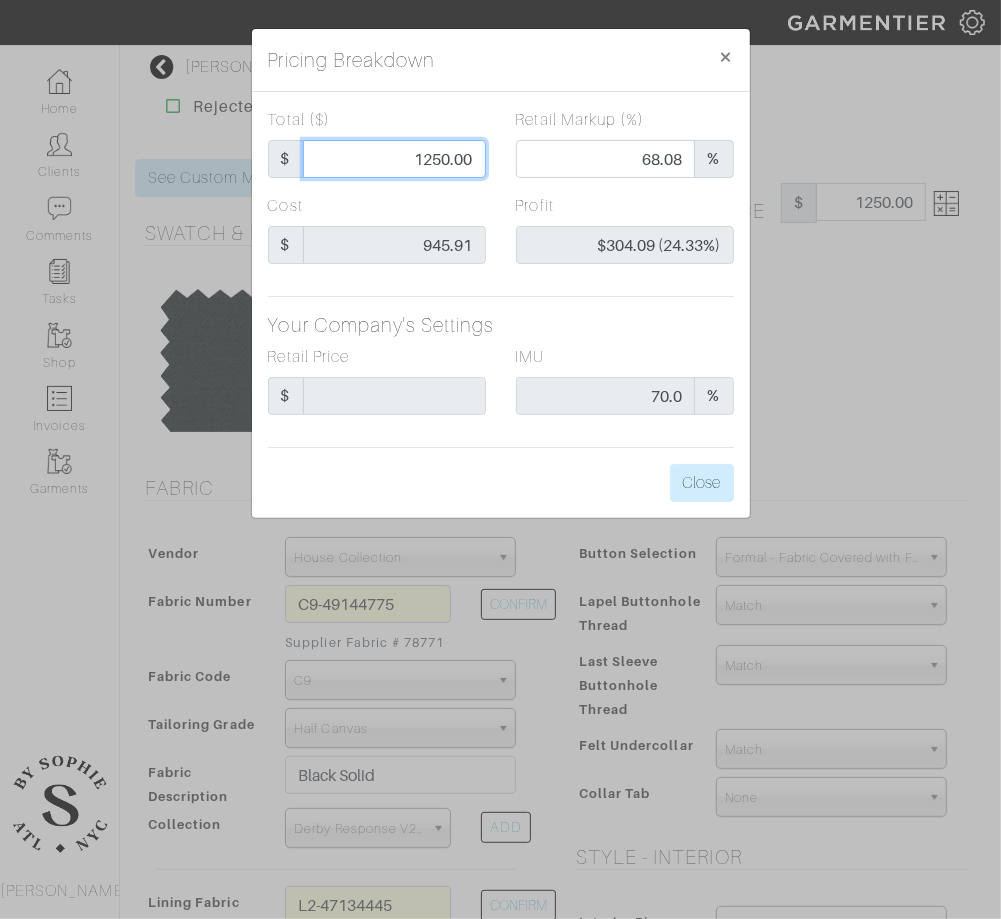 type on "1250.00" 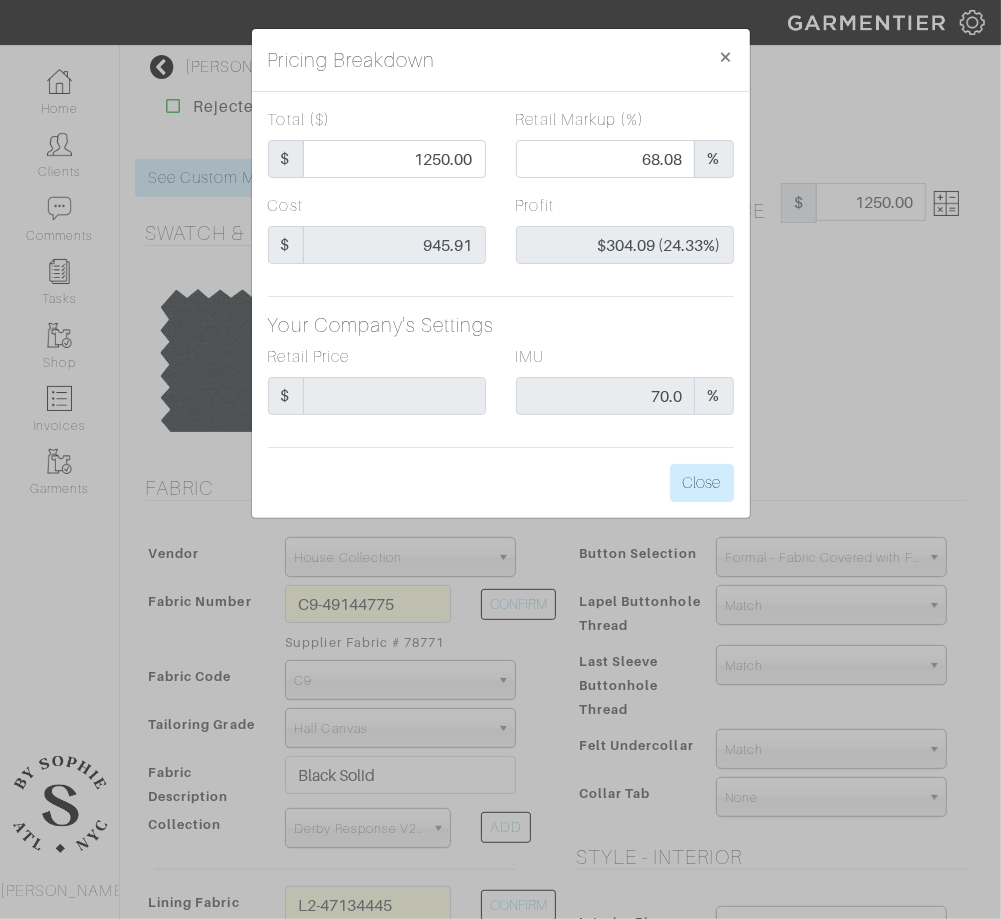click on "Total ($) $ 1250.00 Retail Markup (%) 68.08 % Cost $ 945.91 Profit $304.09 (24.33%) Your Company's Settings Retail Price $ IMU 70.0 % Close" at bounding box center [501, 305] 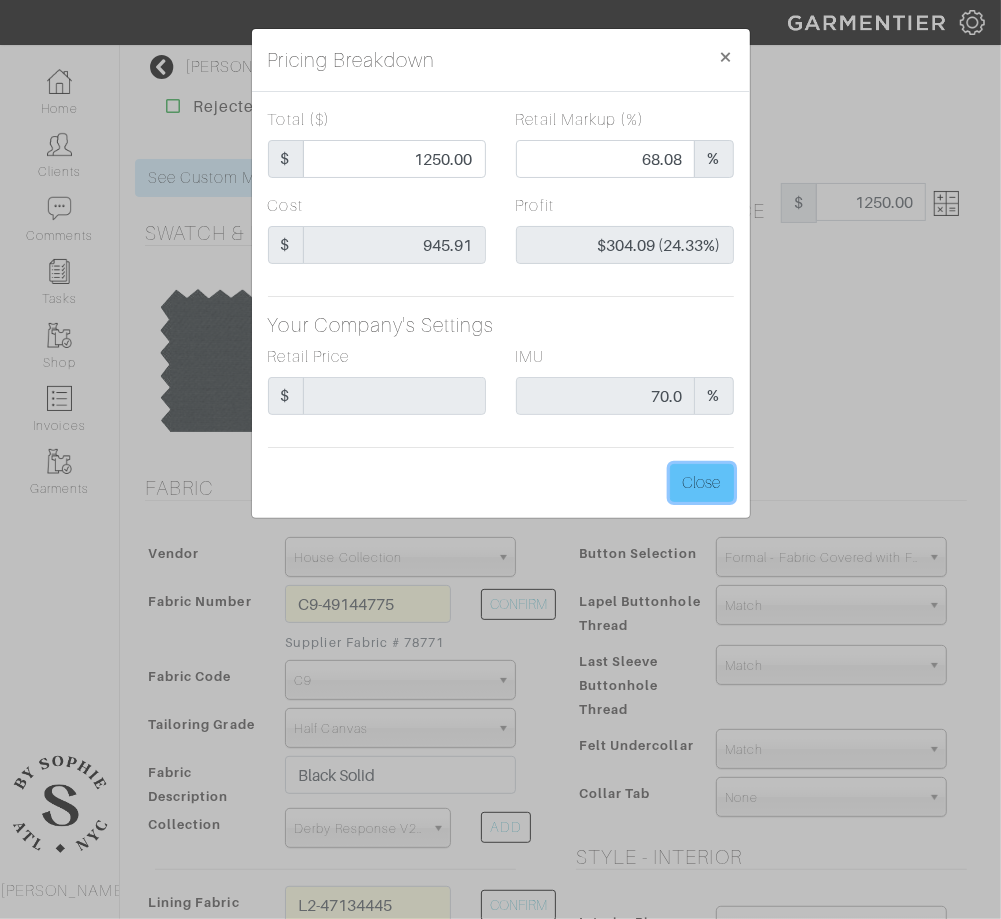 click on "Close" at bounding box center [702, 483] 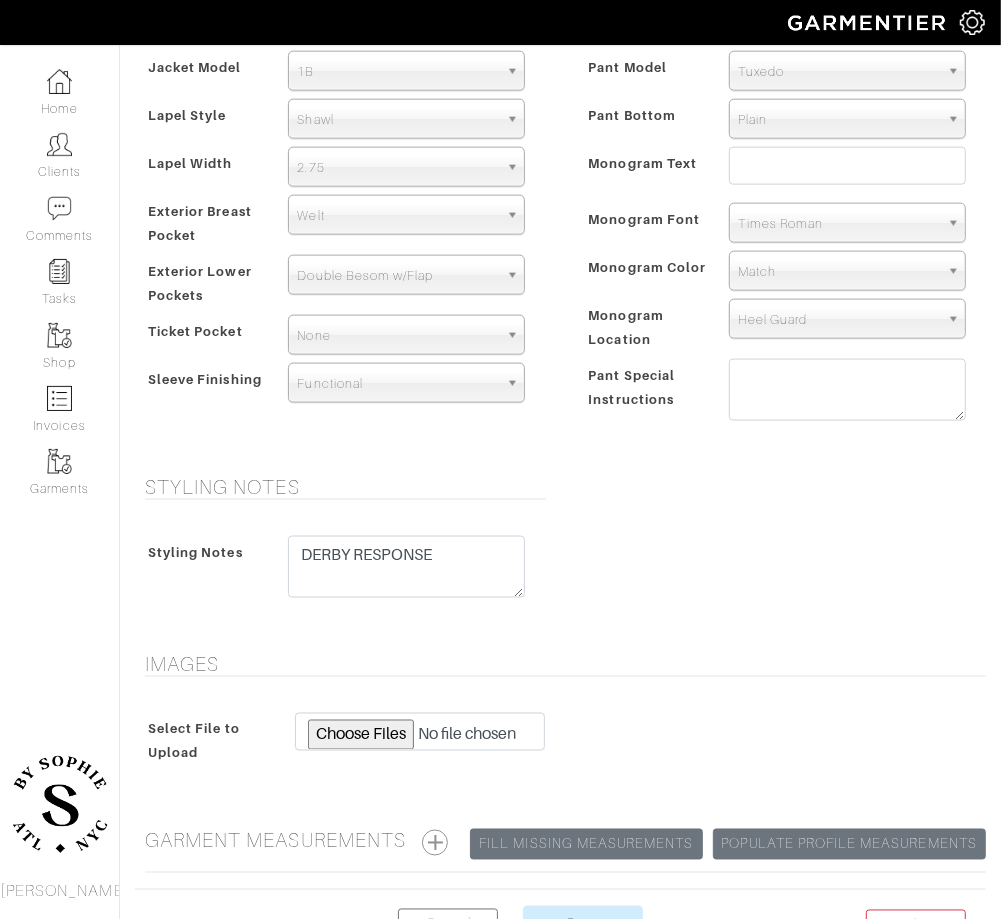 scroll, scrollTop: 1433, scrollLeft: 0, axis: vertical 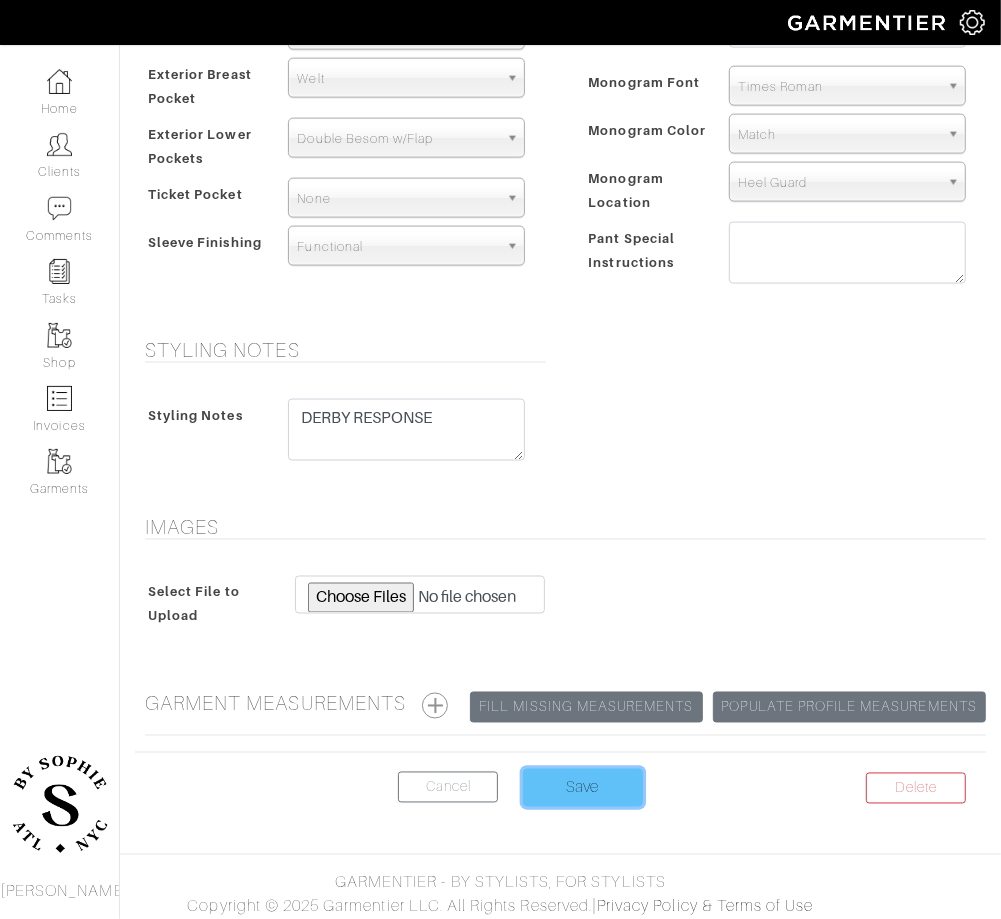 click on "Save" at bounding box center (583, 788) 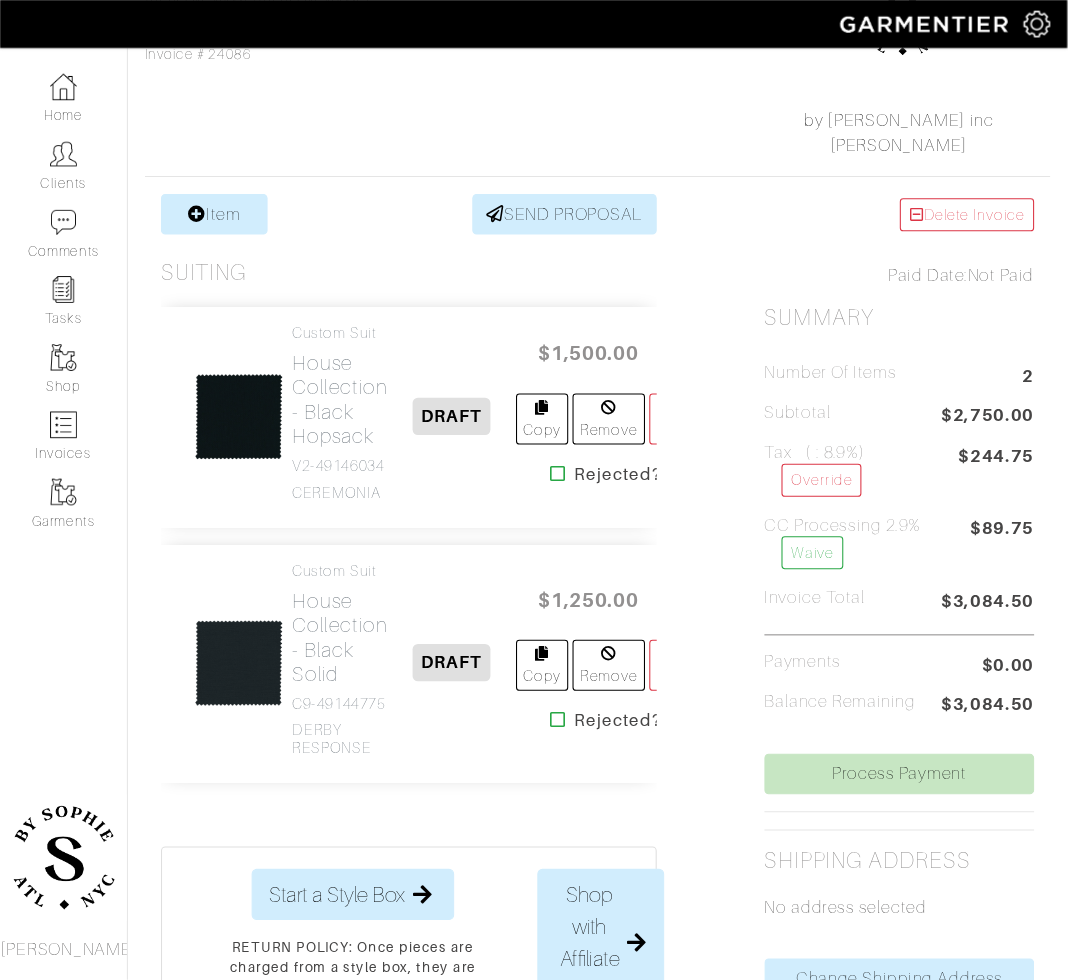 scroll, scrollTop: 272, scrollLeft: 0, axis: vertical 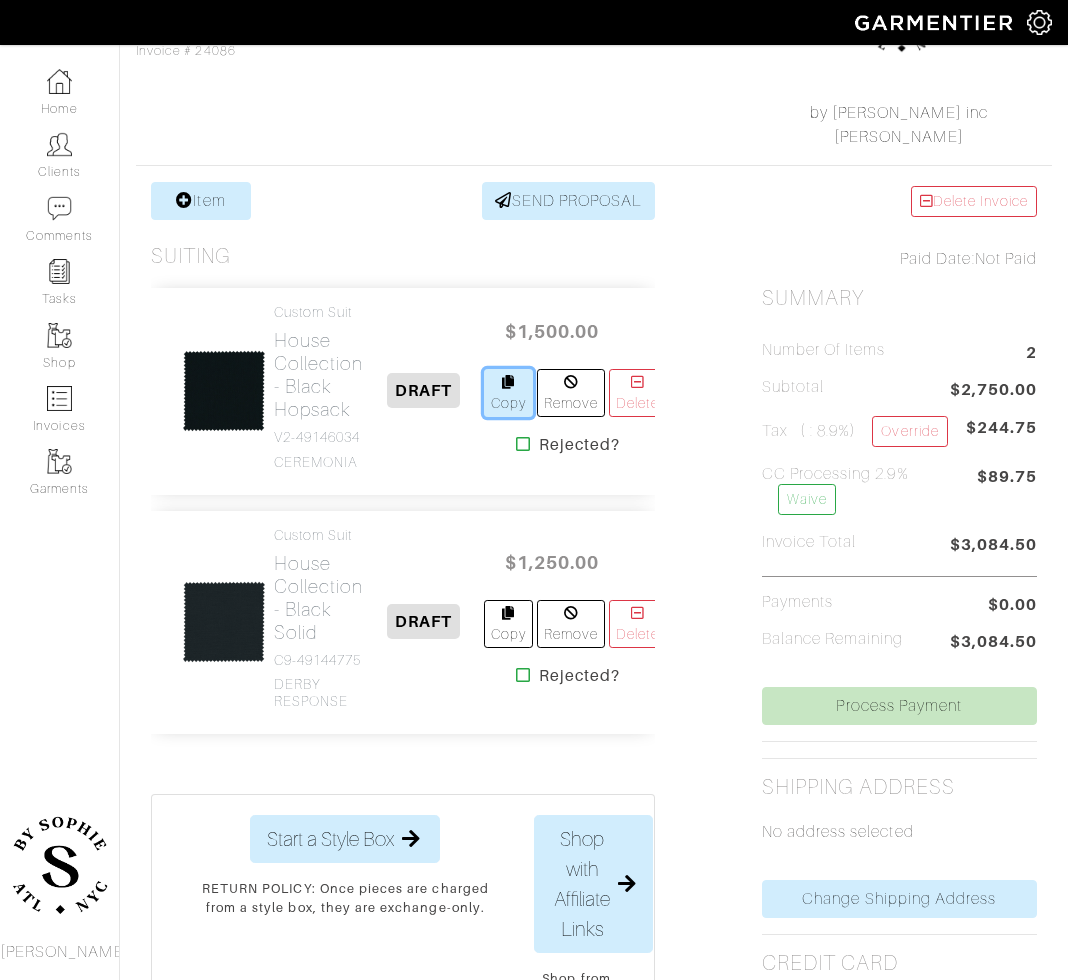 click on "Copy" at bounding box center (508, 393) 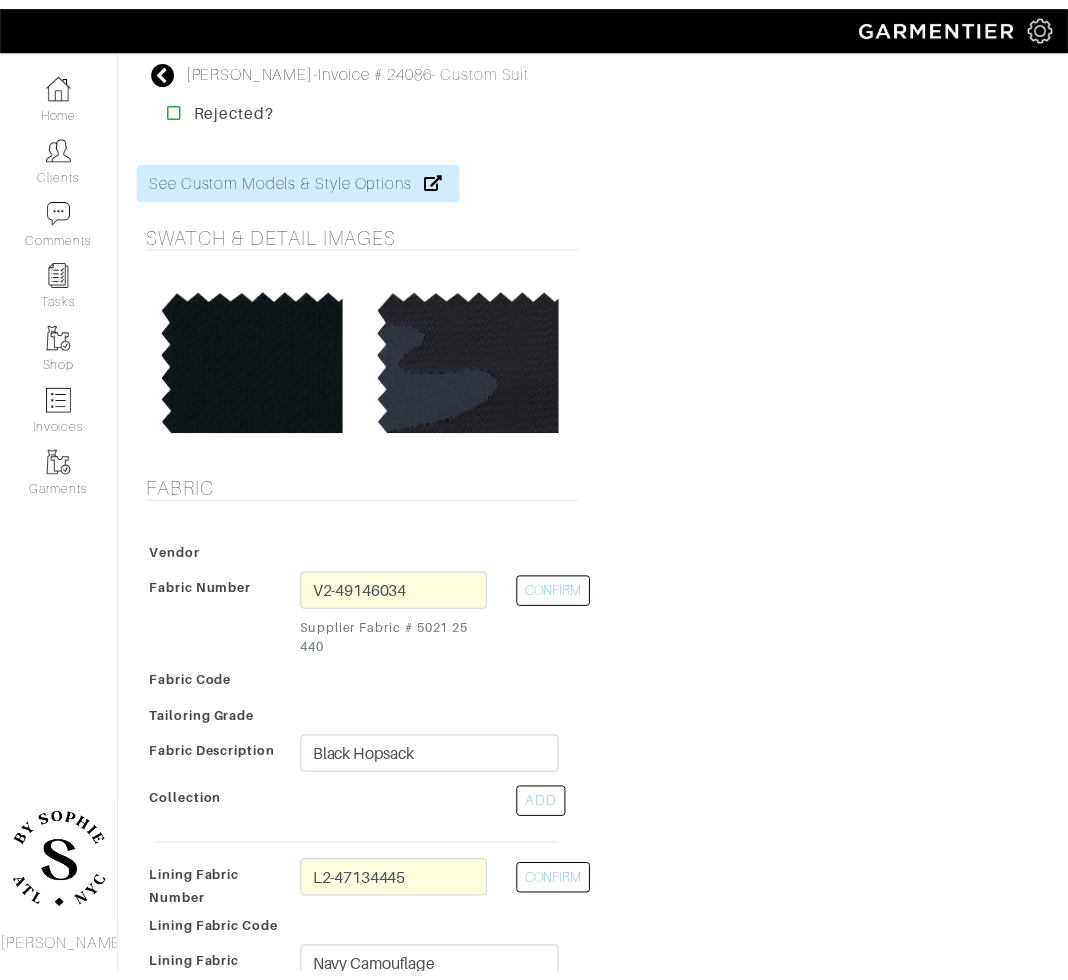scroll, scrollTop: 0, scrollLeft: 0, axis: both 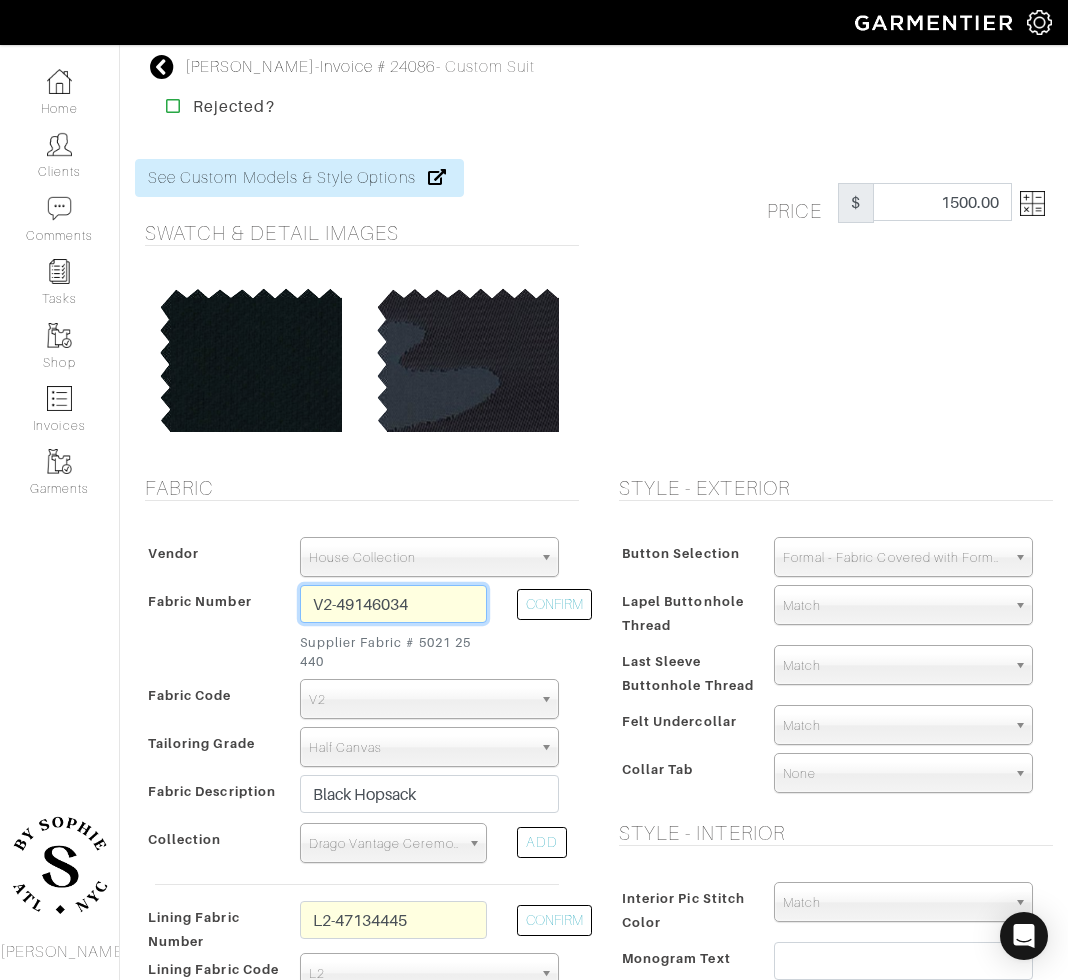 drag, startPoint x: 329, startPoint y: 603, endPoint x: 514, endPoint y: 606, distance: 185.02432 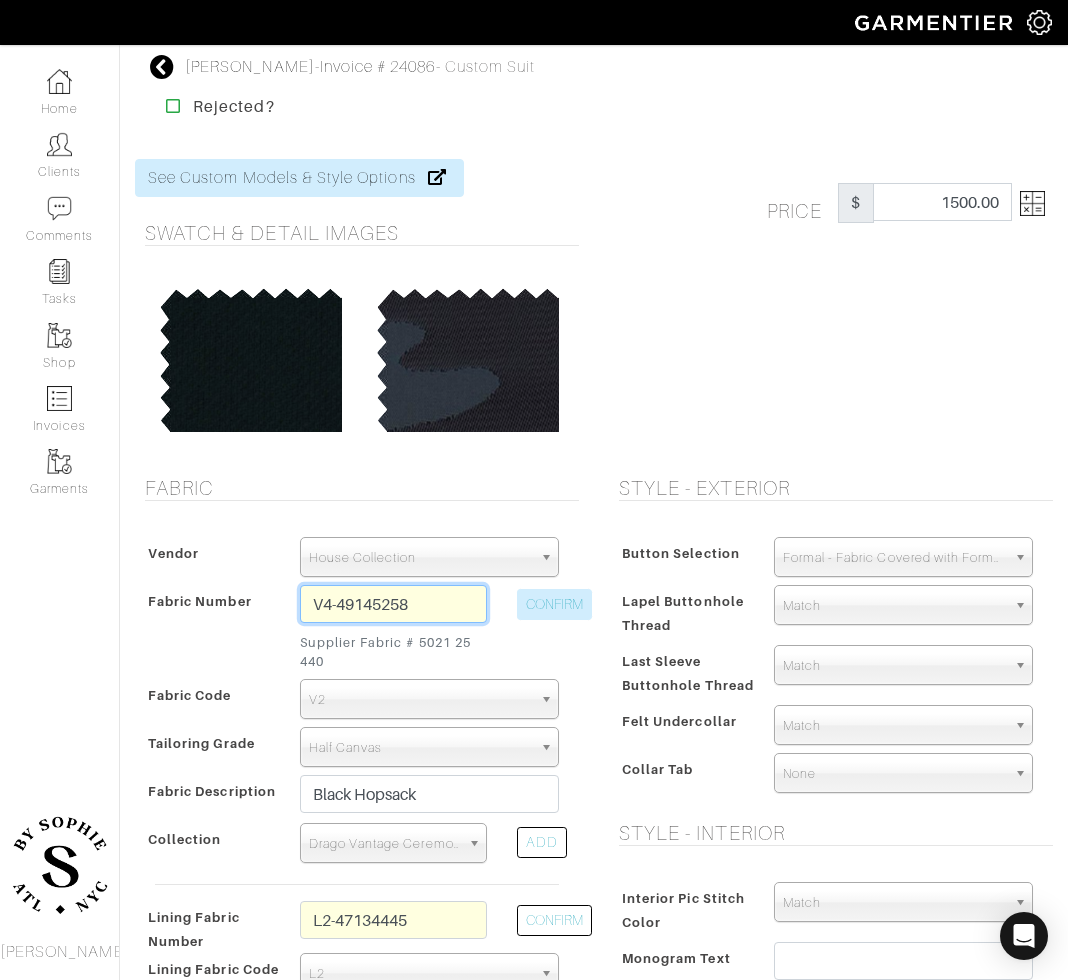 type on "V4-49145258" 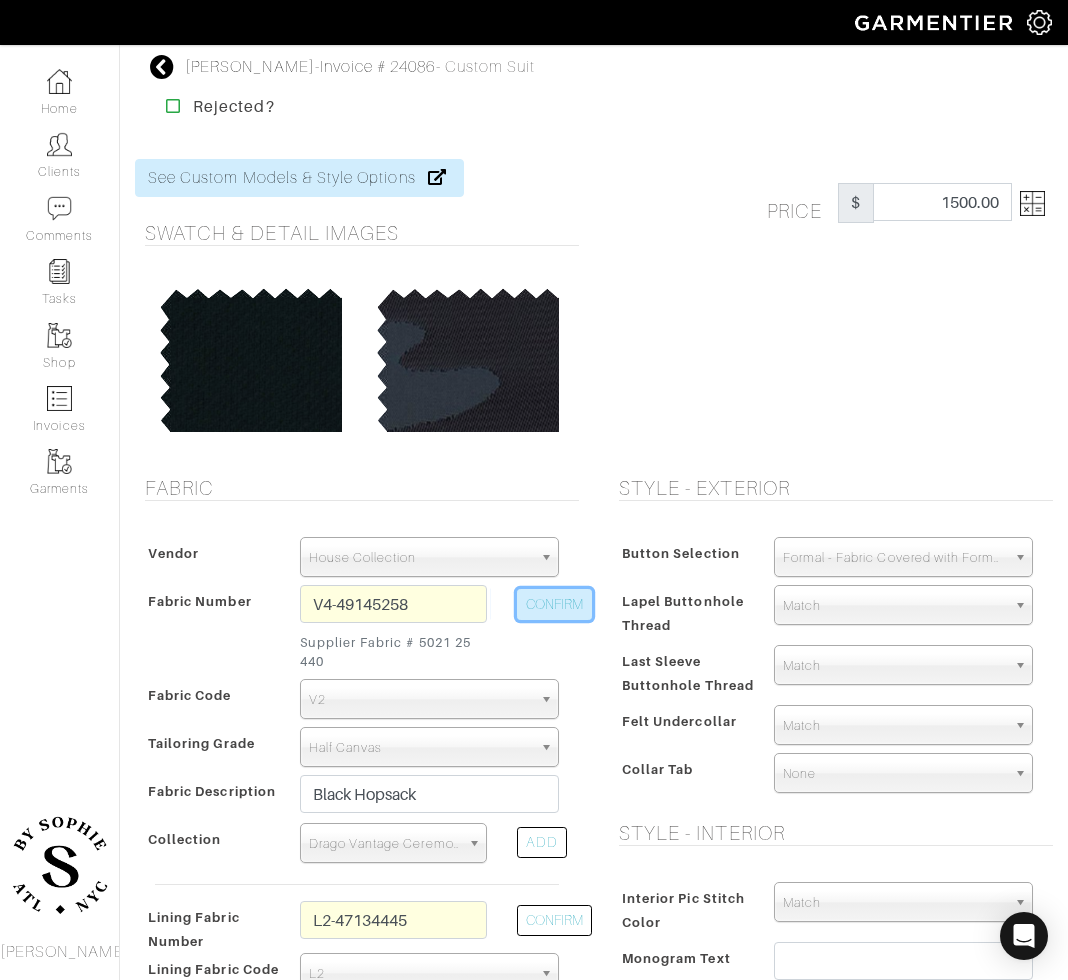 click on "CONFIRM" at bounding box center [554, 604] 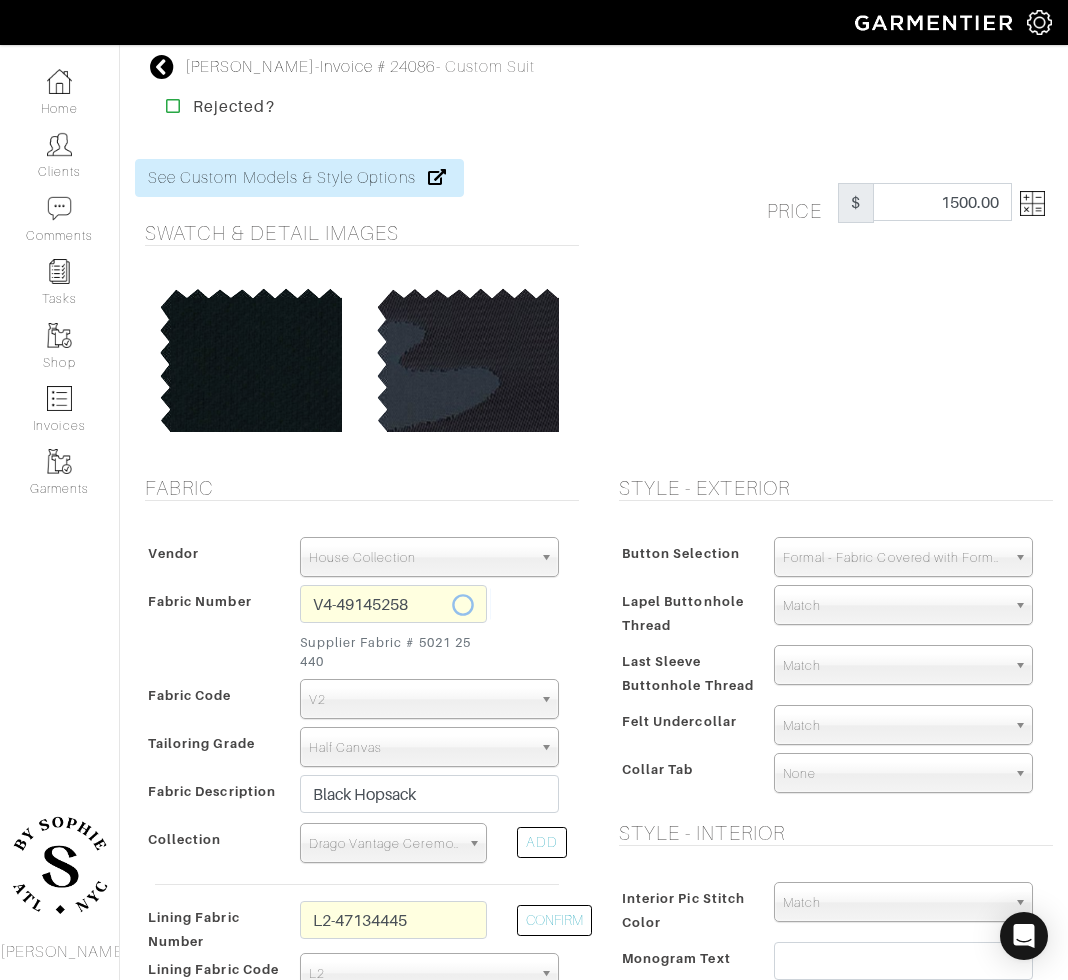 select on "919" 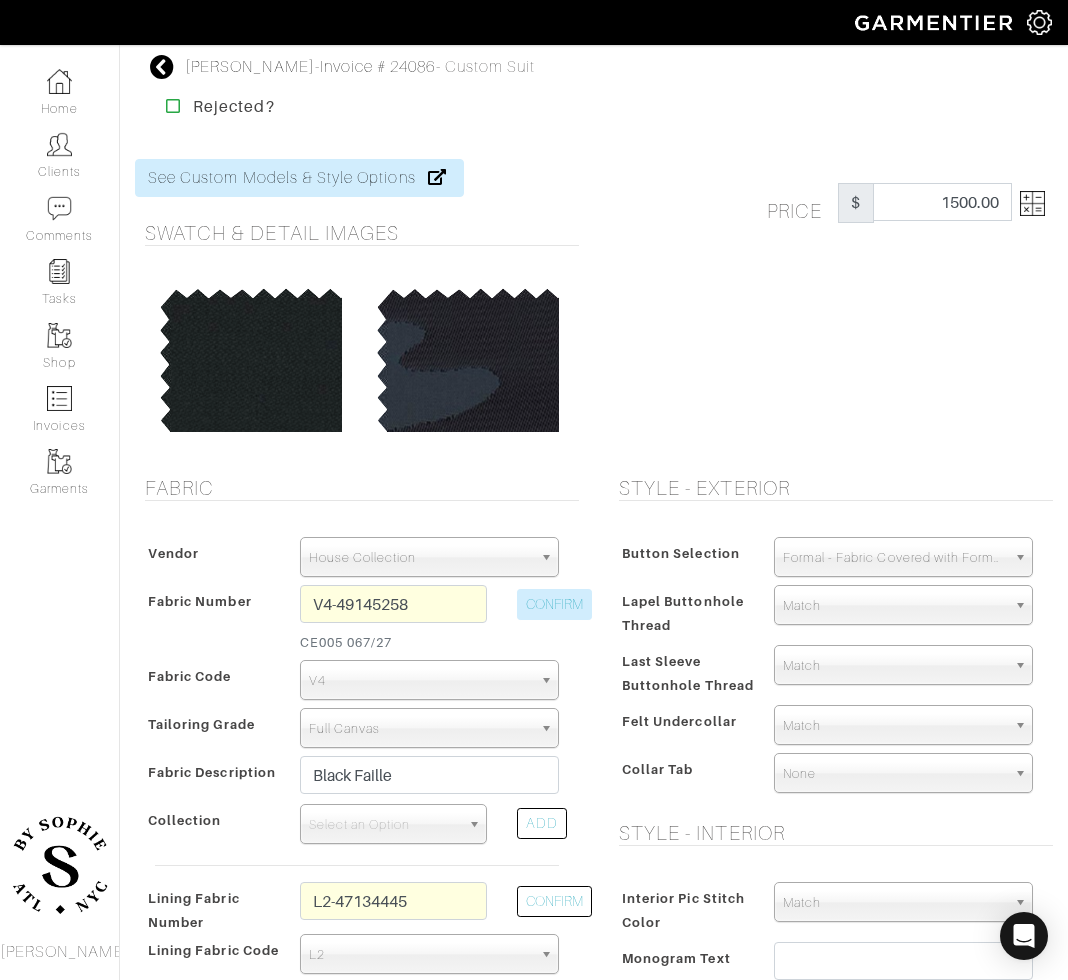 type on "2016.34" 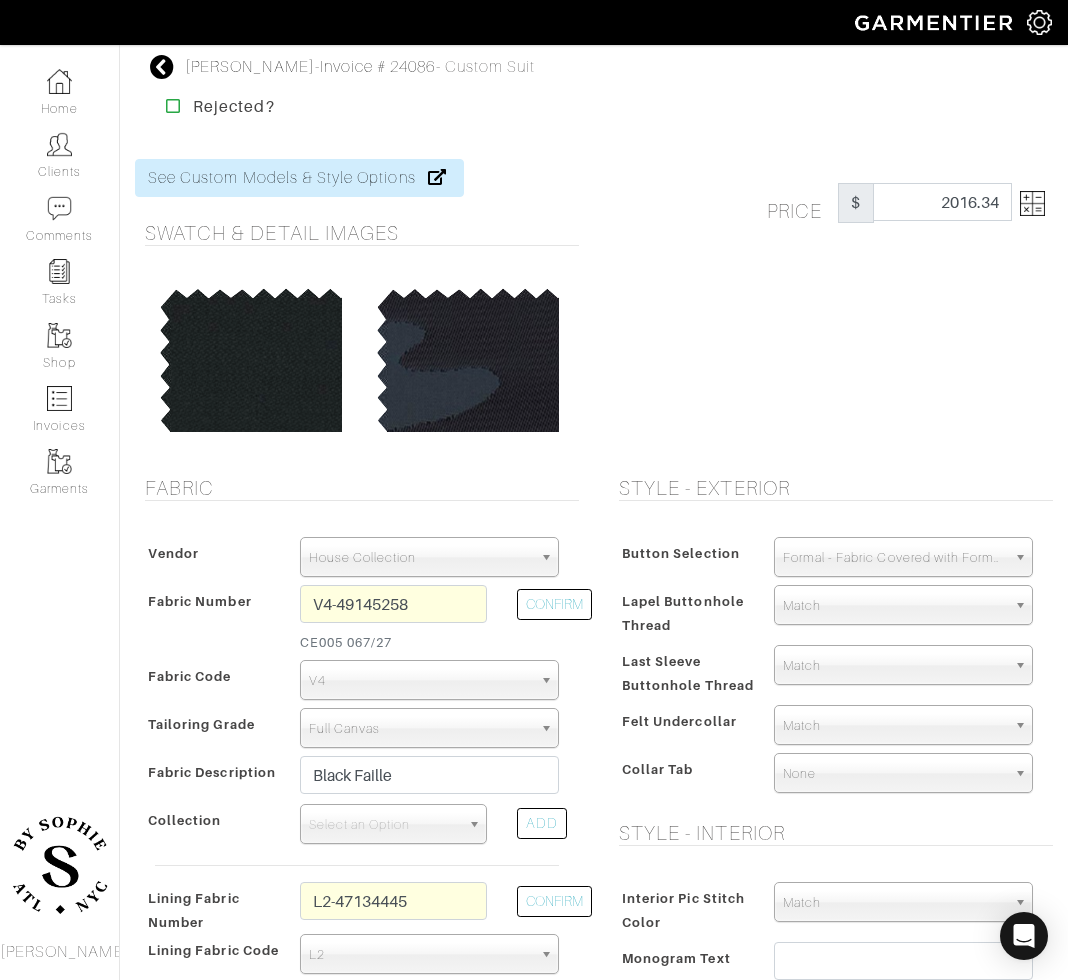 click on "Full Canvas" at bounding box center [420, 729] 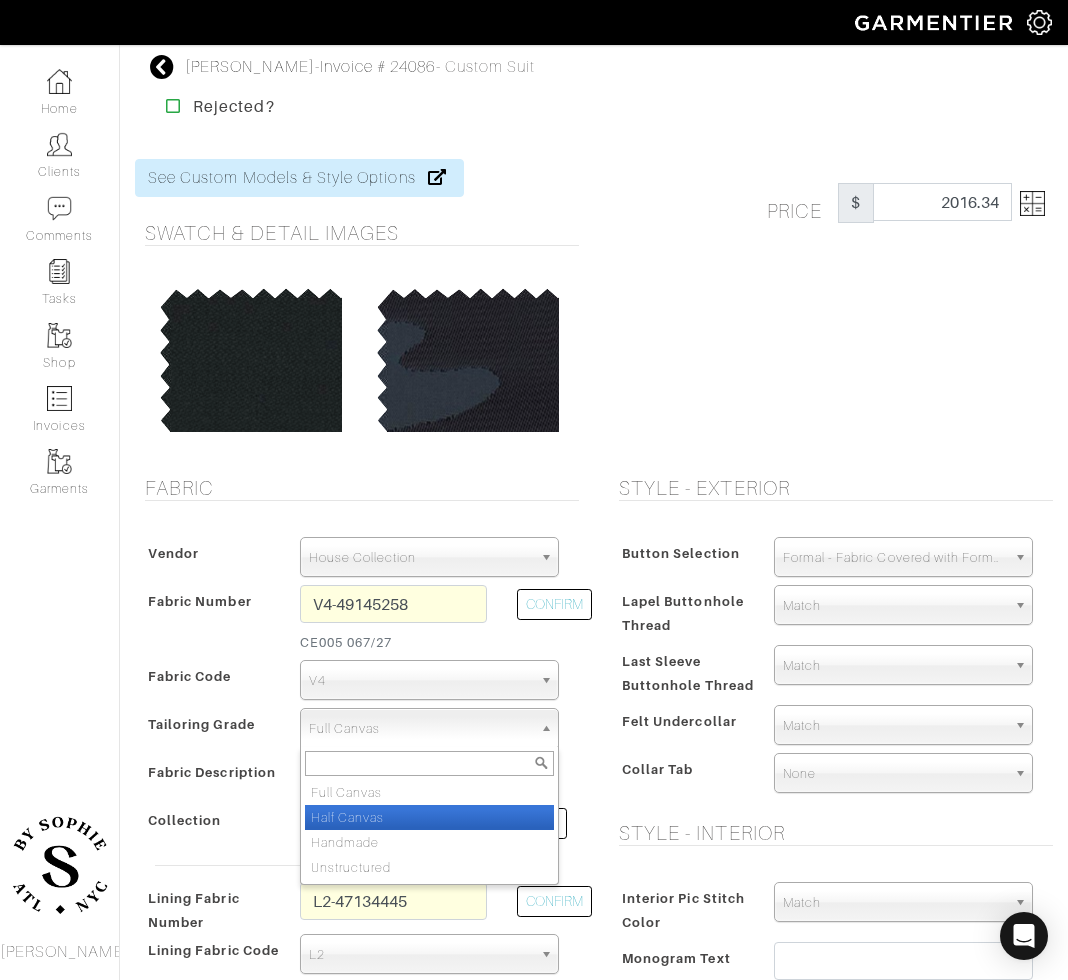 click on "Half Canvas" at bounding box center (429, 817) 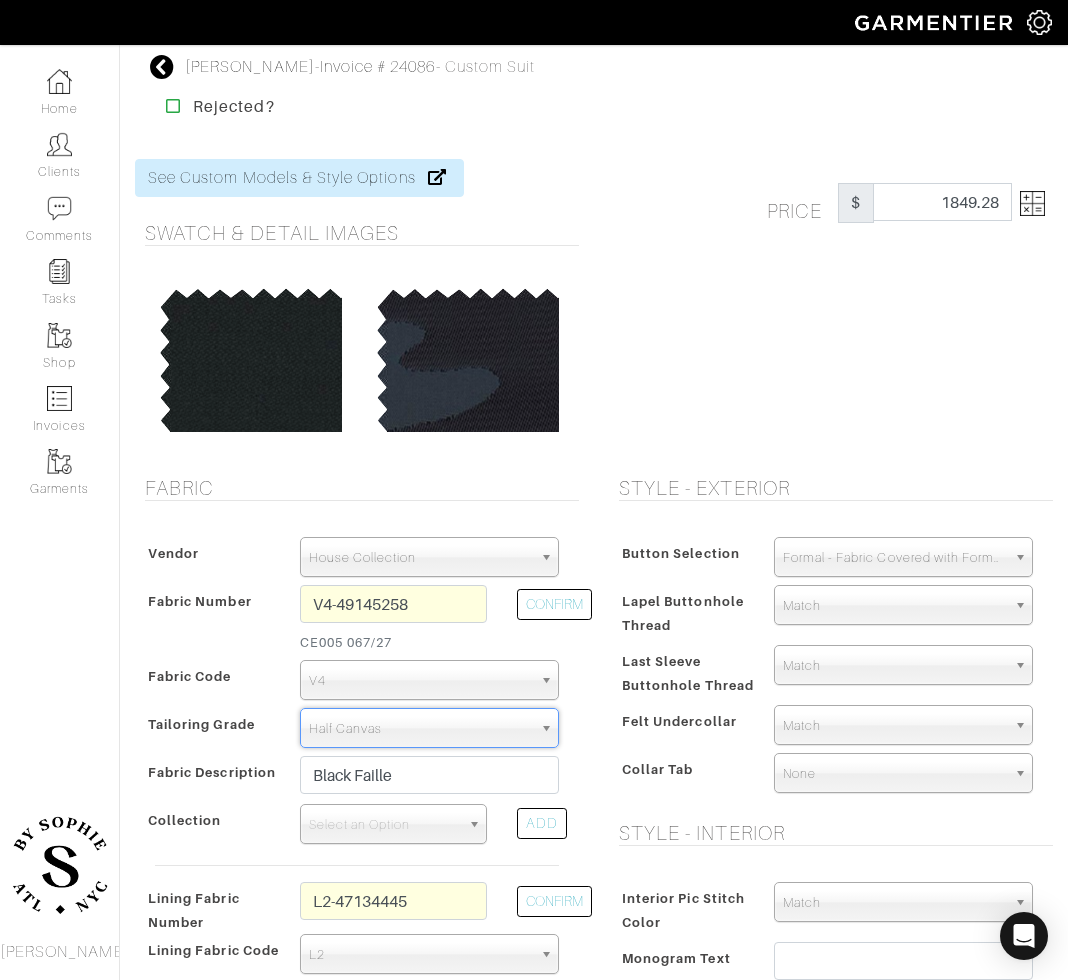 click at bounding box center (1032, 203) 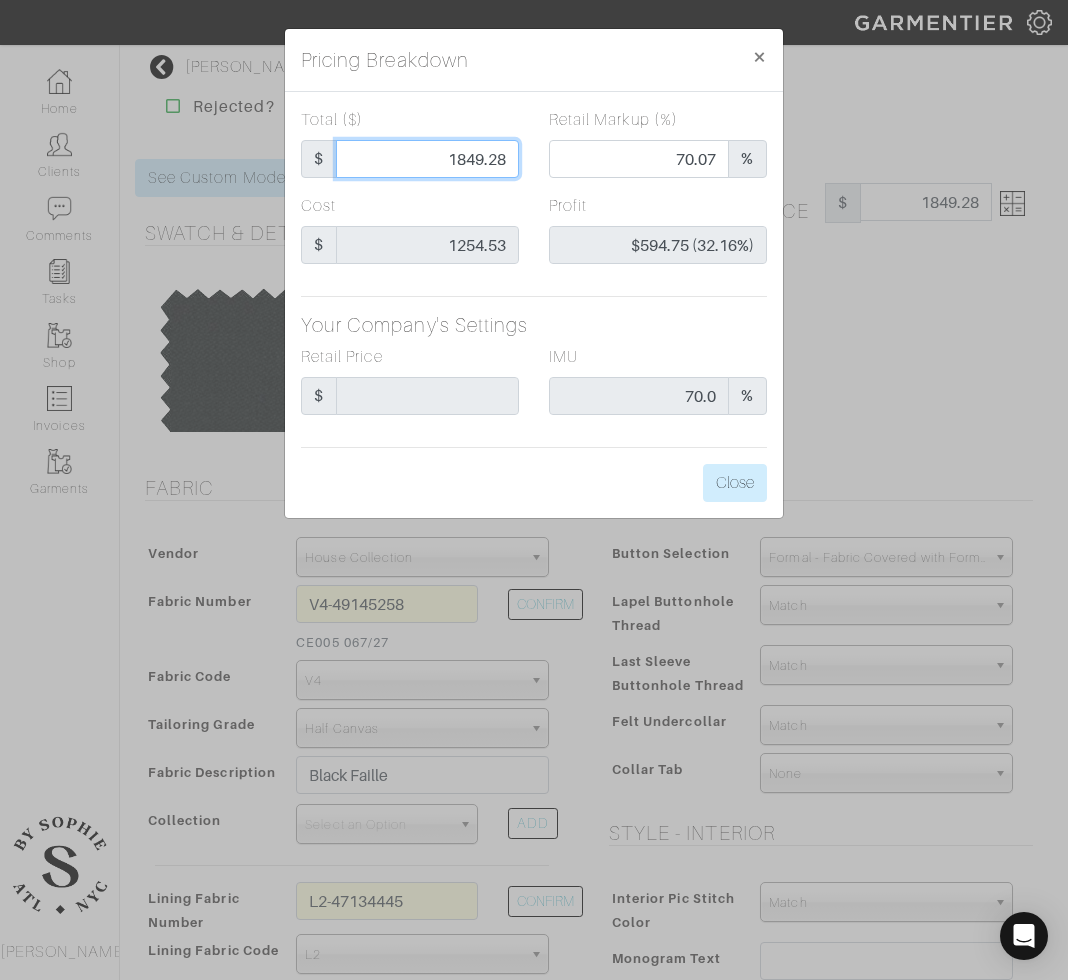 drag, startPoint x: 469, startPoint y: 160, endPoint x: 553, endPoint y: 161, distance: 84.00595 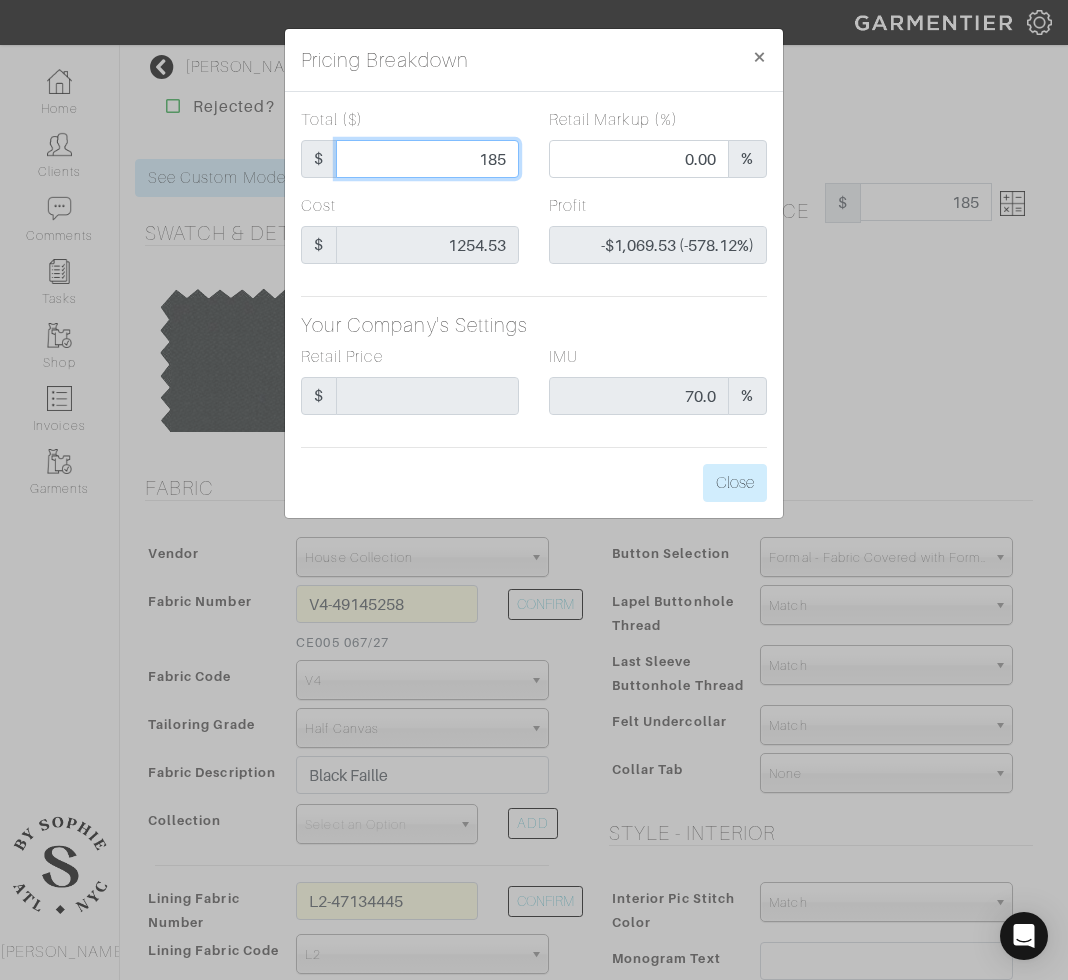 type on "1850" 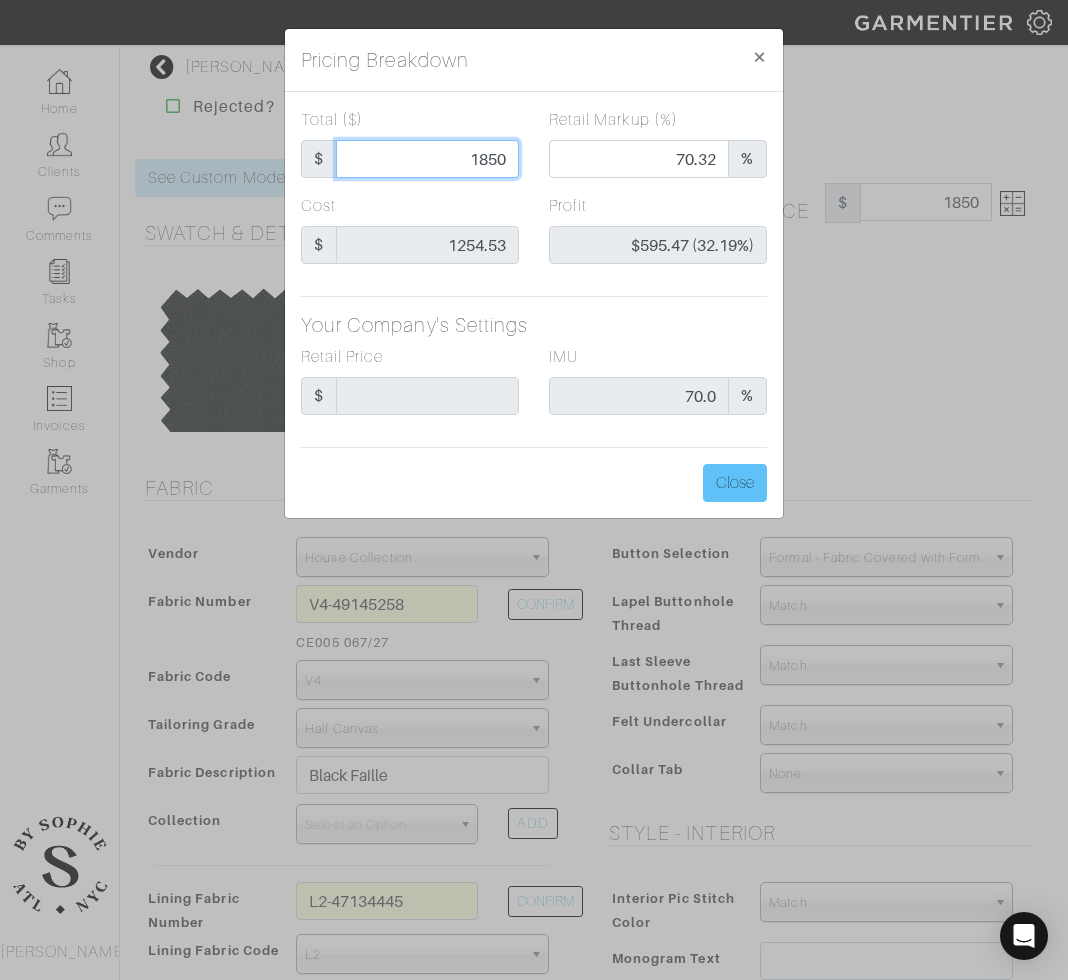 type on "185" 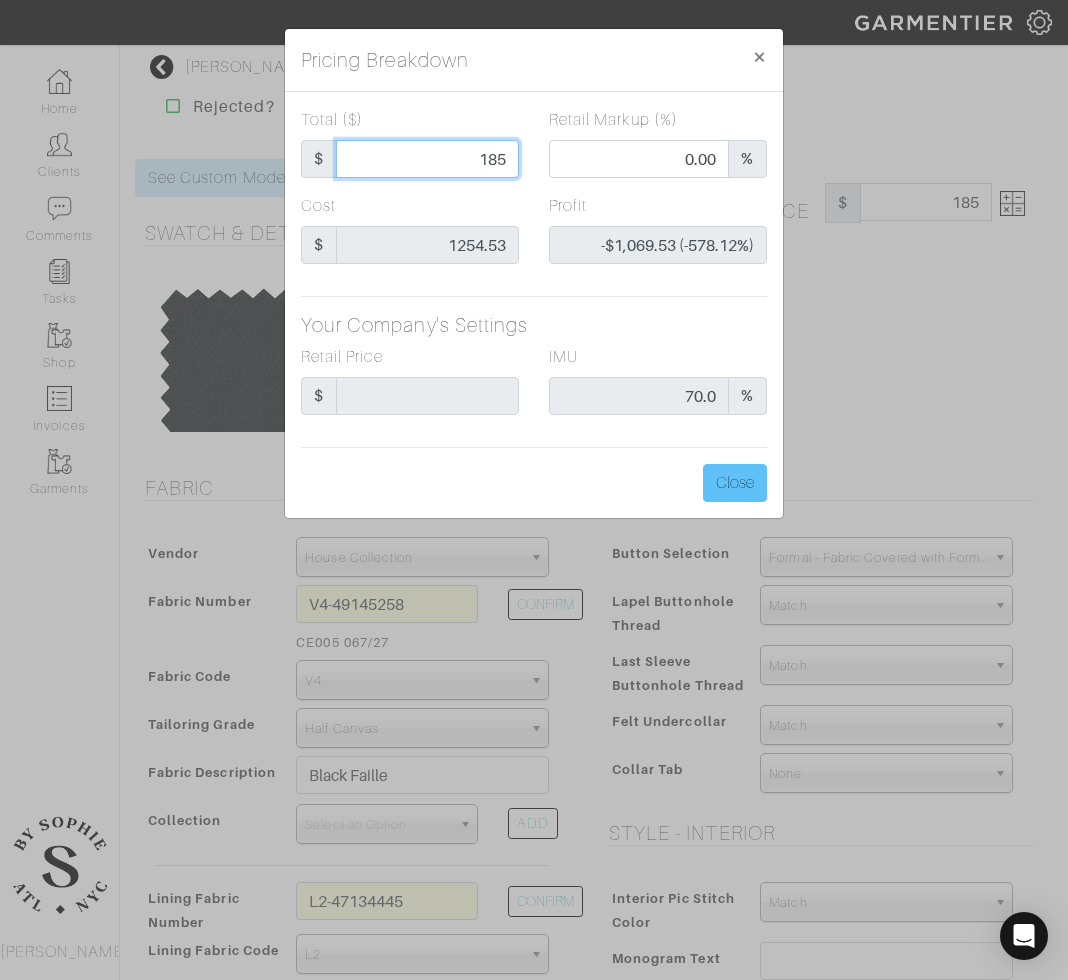 type on "18" 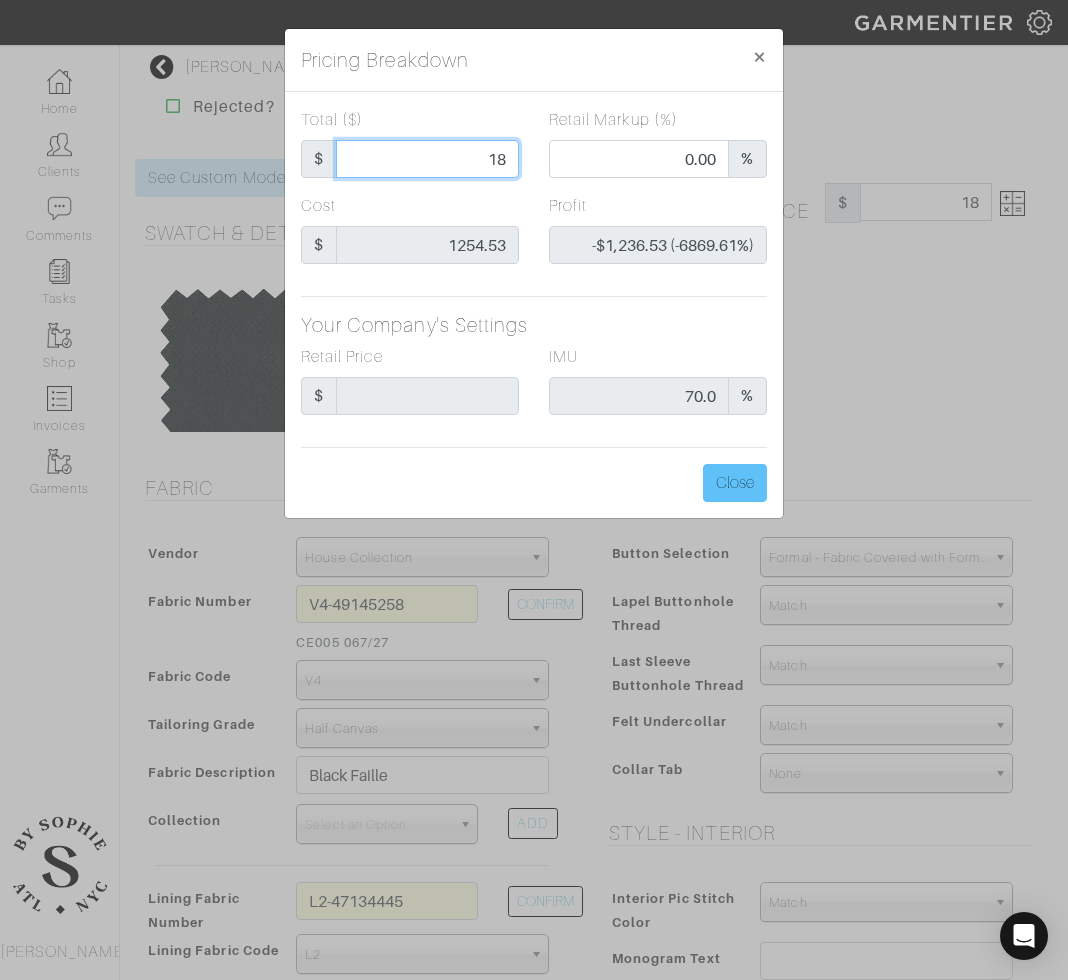 type on "1" 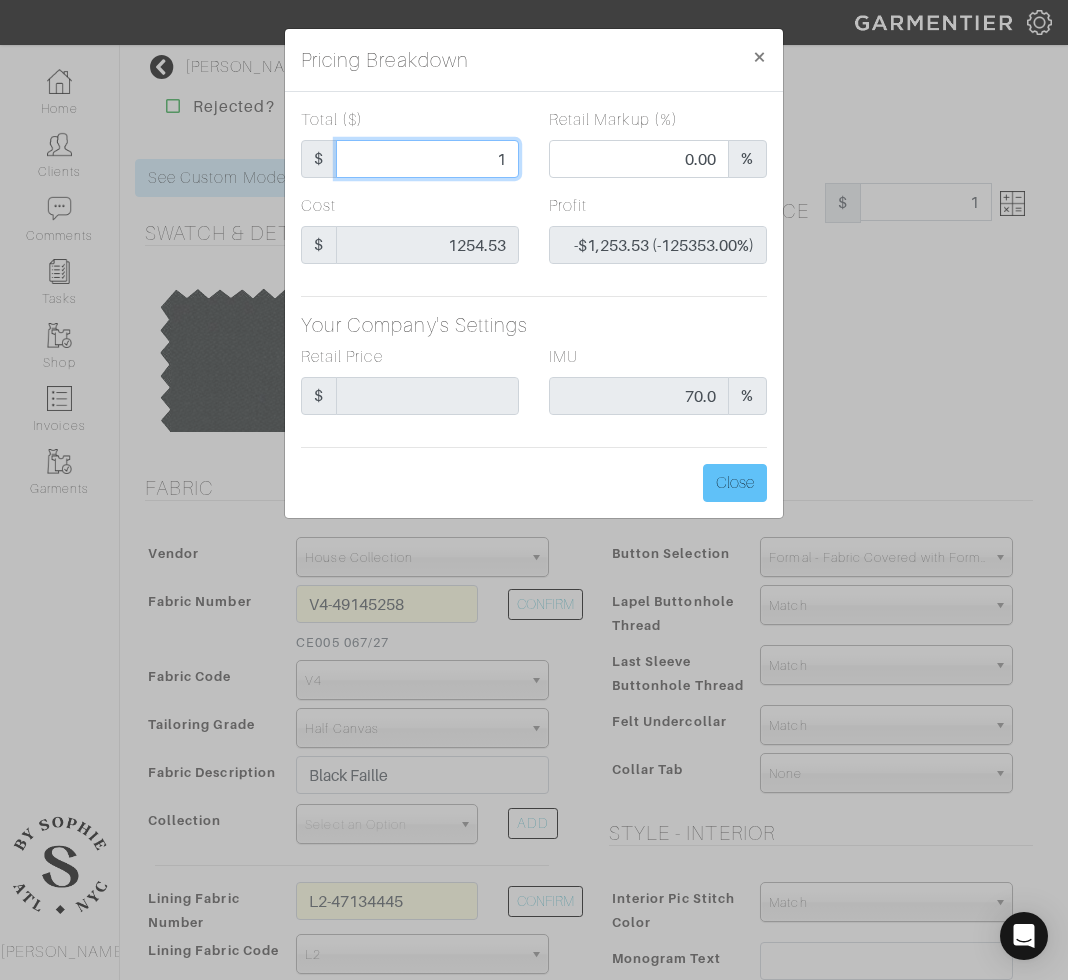 type 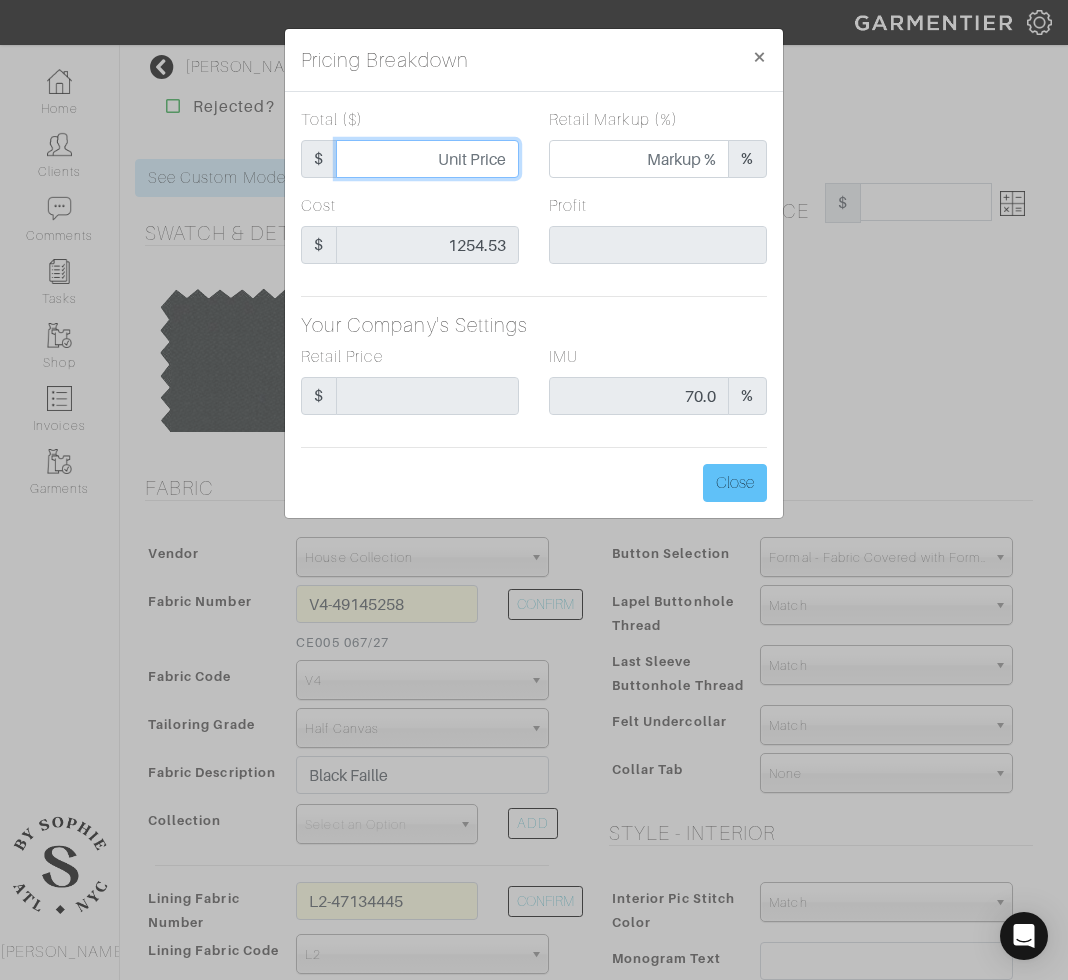 type on "2" 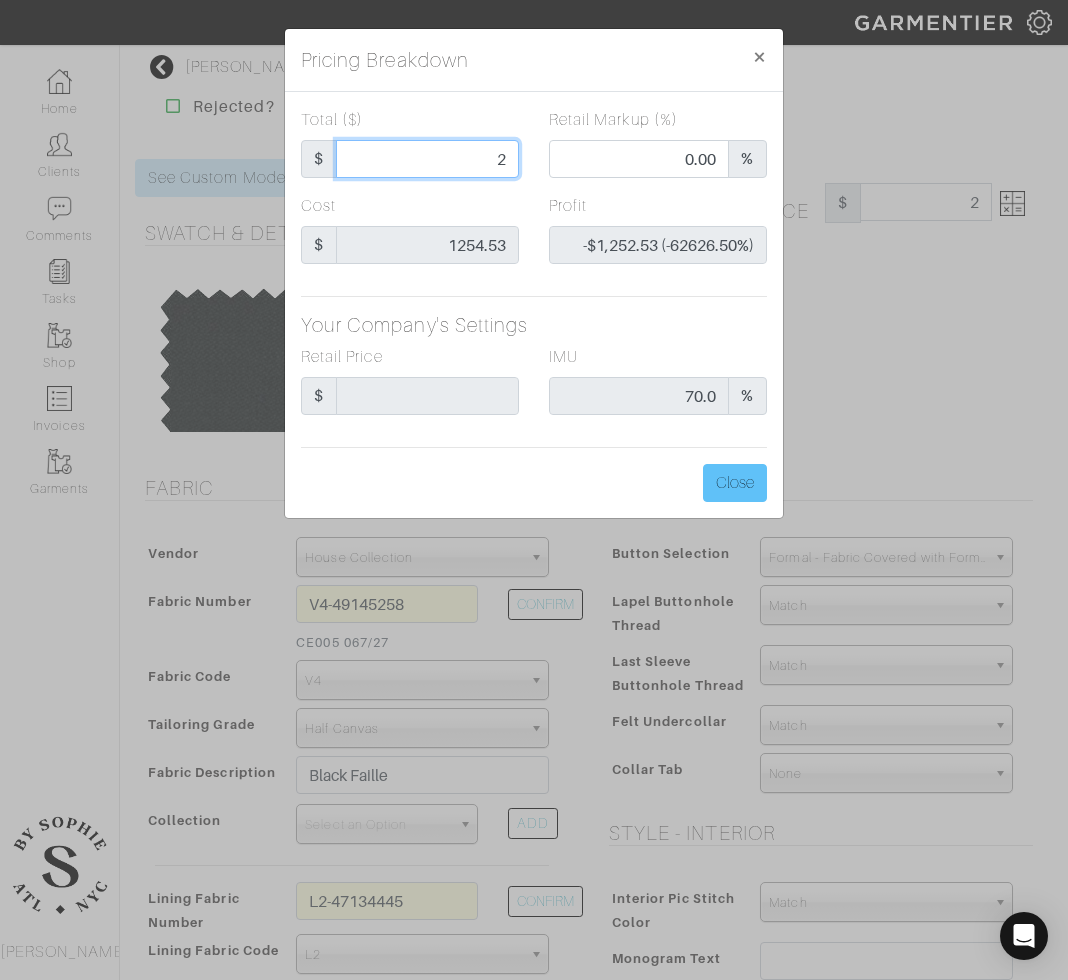 type on "22" 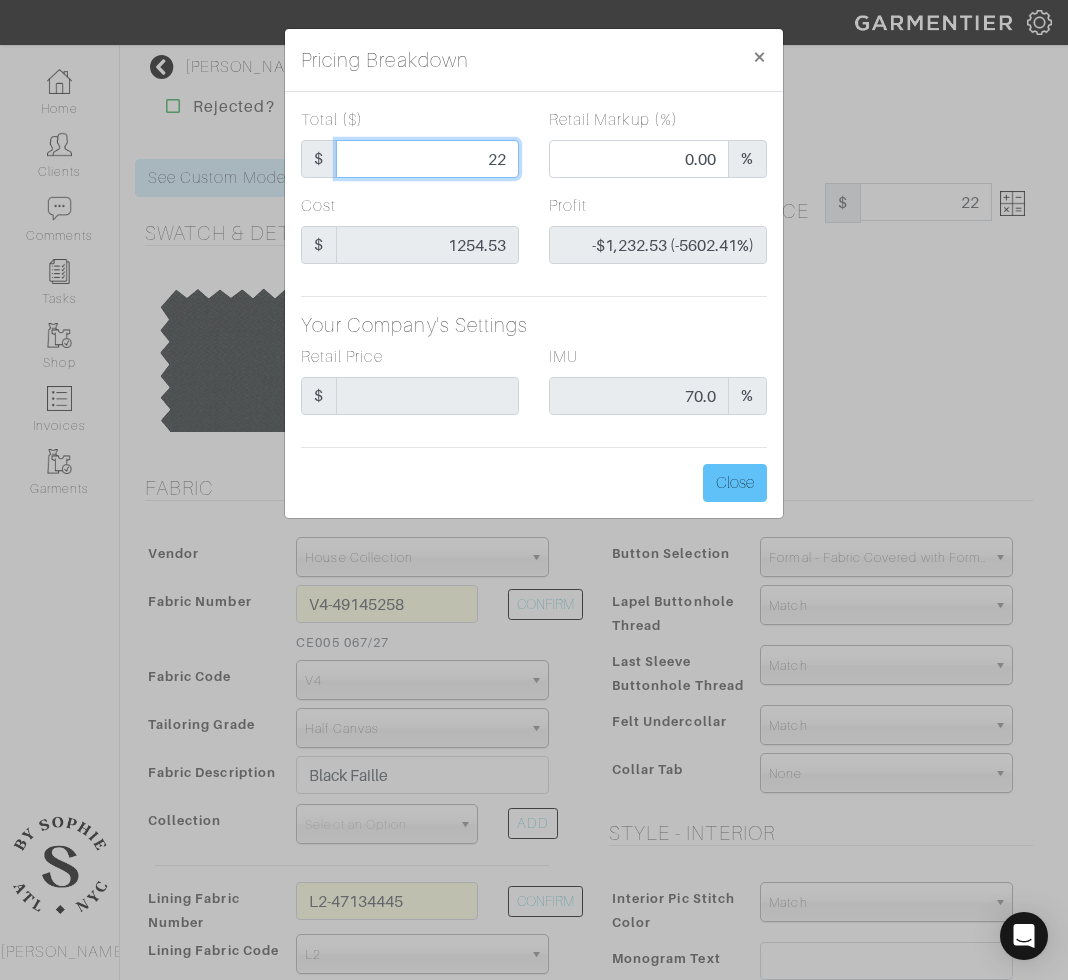 type on "220" 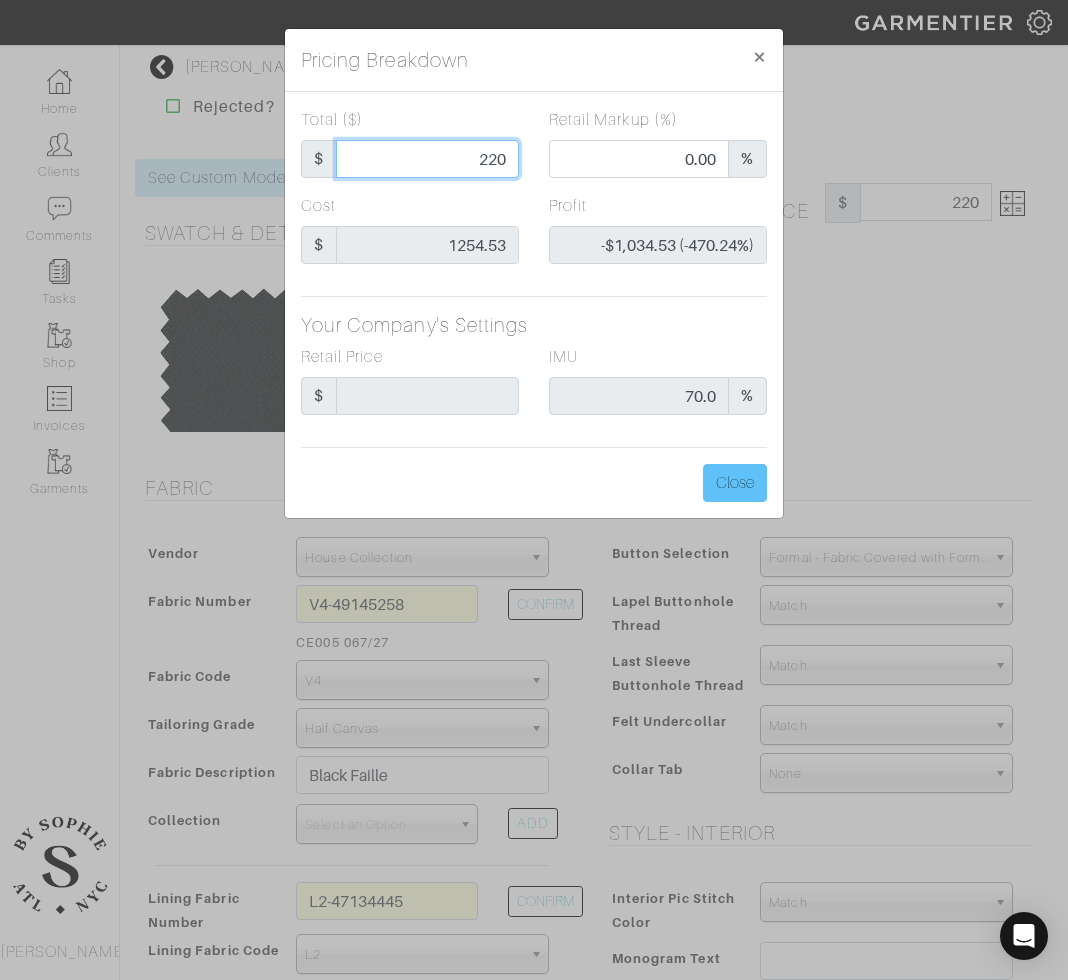 type on "2200" 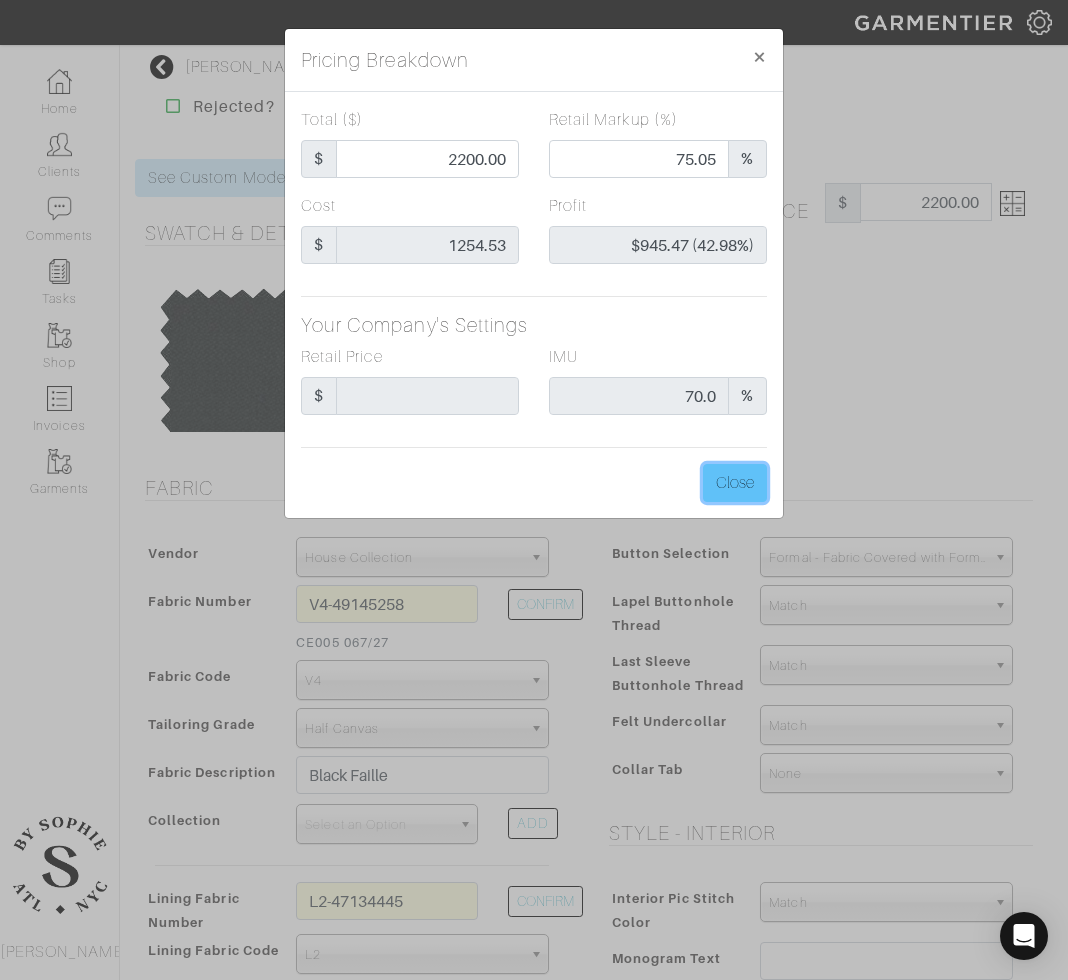 click on "Close" at bounding box center [735, 483] 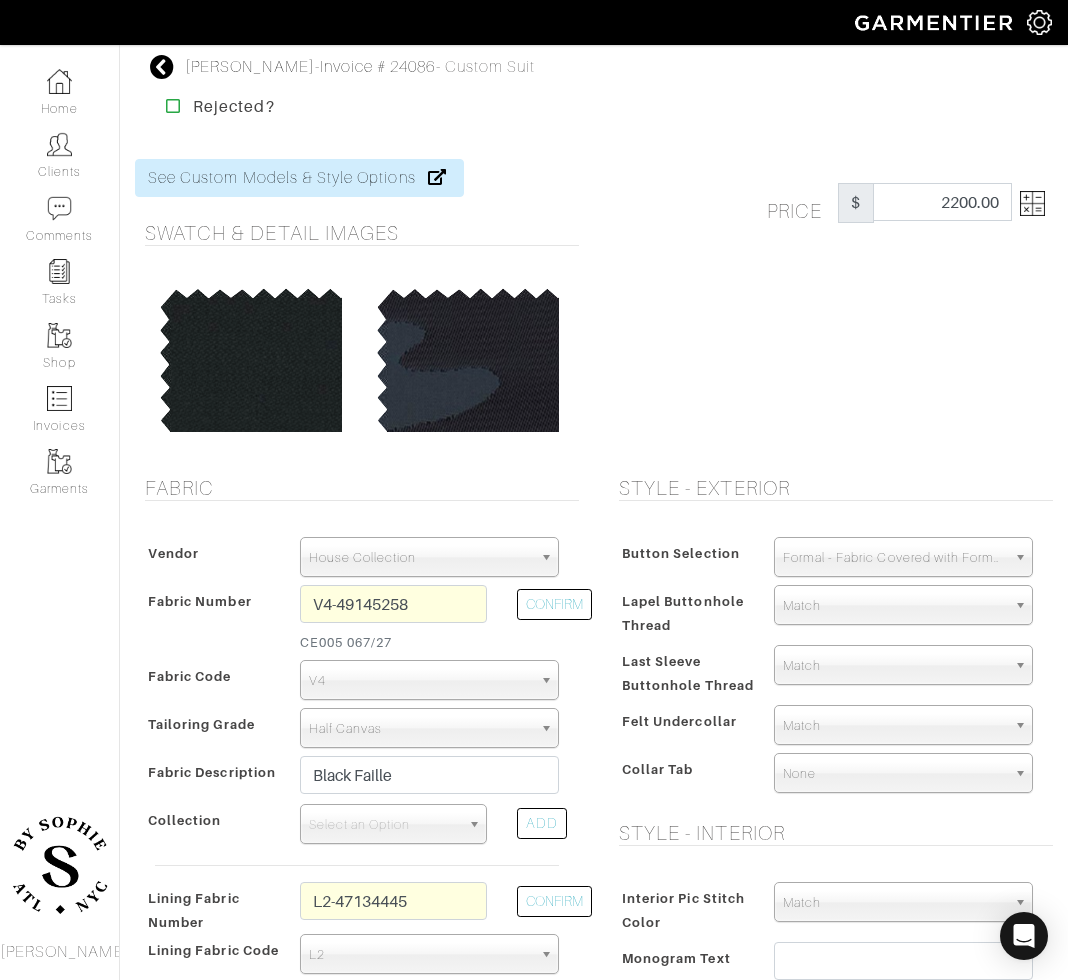click at bounding box center (1032, 203) 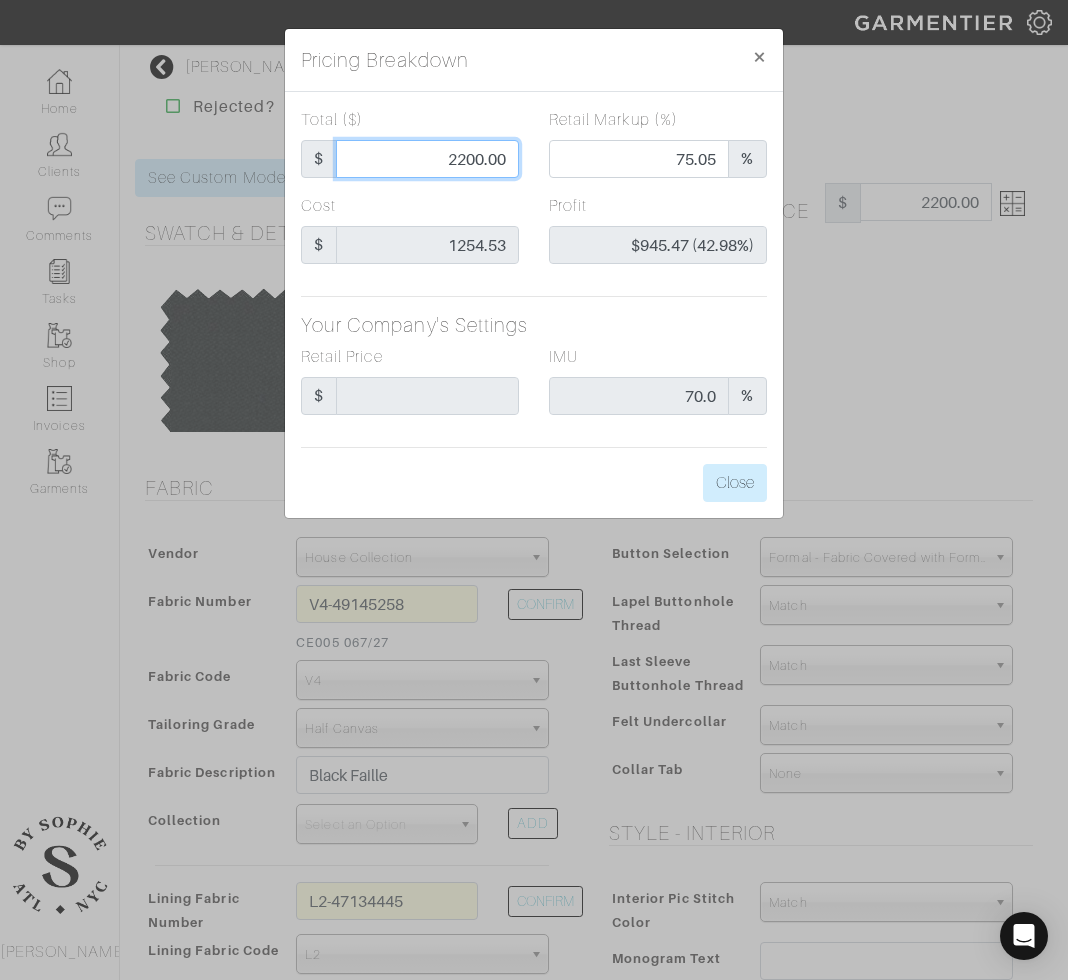 click on "2200.00" at bounding box center (427, 159) 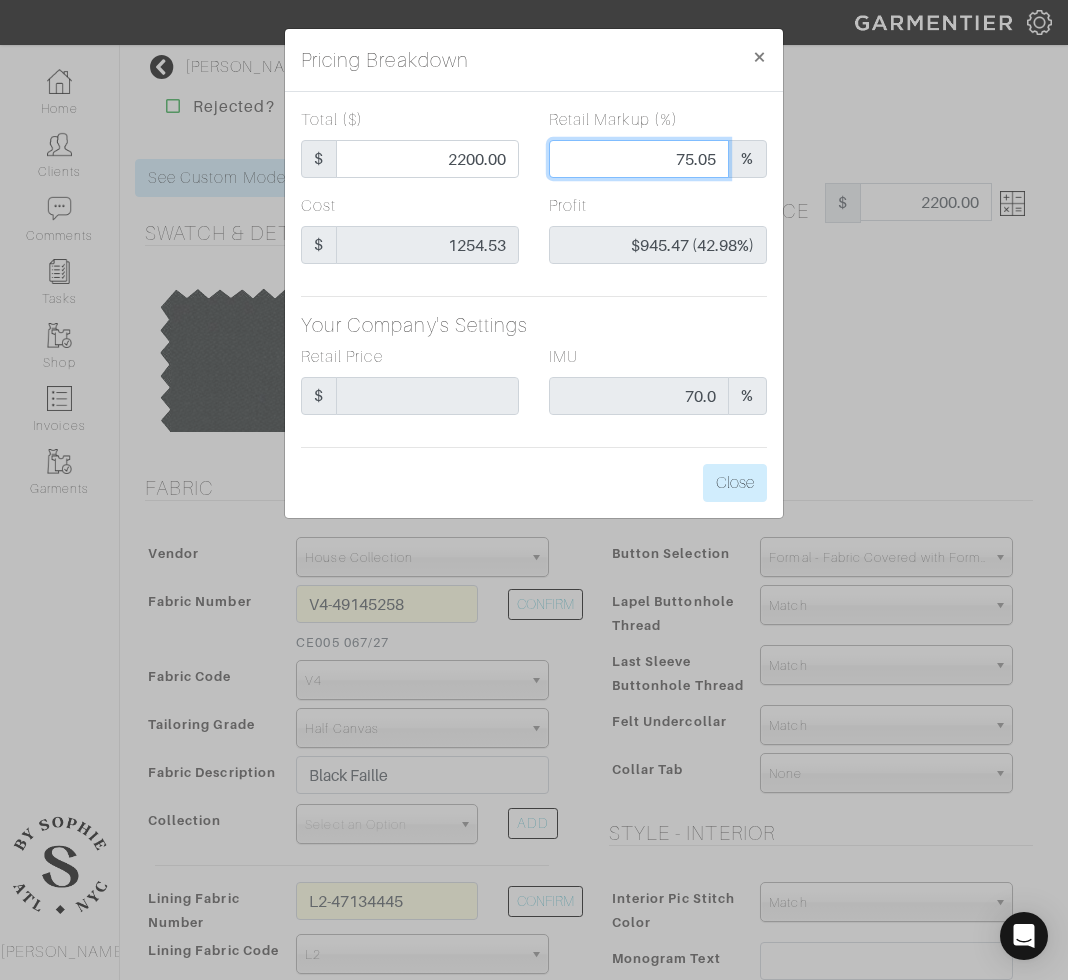click on "75.05" at bounding box center [639, 159] 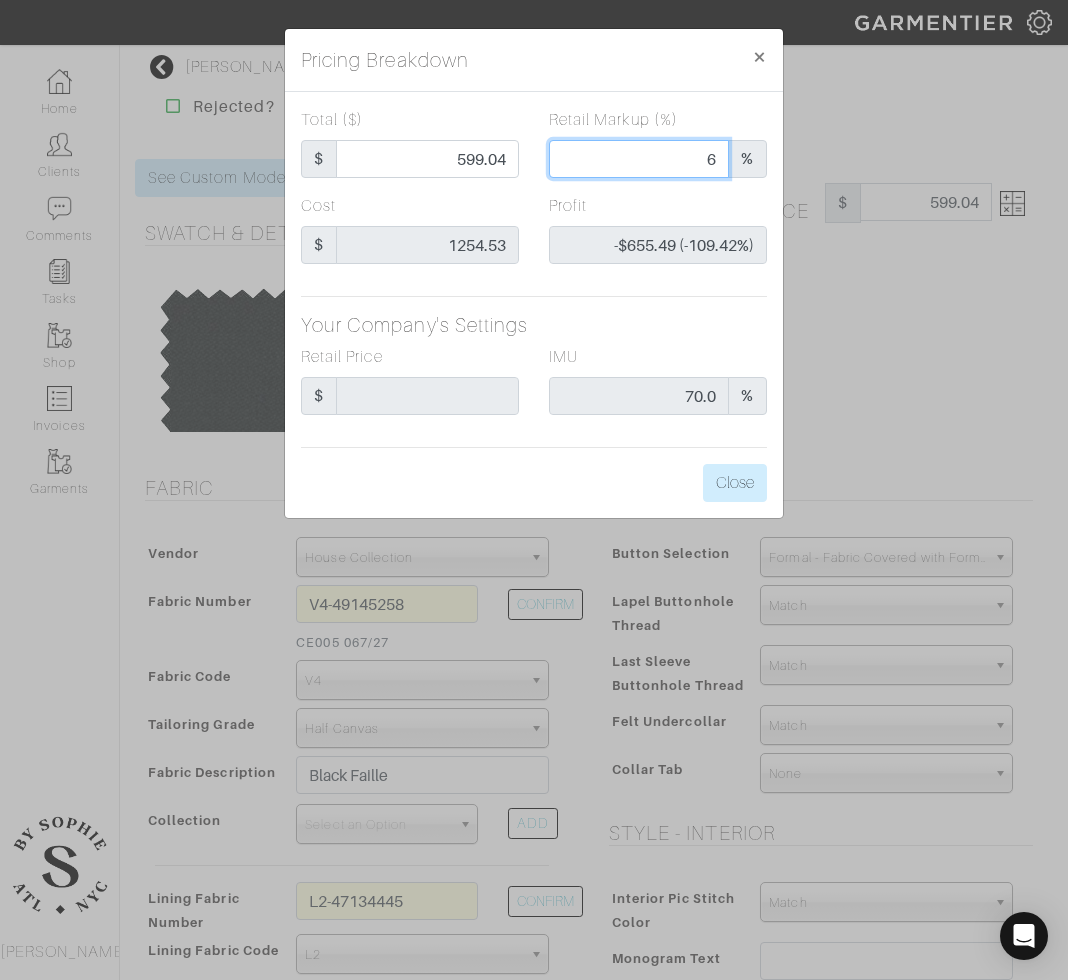 type on "1387.50" 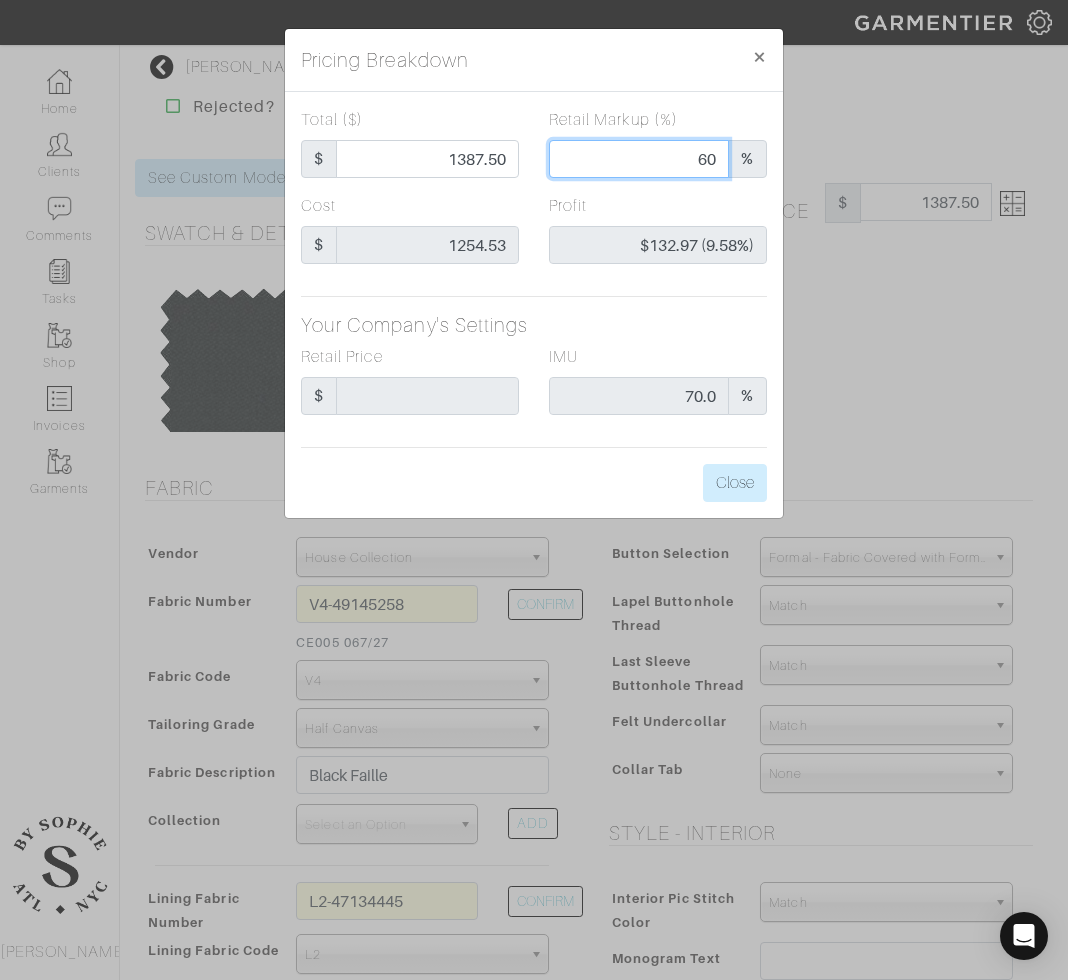type on "599.04" 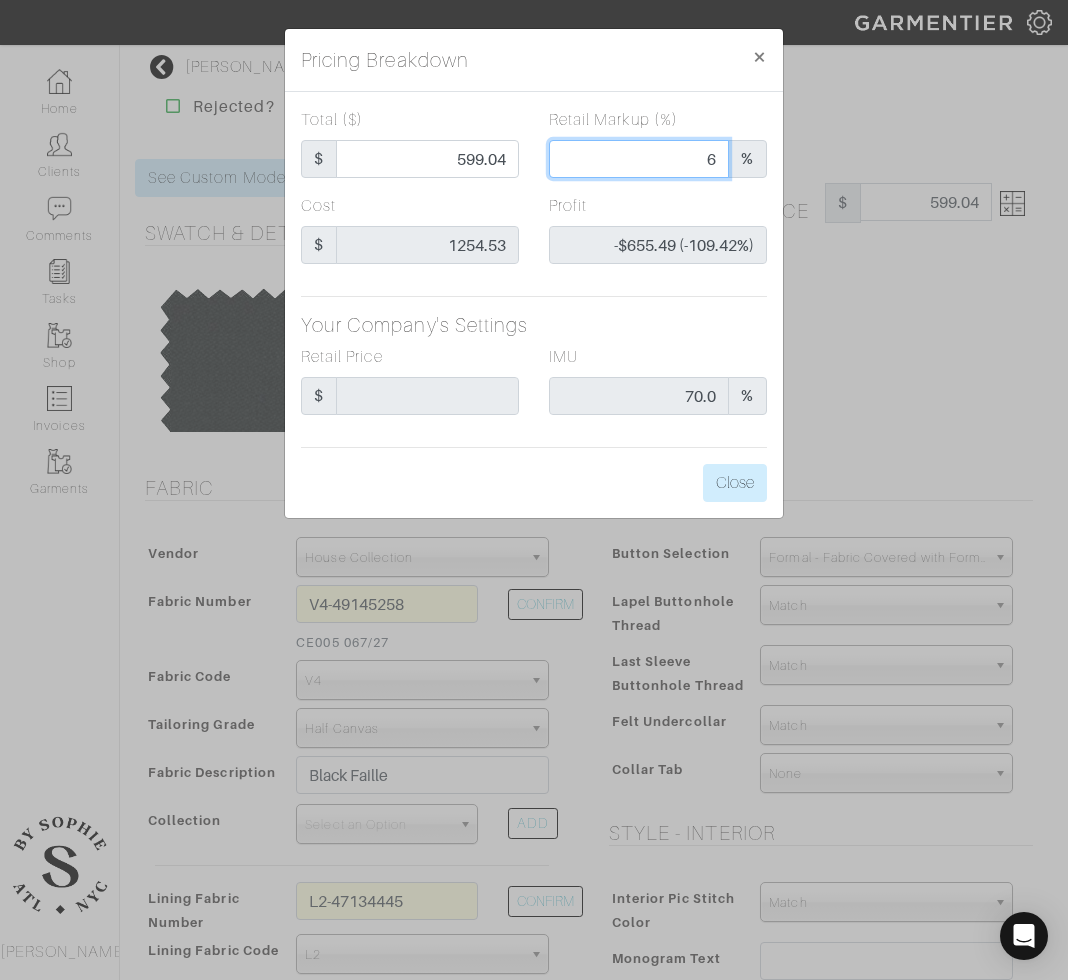 type on "65" 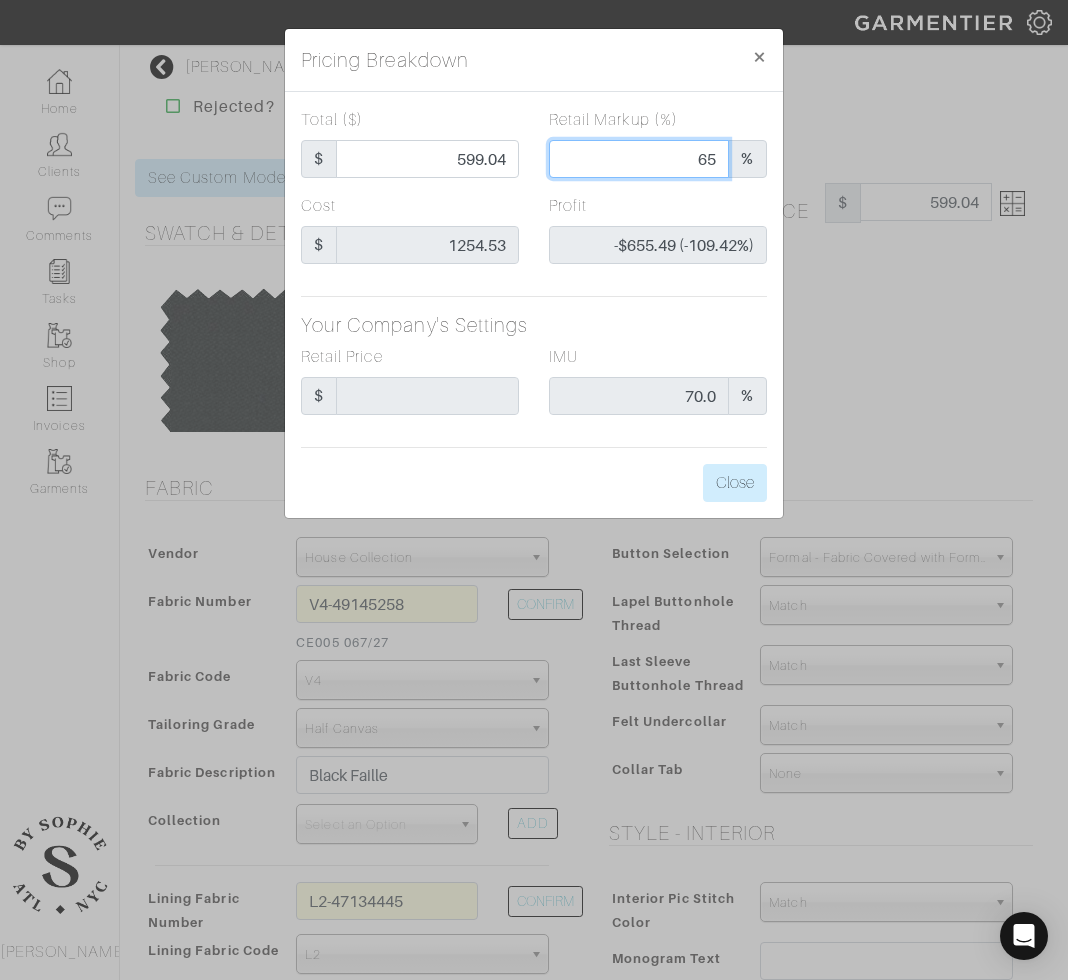 type on "1583.57" 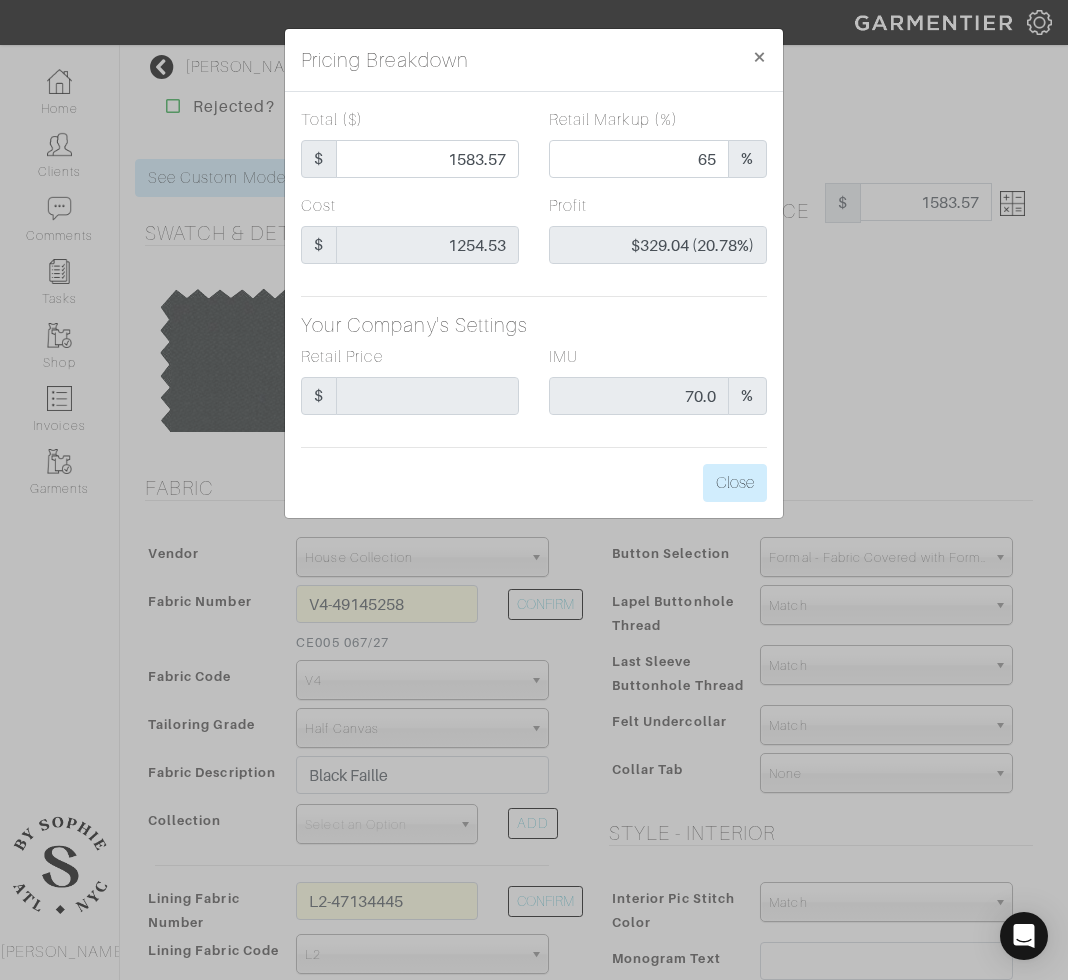type on "65.00" 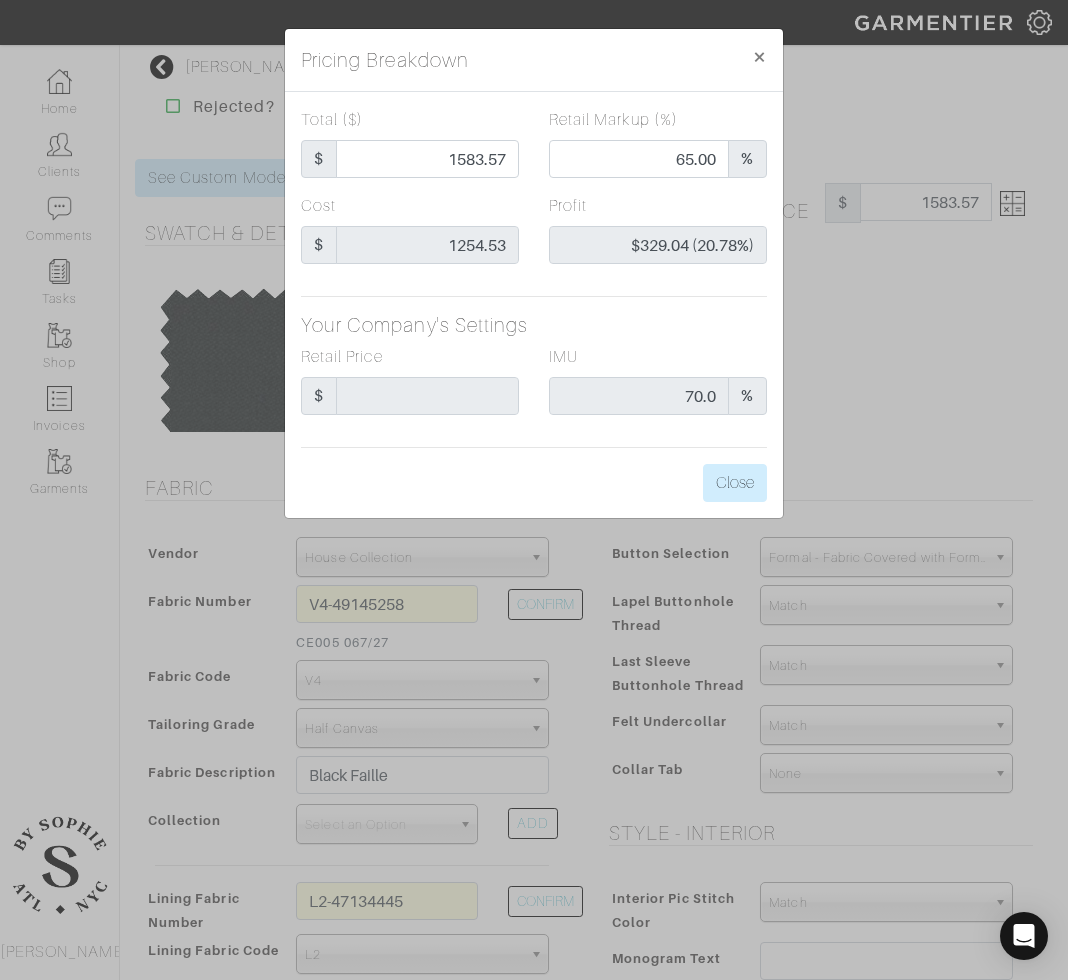click on "Retail Markup (%) 65.00 %" at bounding box center [658, 143] 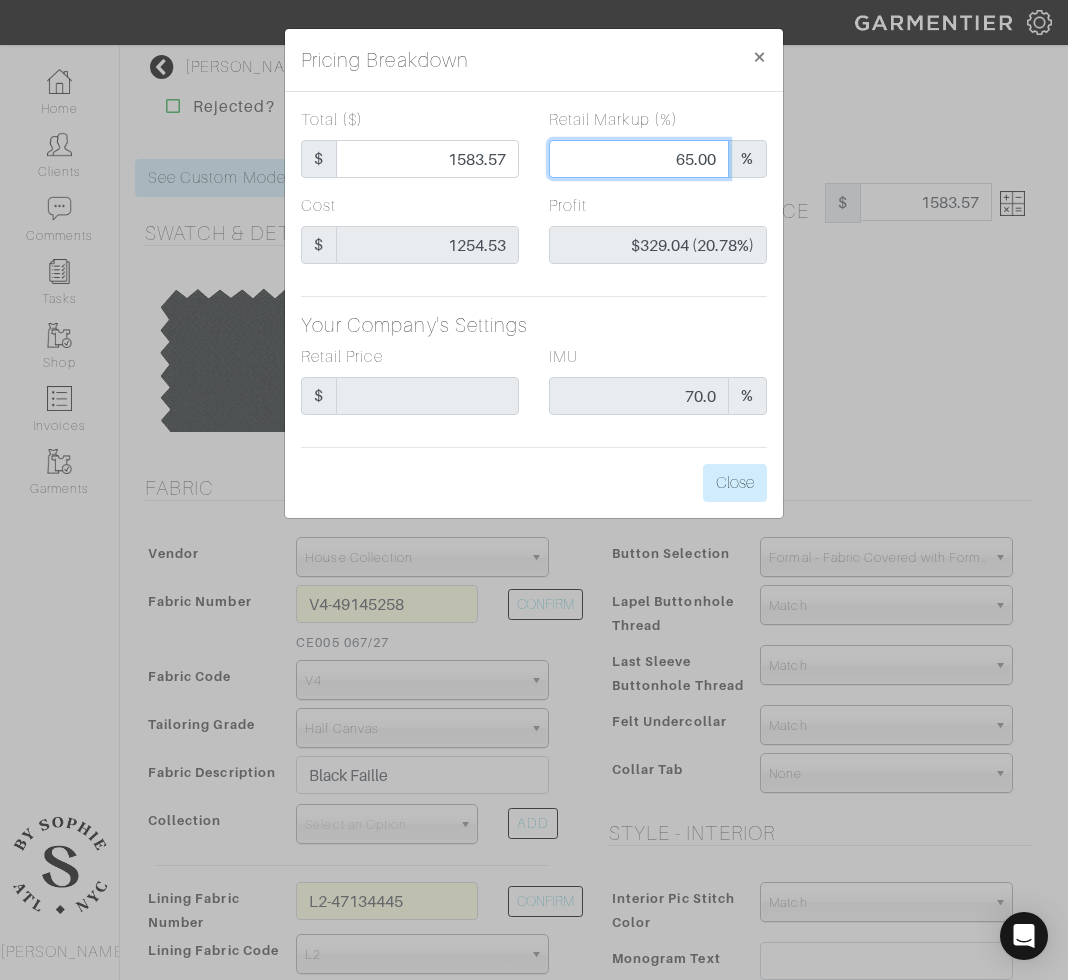click on "65.00" at bounding box center [639, 159] 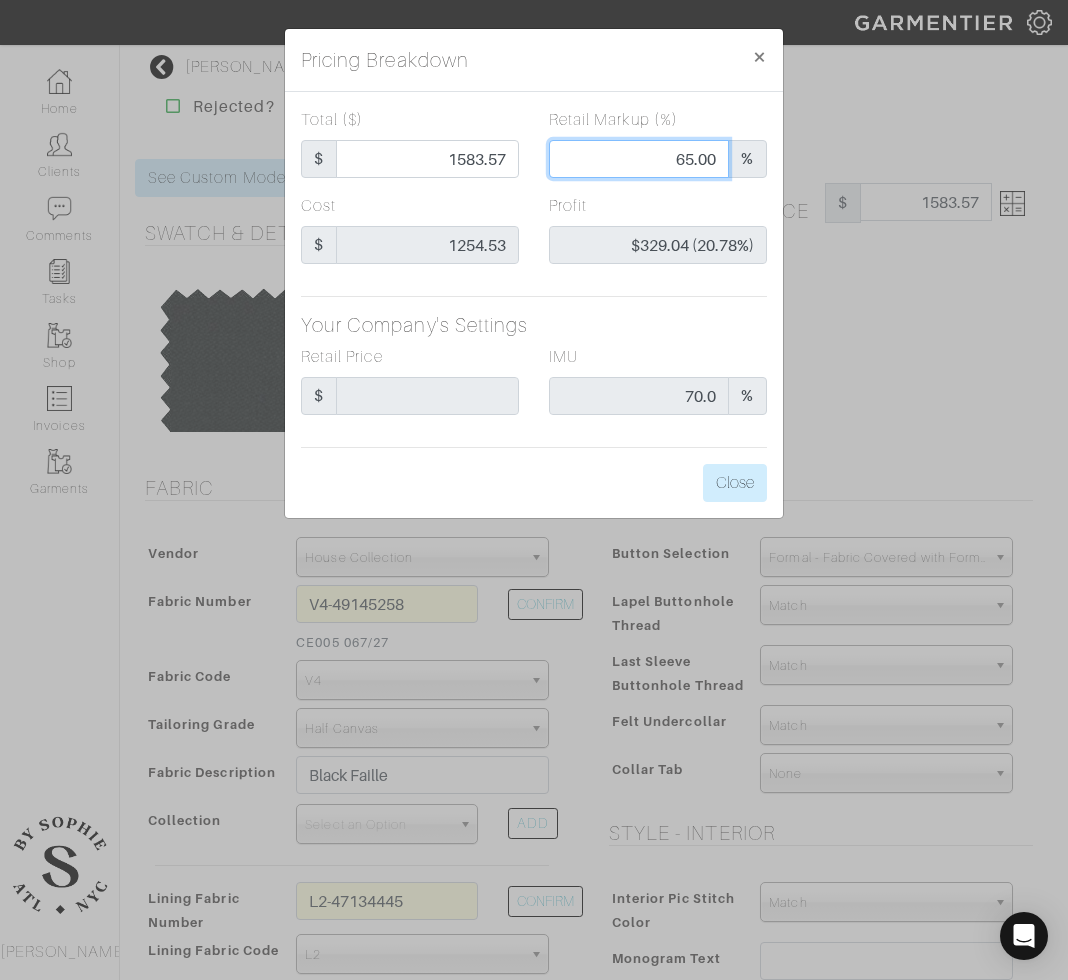 type on "605.32" 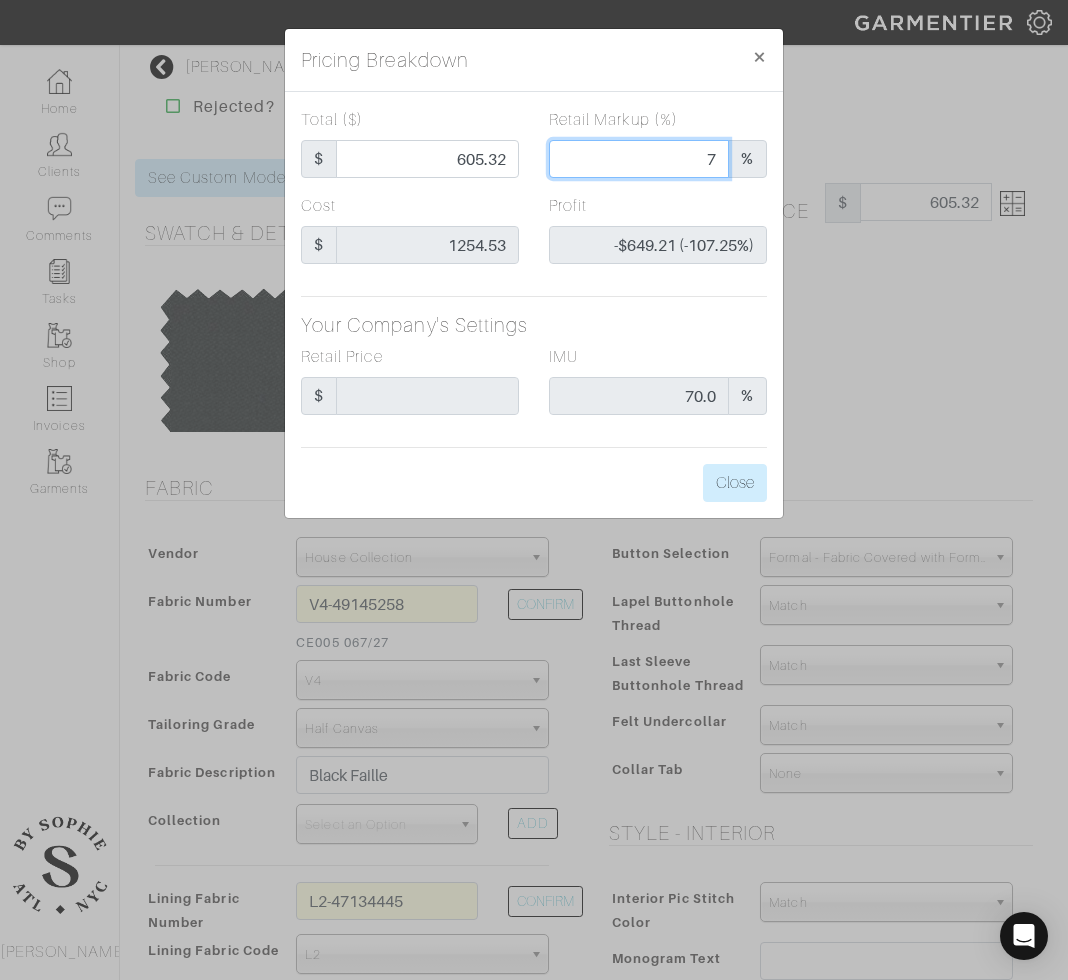 type on "1845.00" 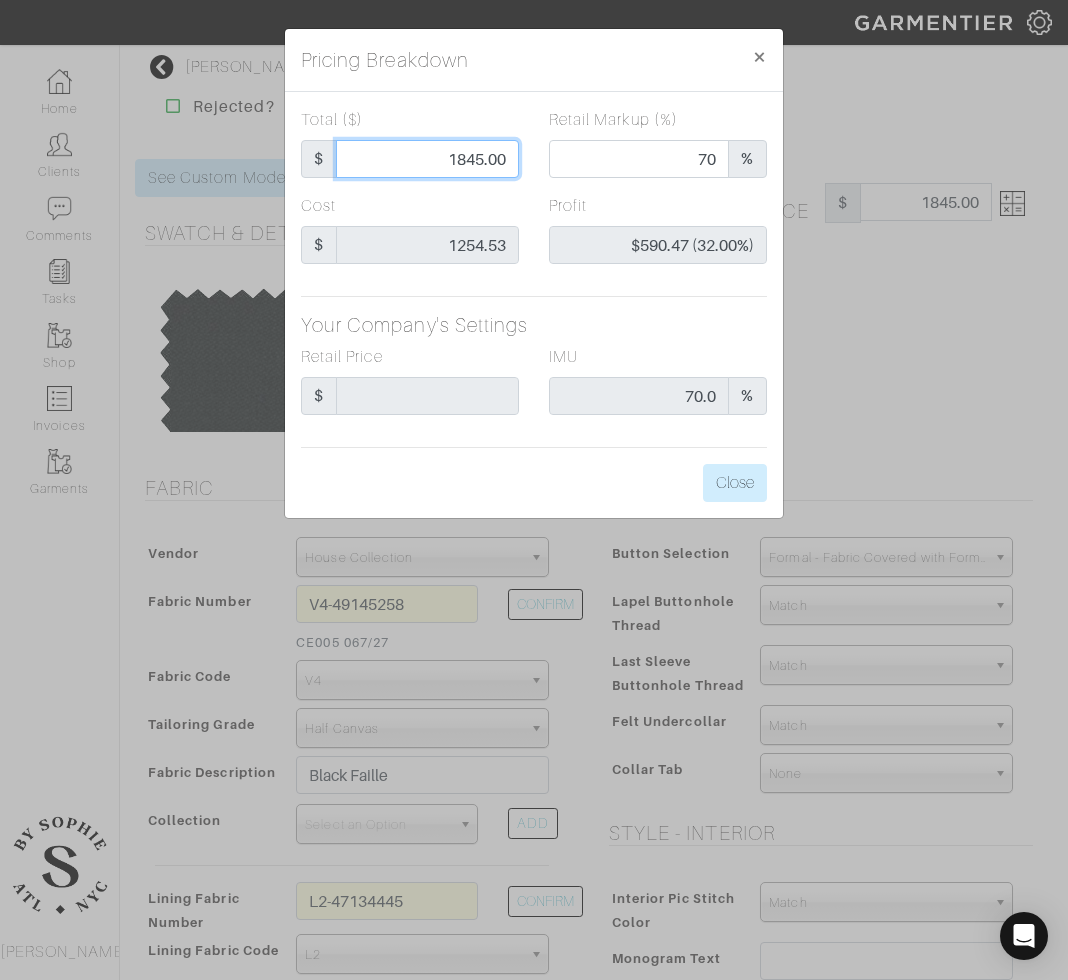 type on "70.00" 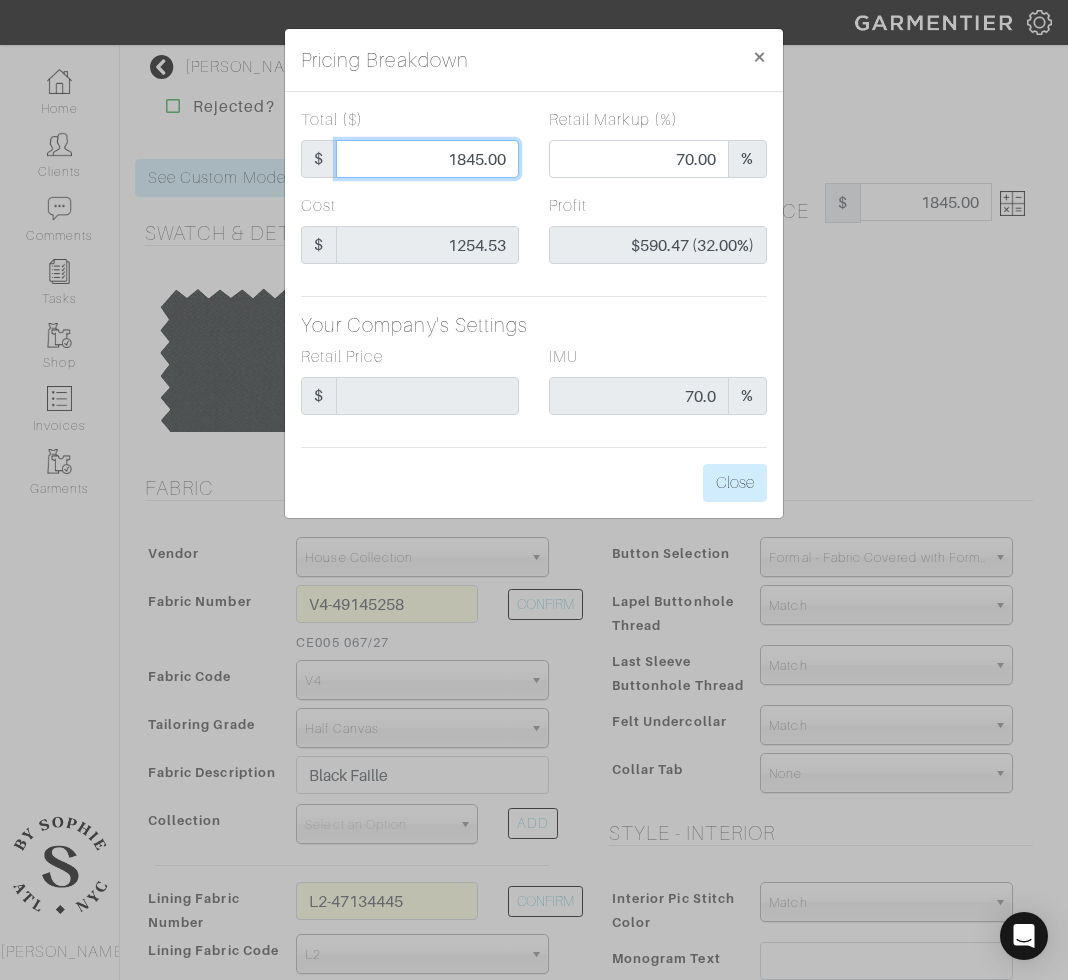 click on "1845.00" at bounding box center [427, 159] 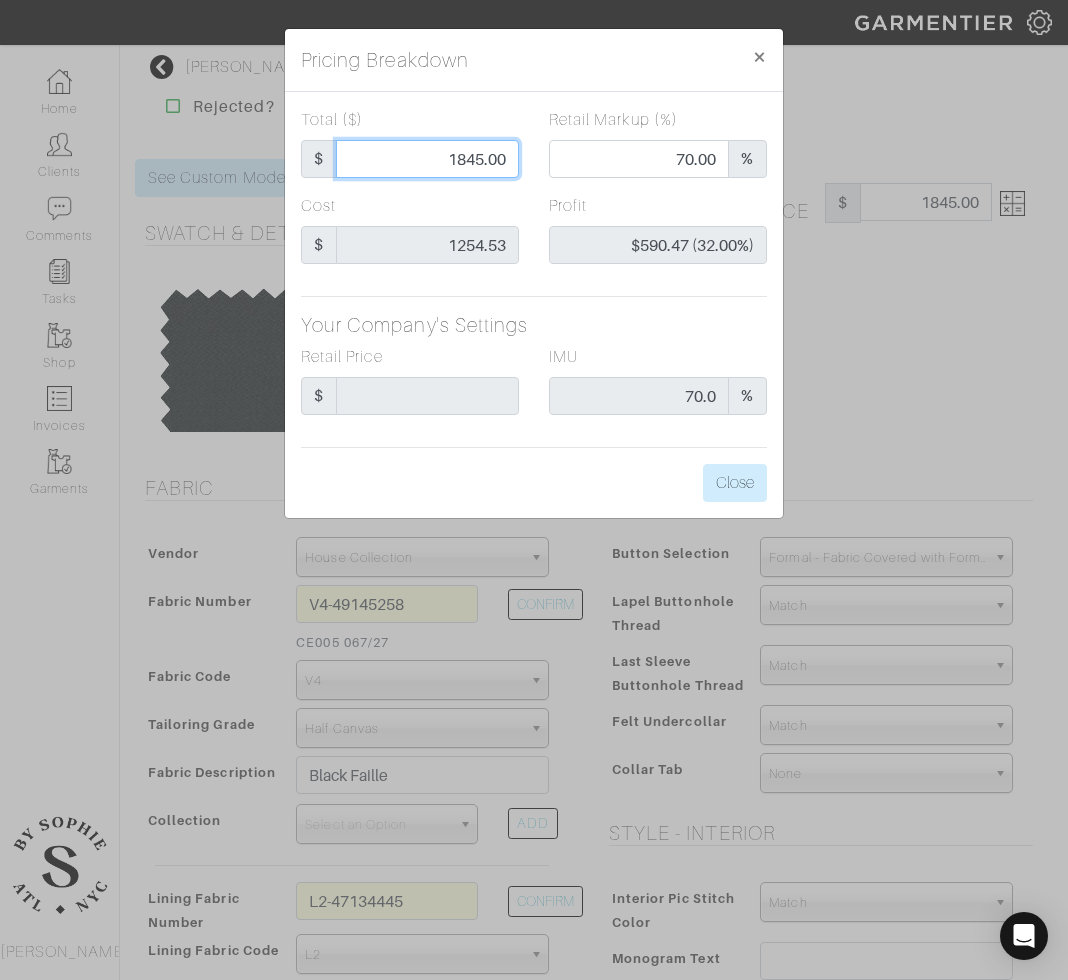 type on "1" 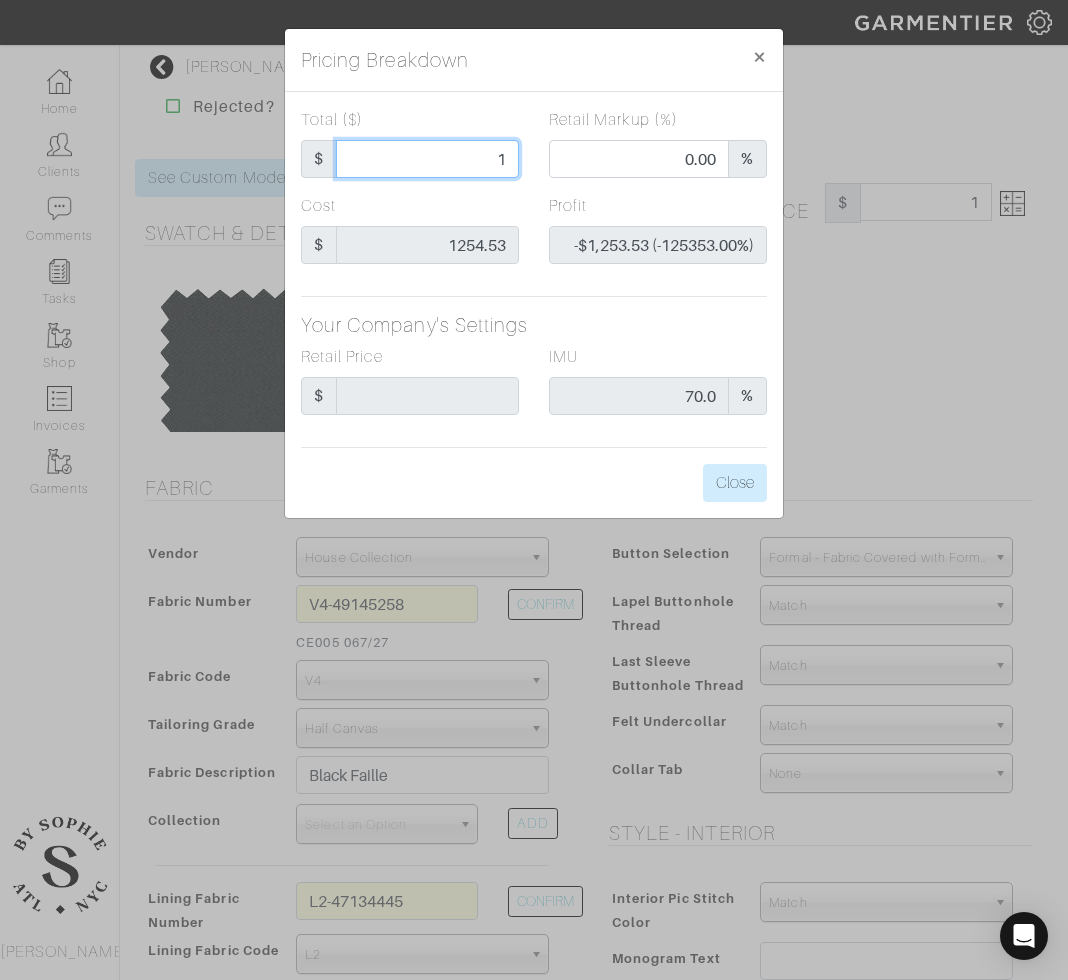 type on "19" 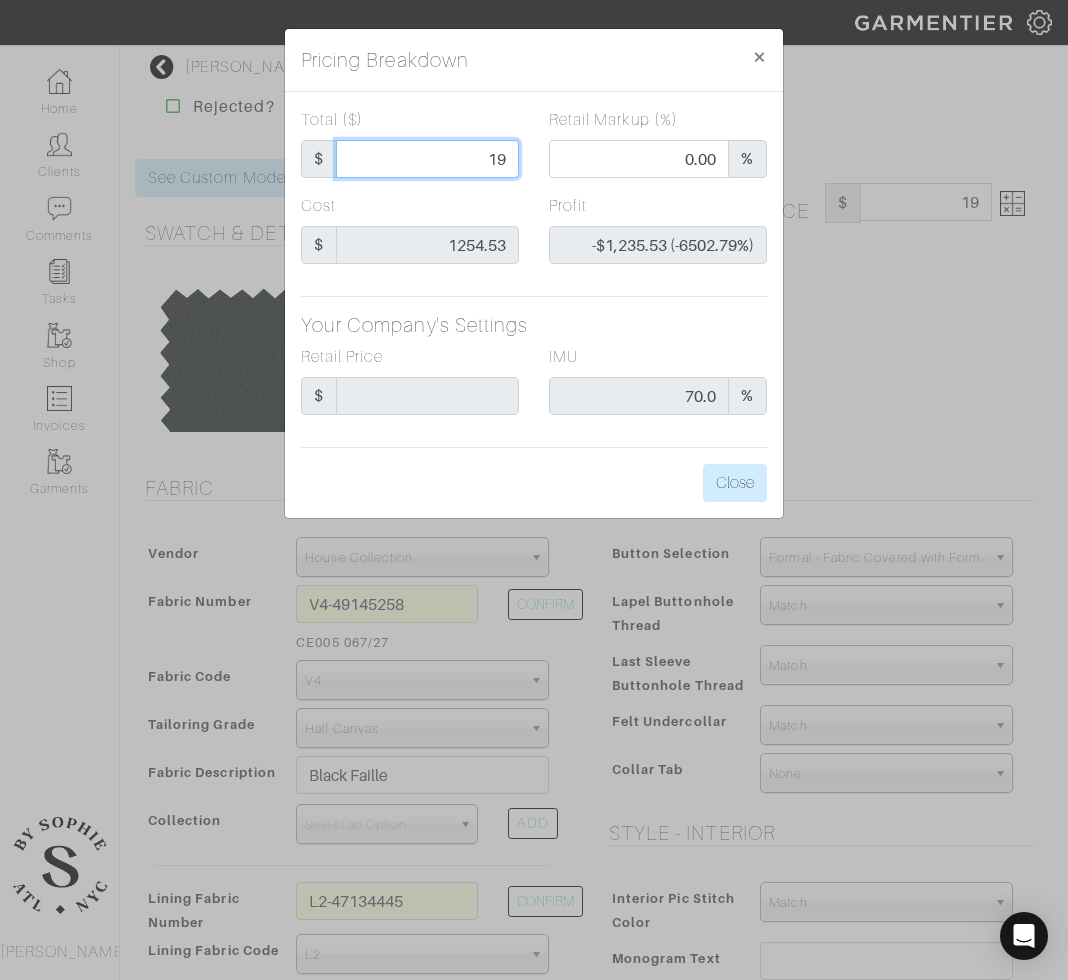 type on "190" 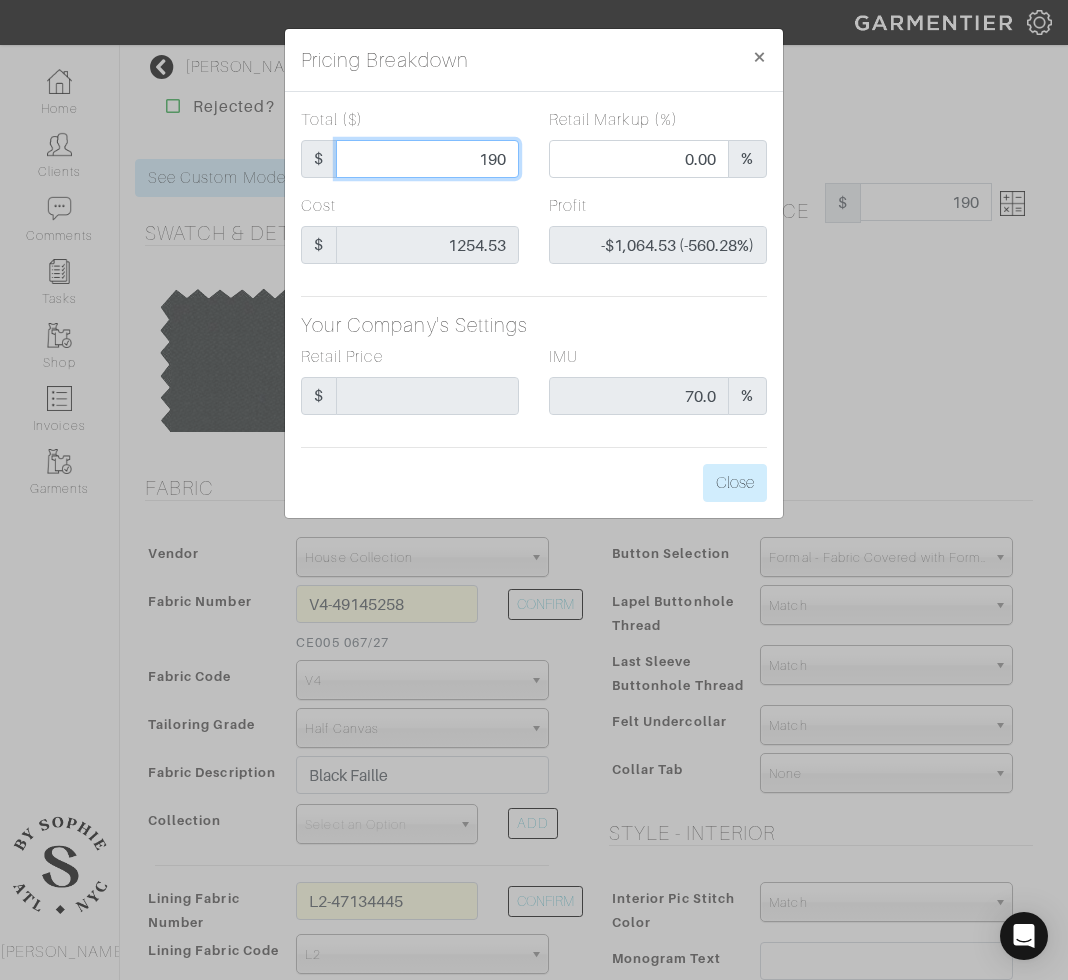 type on "1900" 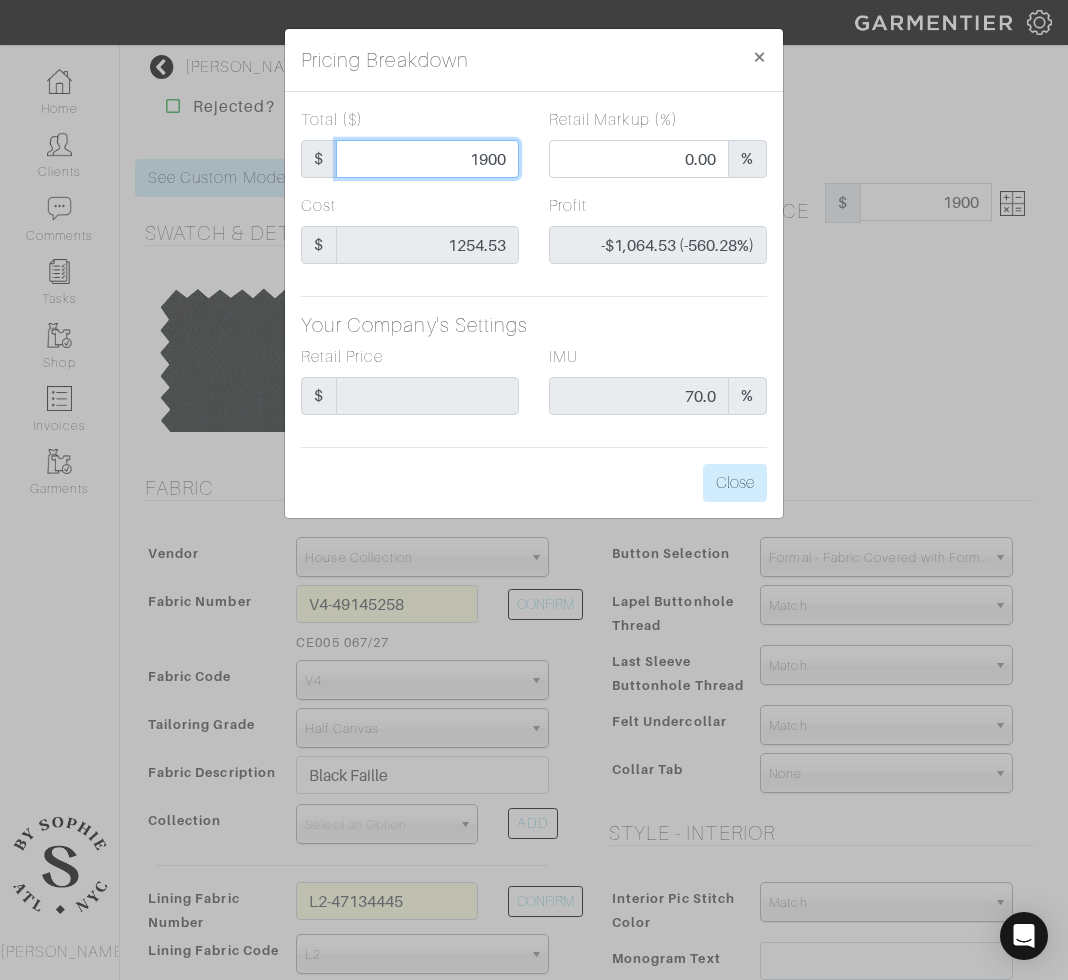 type on "71.11" 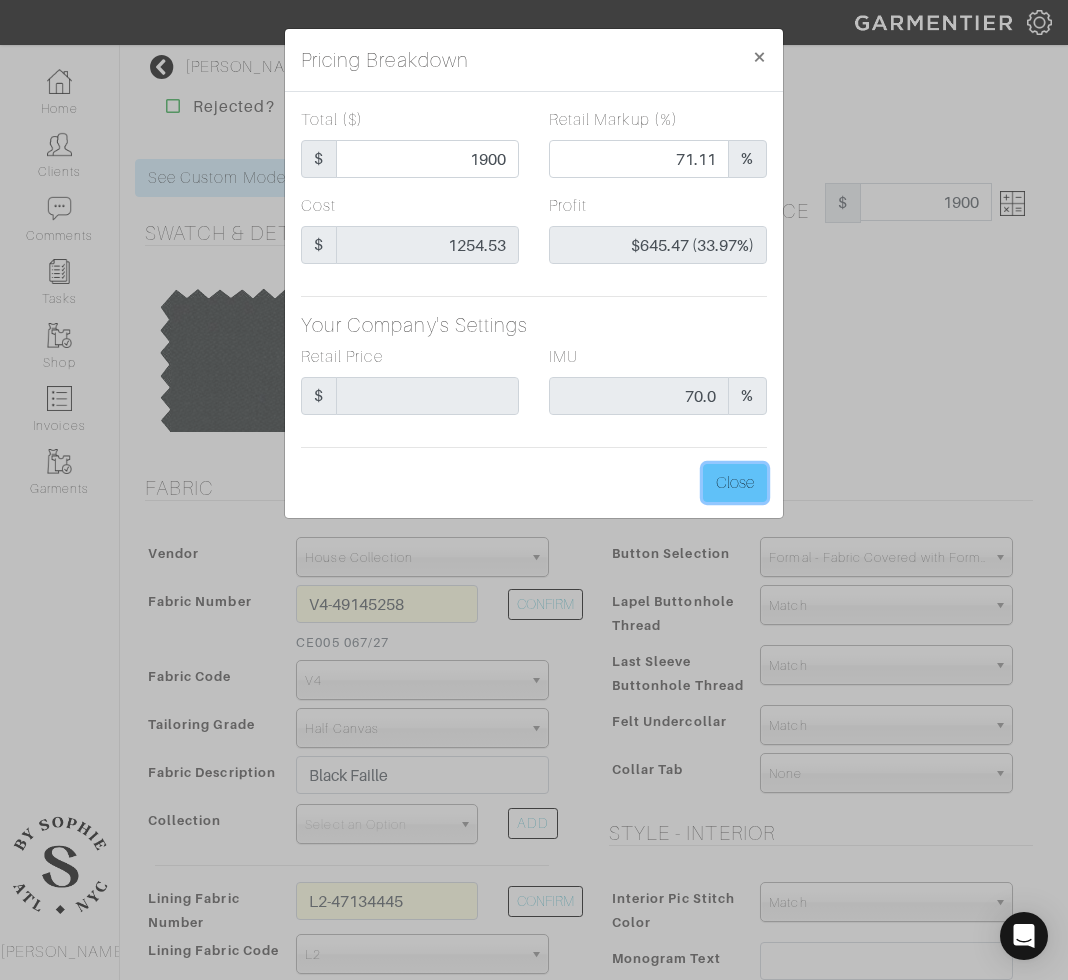 click on "Close" at bounding box center [735, 483] 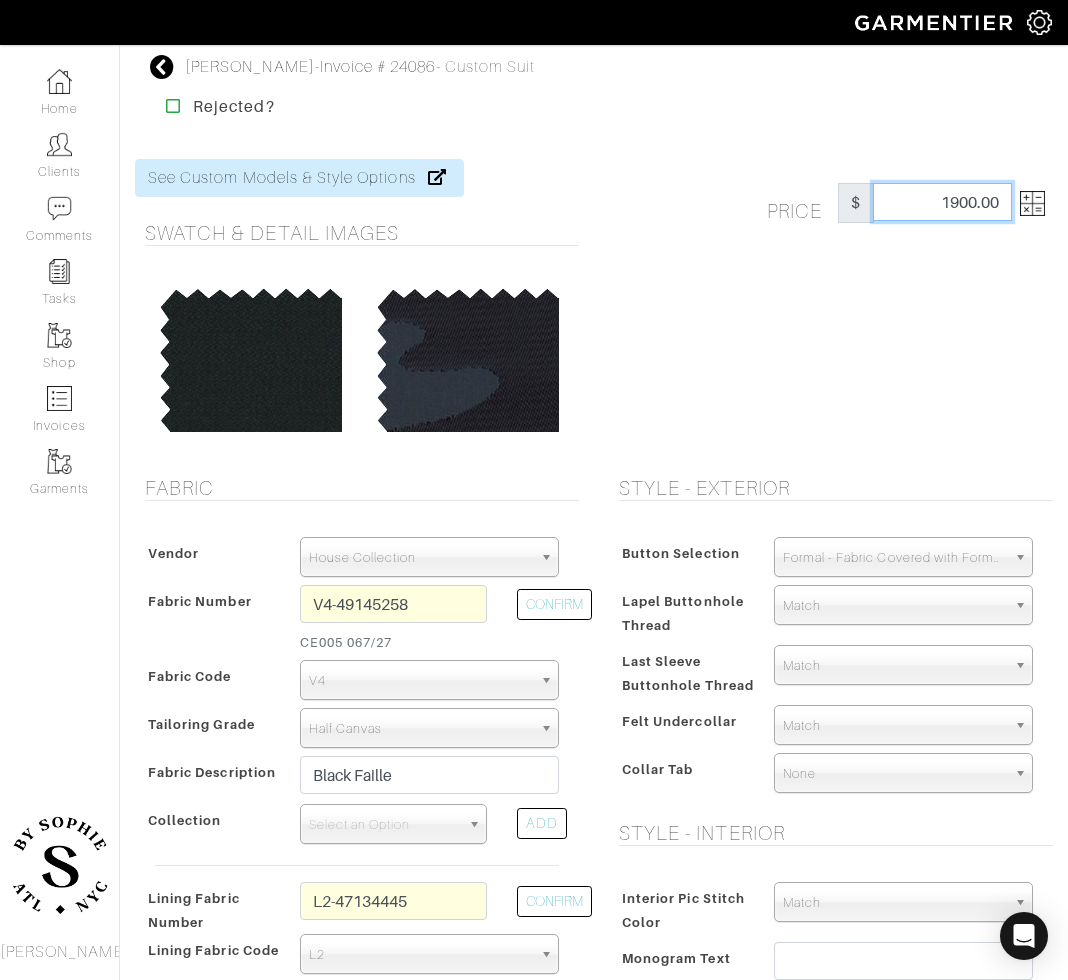 click on "1900.00" at bounding box center [942, 202] 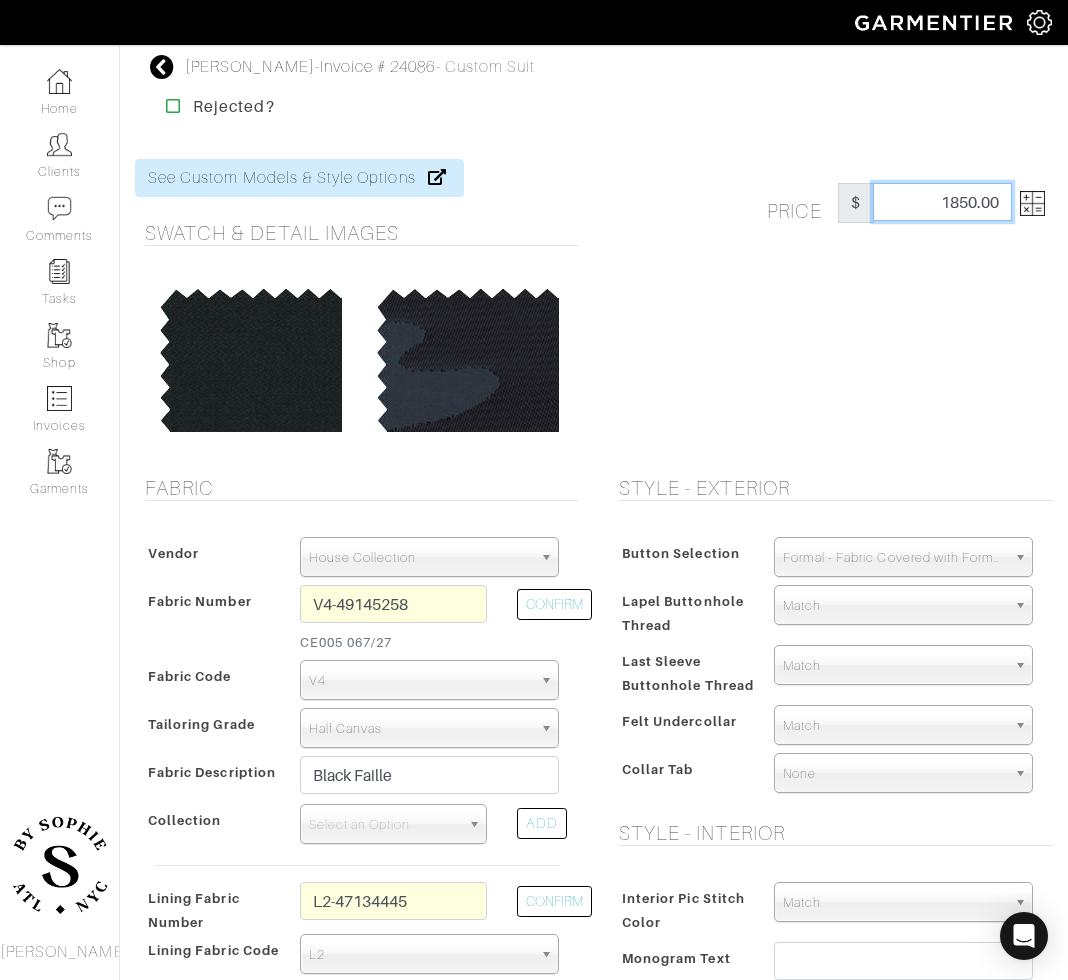 type on "1850.00" 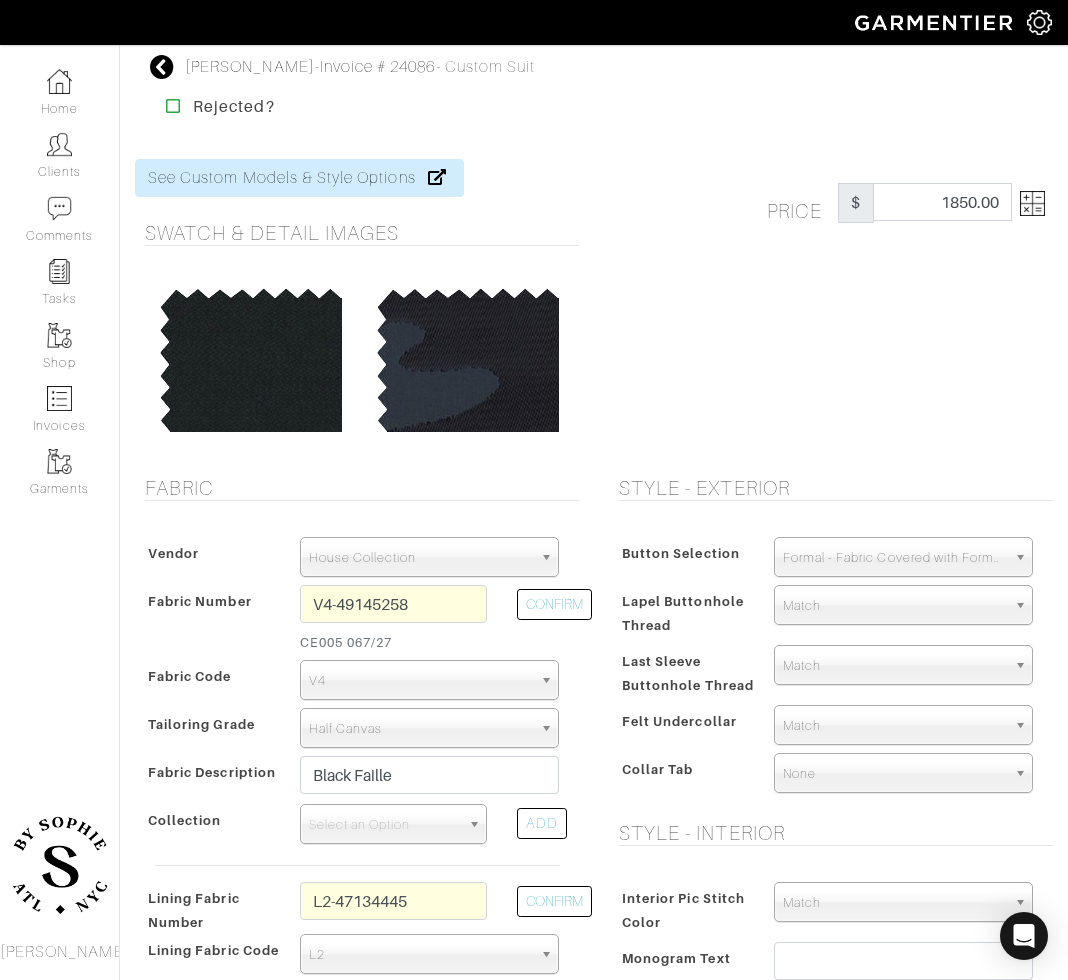 click on "Price $ 1850.00" at bounding box center [831, 305] 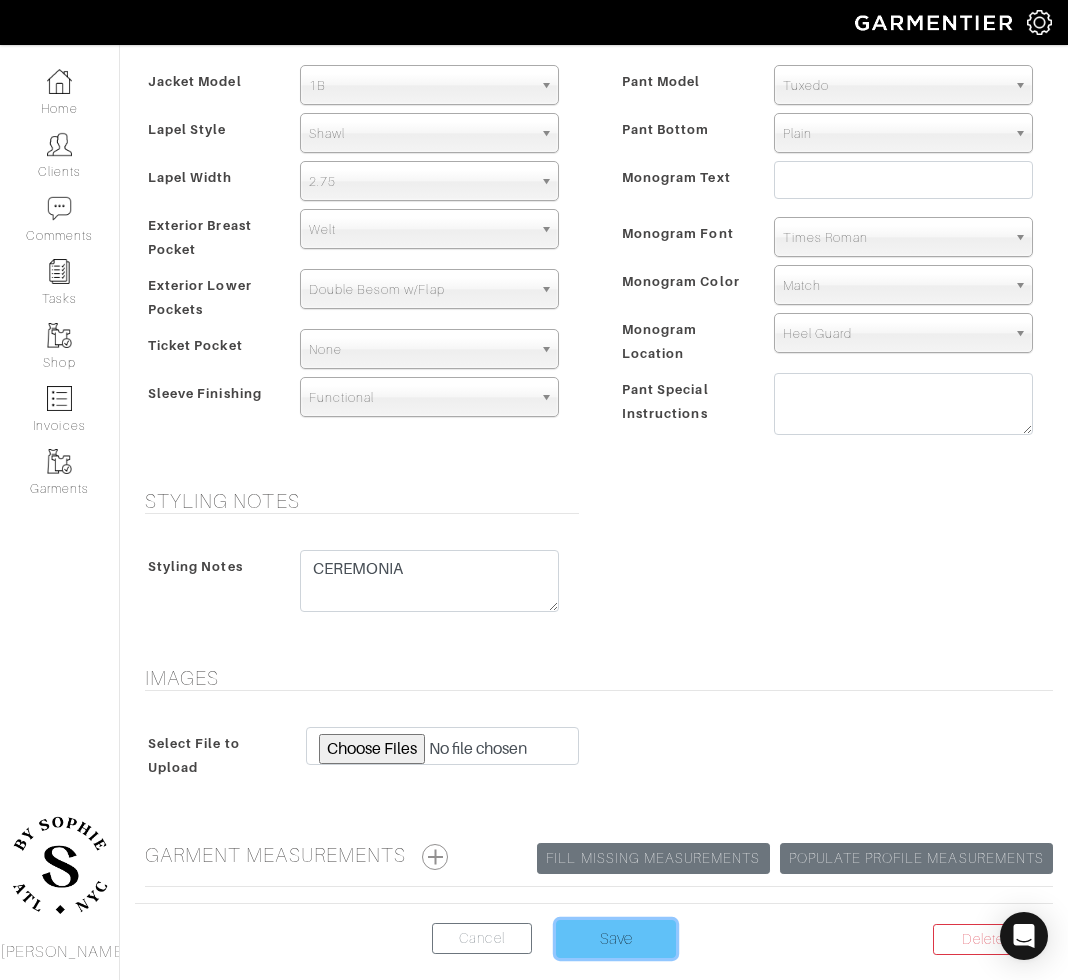 click on "Save" at bounding box center [616, 939] 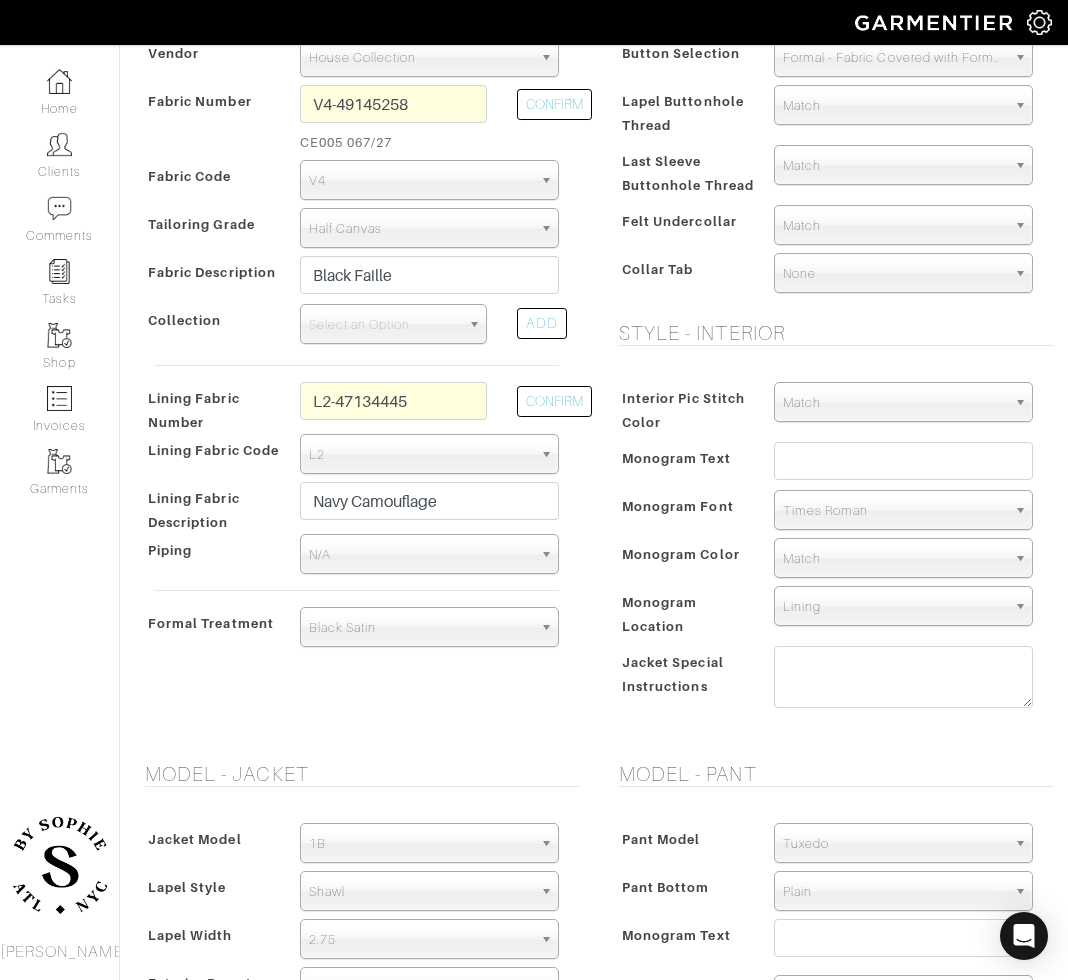 scroll, scrollTop: 494, scrollLeft: 0, axis: vertical 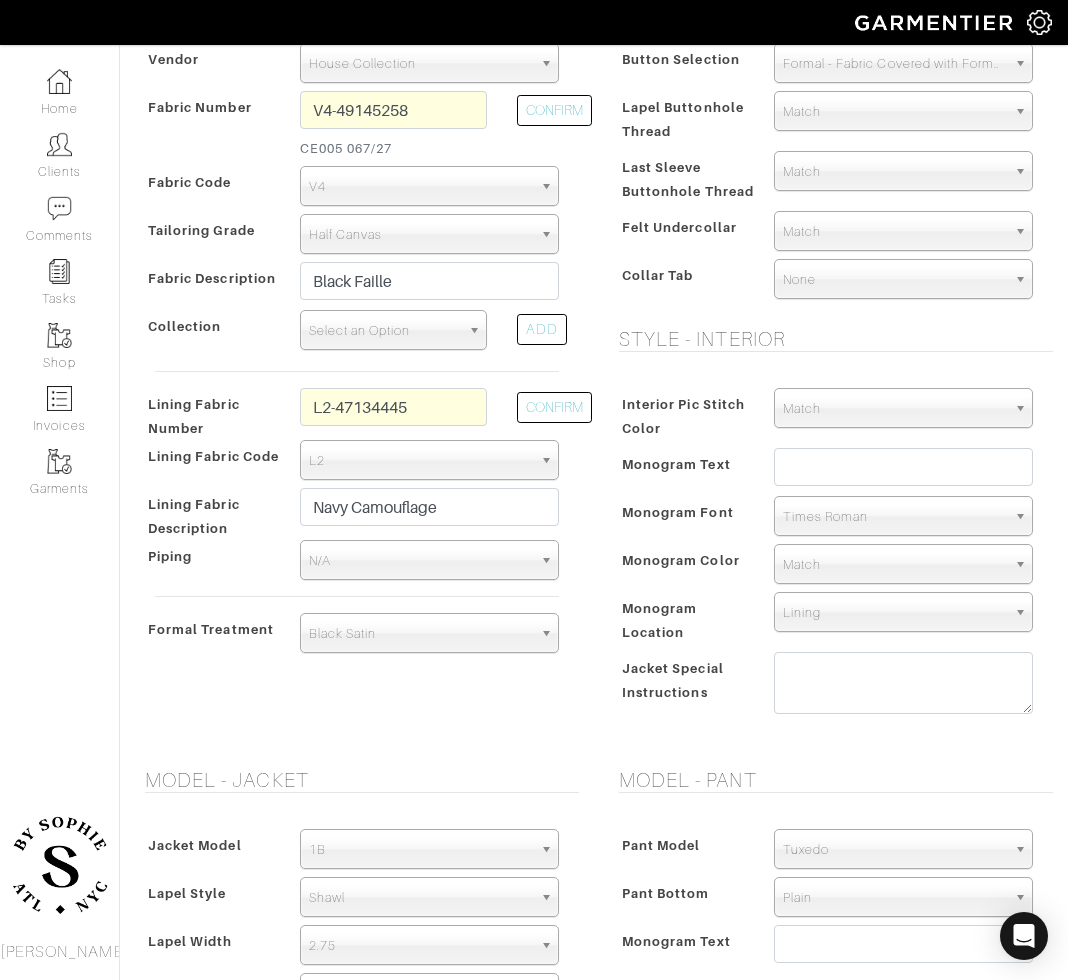 click on "Select an Option" at bounding box center [384, 331] 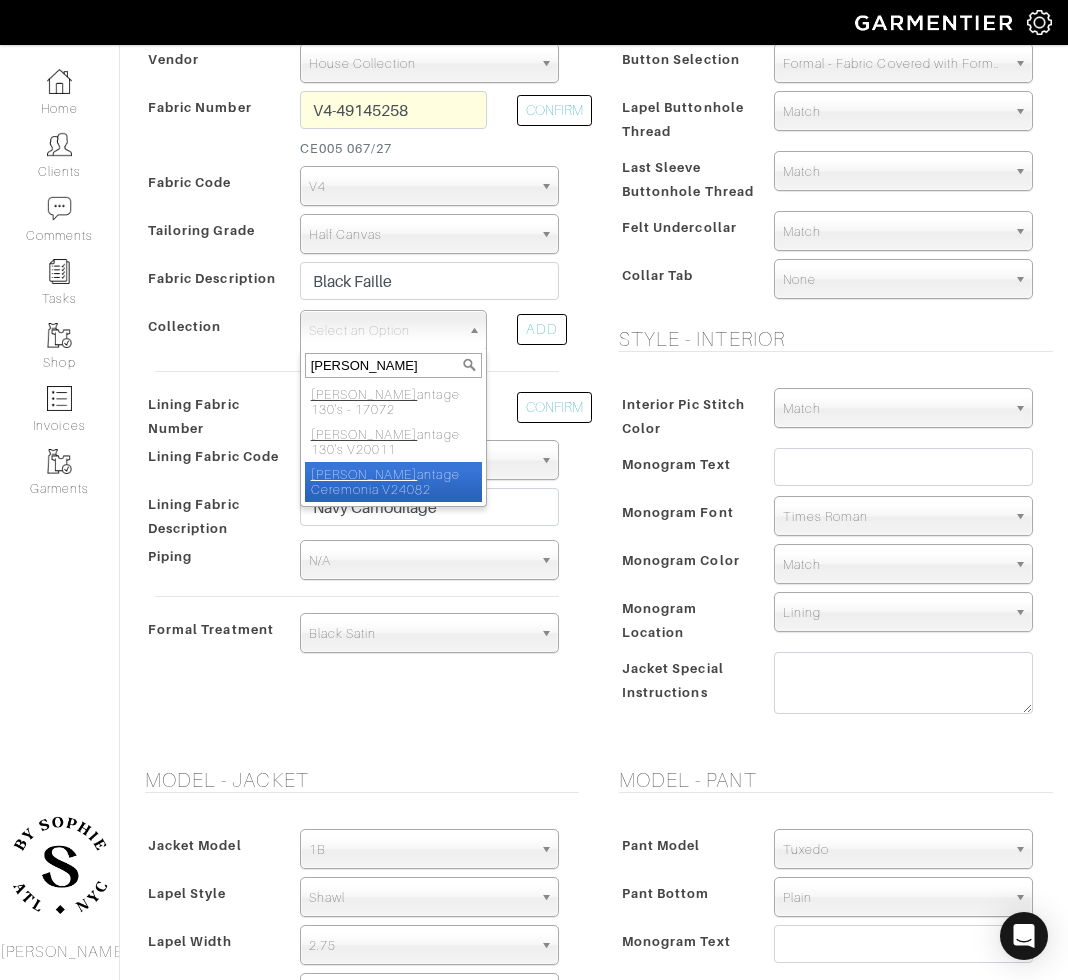 type on "DRAGO V" 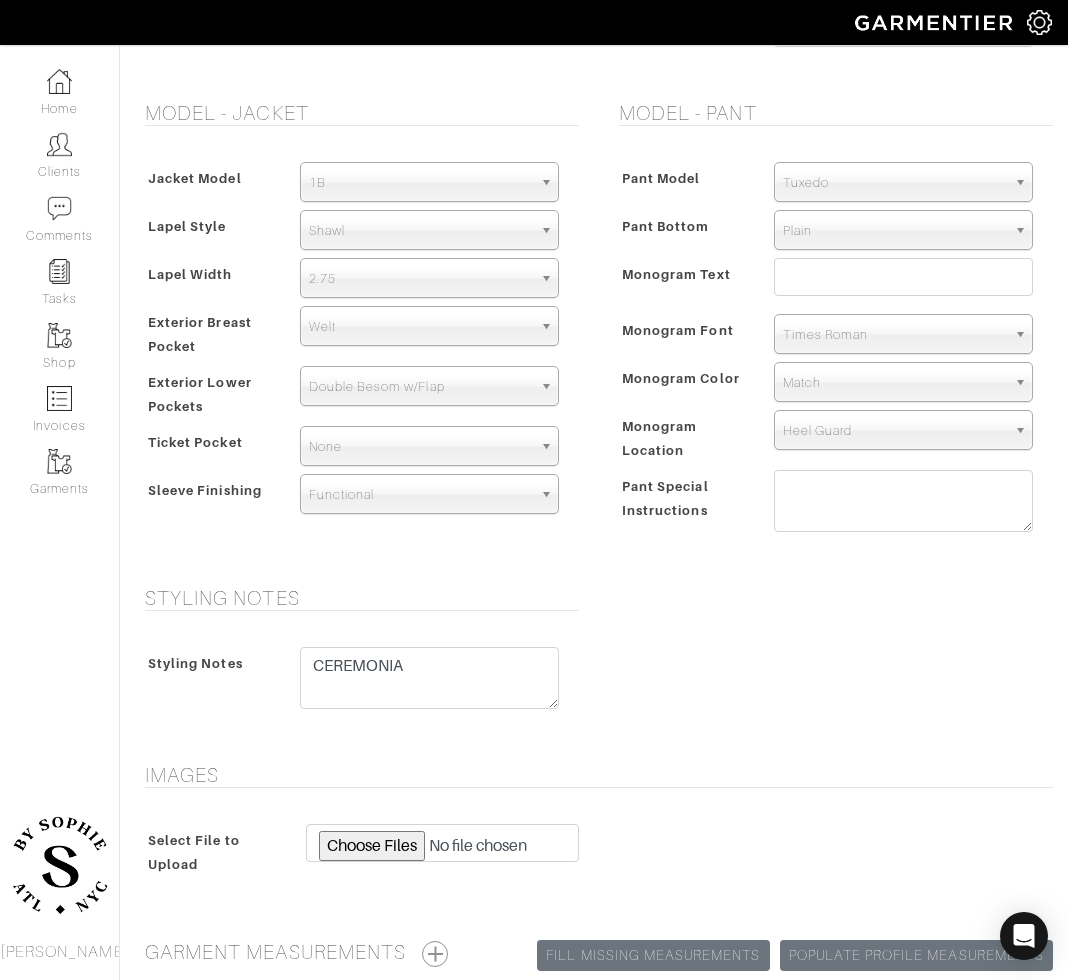 scroll, scrollTop: 1349, scrollLeft: 0, axis: vertical 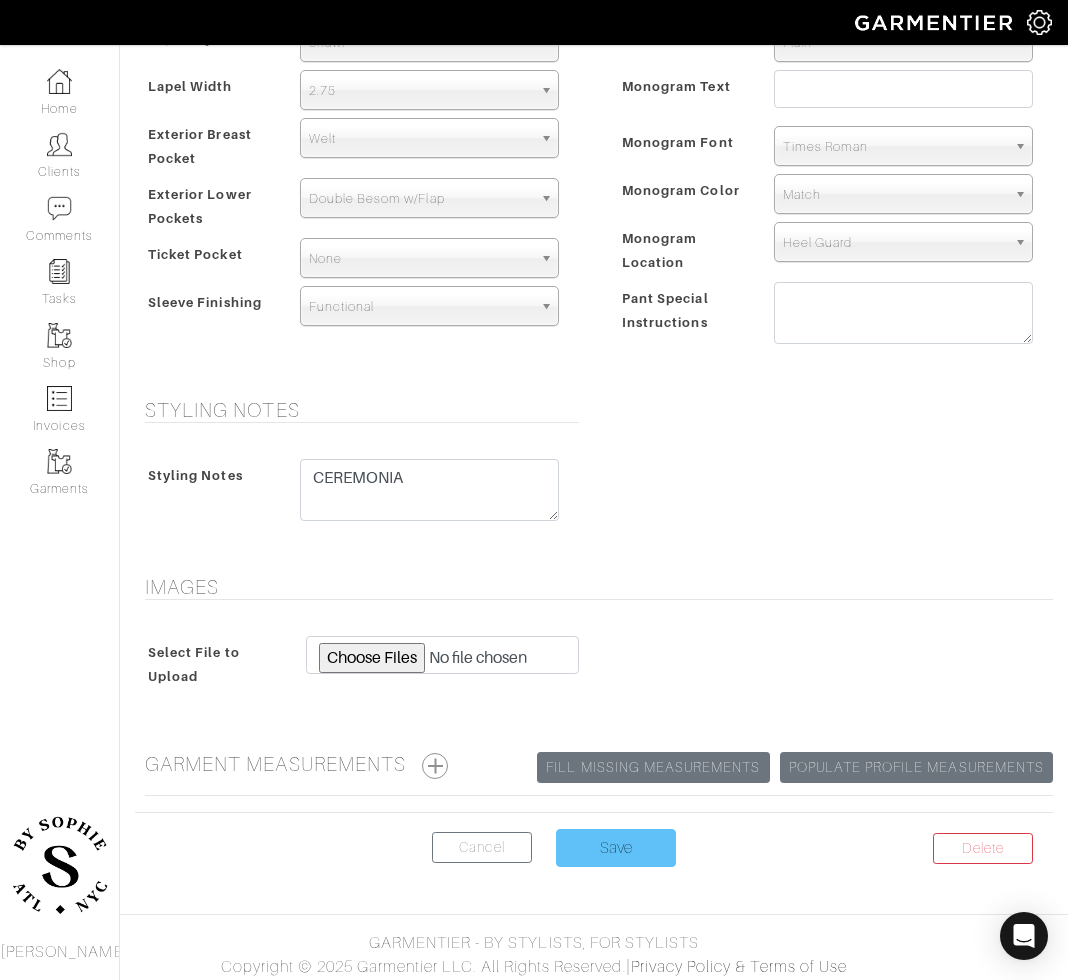 click on "Save" at bounding box center [616, 848] 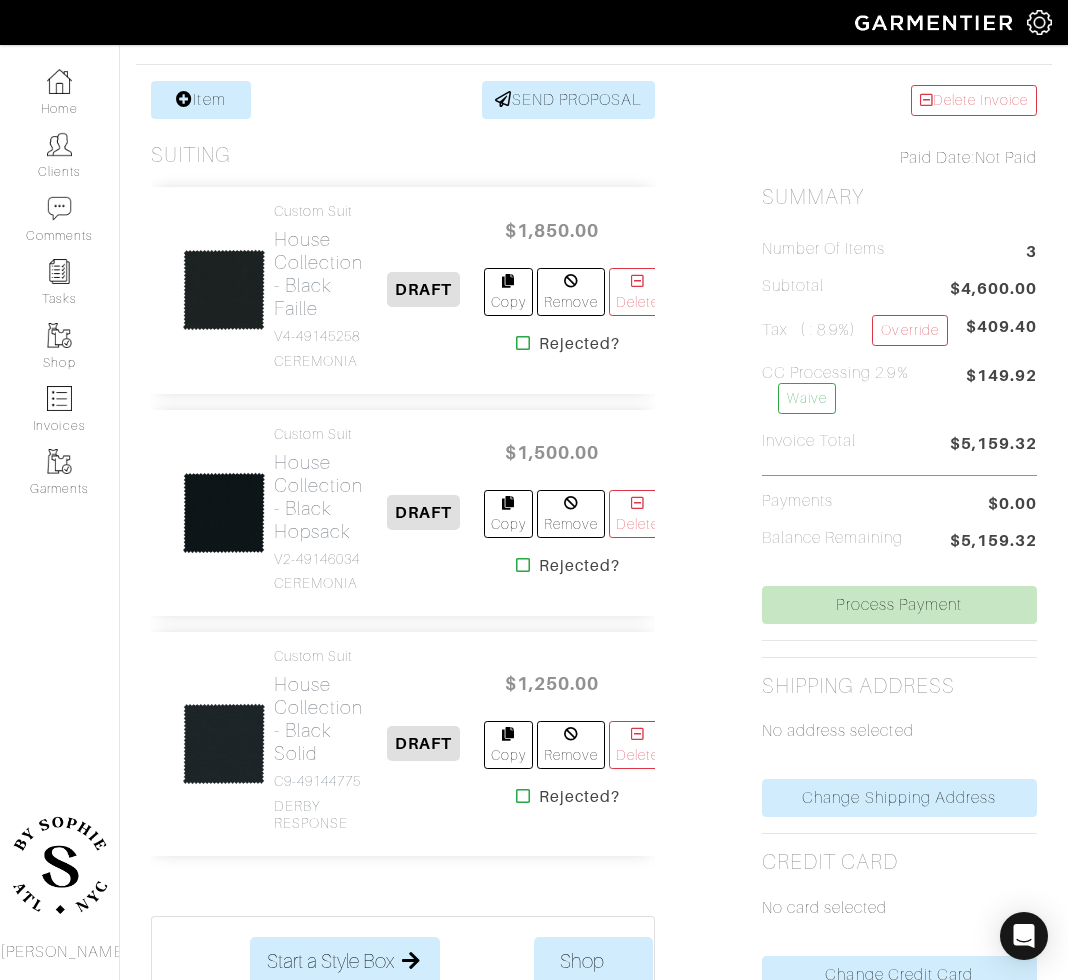 scroll, scrollTop: 380, scrollLeft: 0, axis: vertical 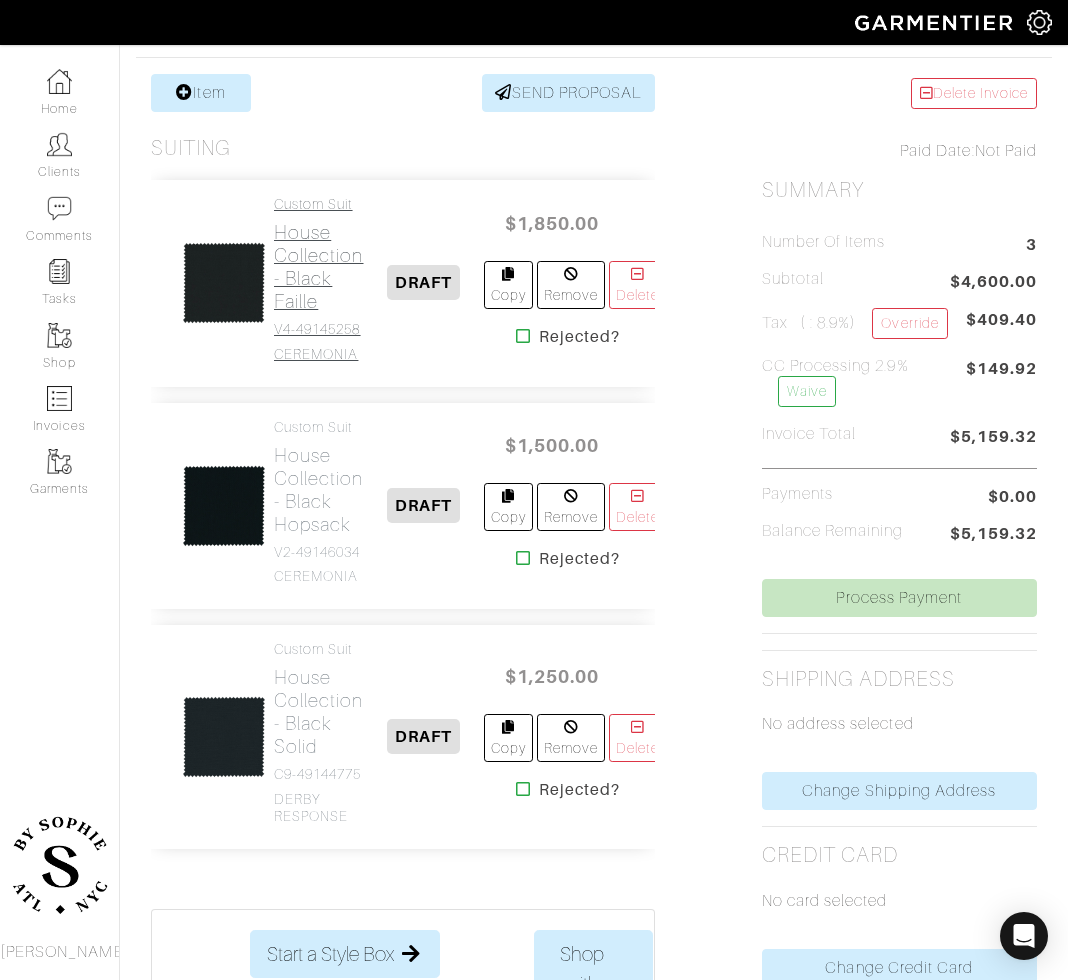 click on "V4-49145258" at bounding box center [319, 329] 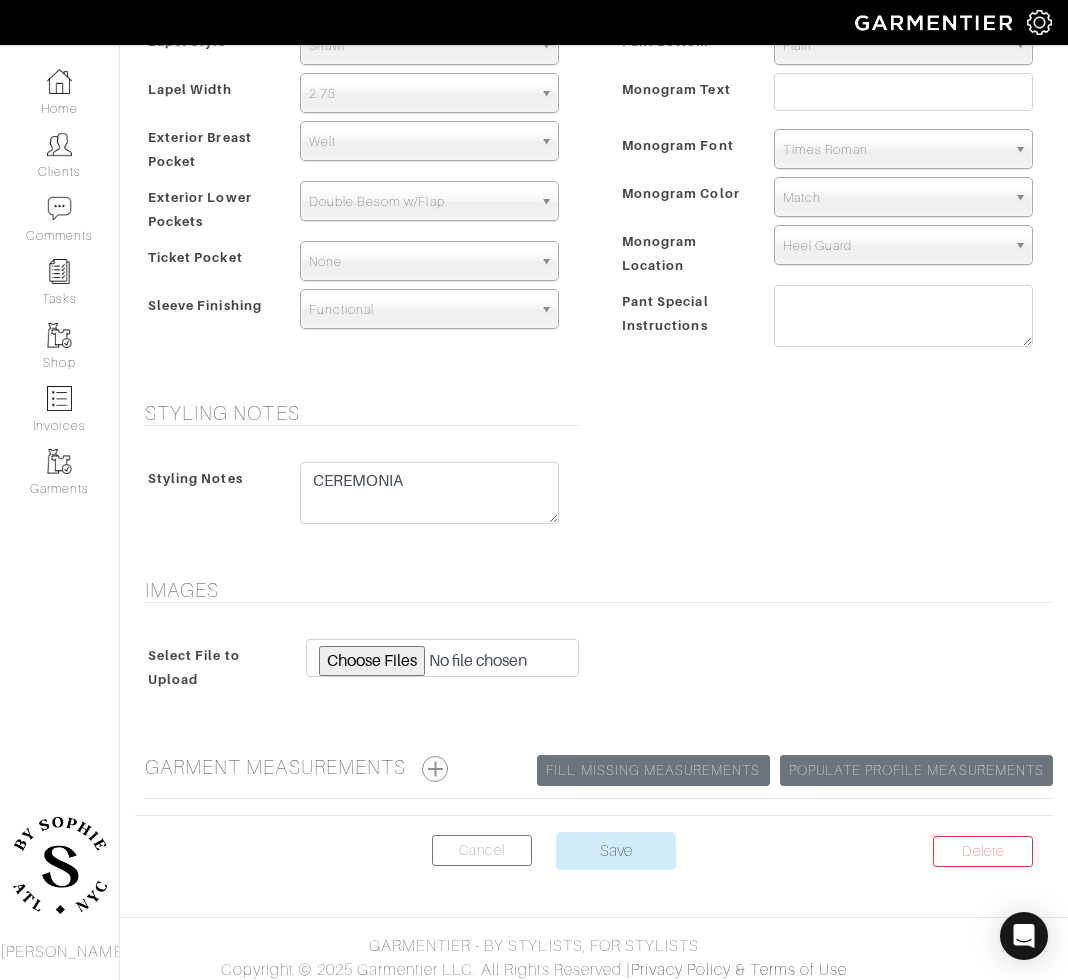 scroll, scrollTop: 1349, scrollLeft: 0, axis: vertical 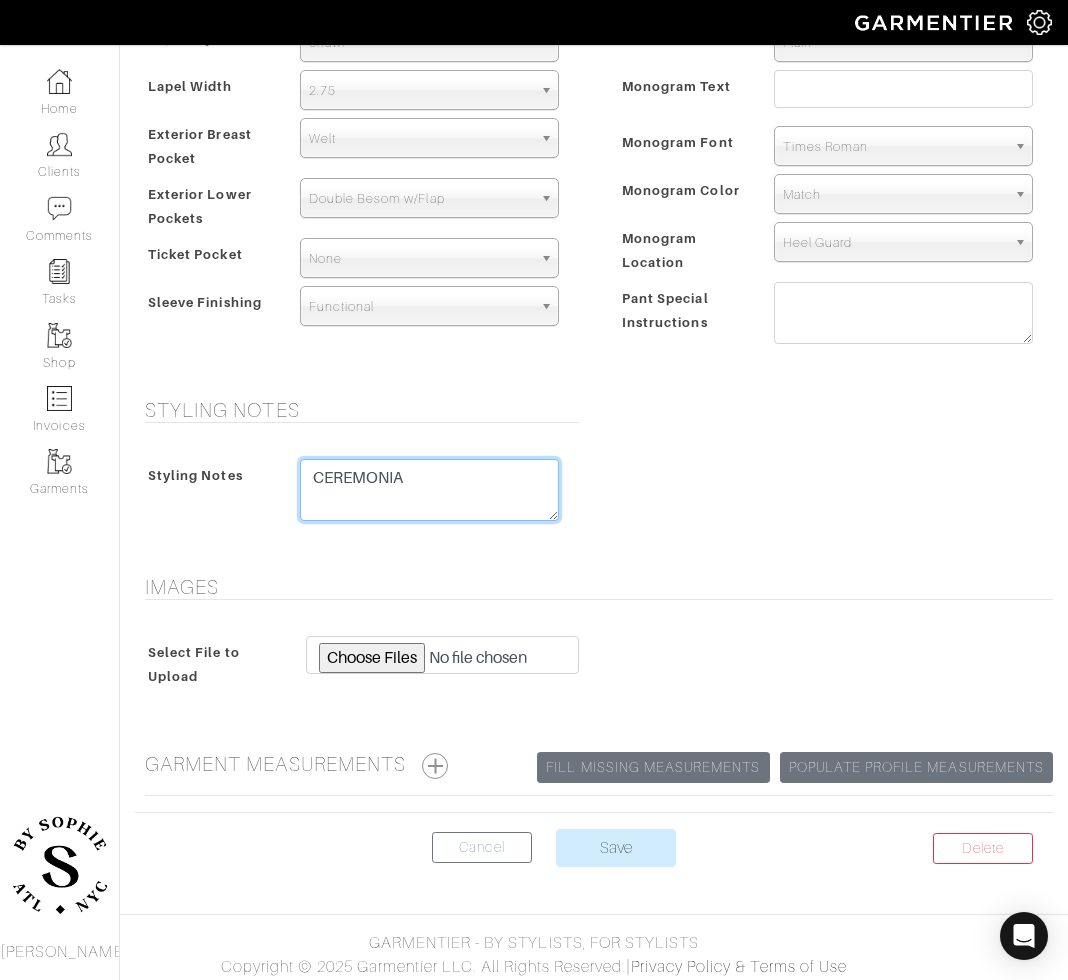 click on "CEREMONIA" at bounding box center [429, 490] 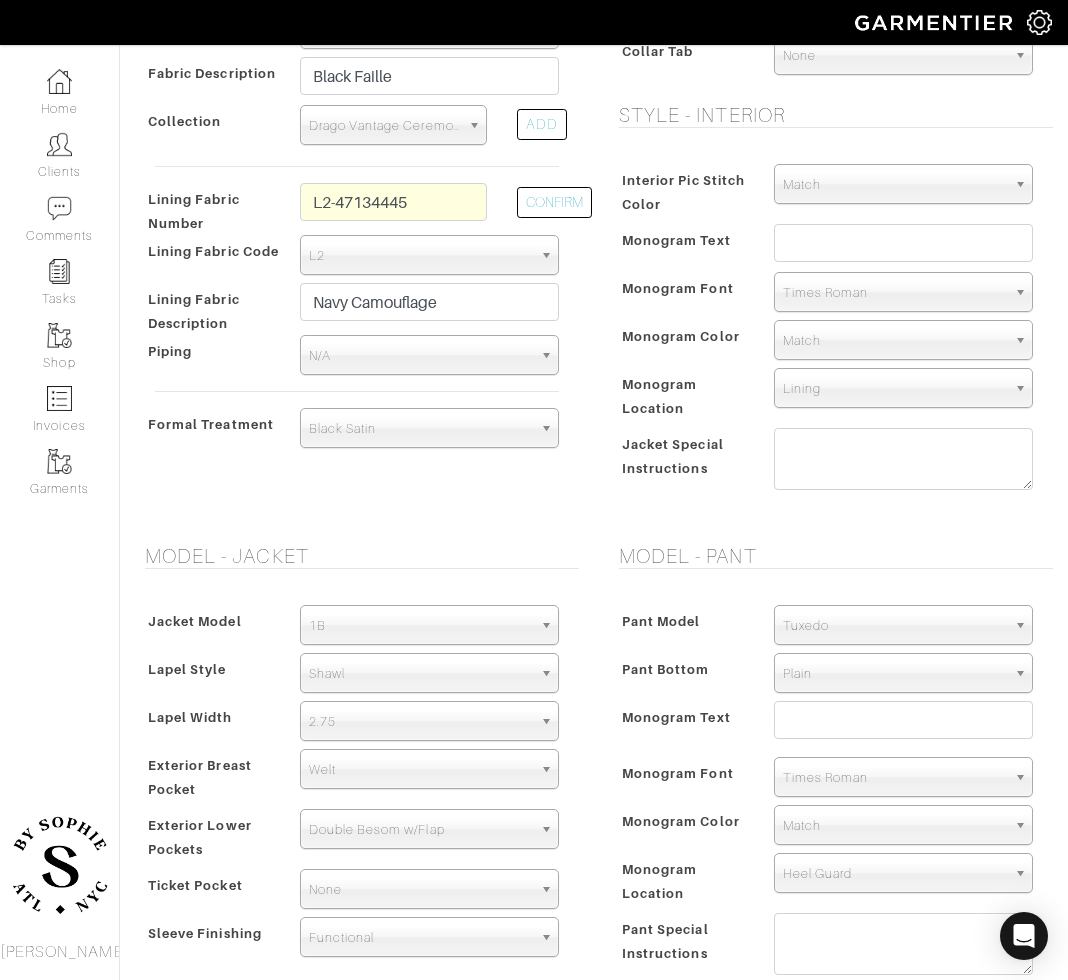 scroll, scrollTop: 852, scrollLeft: 0, axis: vertical 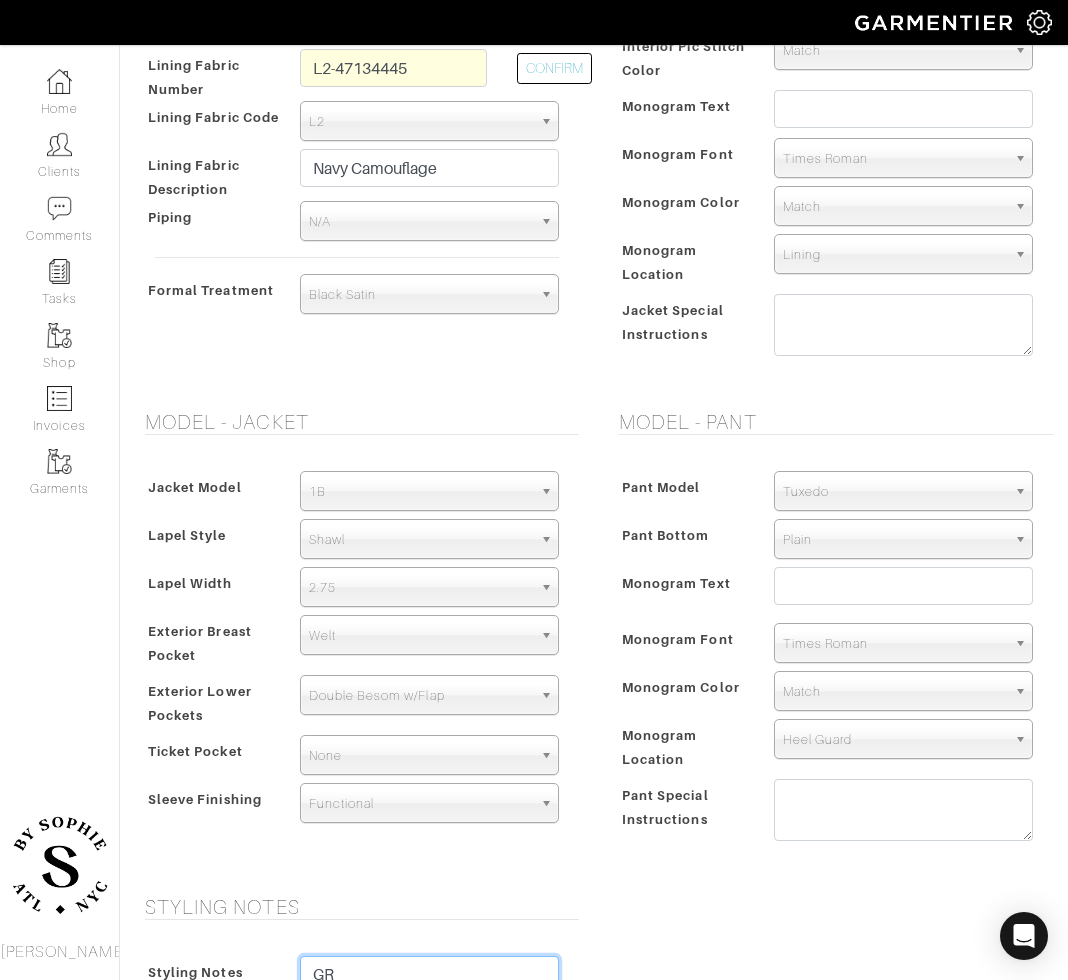 type on "G" 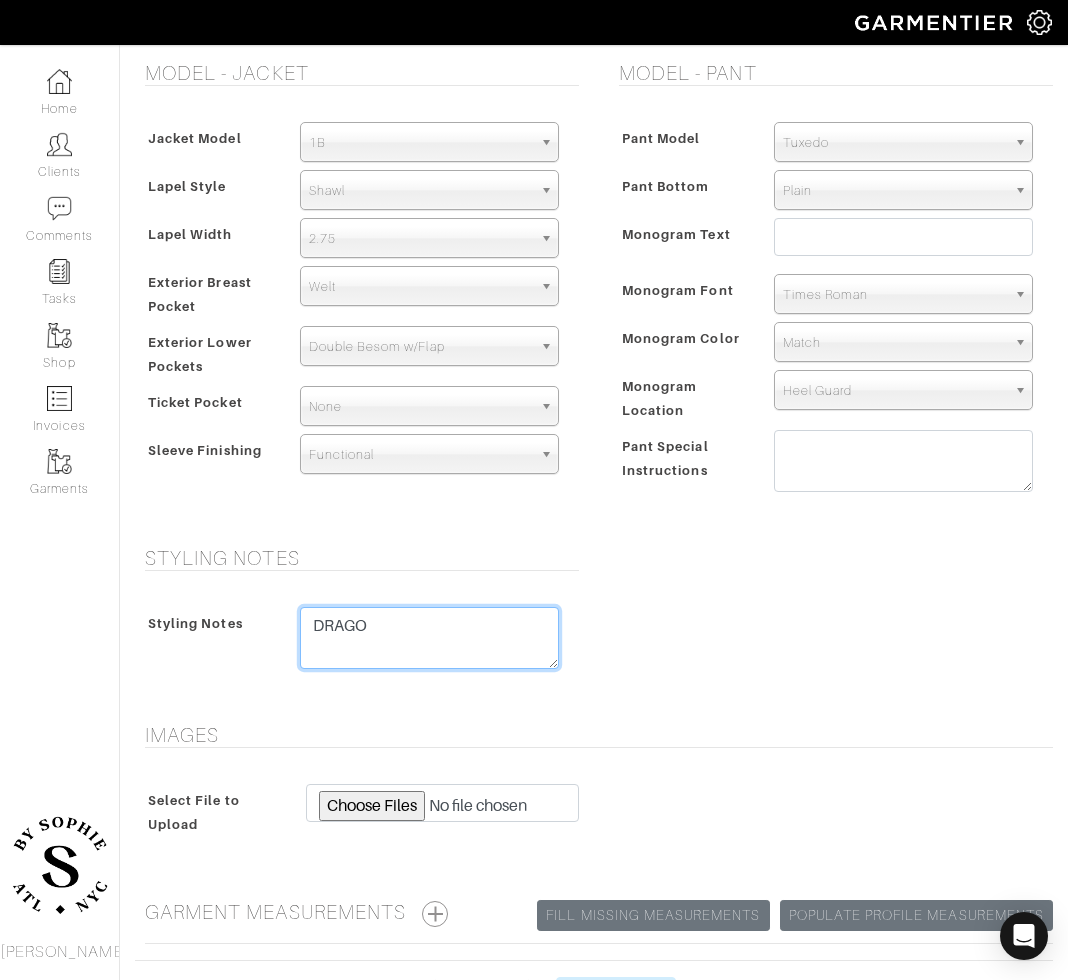 scroll, scrollTop: 1308, scrollLeft: 0, axis: vertical 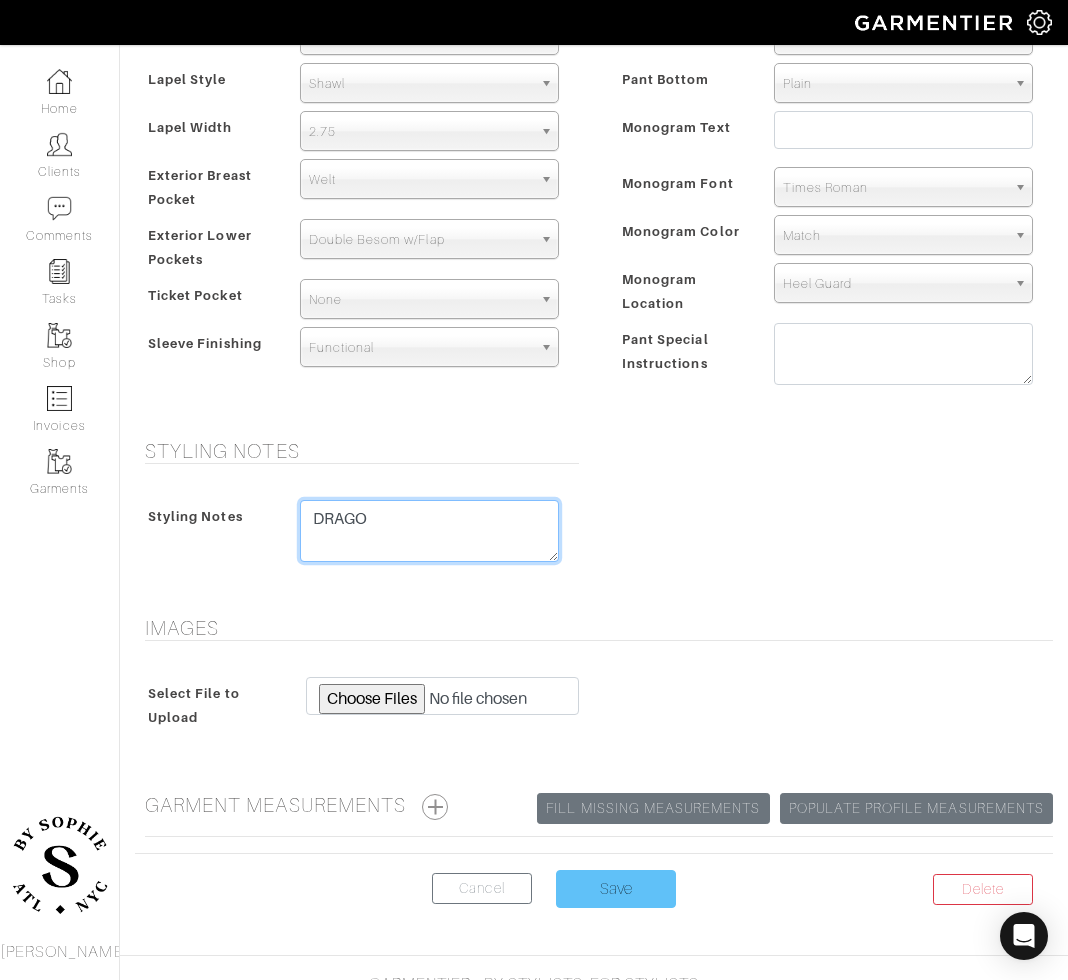 type on "DRAGO" 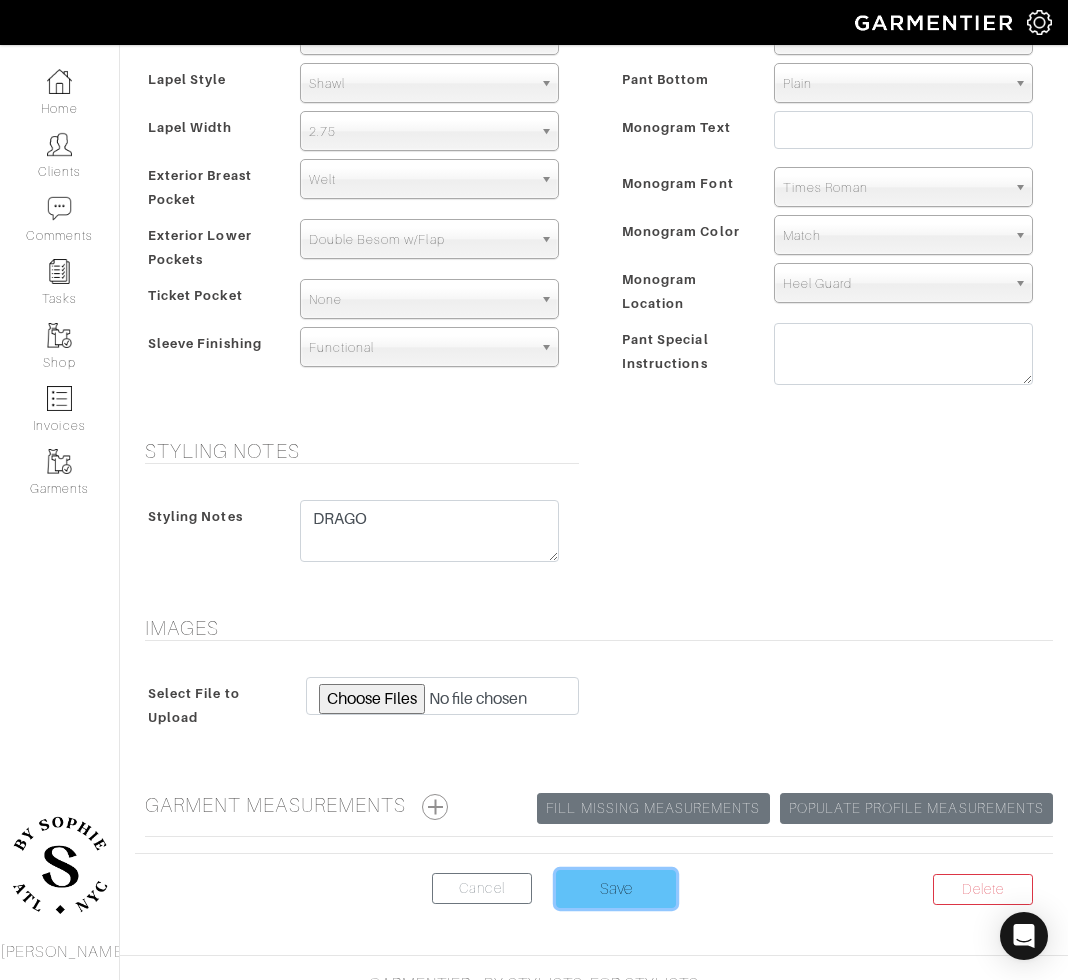 click on "Save" at bounding box center [616, 889] 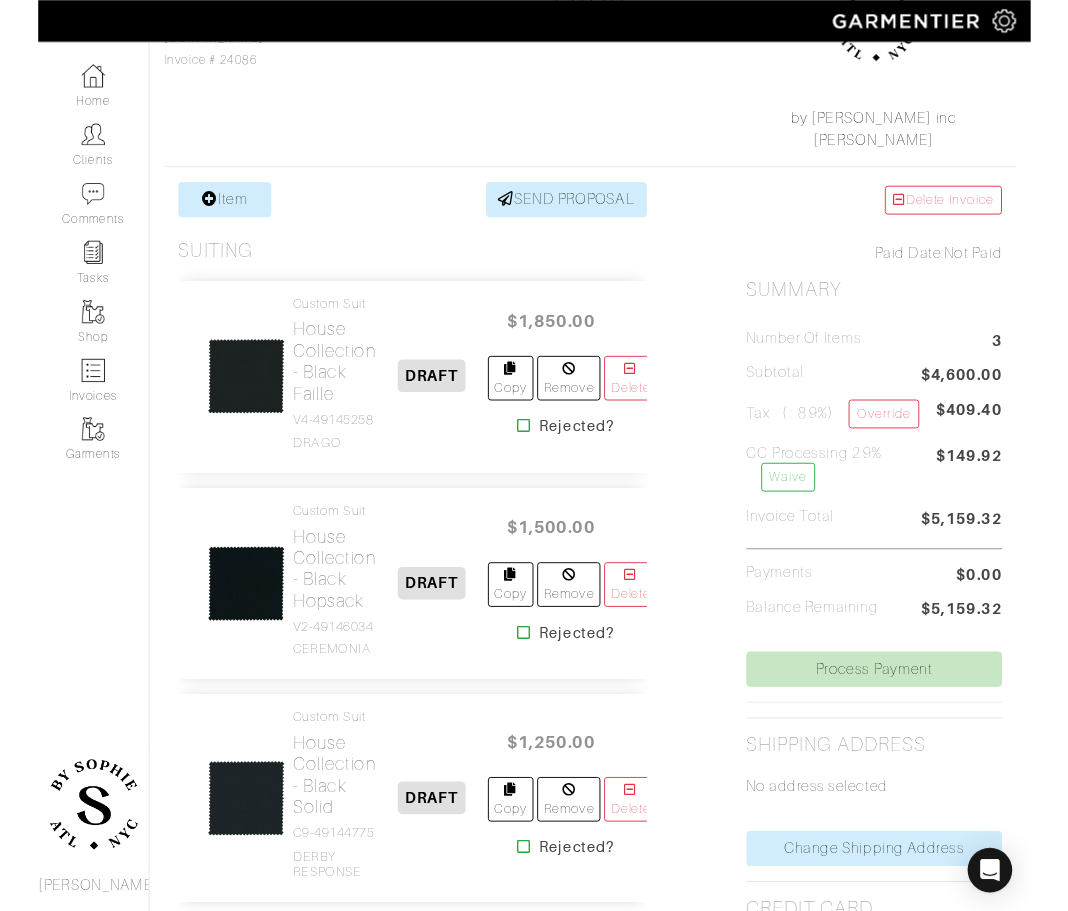 scroll, scrollTop: 265, scrollLeft: 0, axis: vertical 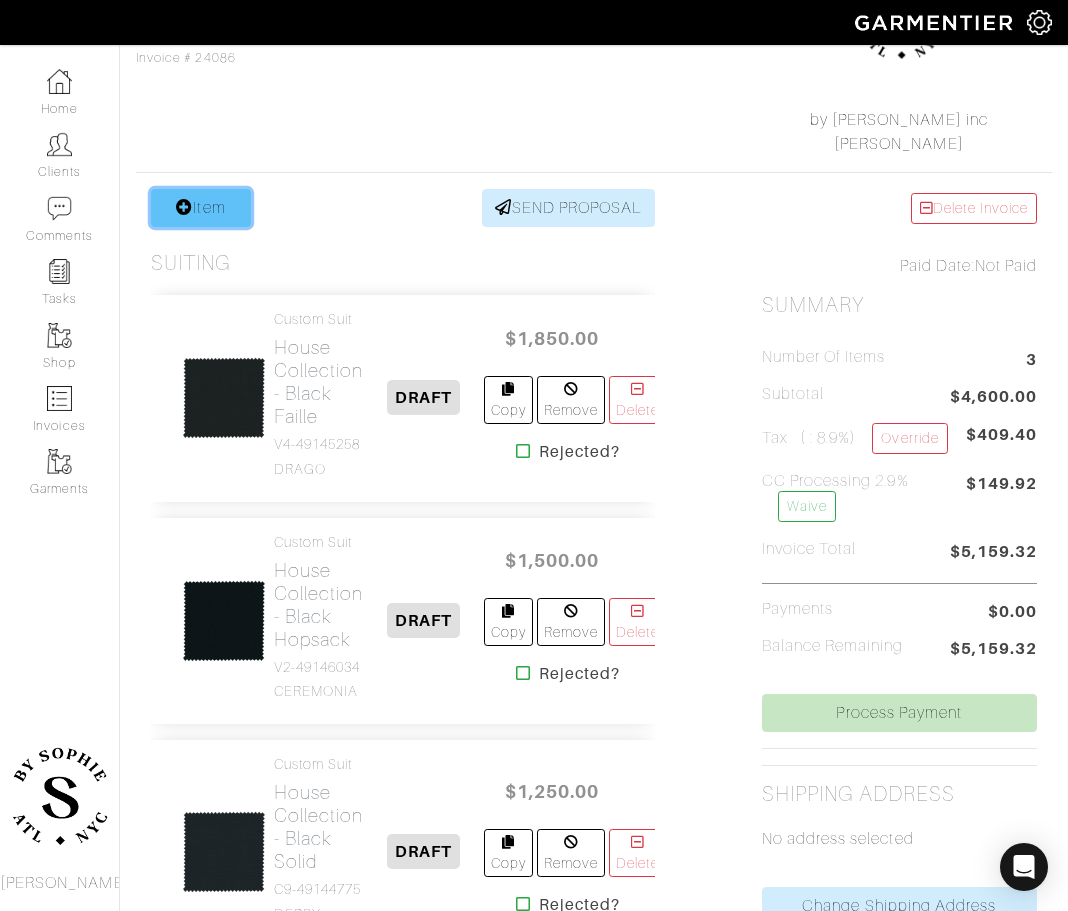 click on "Item" at bounding box center [201, 208] 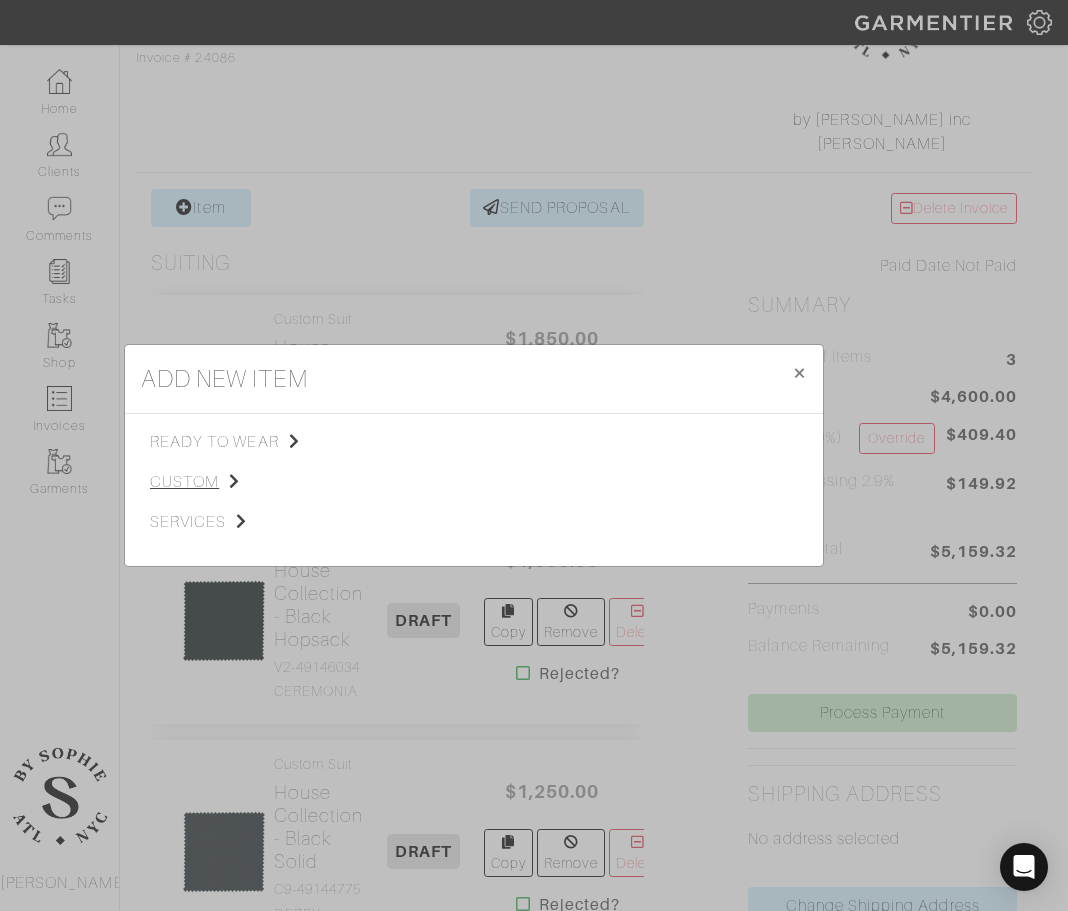 click on "custom" at bounding box center [250, 482] 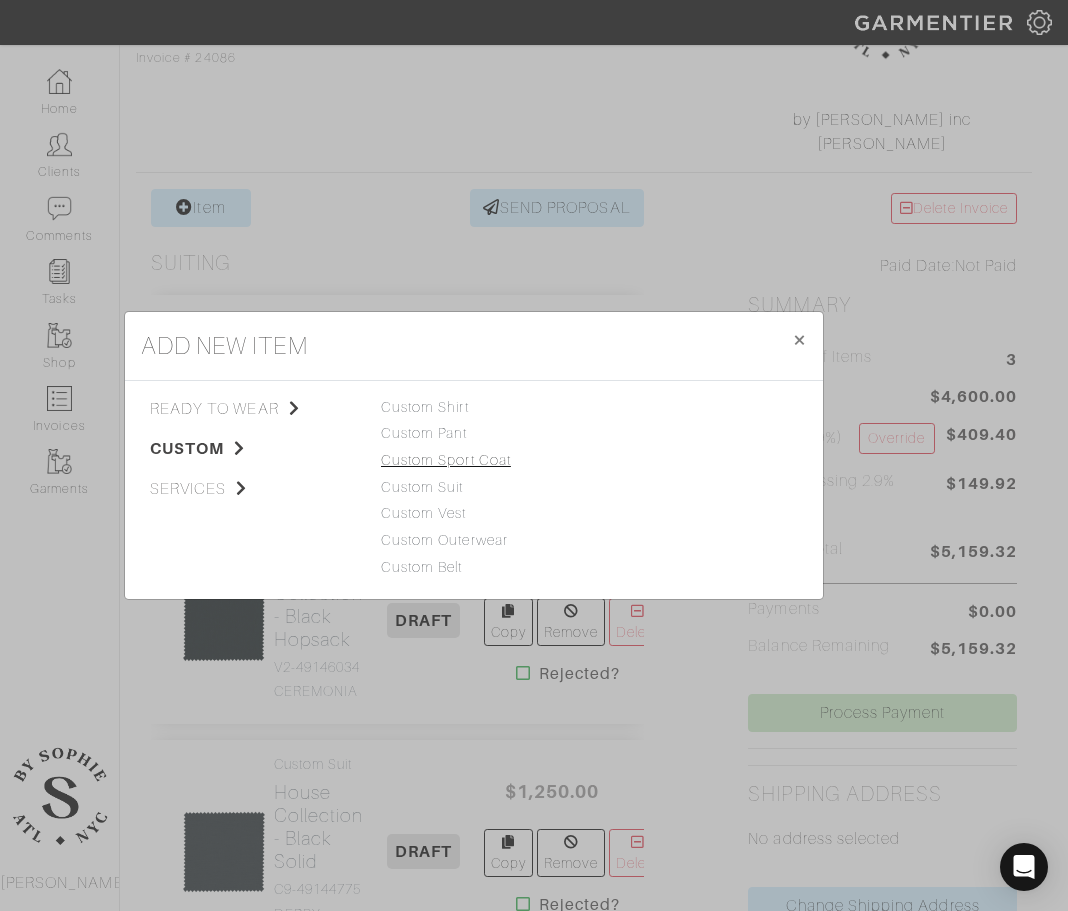 click on "Custom Sport Coat" at bounding box center (446, 460) 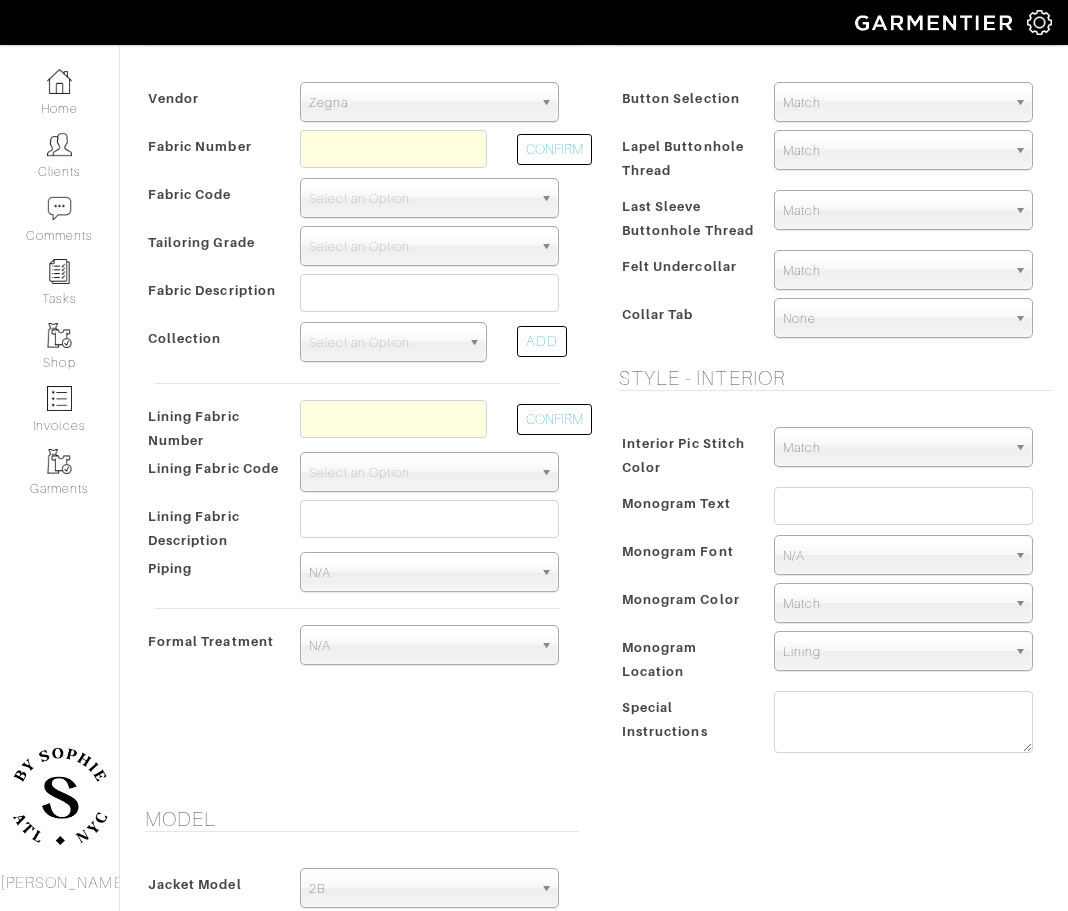 scroll, scrollTop: 0, scrollLeft: 0, axis: both 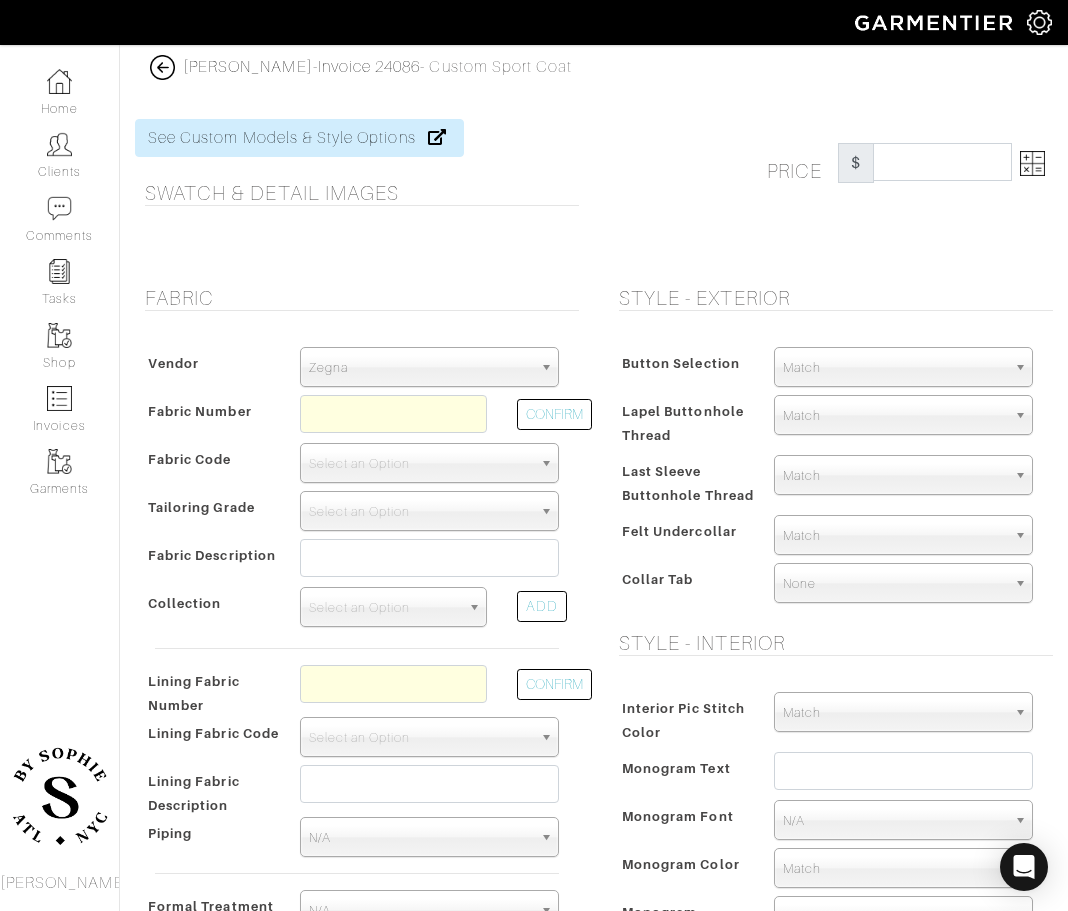 click on "Zegna" at bounding box center (420, 368) 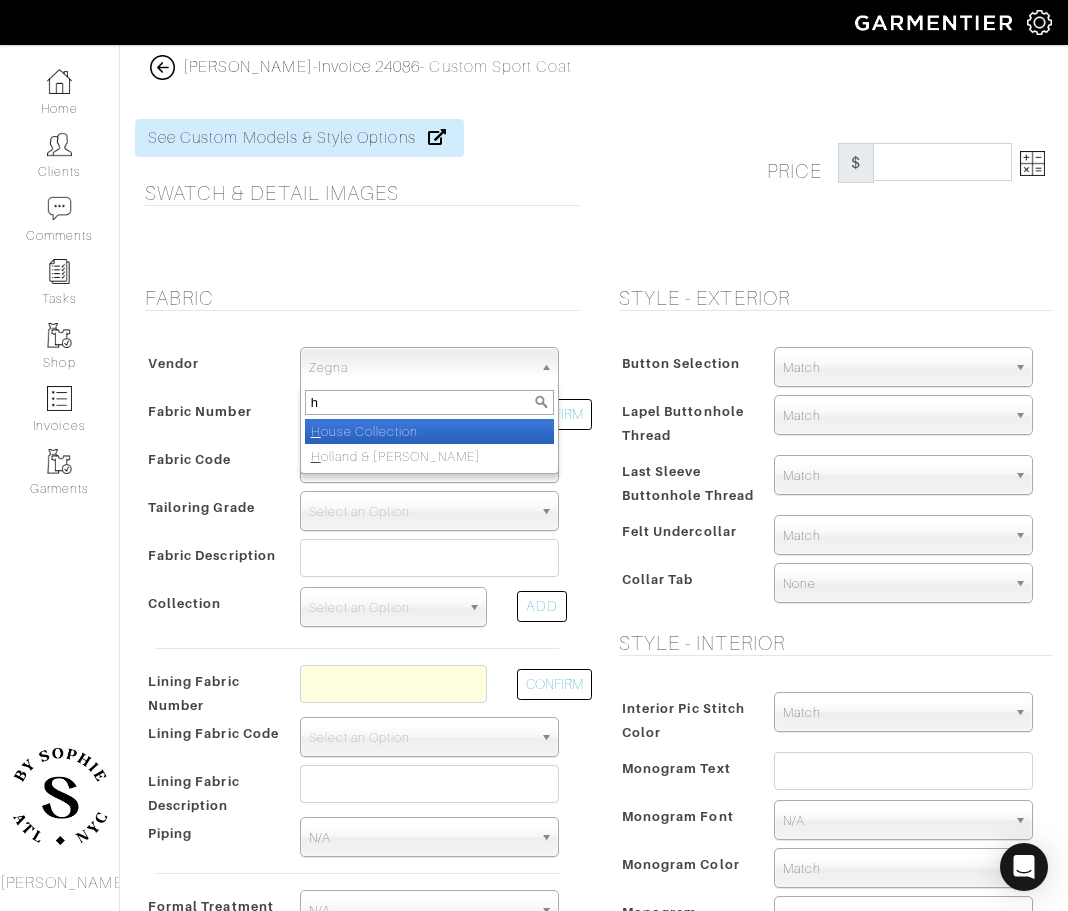 type on "ho" 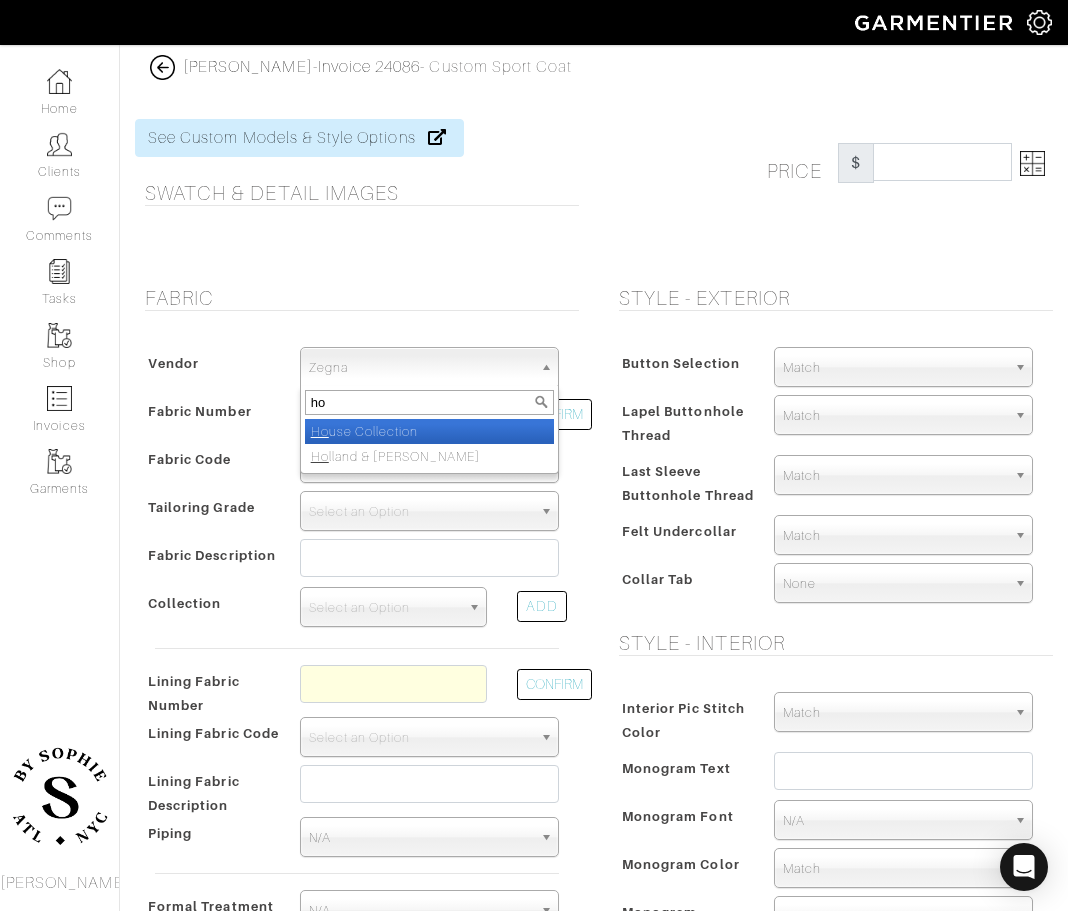select on "75" 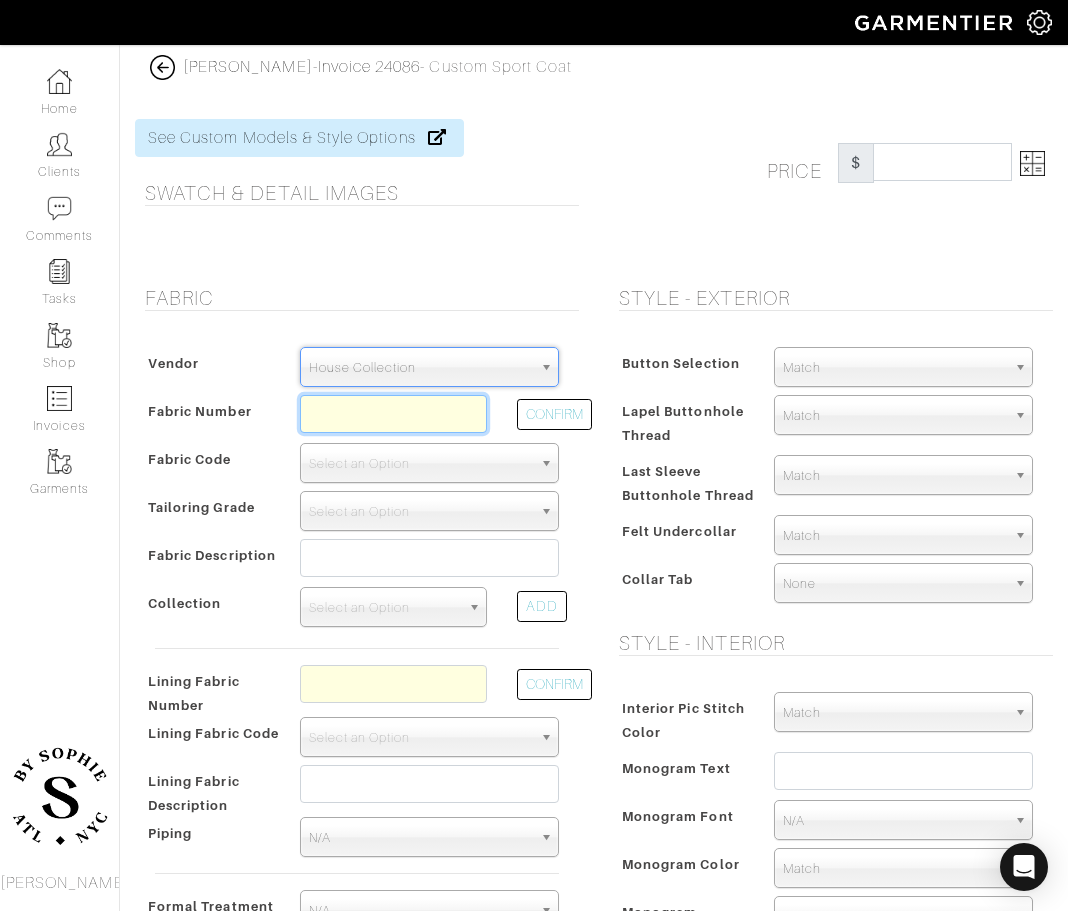 click at bounding box center [393, 414] 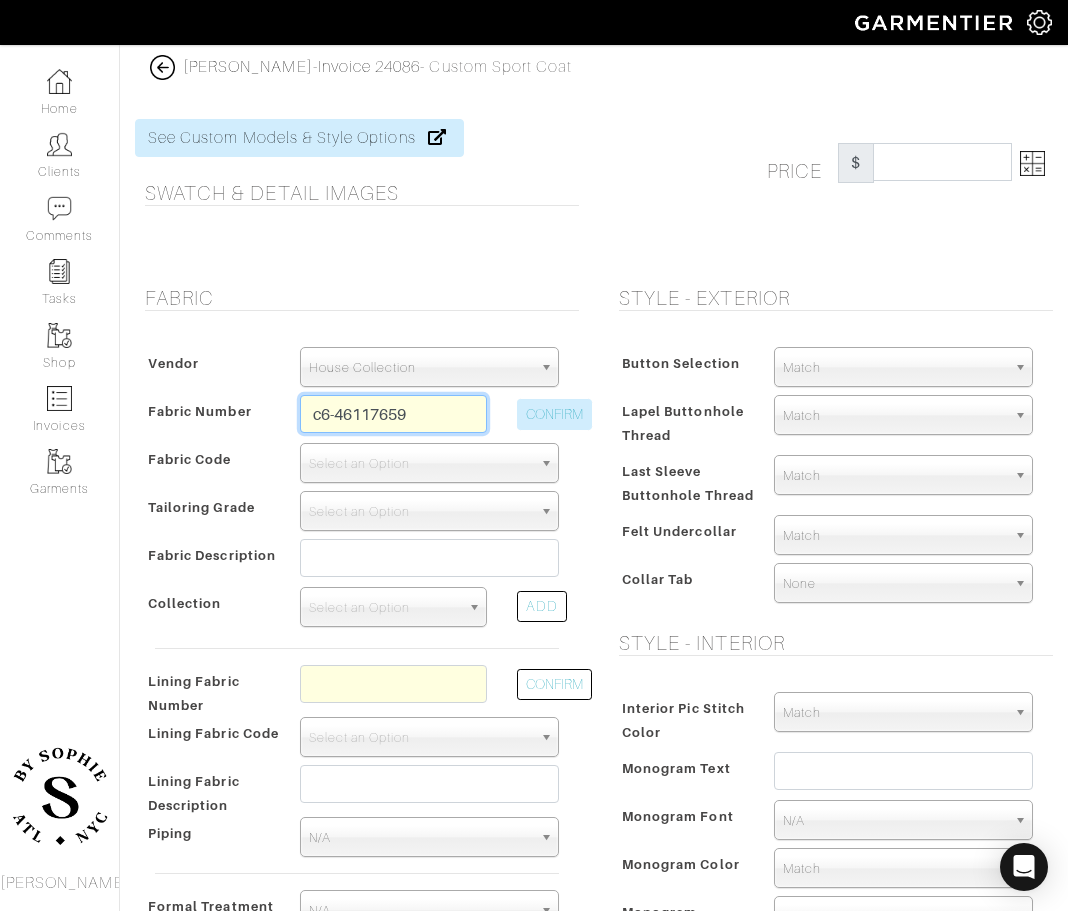 type on "c6-46117659" 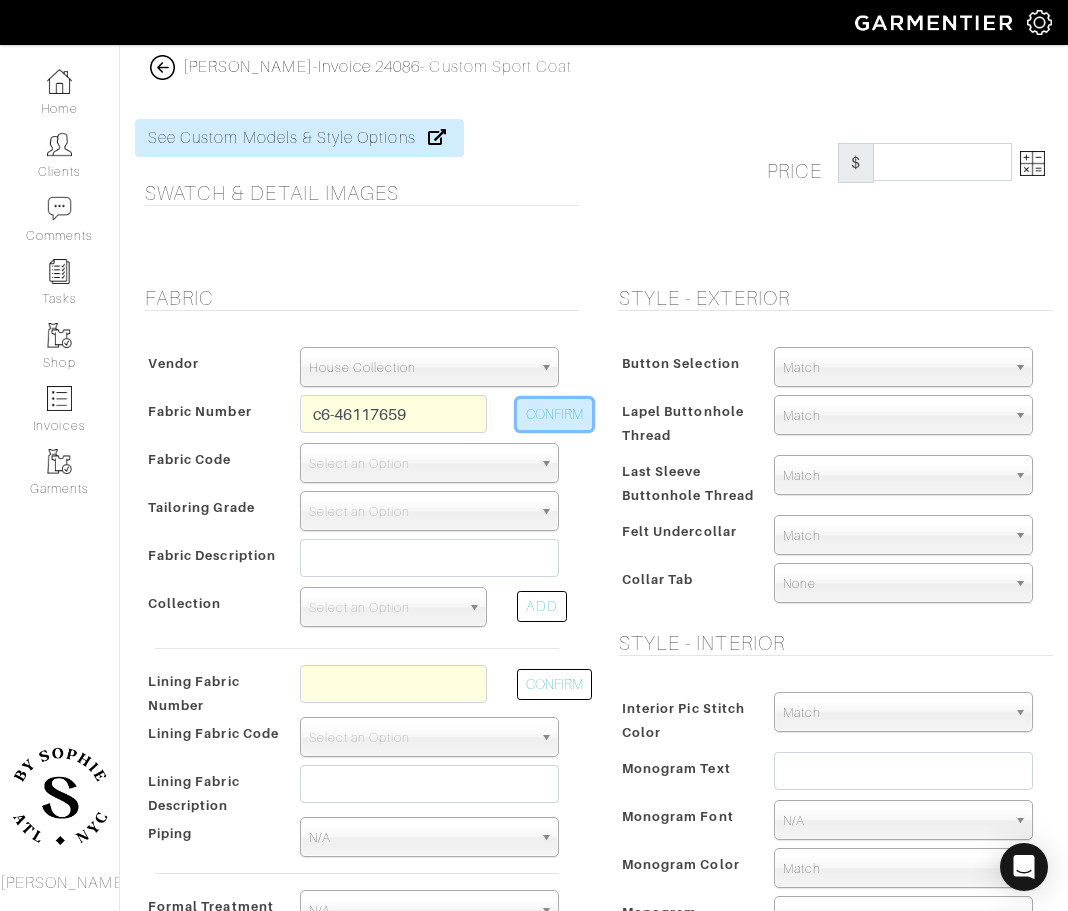click on "CONFIRM" at bounding box center (554, 414) 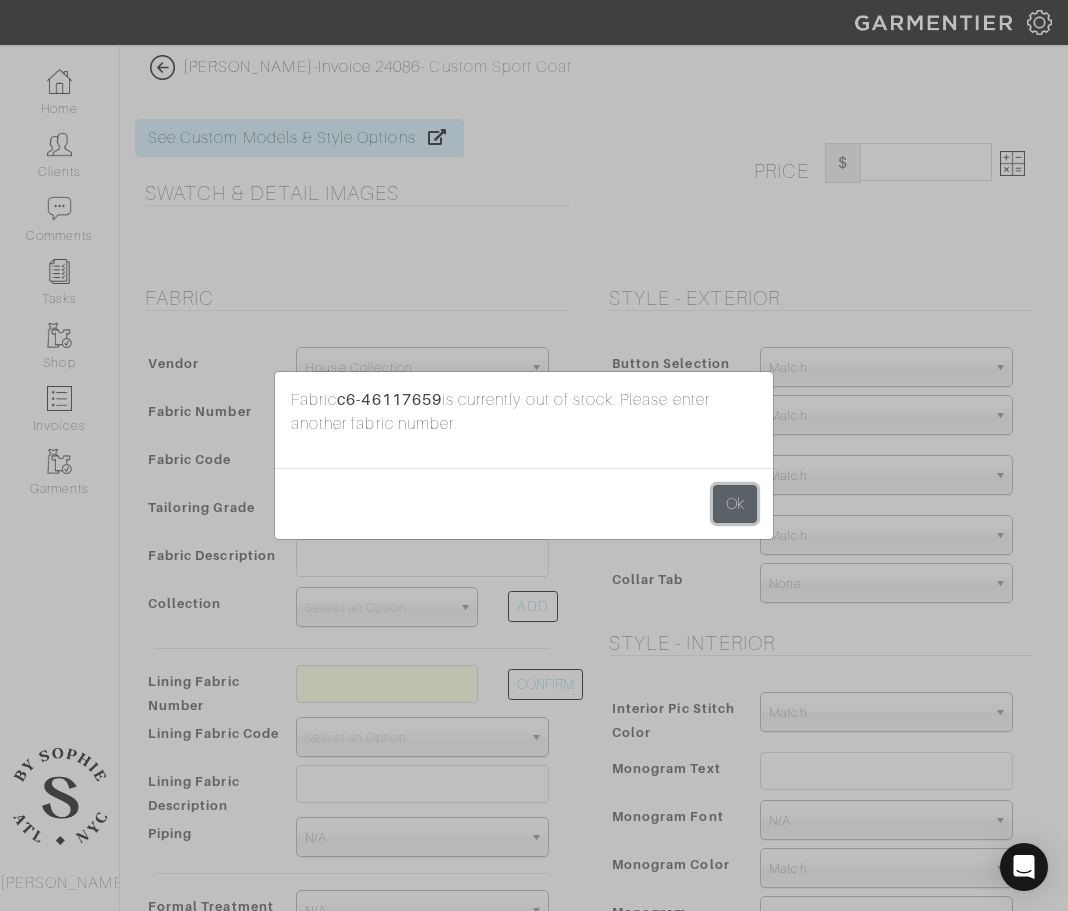 click on "Ok" at bounding box center (735, 504) 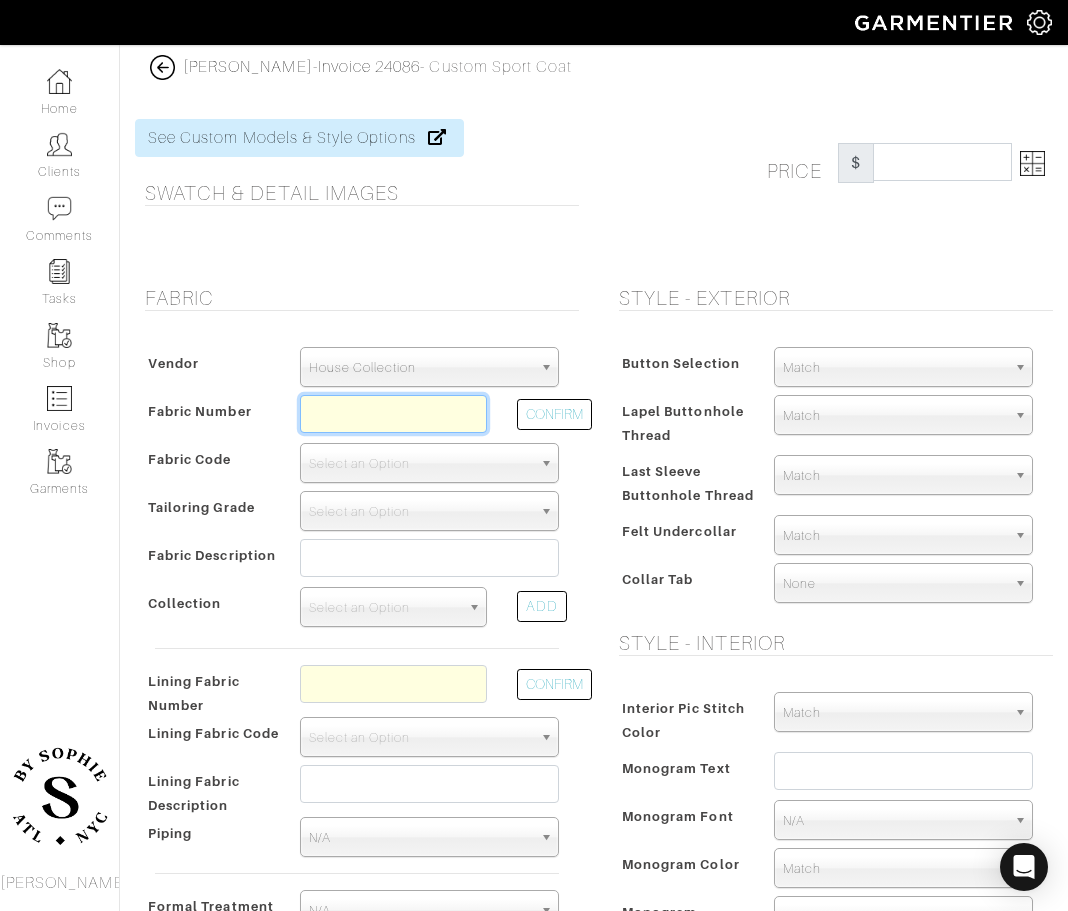 click at bounding box center (393, 414) 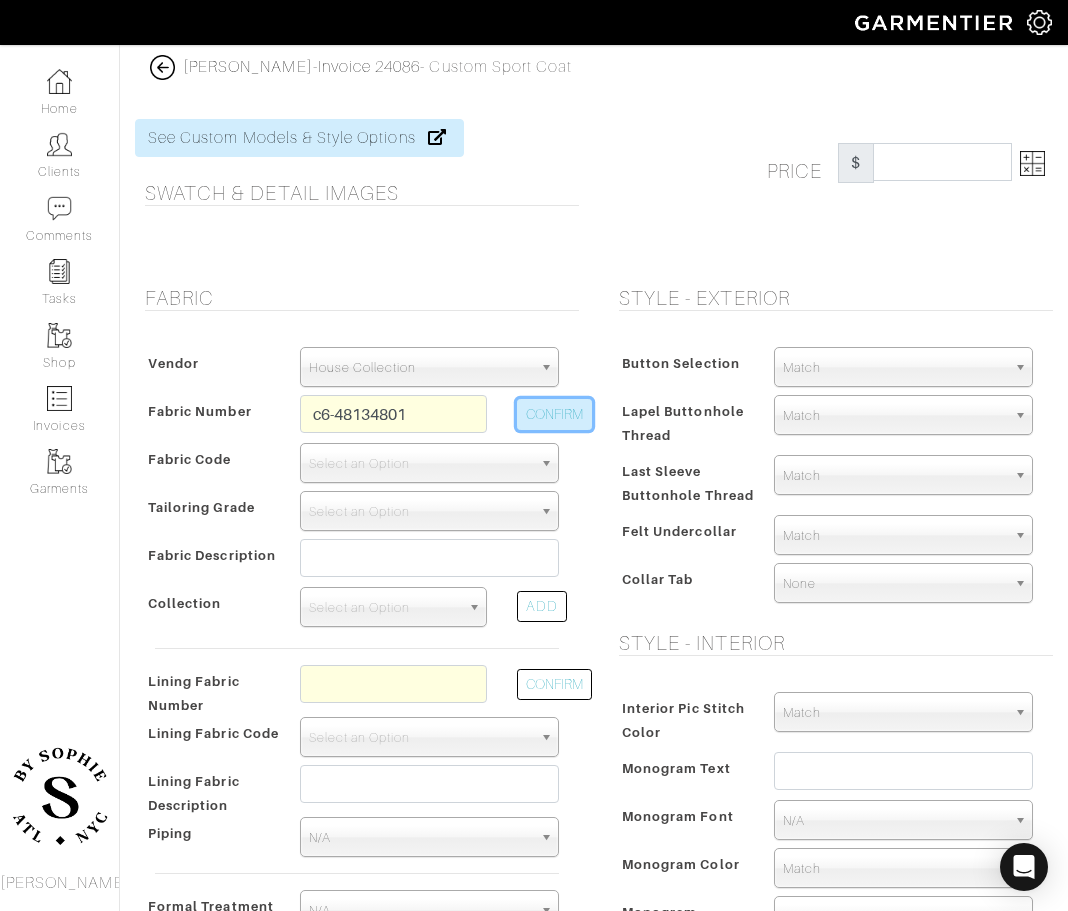 click on "CONFIRM" at bounding box center [554, 414] 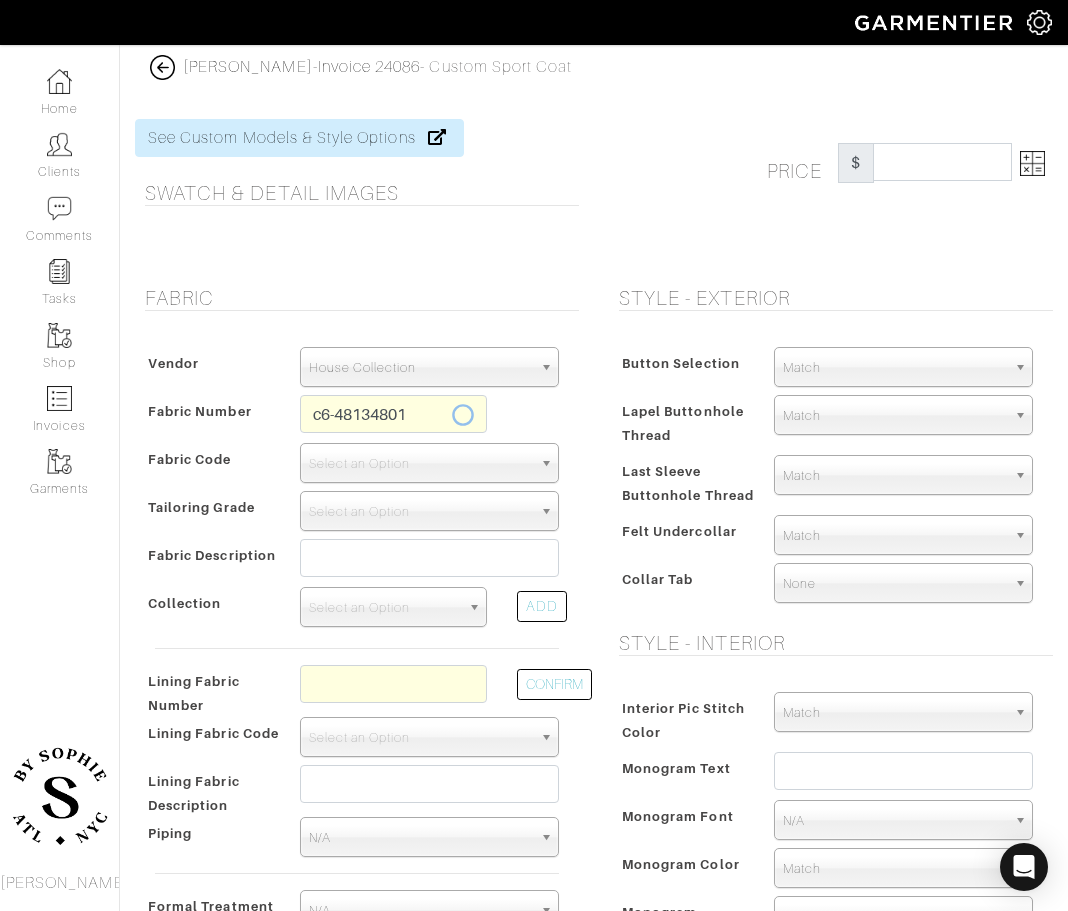 type on "C6-48134801" 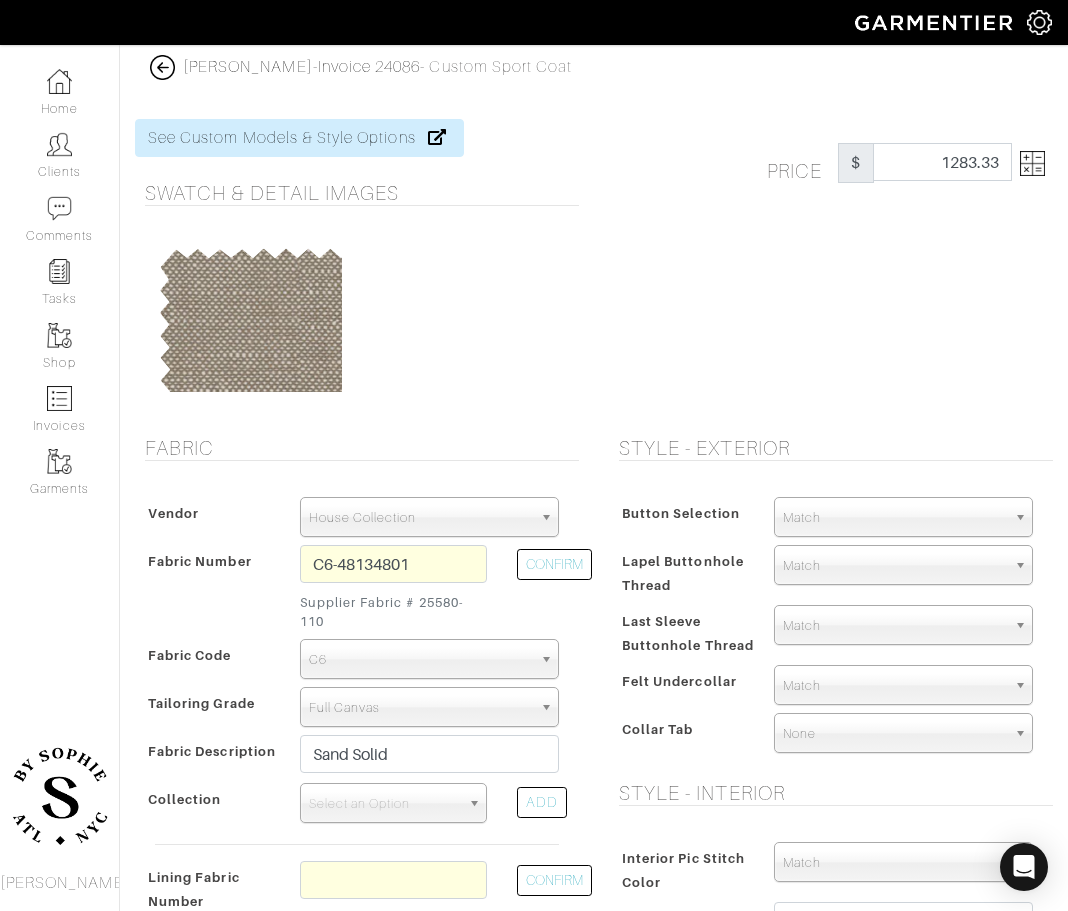 click at bounding box center [1032, 163] 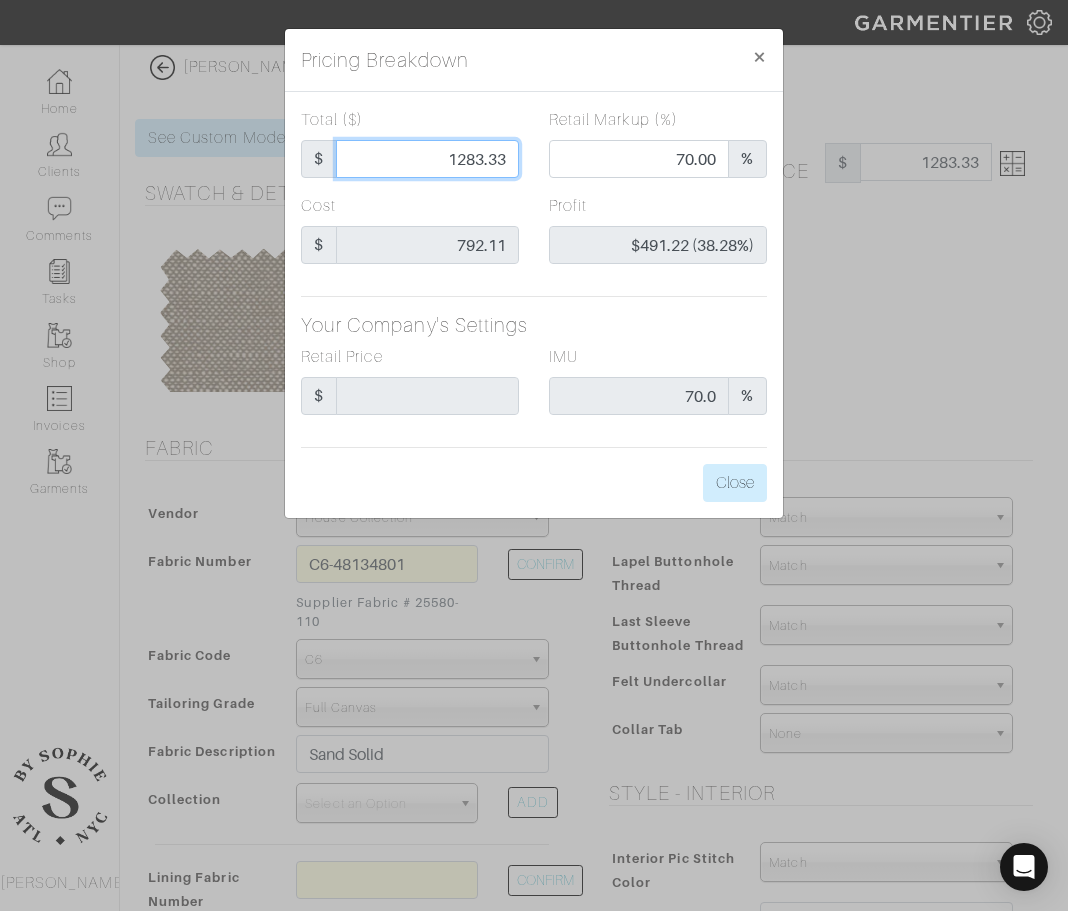 click on "1283.33" at bounding box center [427, 159] 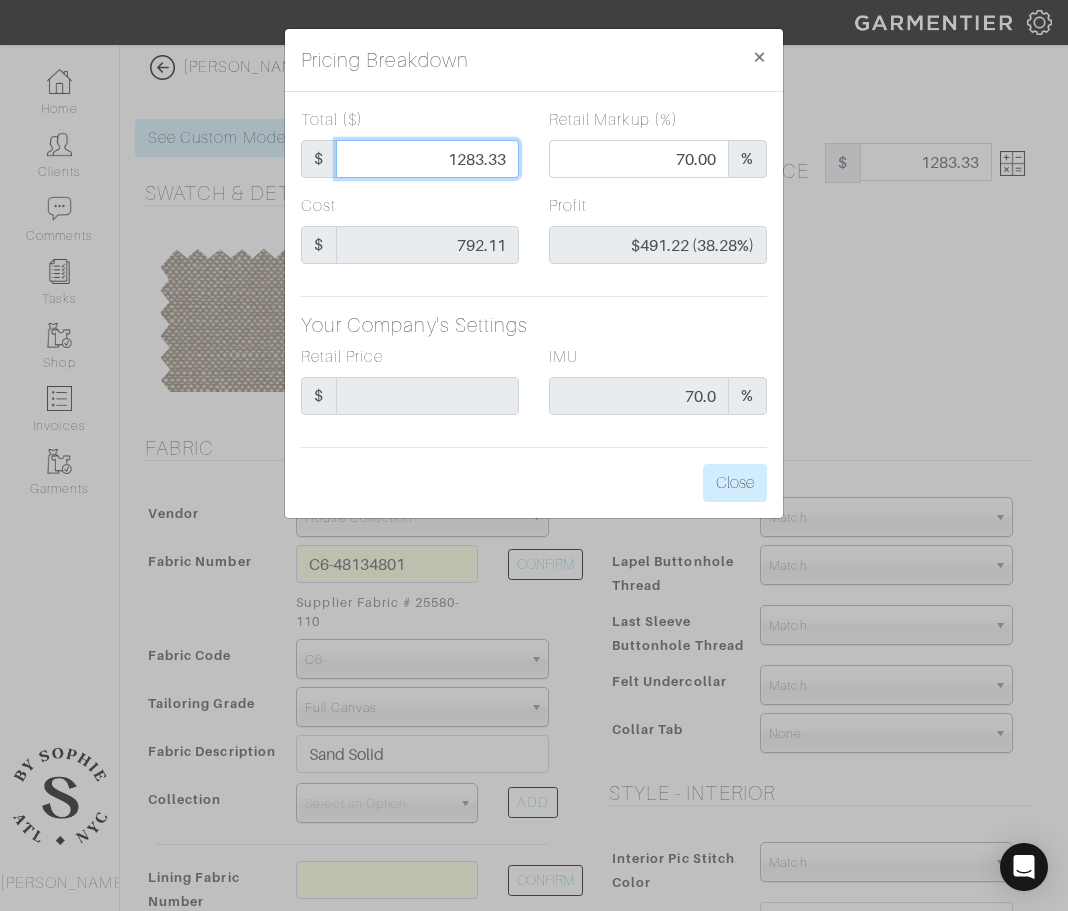 drag, startPoint x: 459, startPoint y: 158, endPoint x: 537, endPoint y: 160, distance: 78.025635 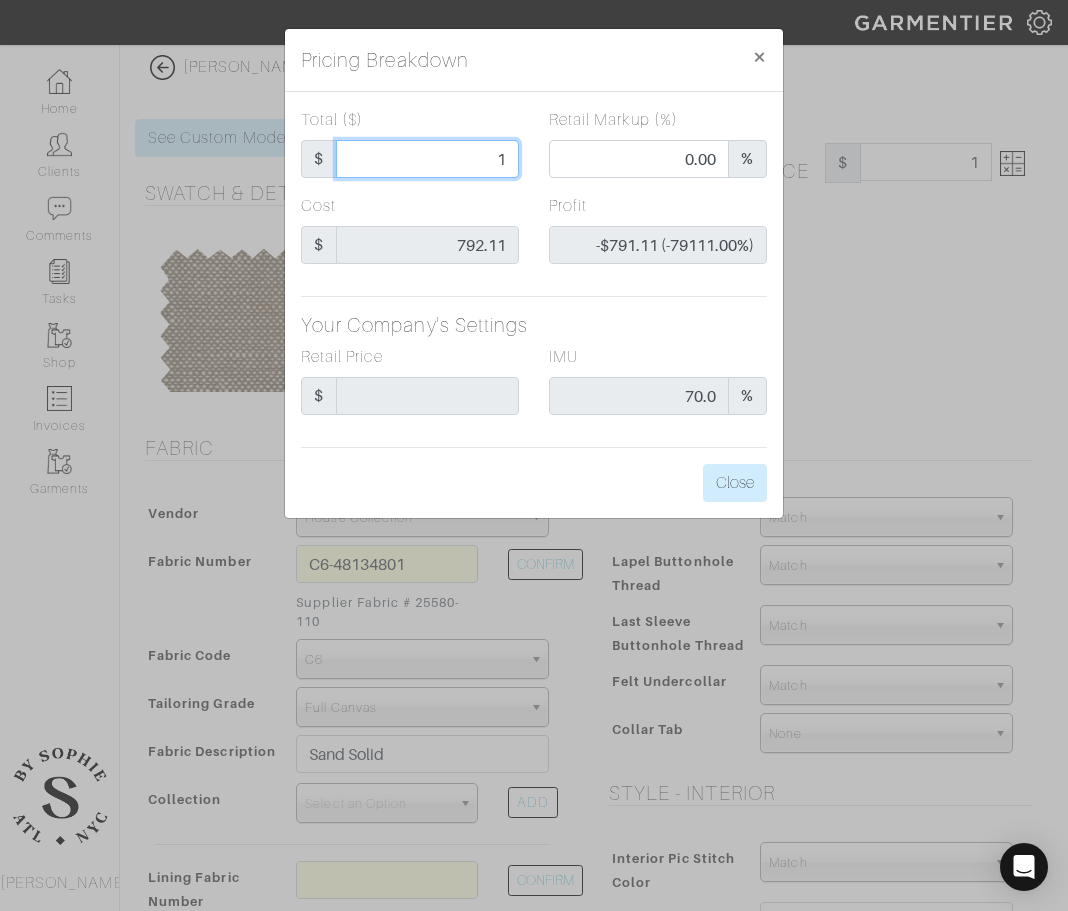 type 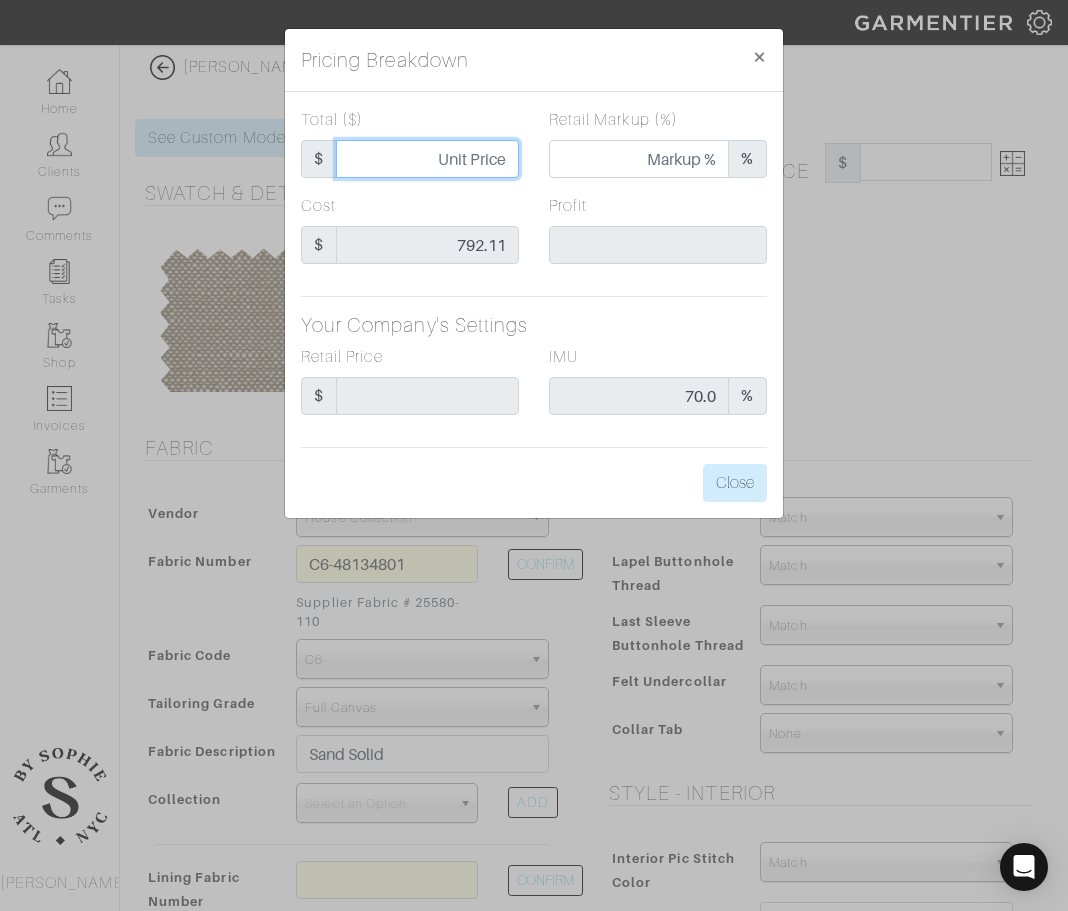 type on "1" 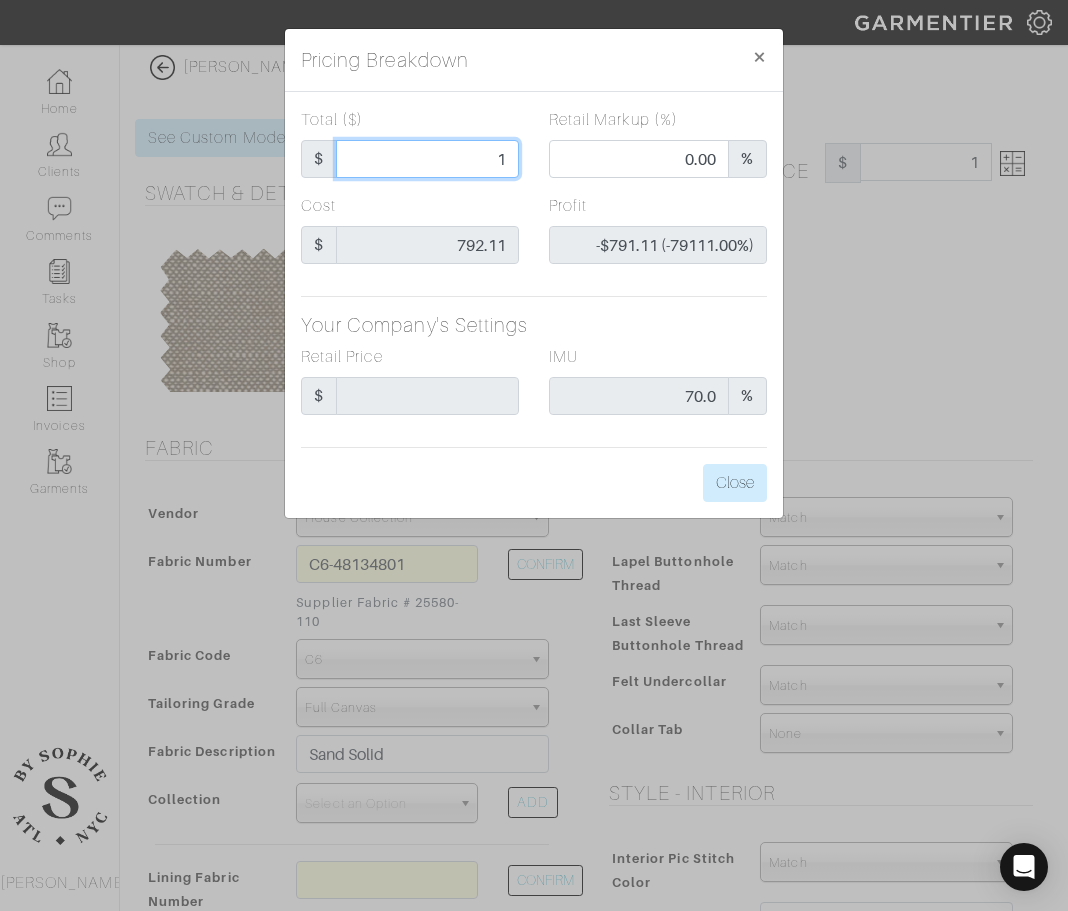 type on "12" 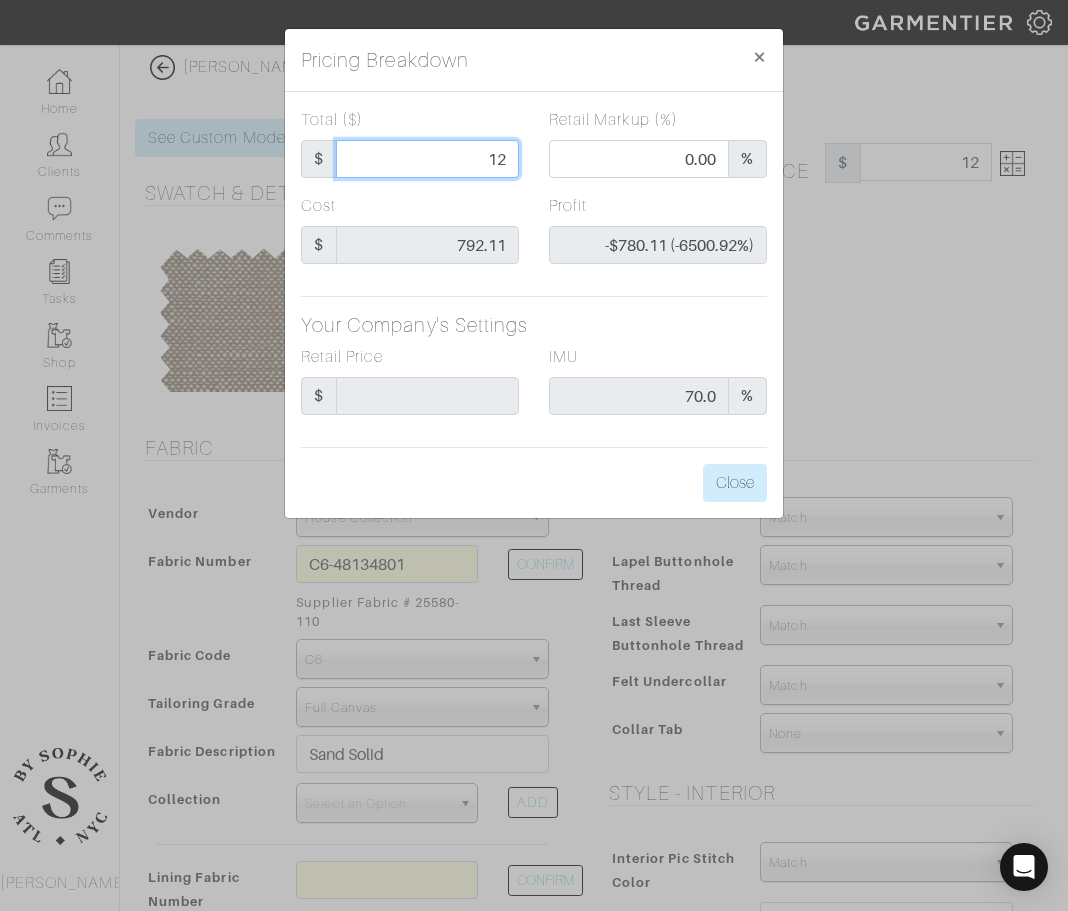type on "1" 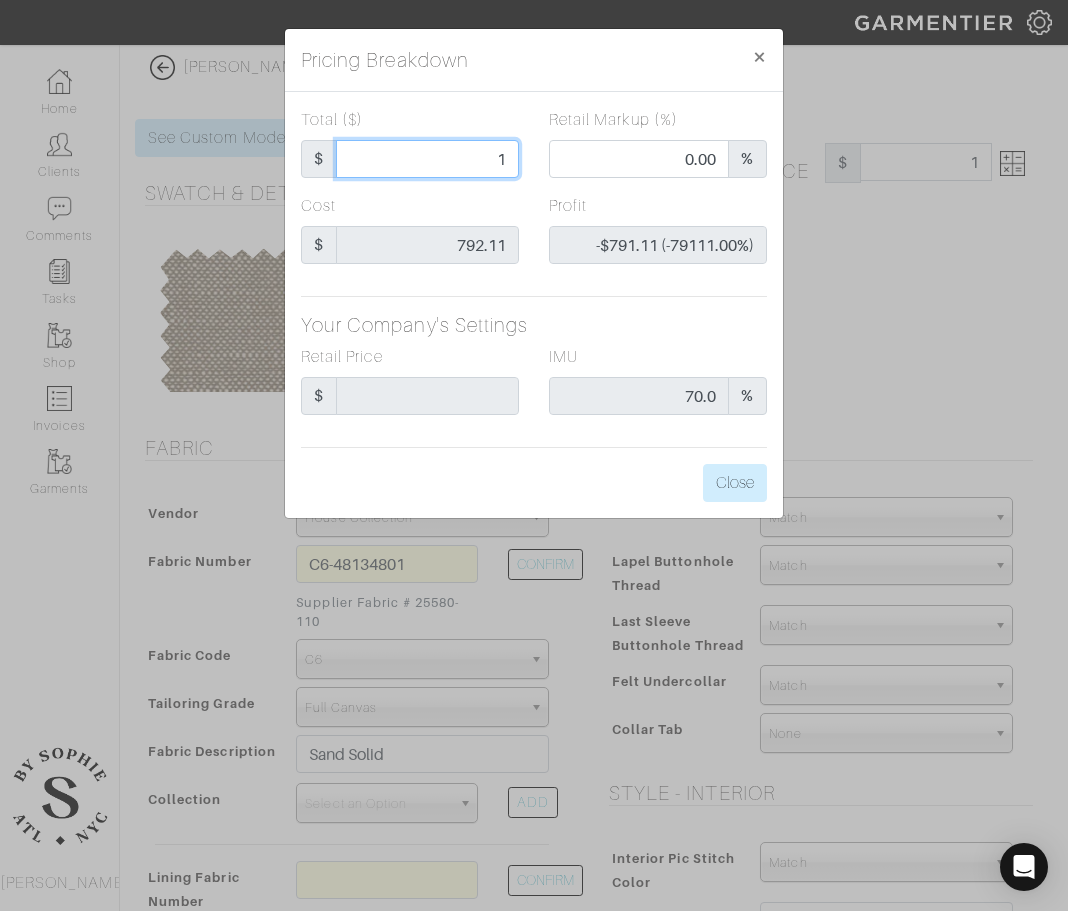 type on "11" 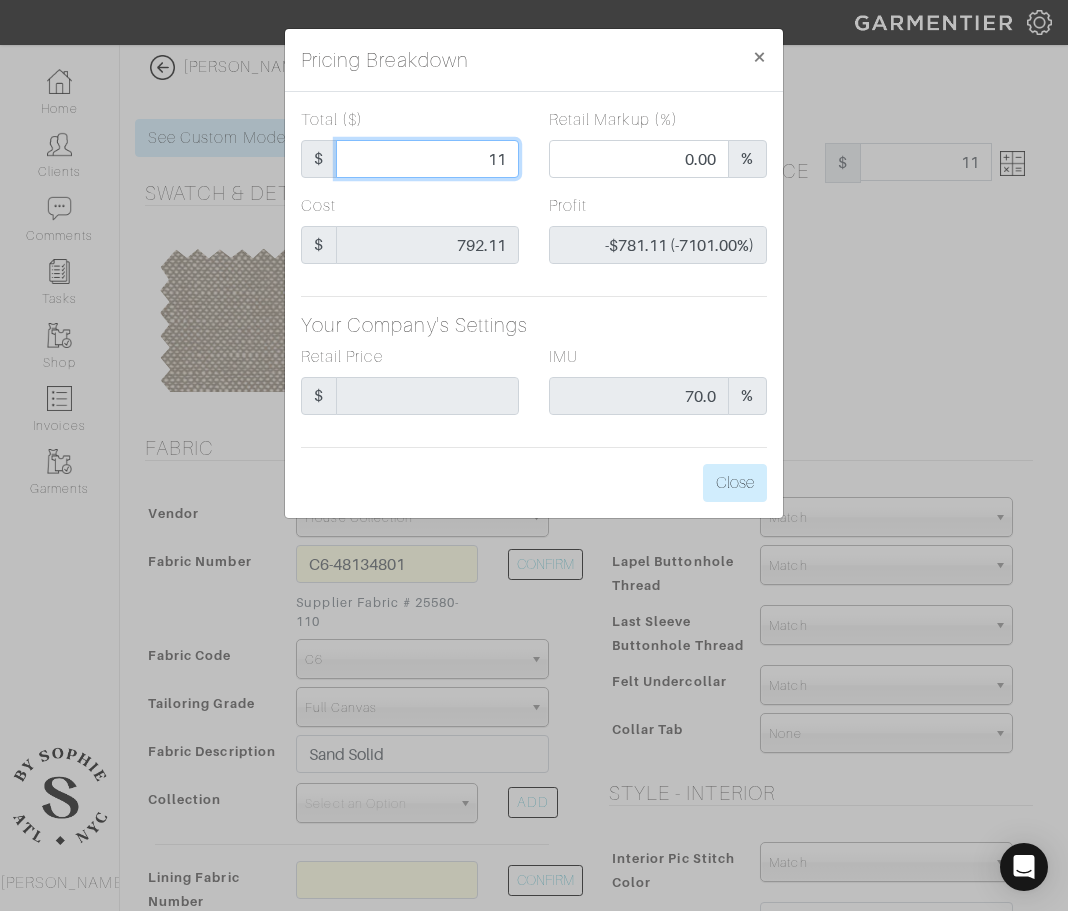 type on "110" 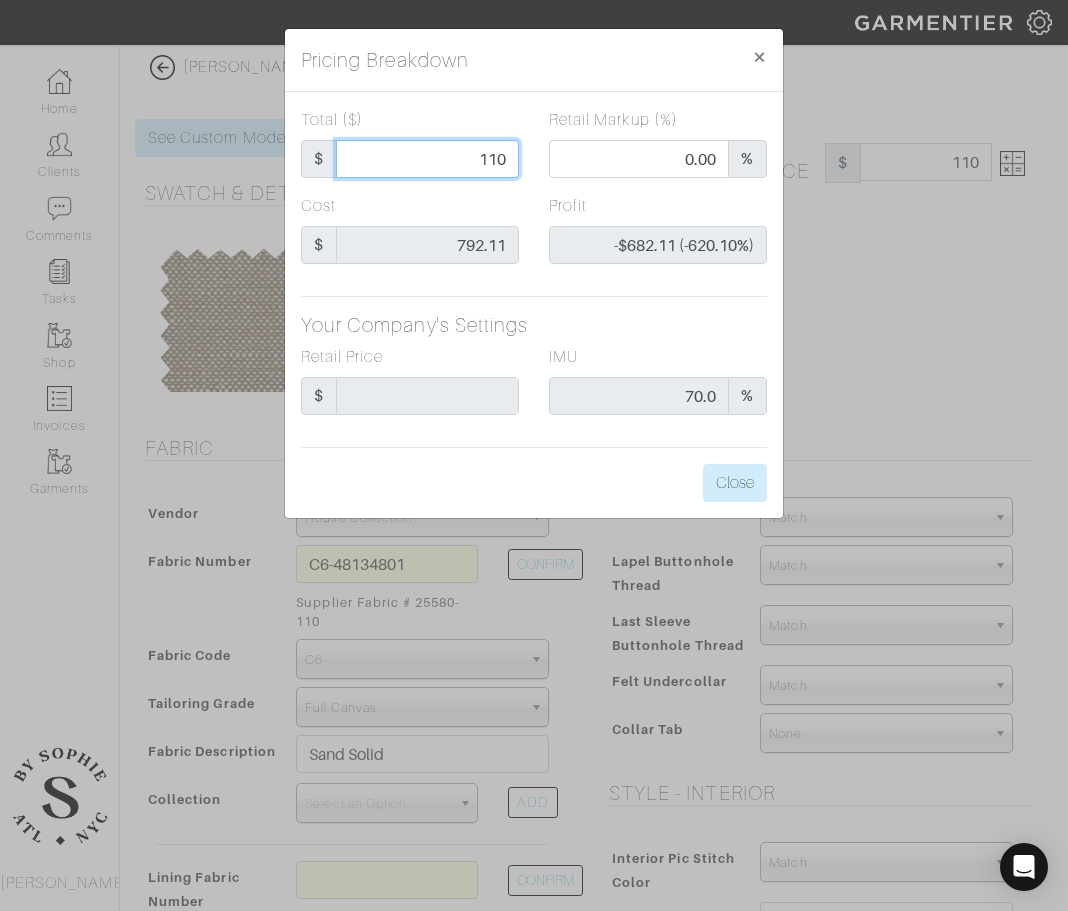 type on "1100" 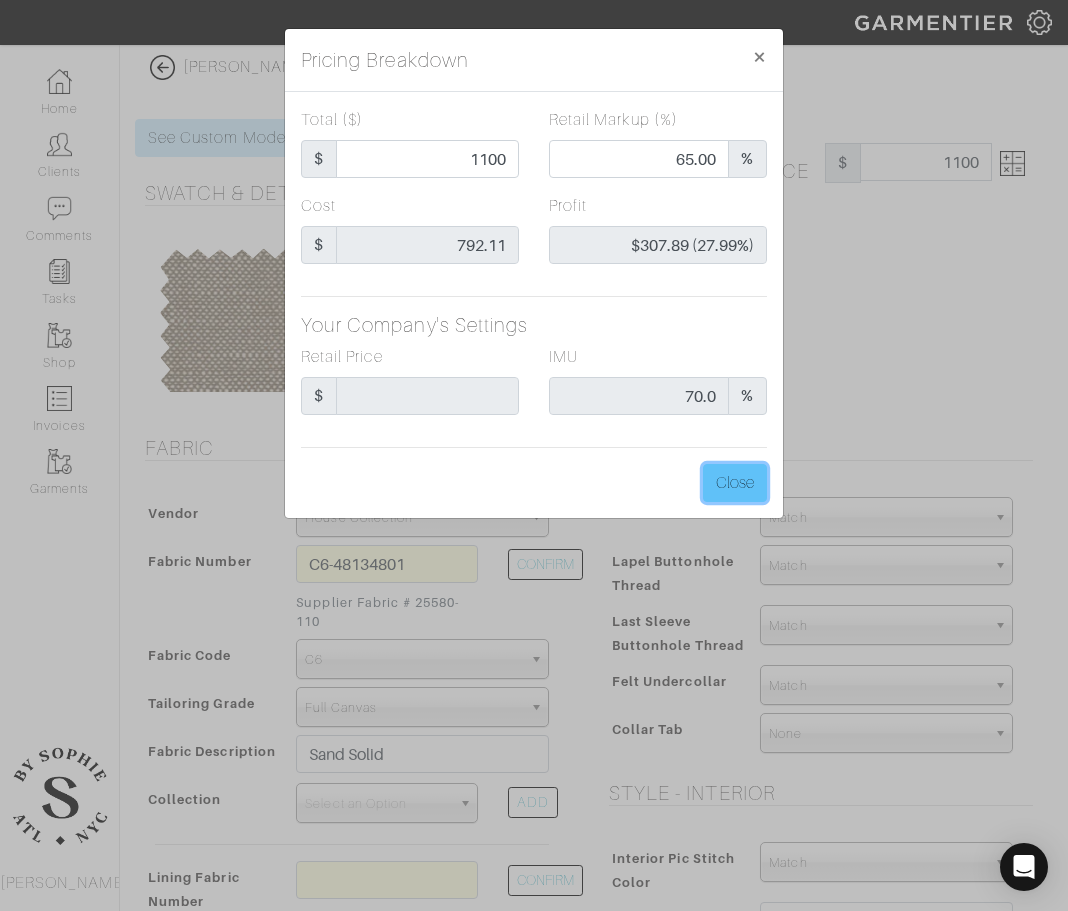 click on "Close" at bounding box center [735, 483] 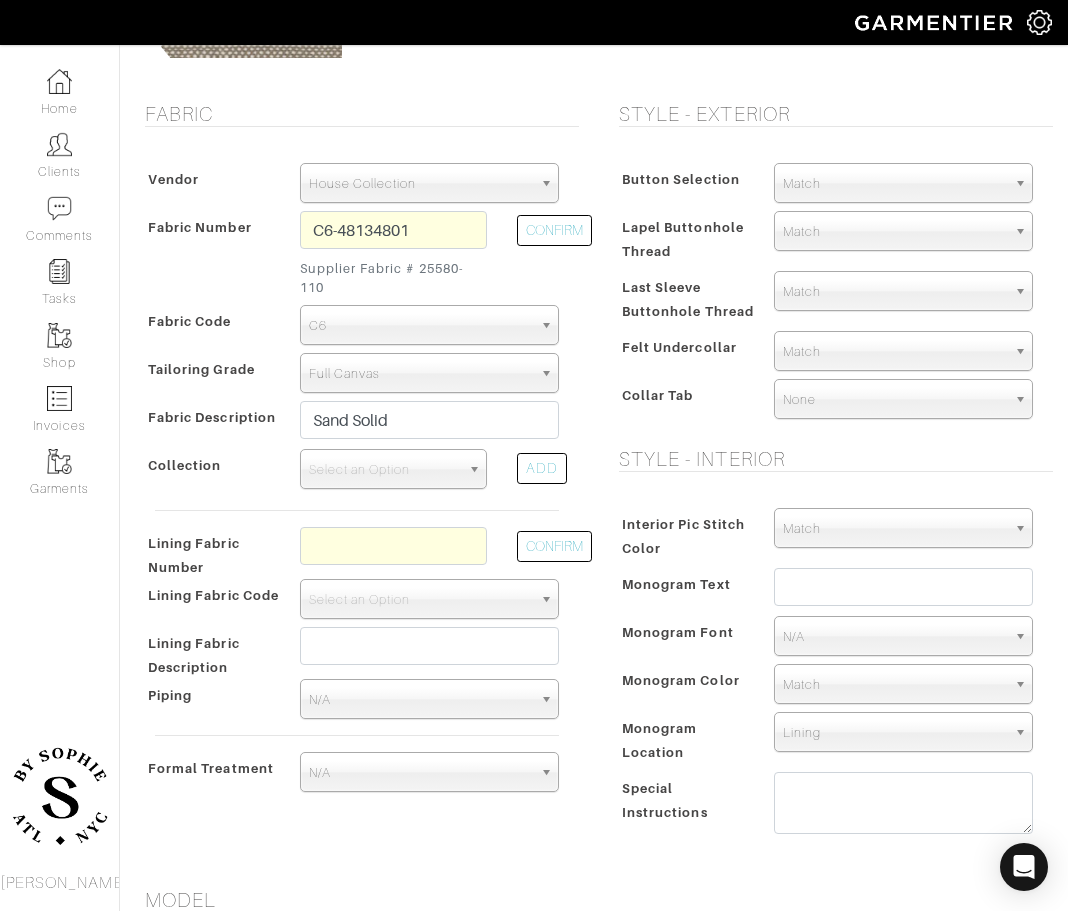 scroll, scrollTop: 341, scrollLeft: 0, axis: vertical 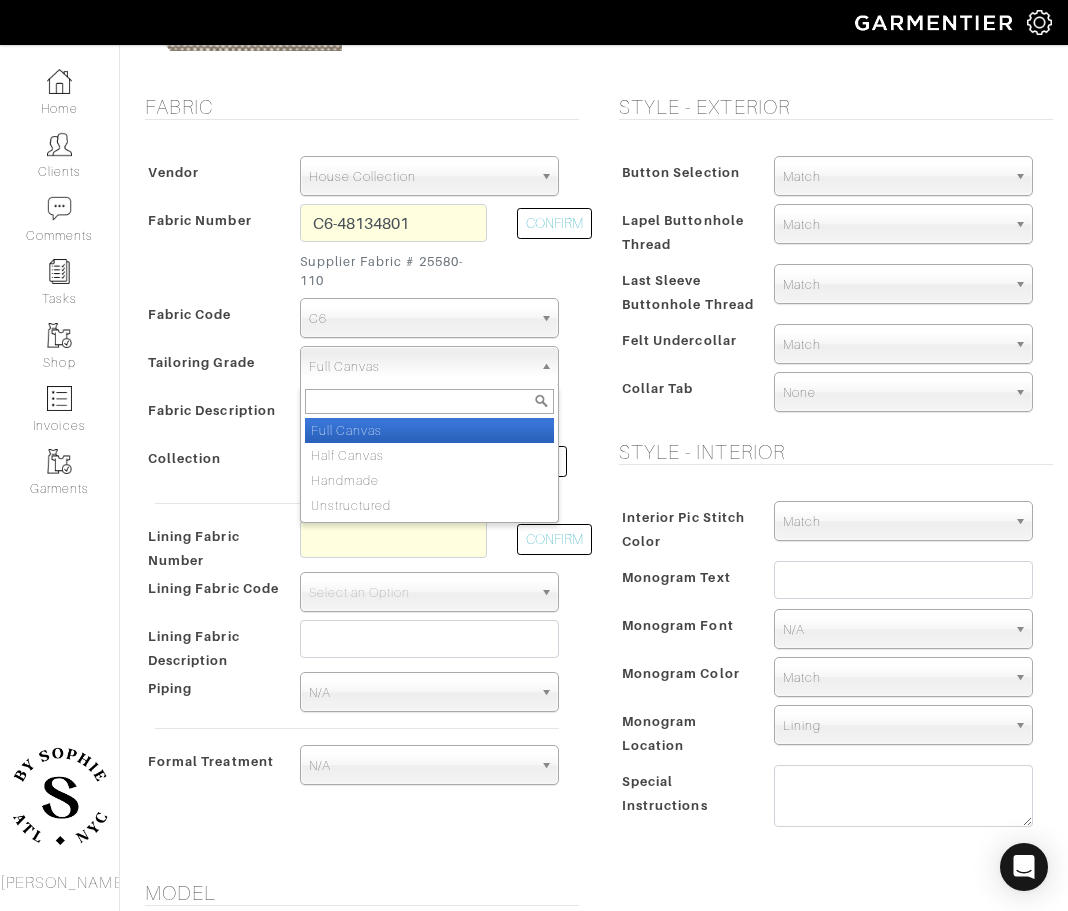 click on "Full Canvas
Full Canvas Half Canvas Handmade Unstructured" at bounding box center [429, 366] 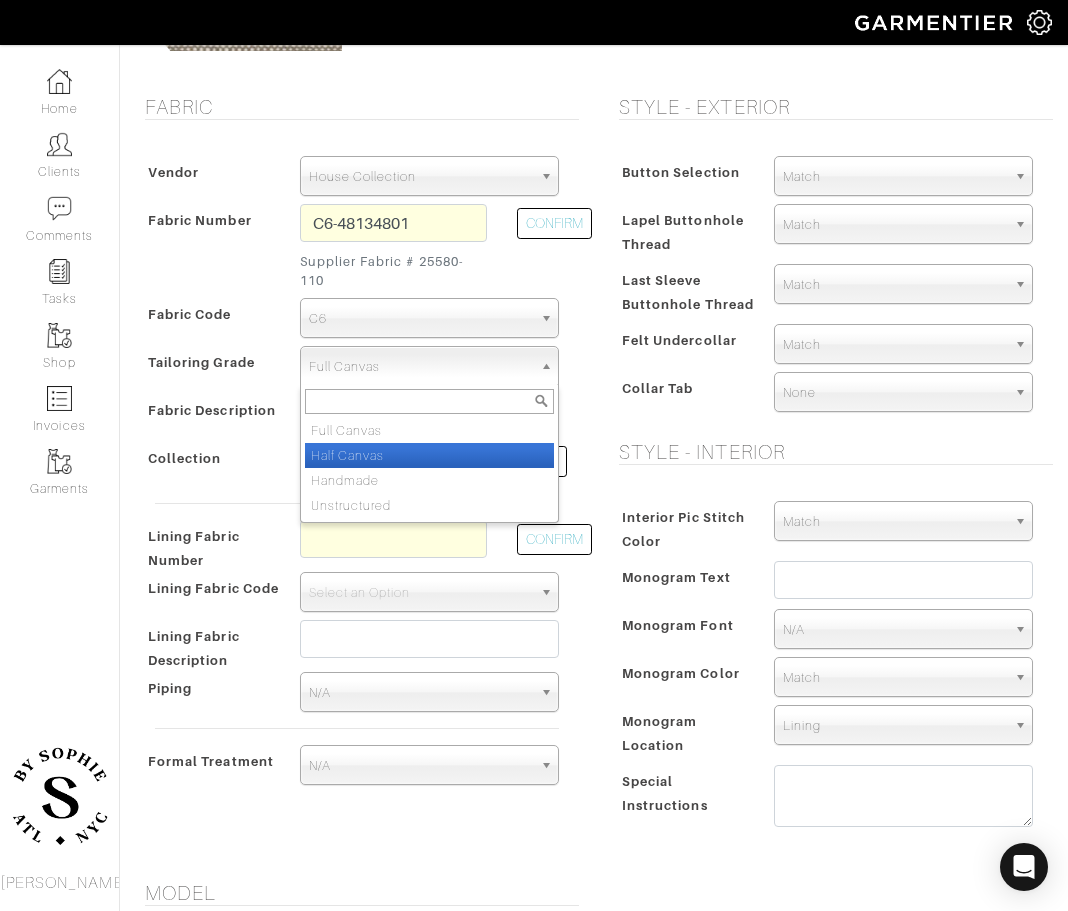click on "Half Canvas" at bounding box center (429, 455) 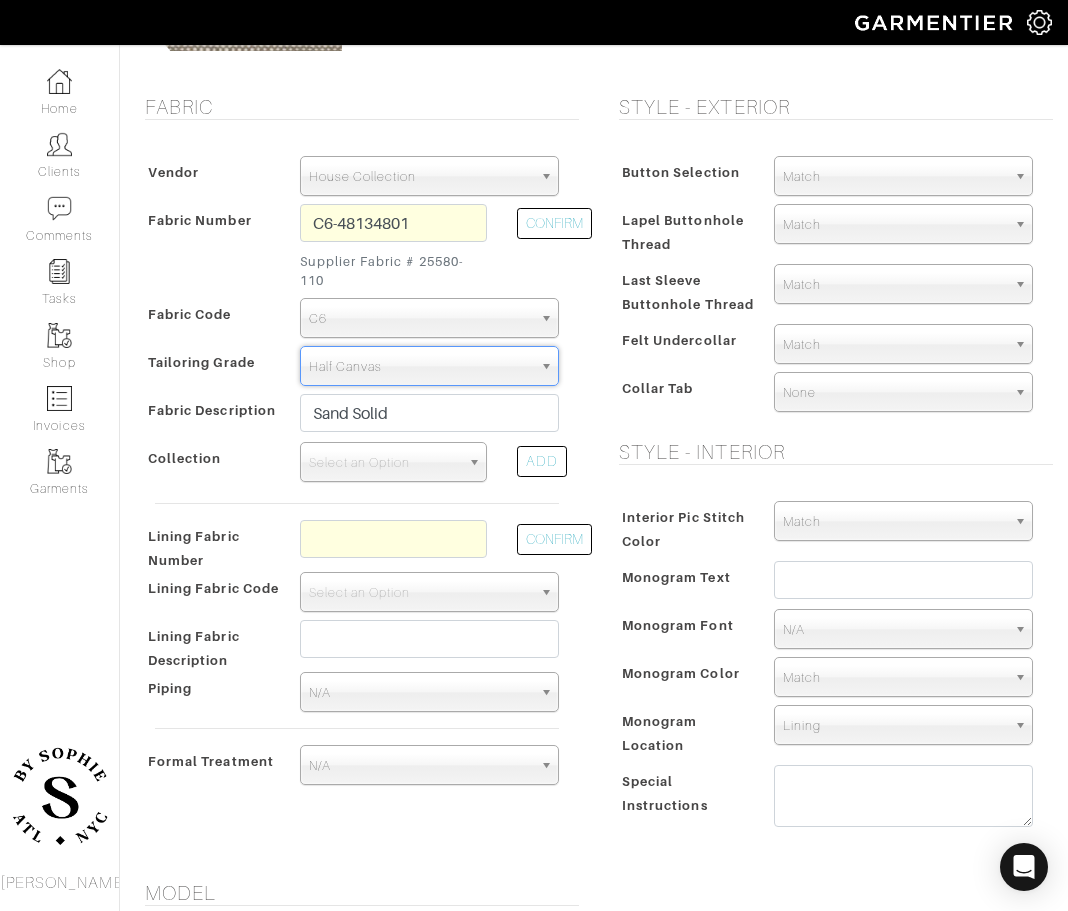 type on "957.14" 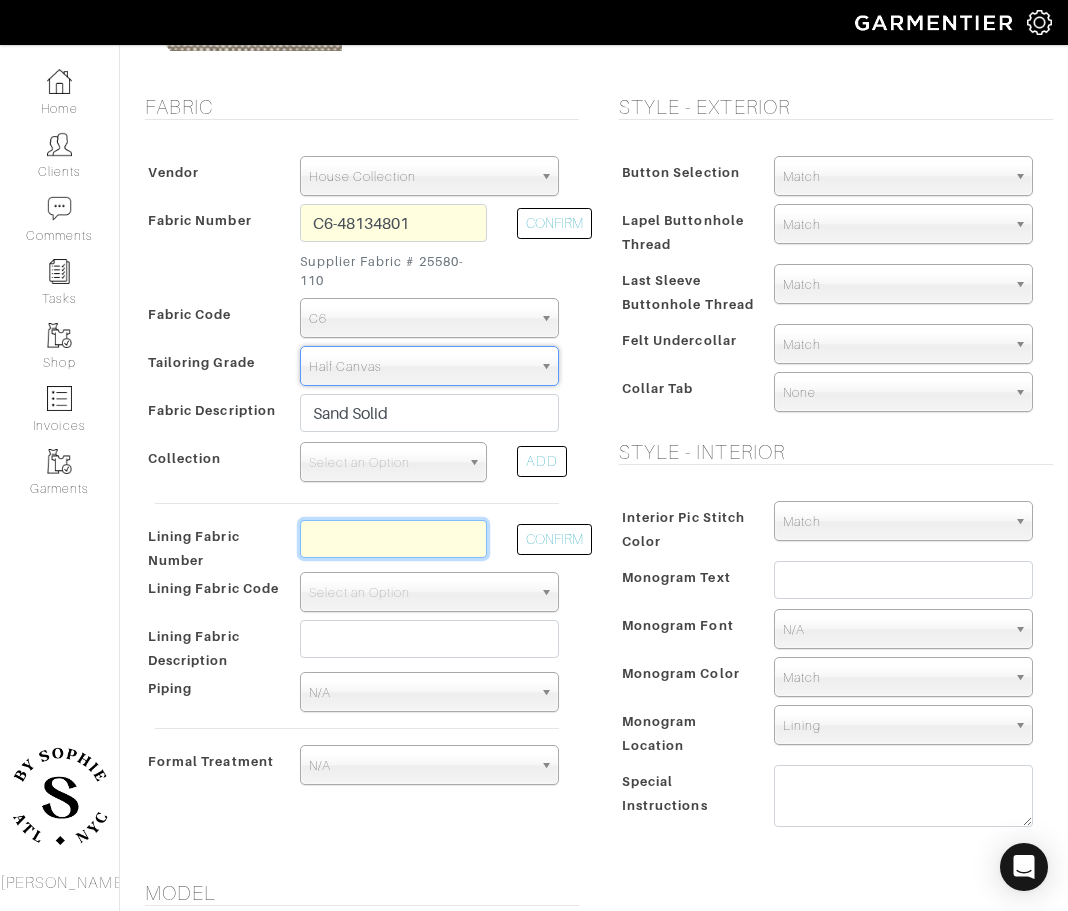 click at bounding box center (393, 539) 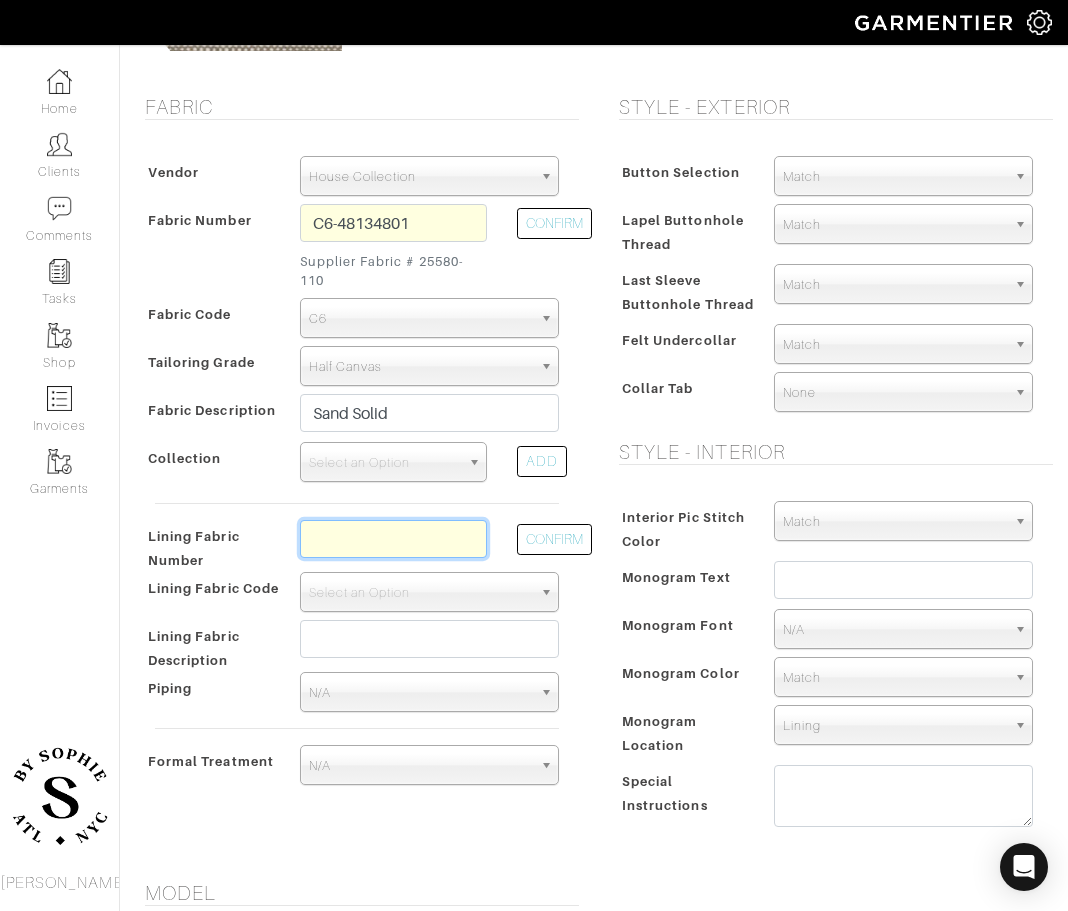 paste on "L2-47134445" 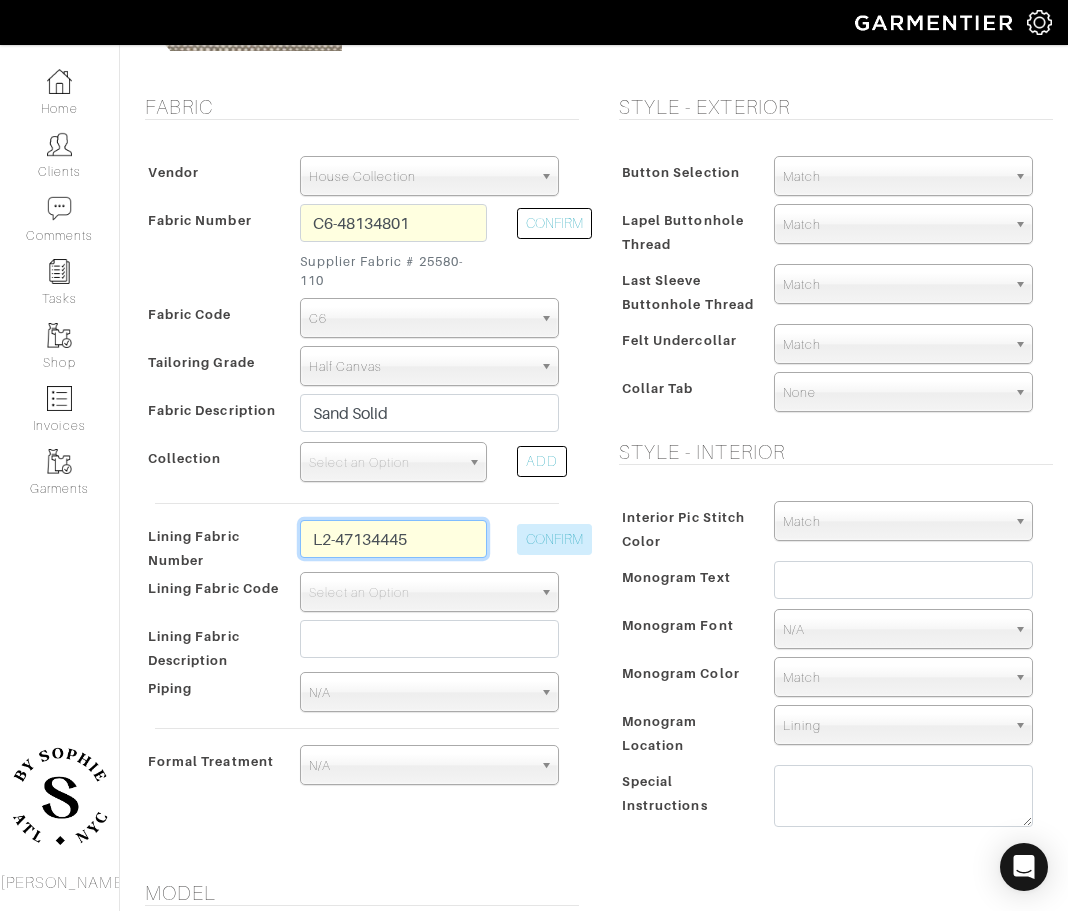 type on "L2-47134445" 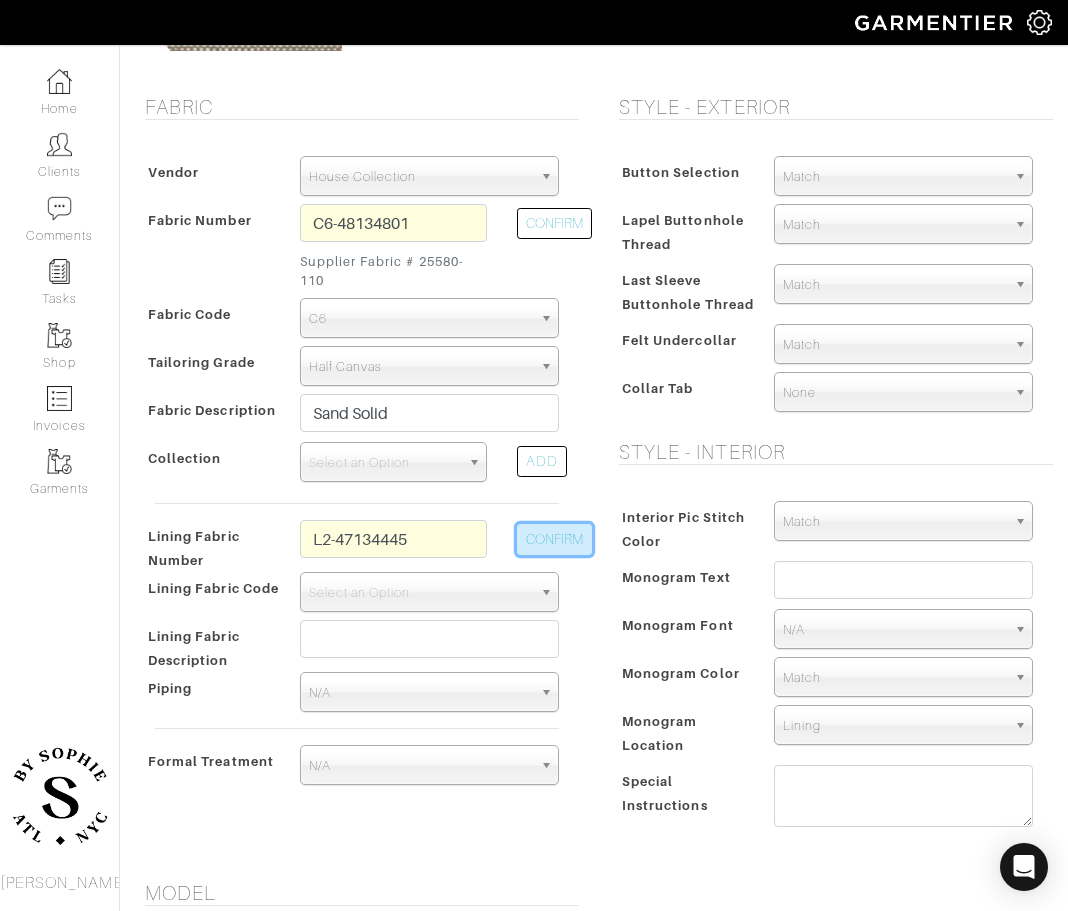 click on "CONFIRM" at bounding box center [554, 539] 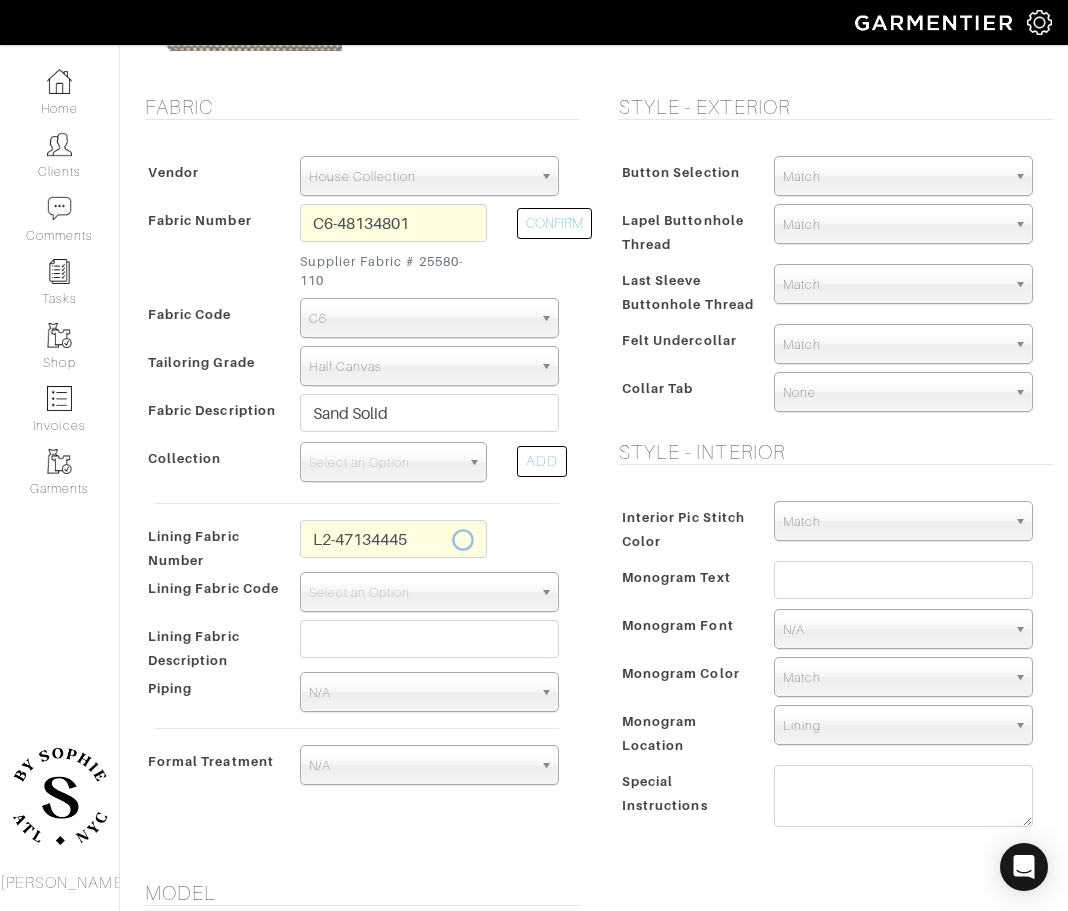 select on "6294" 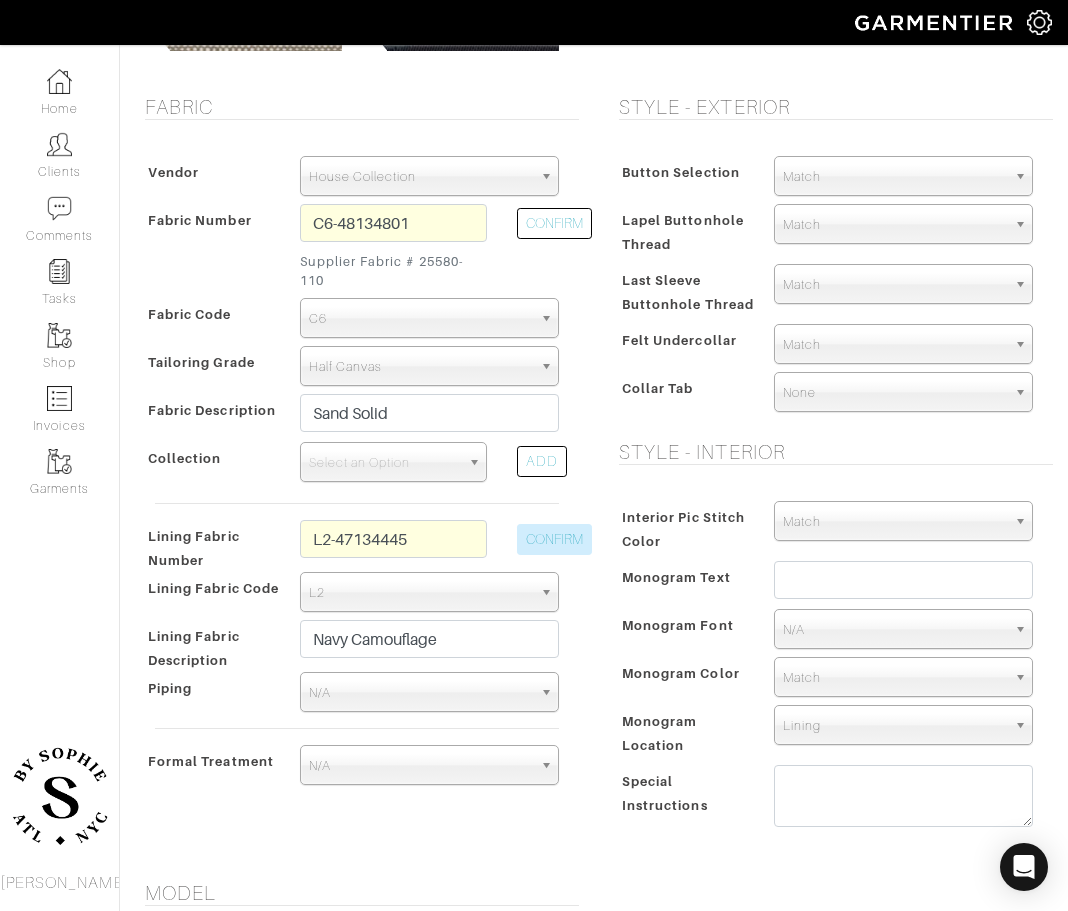 type on "972.14" 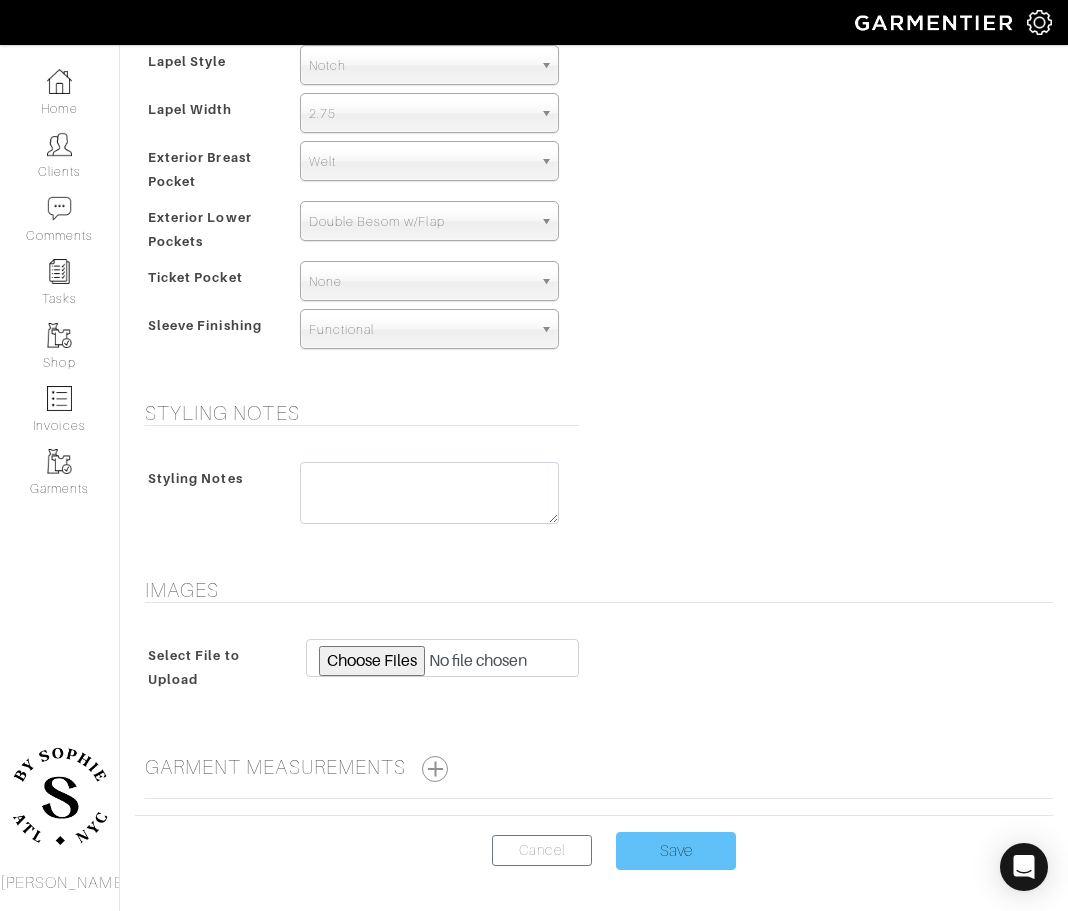 click on "Save" at bounding box center [676, 851] 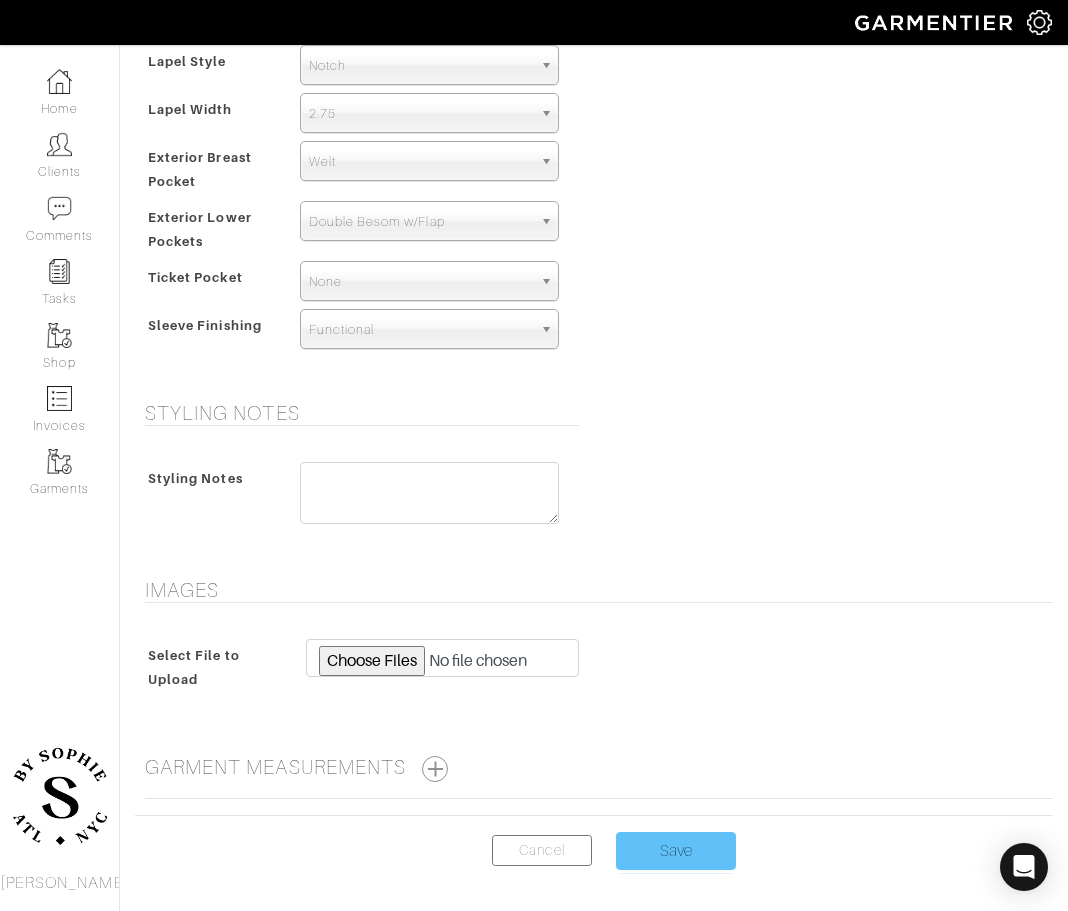 scroll, scrollTop: 782, scrollLeft: 0, axis: vertical 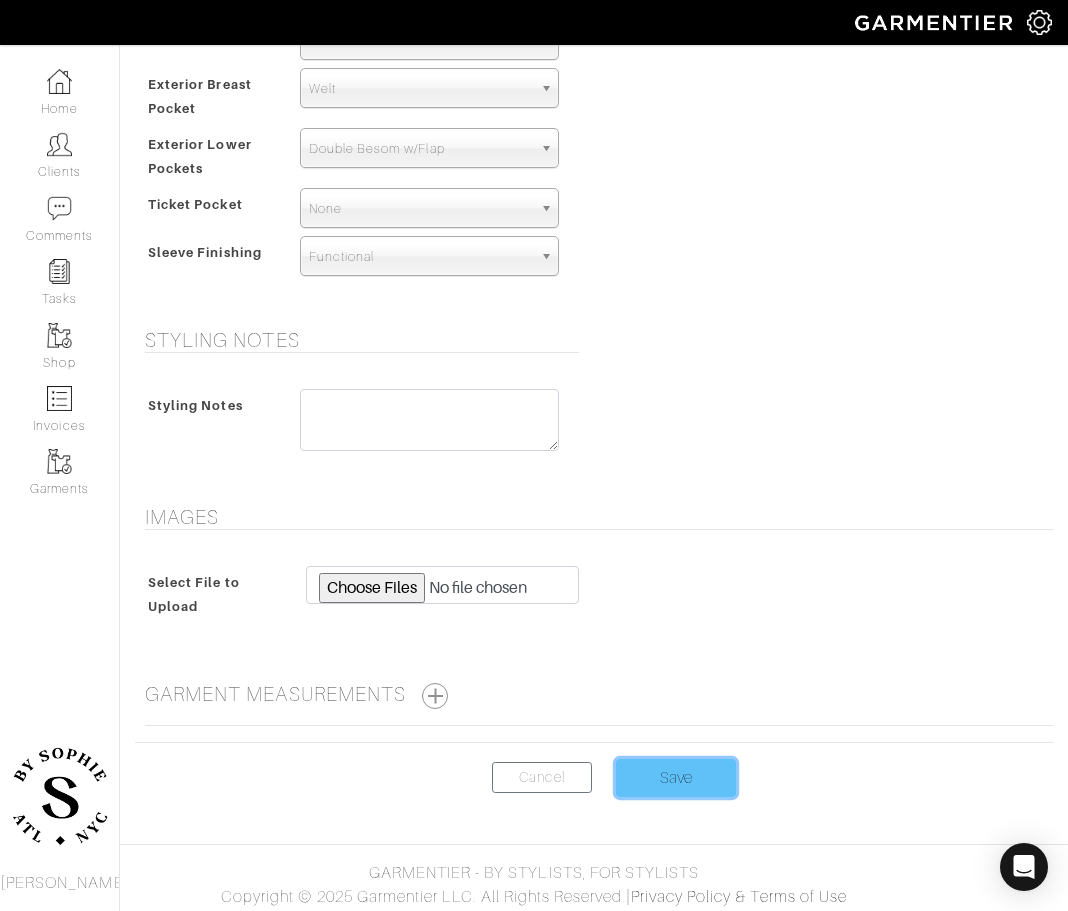 click on "Save" at bounding box center [676, 778] 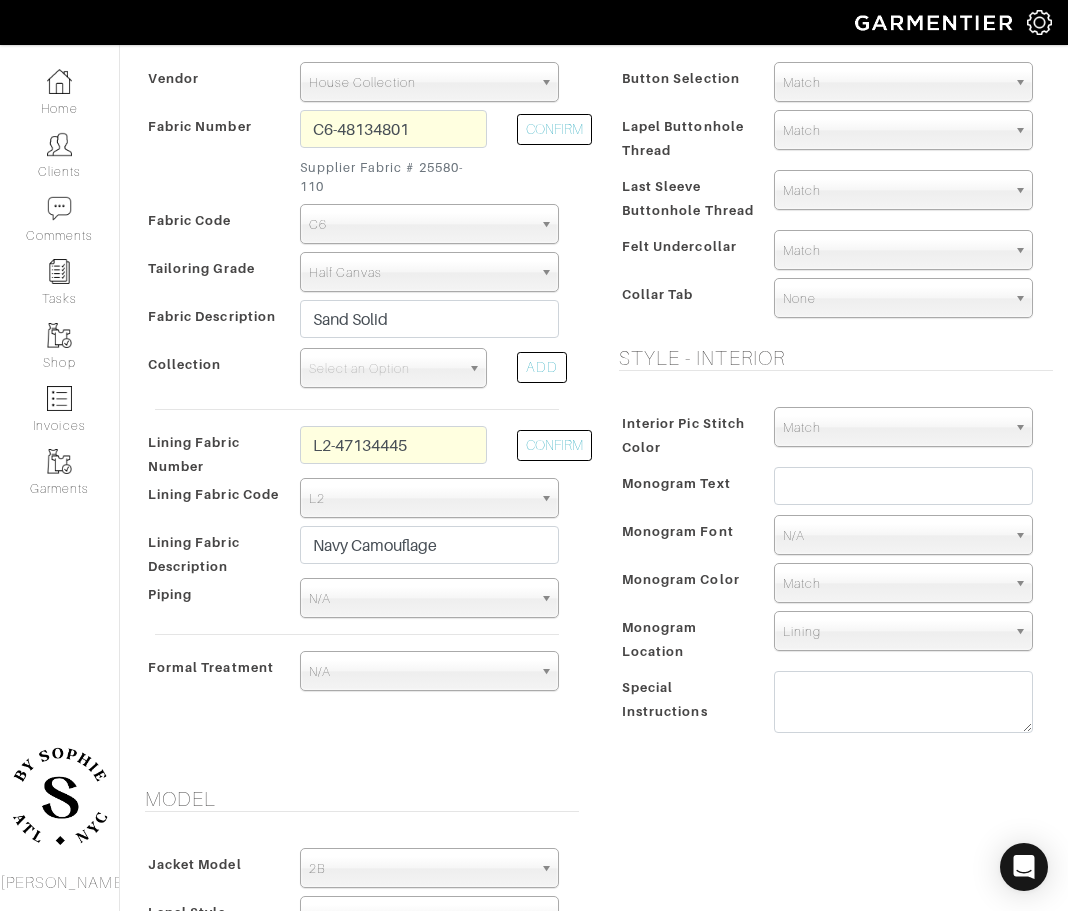 scroll, scrollTop: 418, scrollLeft: 0, axis: vertical 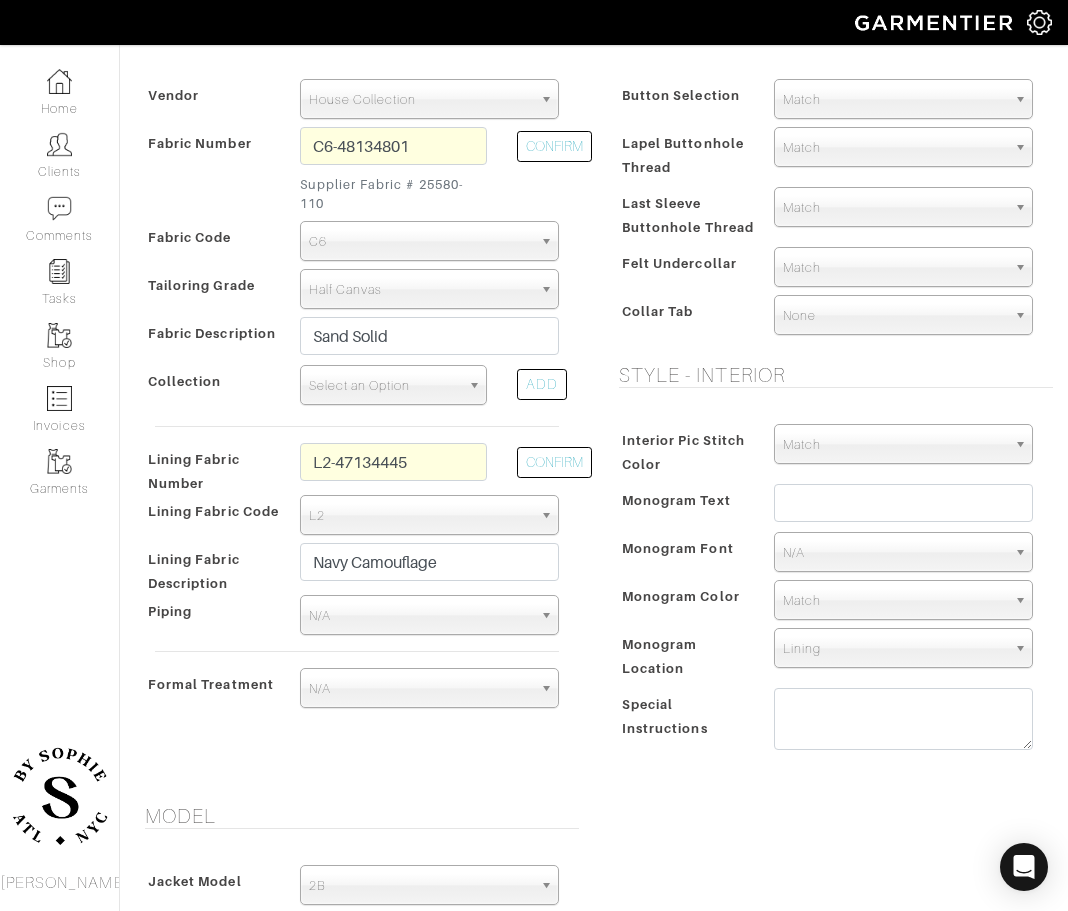 click on "Select an Option" at bounding box center (384, 386) 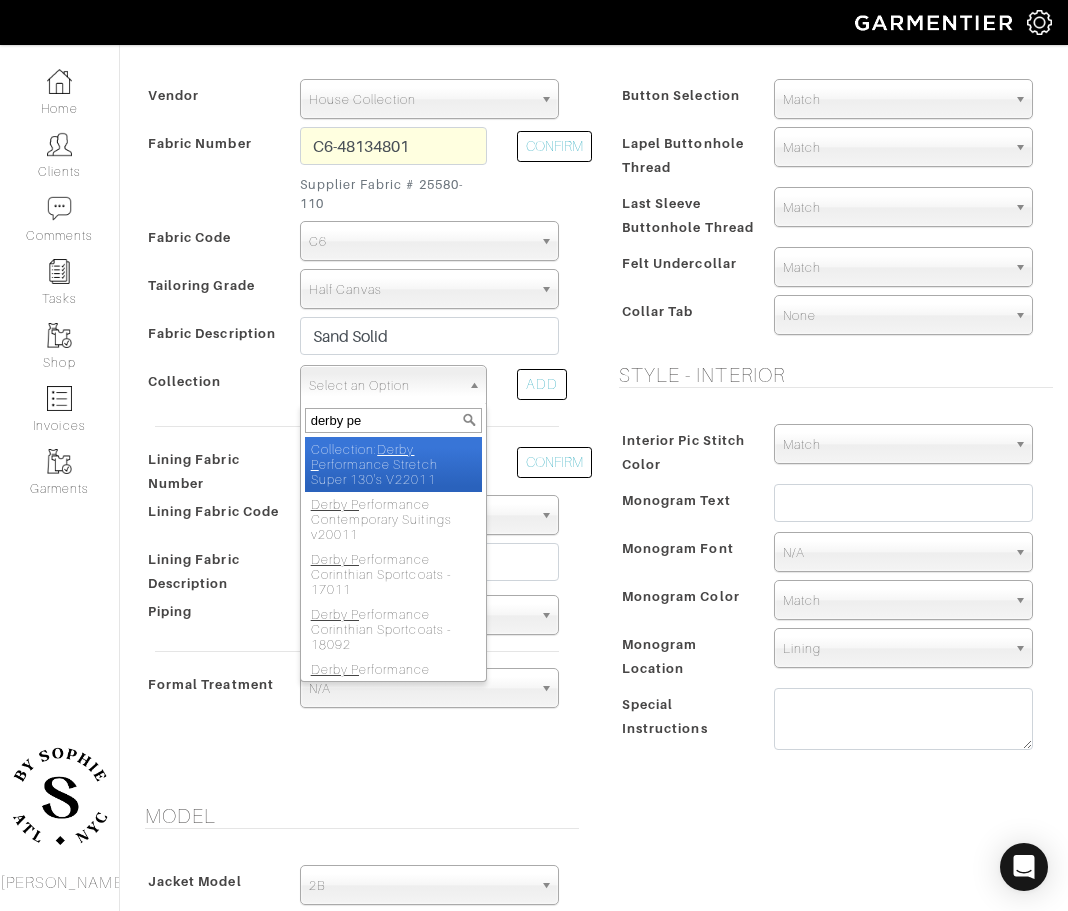 type on "derby per" 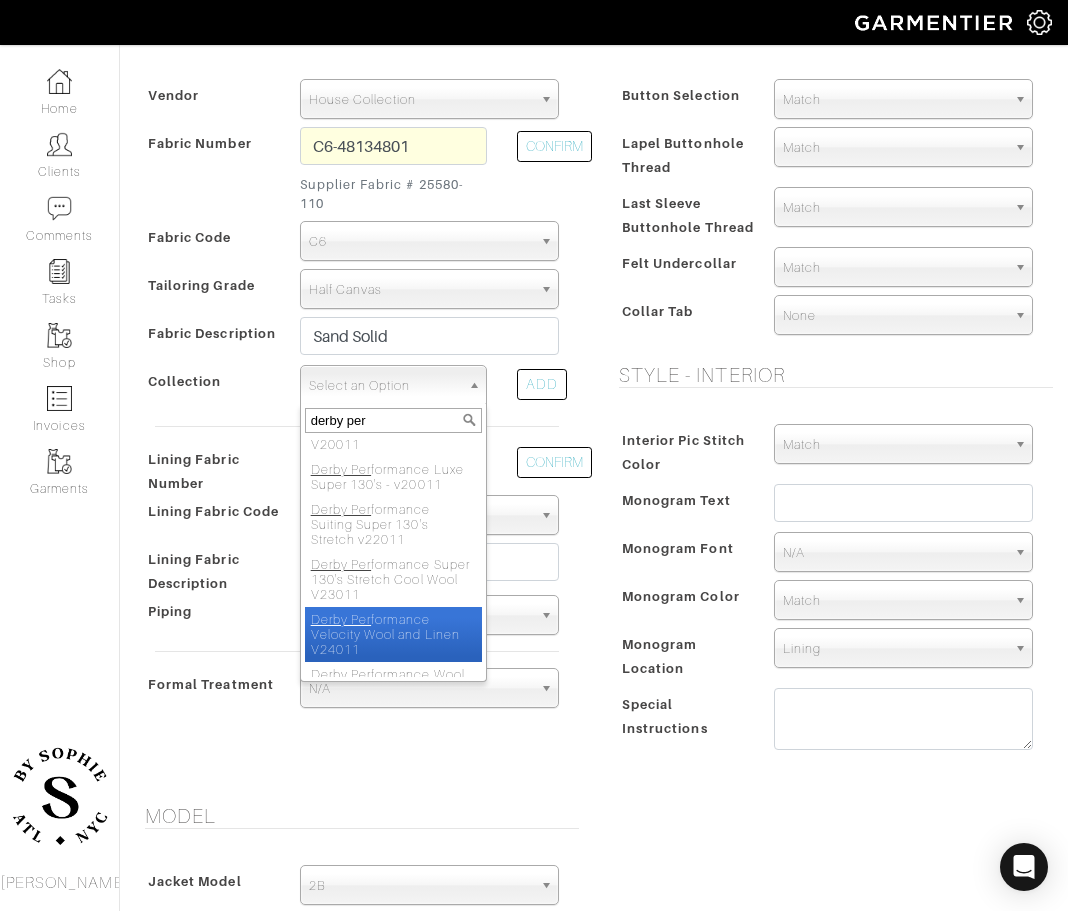 scroll, scrollTop: 610, scrollLeft: 0, axis: vertical 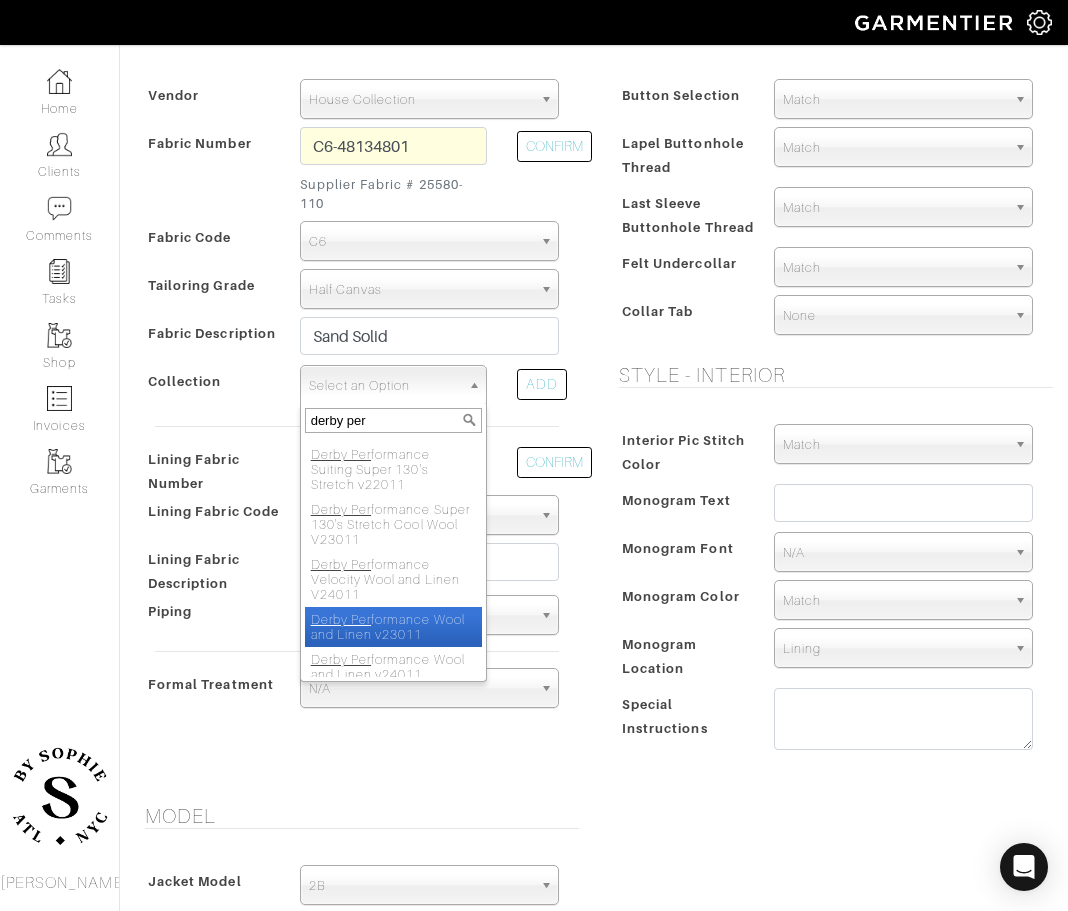 select on "698" 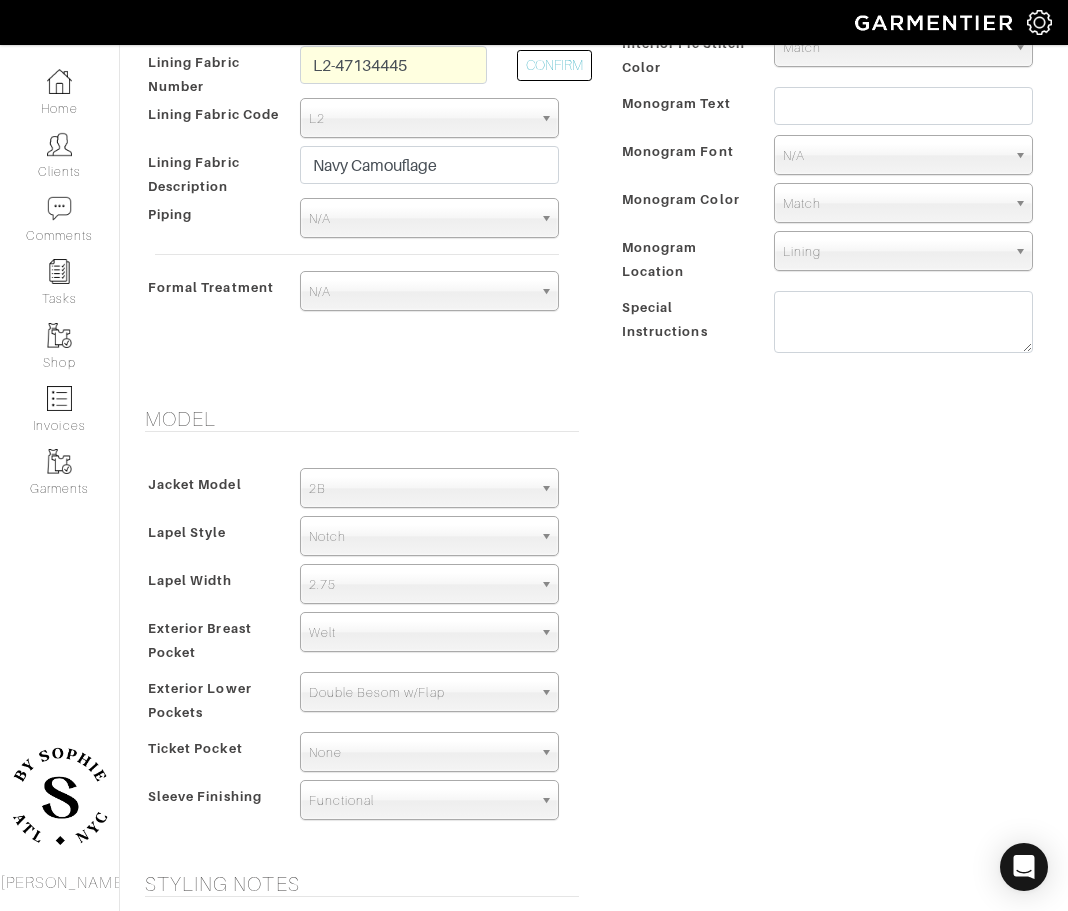scroll, scrollTop: 1324, scrollLeft: 0, axis: vertical 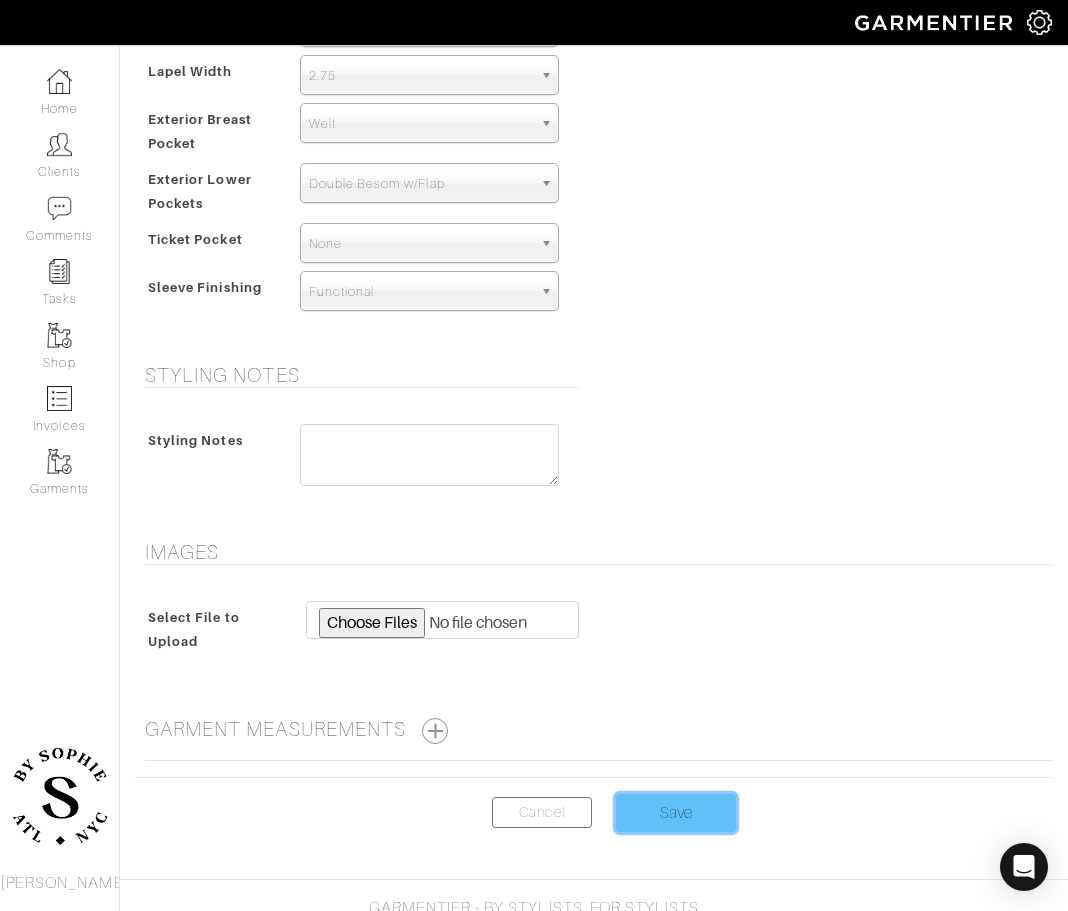 click on "Save" at bounding box center [676, 813] 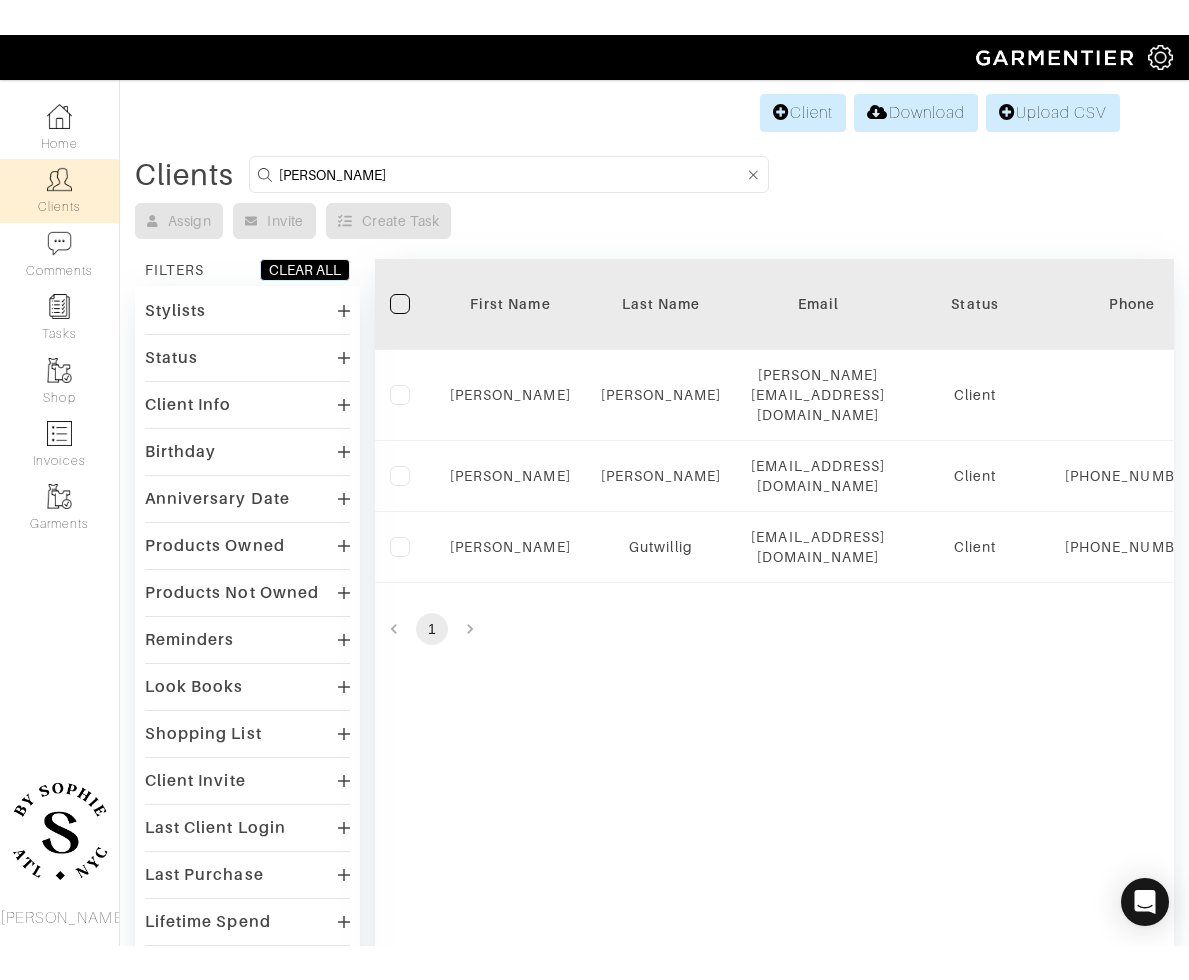 scroll, scrollTop: 0, scrollLeft: 0, axis: both 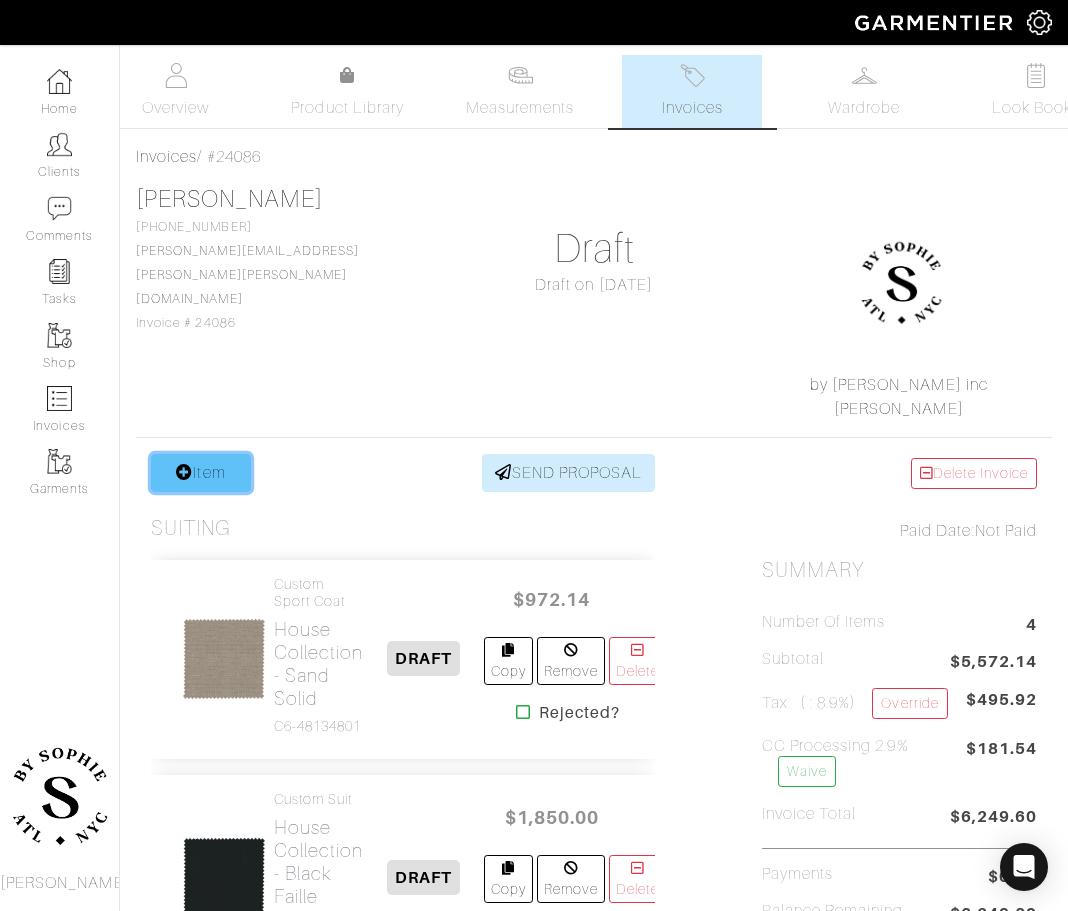 click on "Item" at bounding box center (201, 473) 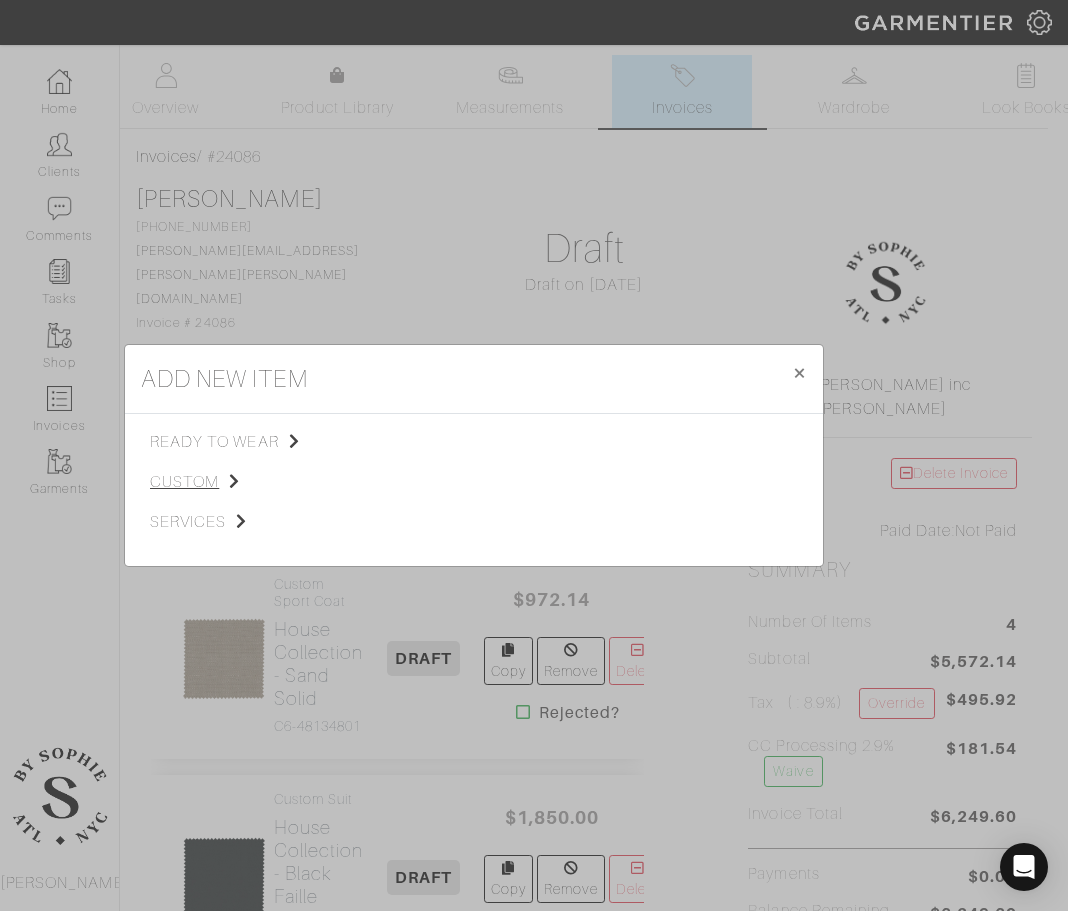 click on "custom" at bounding box center (250, 482) 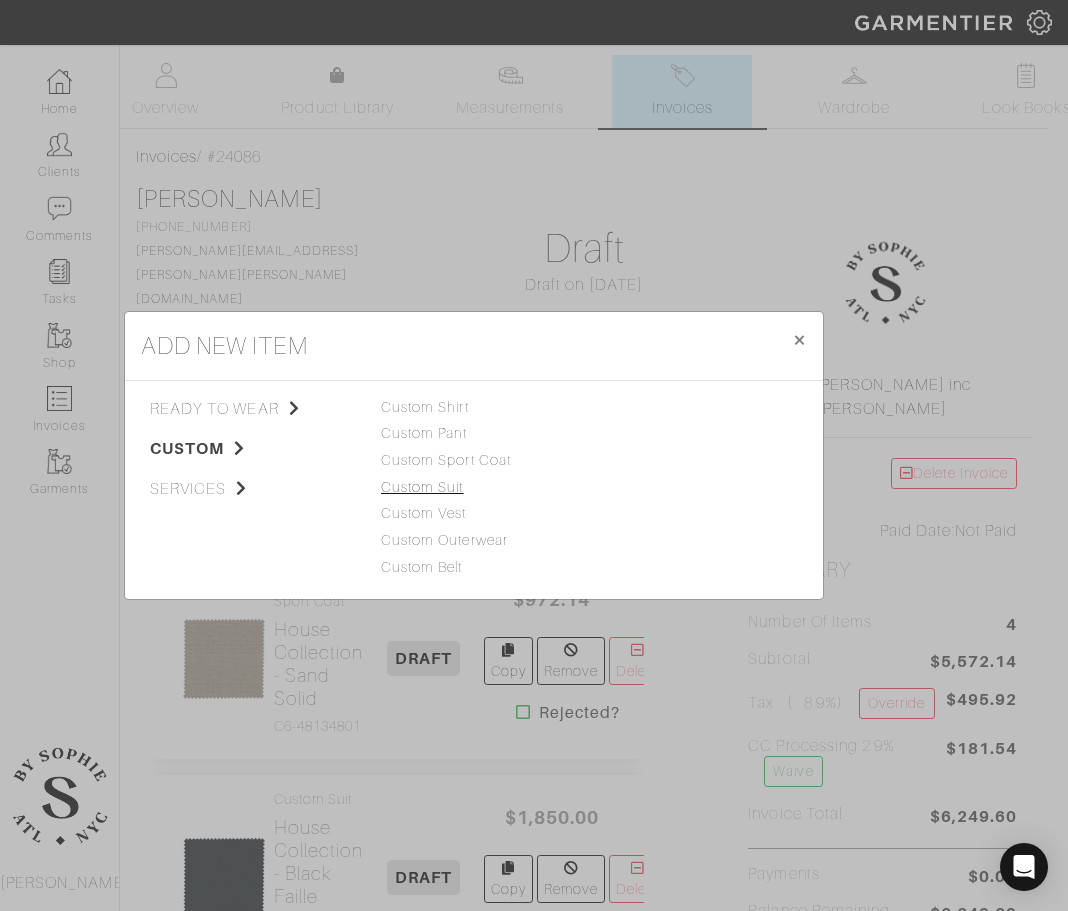 click on "Custom Suit" at bounding box center (422, 487) 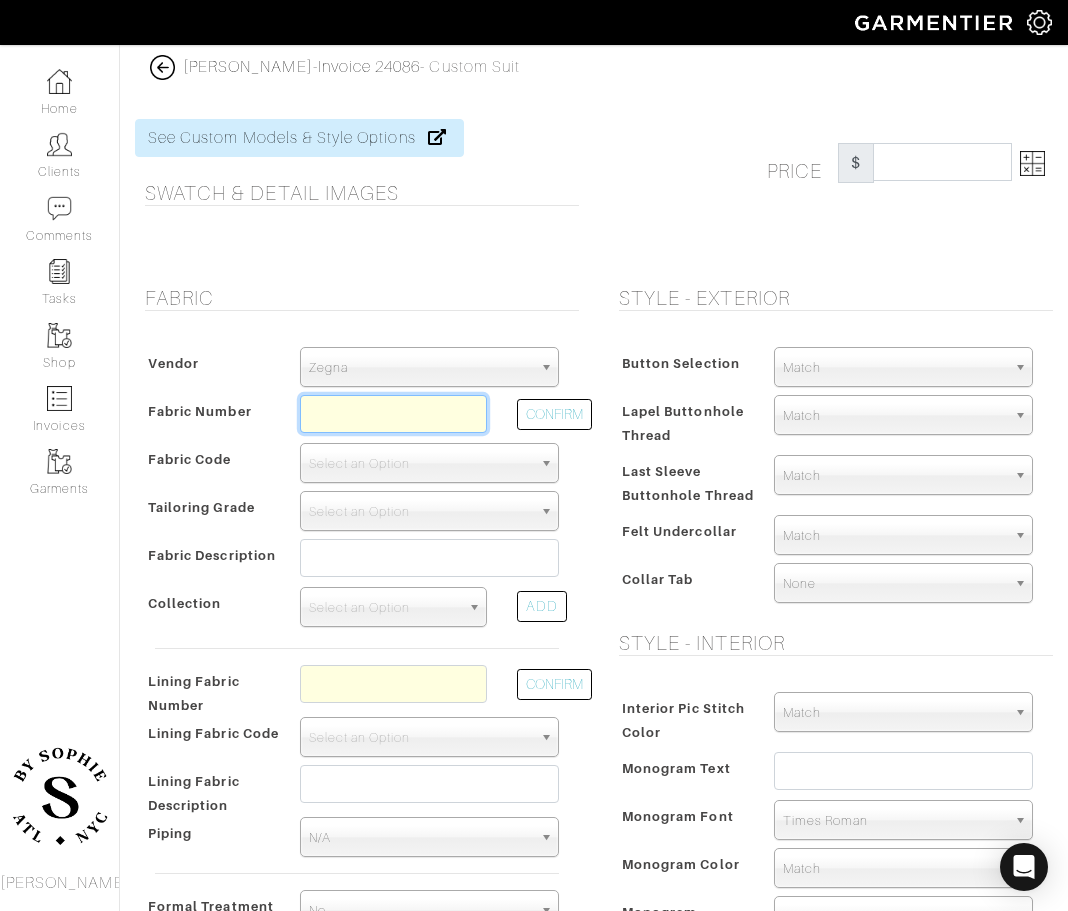 click at bounding box center [393, 414] 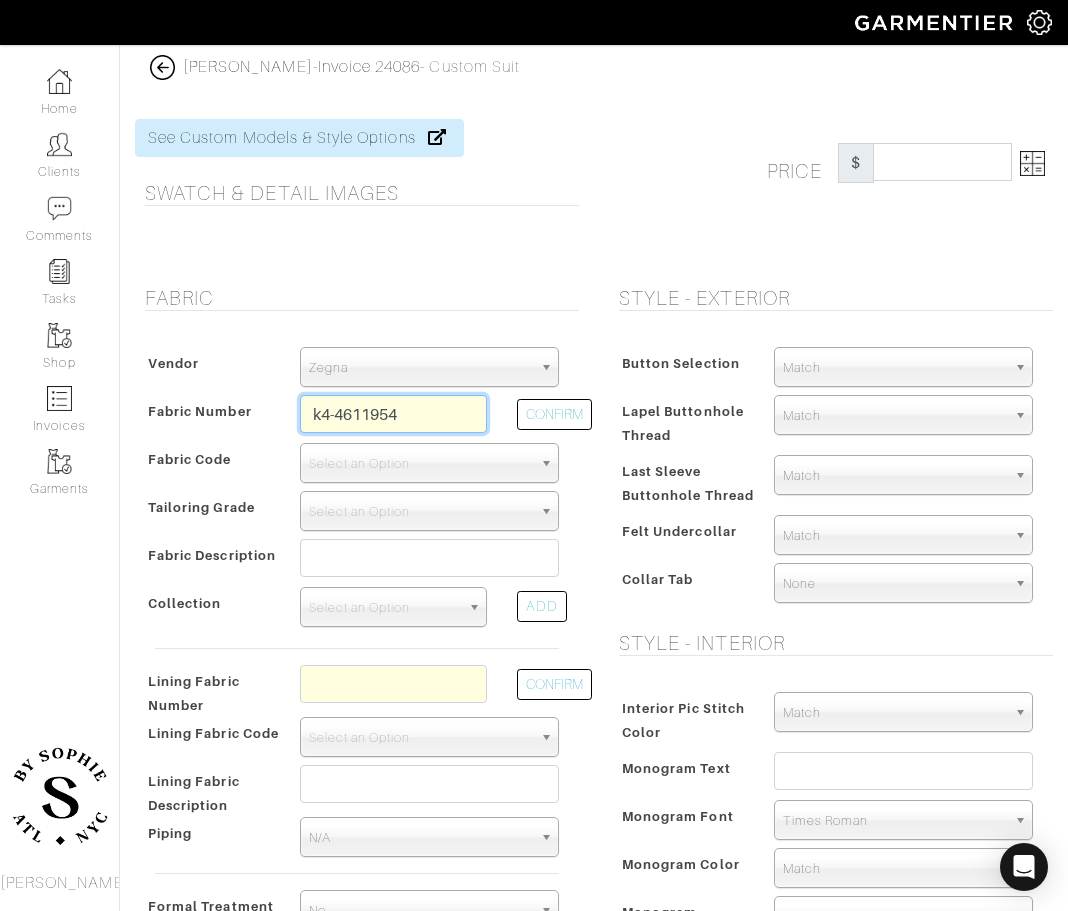 type on "k4-4611954" 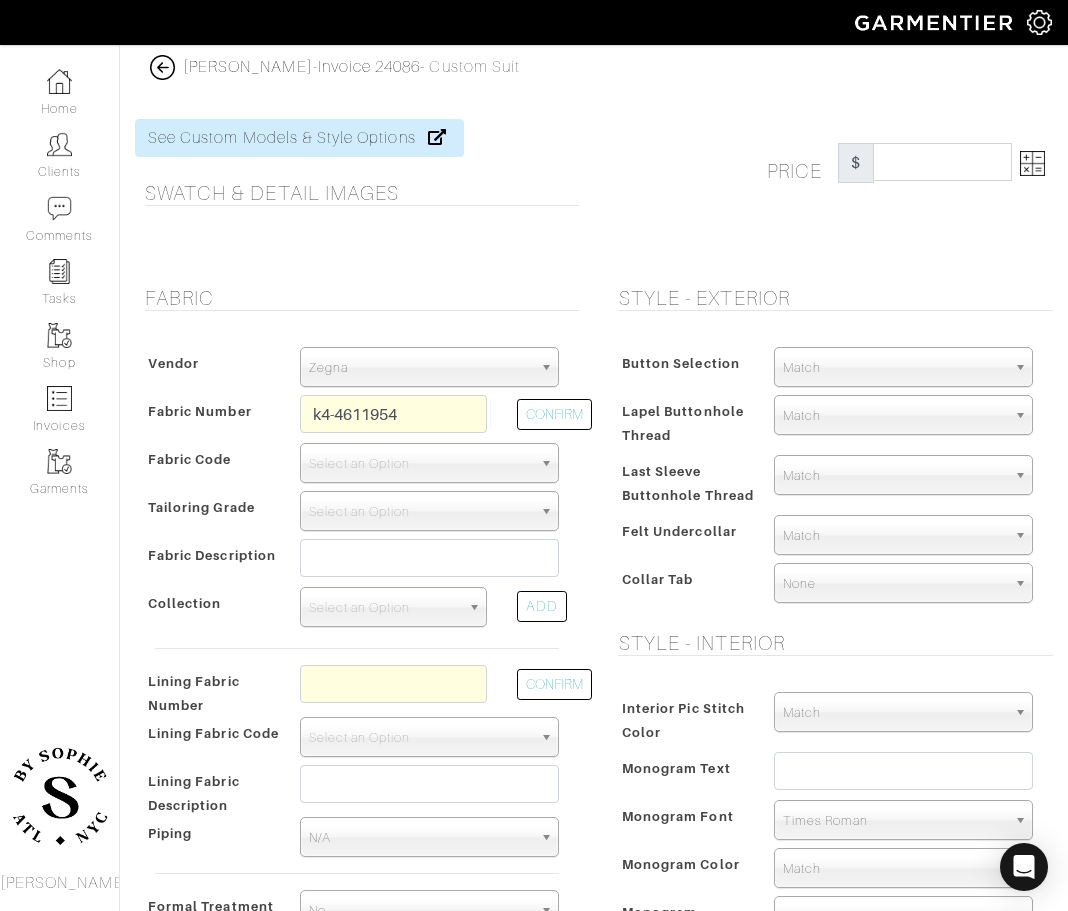 click on "Zegna" at bounding box center (420, 368) 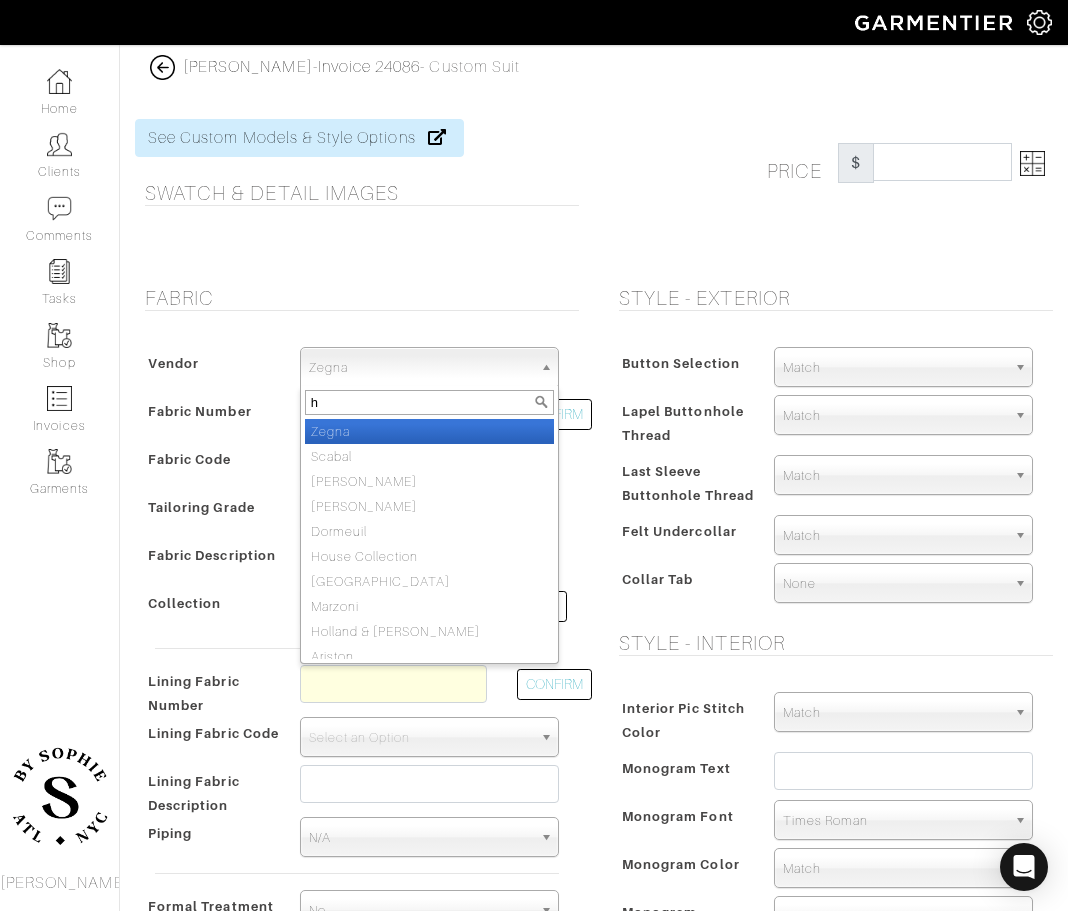 type on "ho" 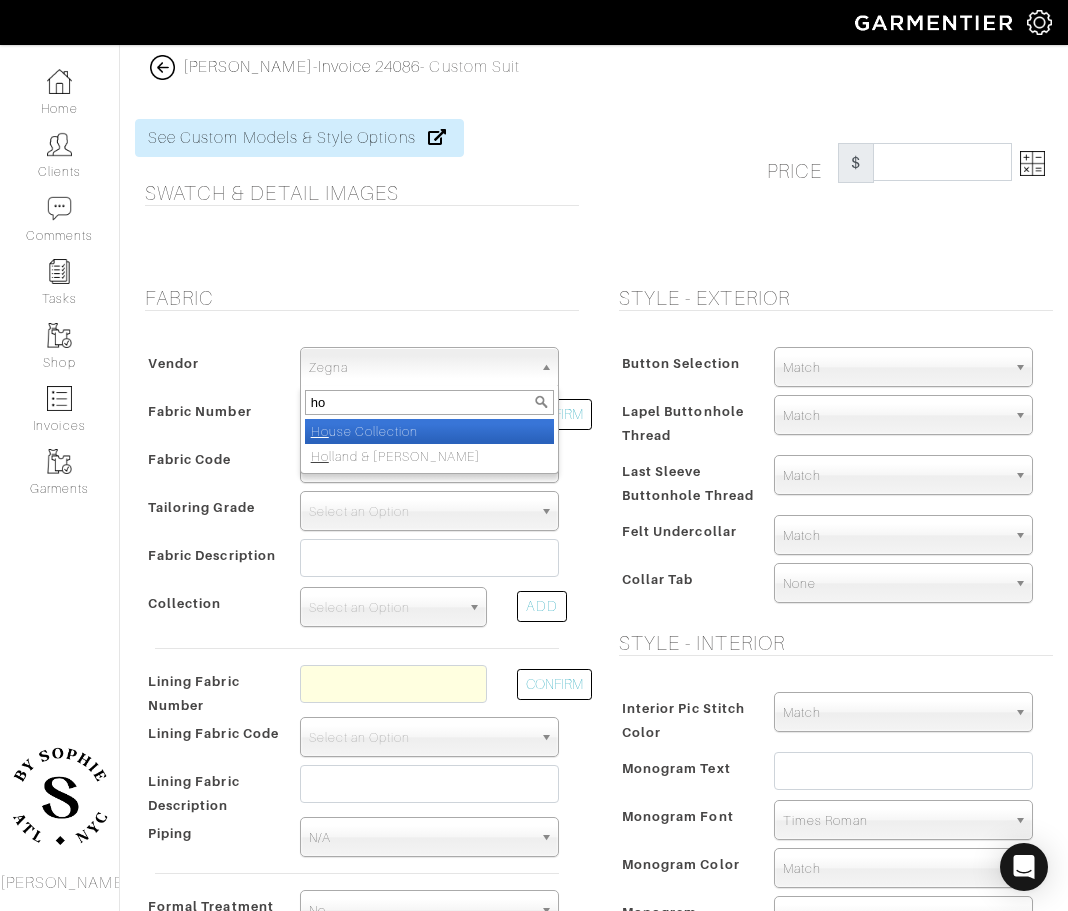 select on "75" 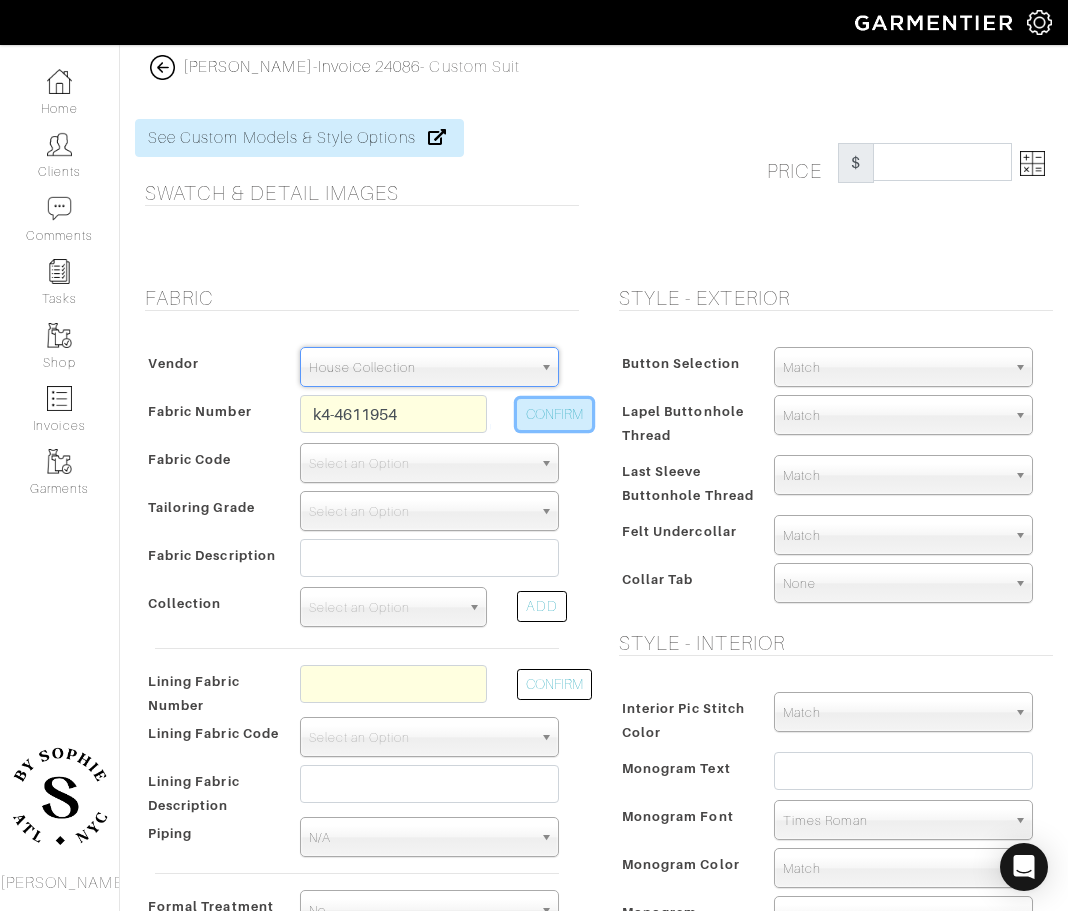 click on "CONFIRM" at bounding box center (554, 414) 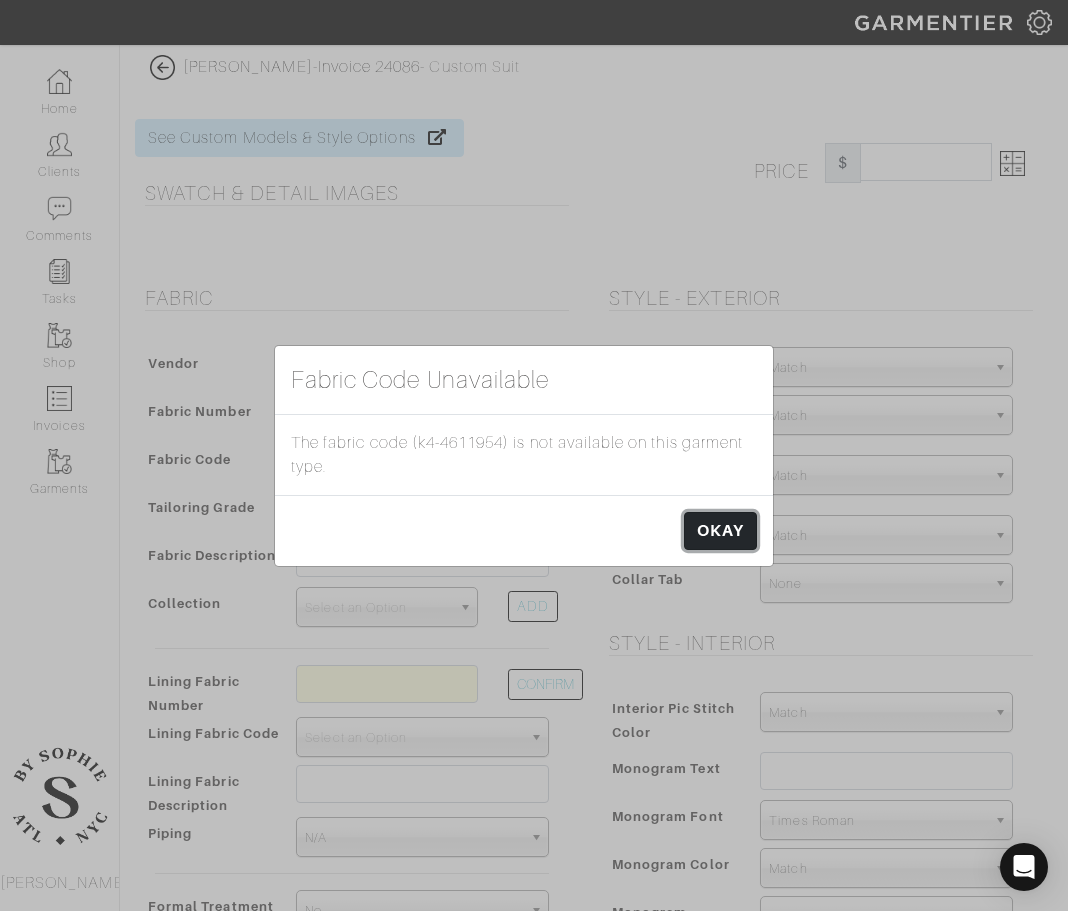 click on "OKAY" at bounding box center [720, 531] 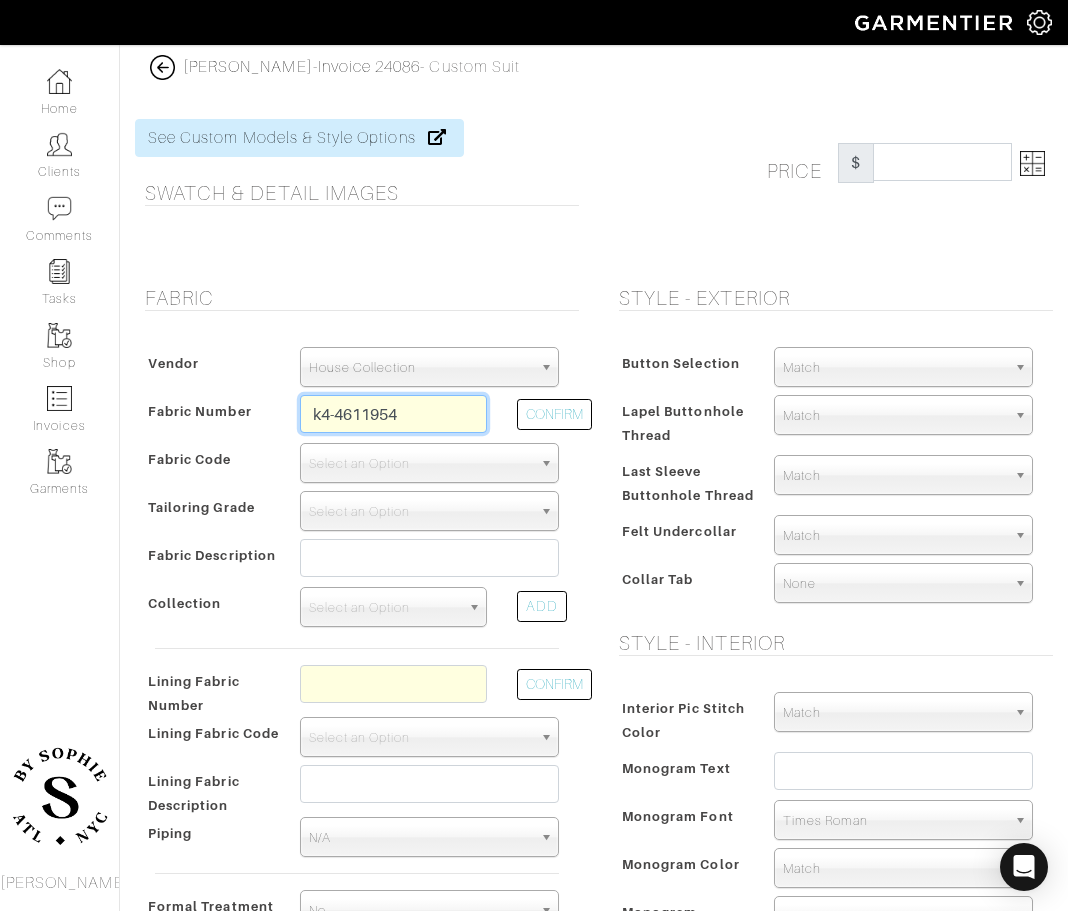click on "k4-4611954" at bounding box center (393, 414) 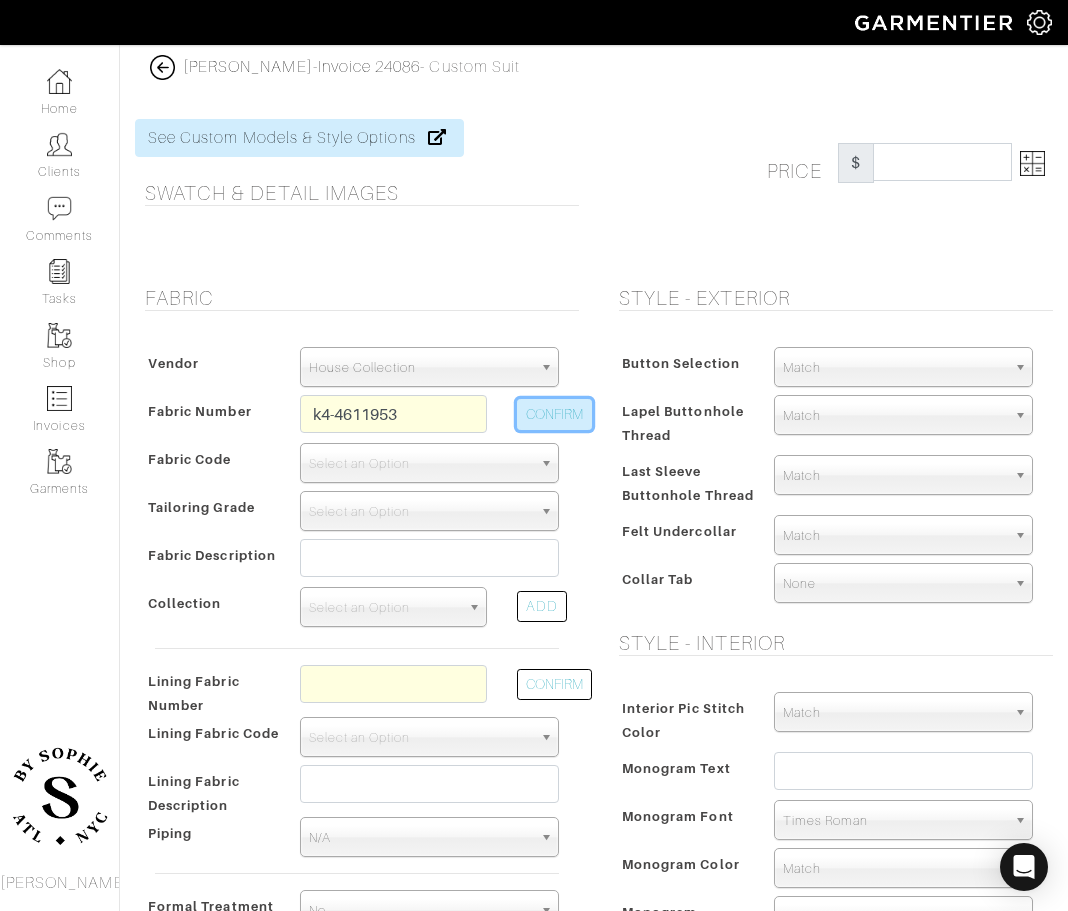 click on "CONFIRM" at bounding box center [554, 414] 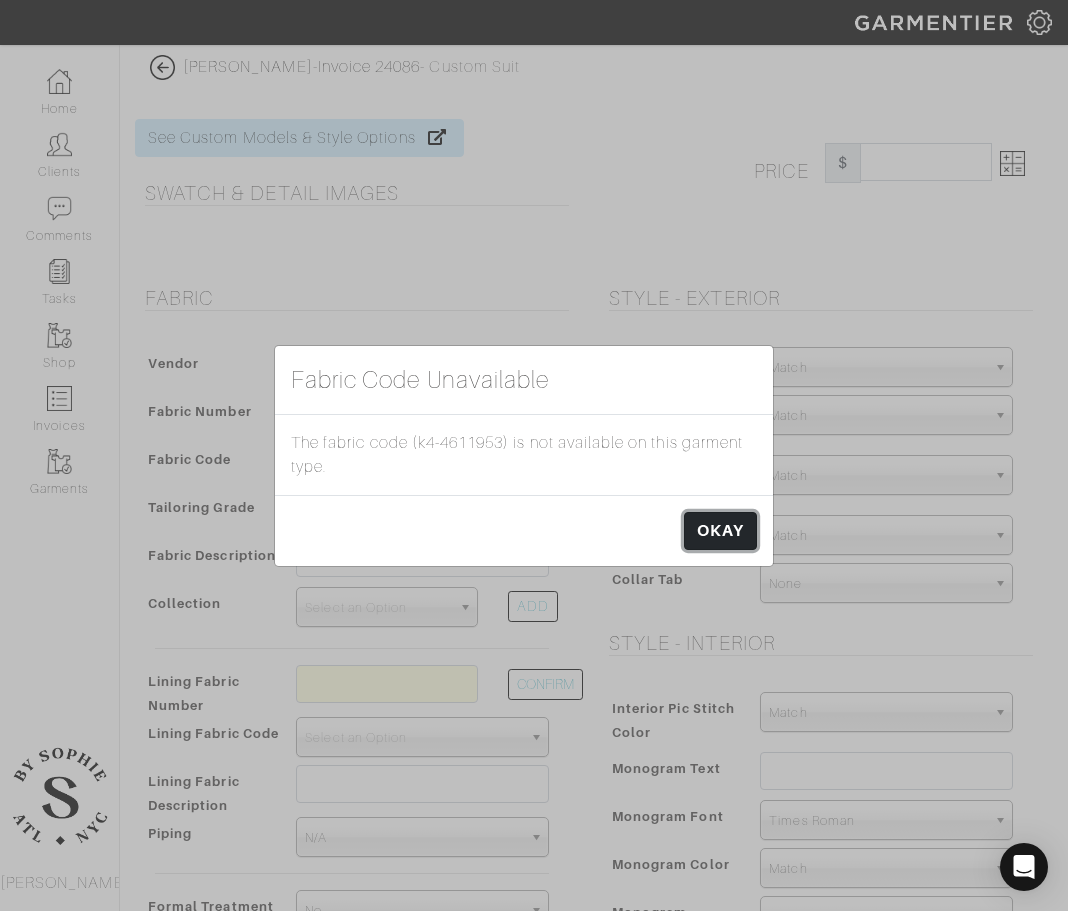 click on "OKAY" at bounding box center [720, 531] 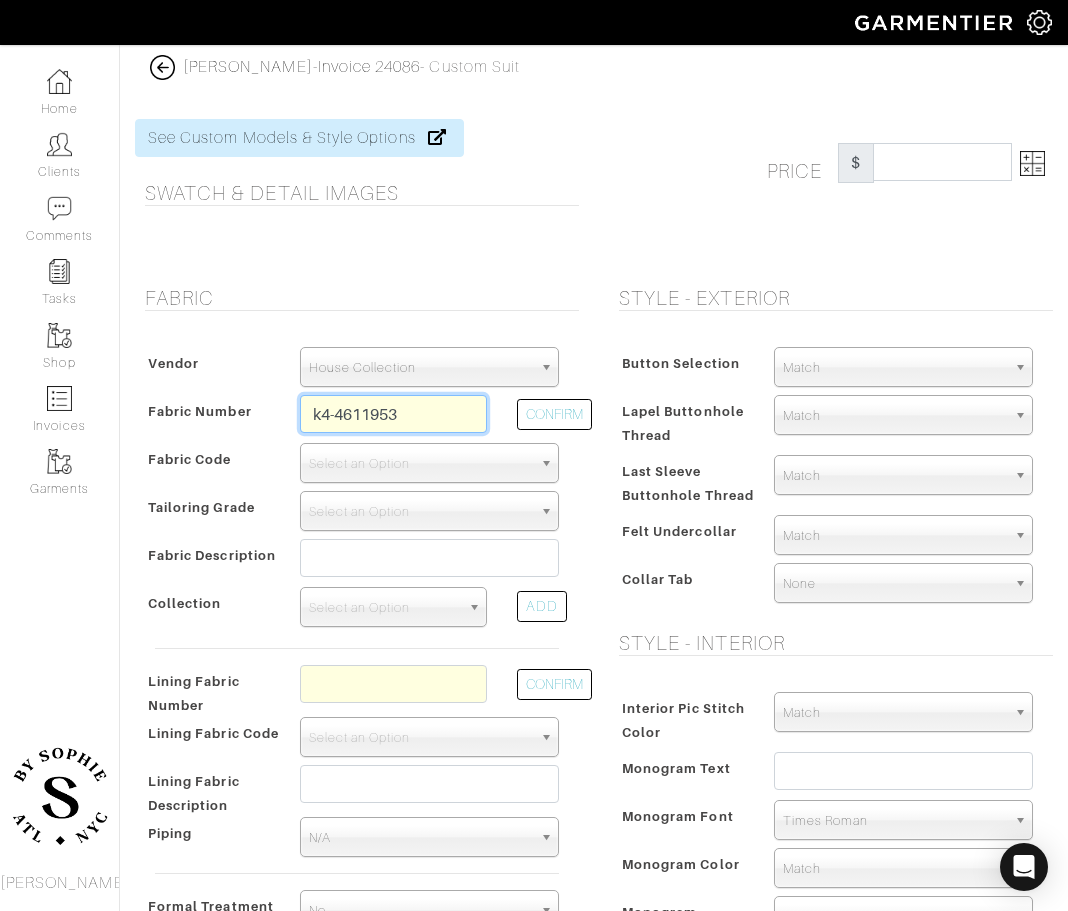 click on "k4-4611953" at bounding box center (393, 414) 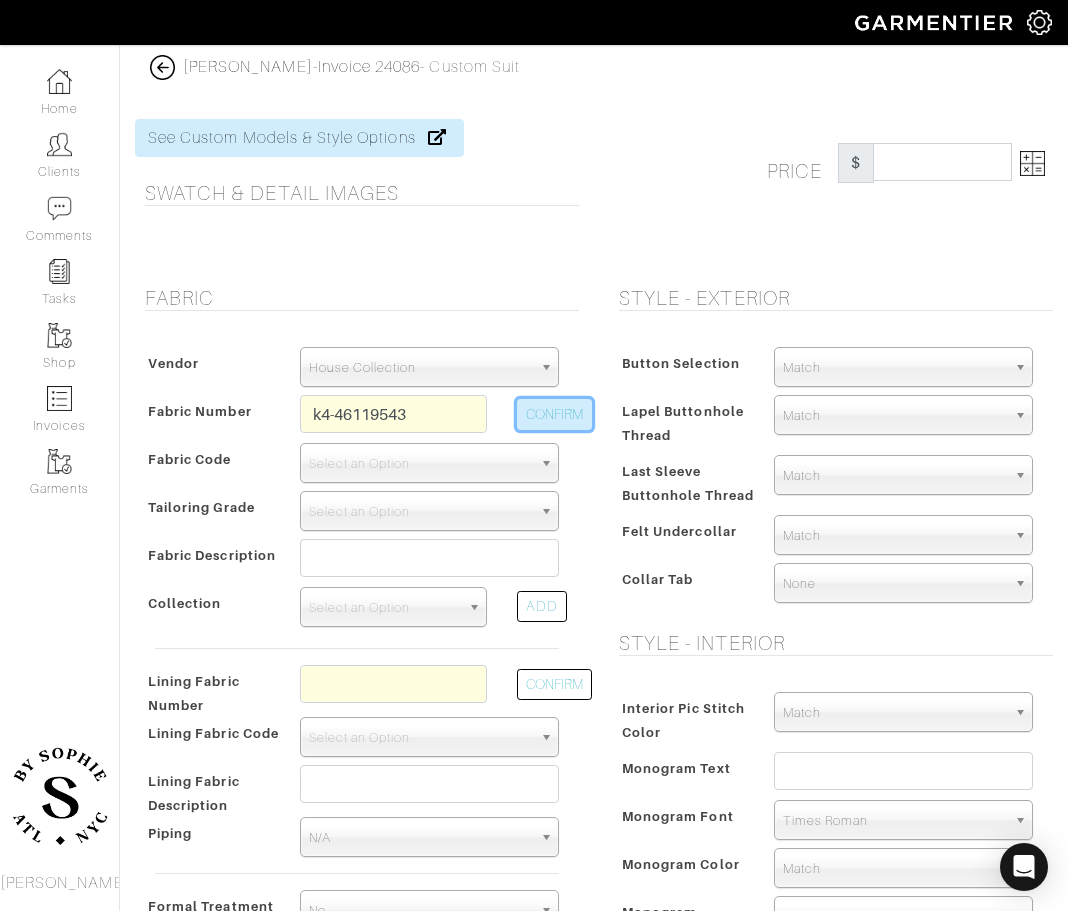 click on "CONFIRM" at bounding box center (554, 414) 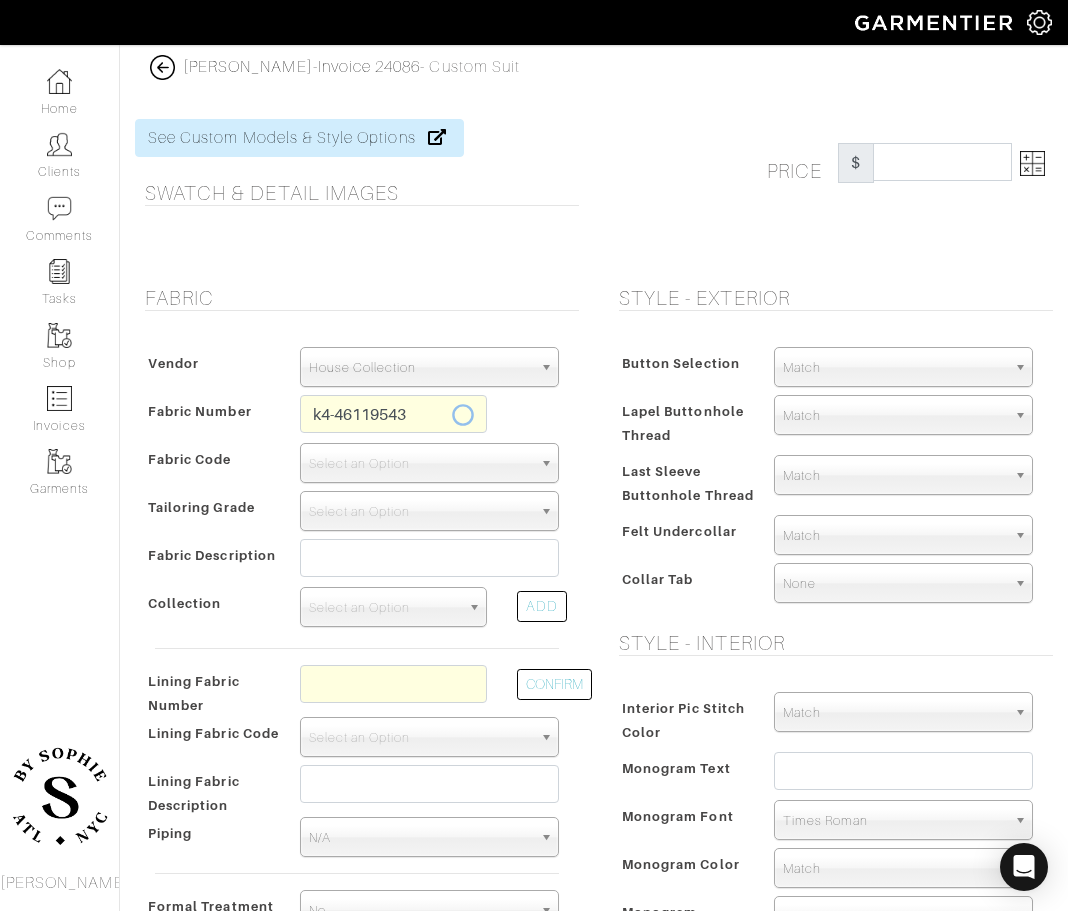 type on "K4-46119543" 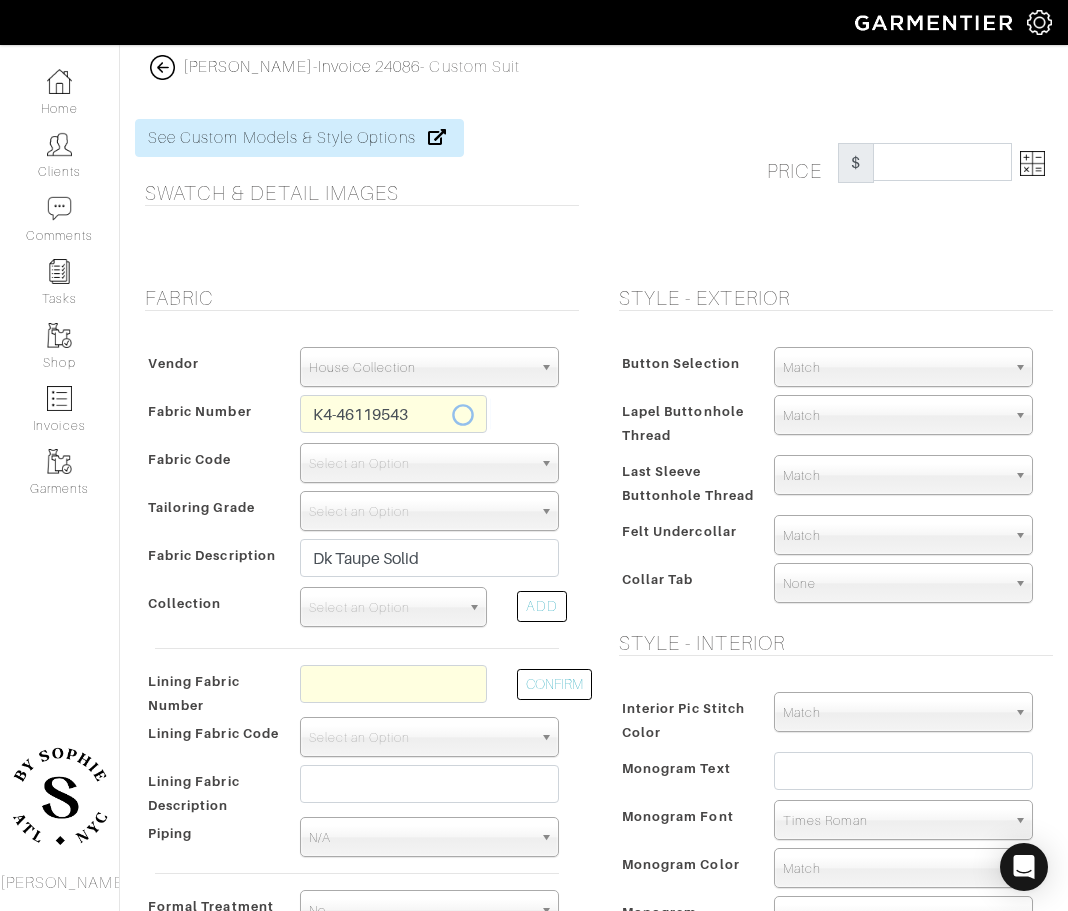select 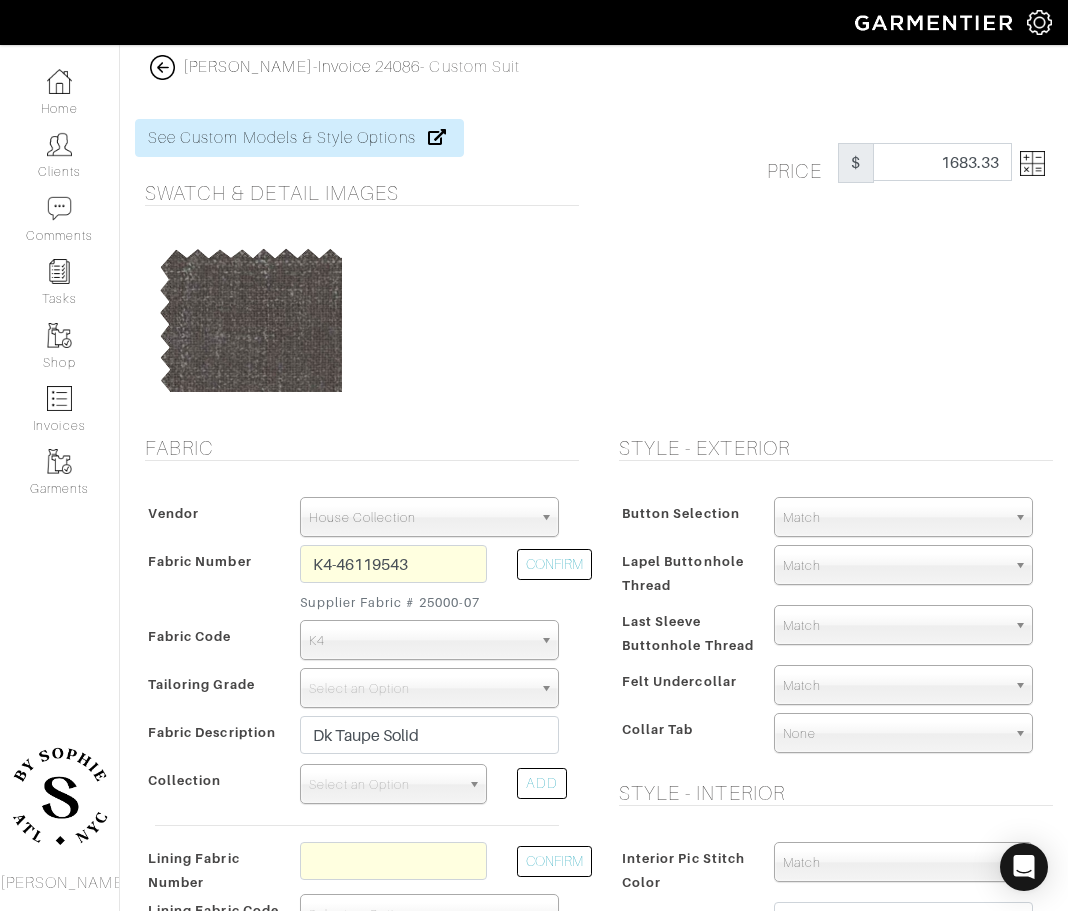 click at bounding box center (1028, 163) 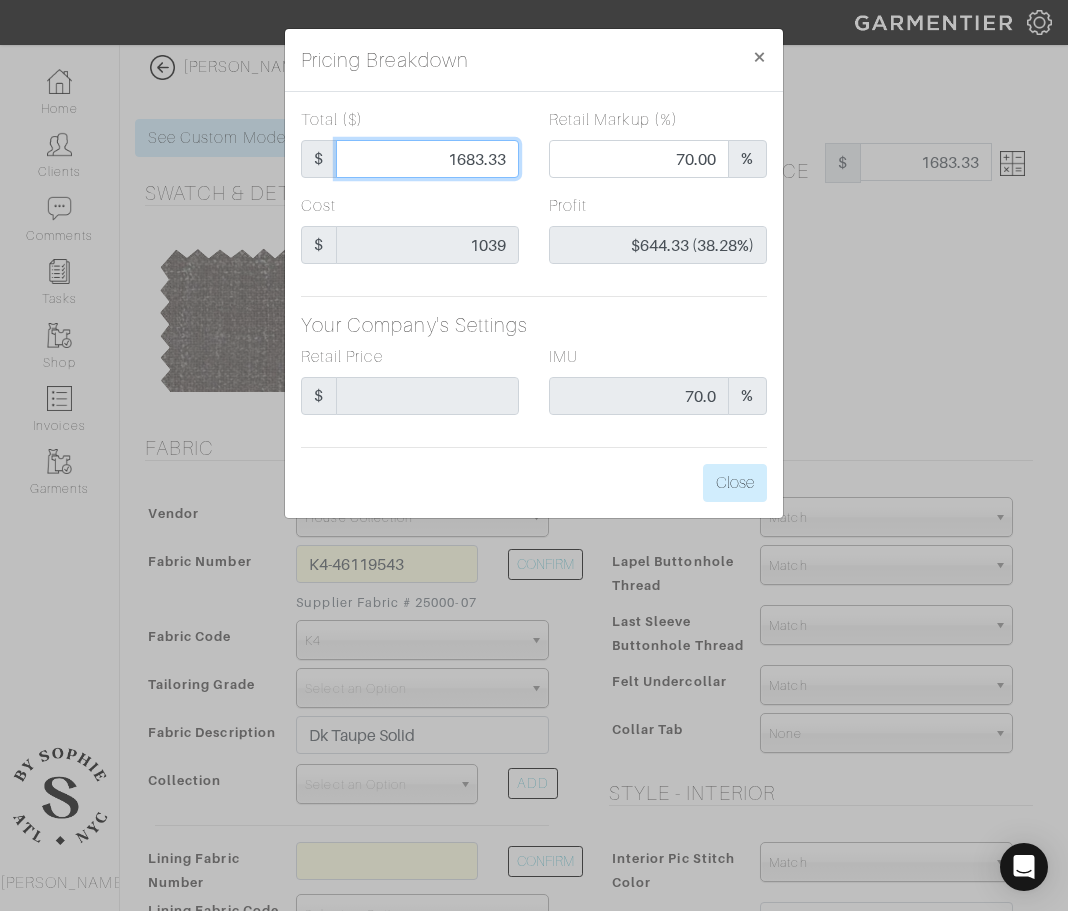 click on "1683.33" at bounding box center (427, 159) 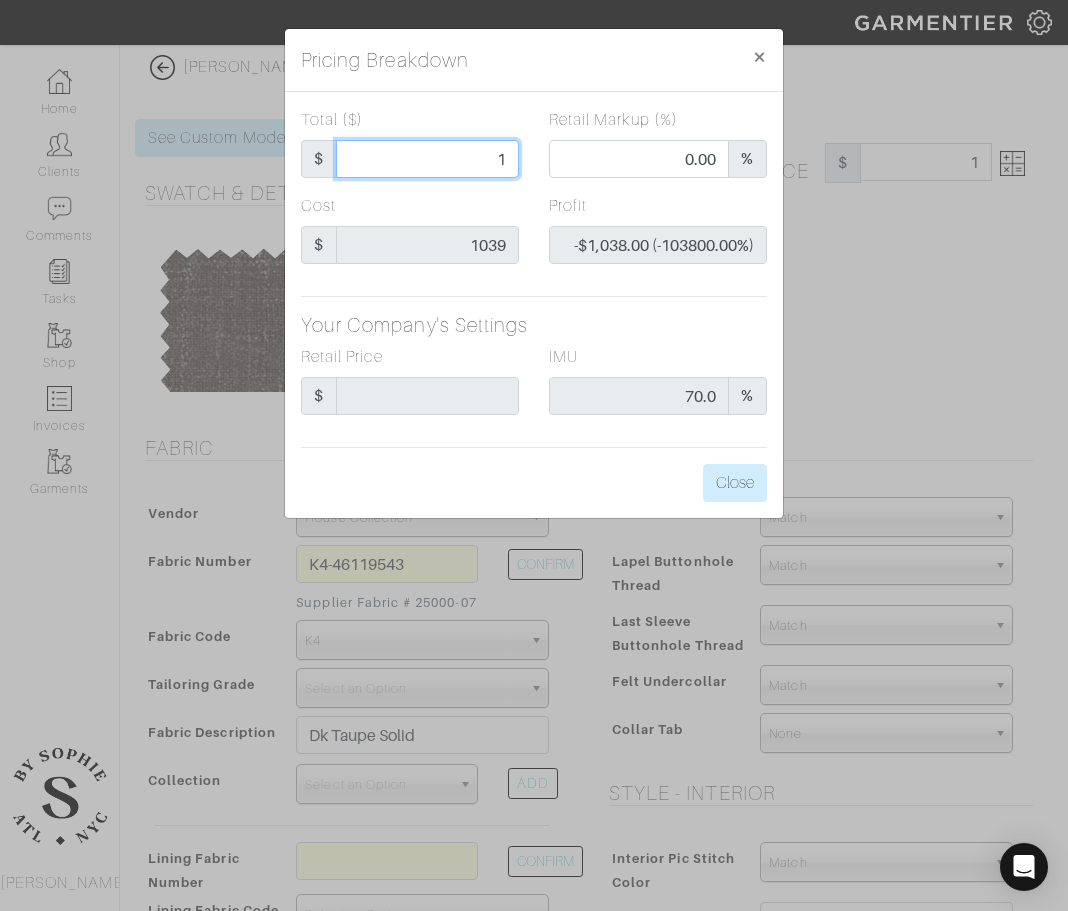 type on "14" 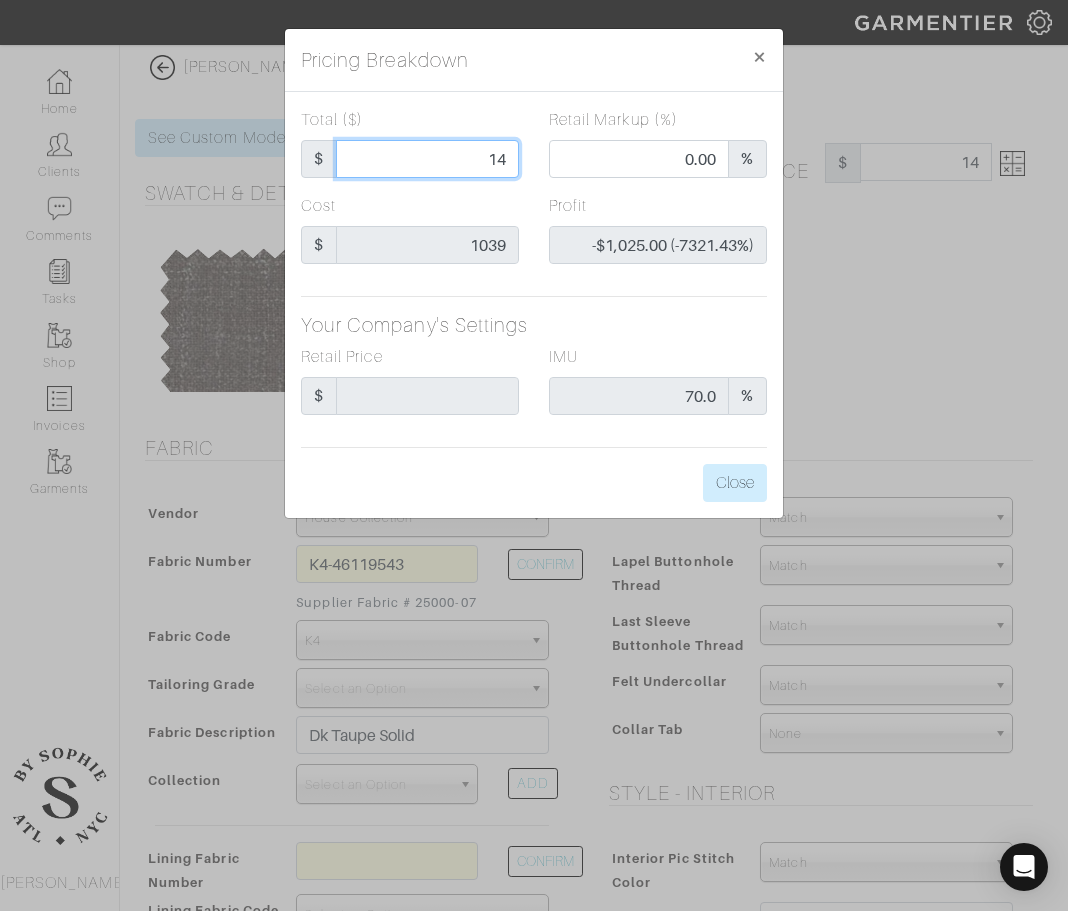 type on "140" 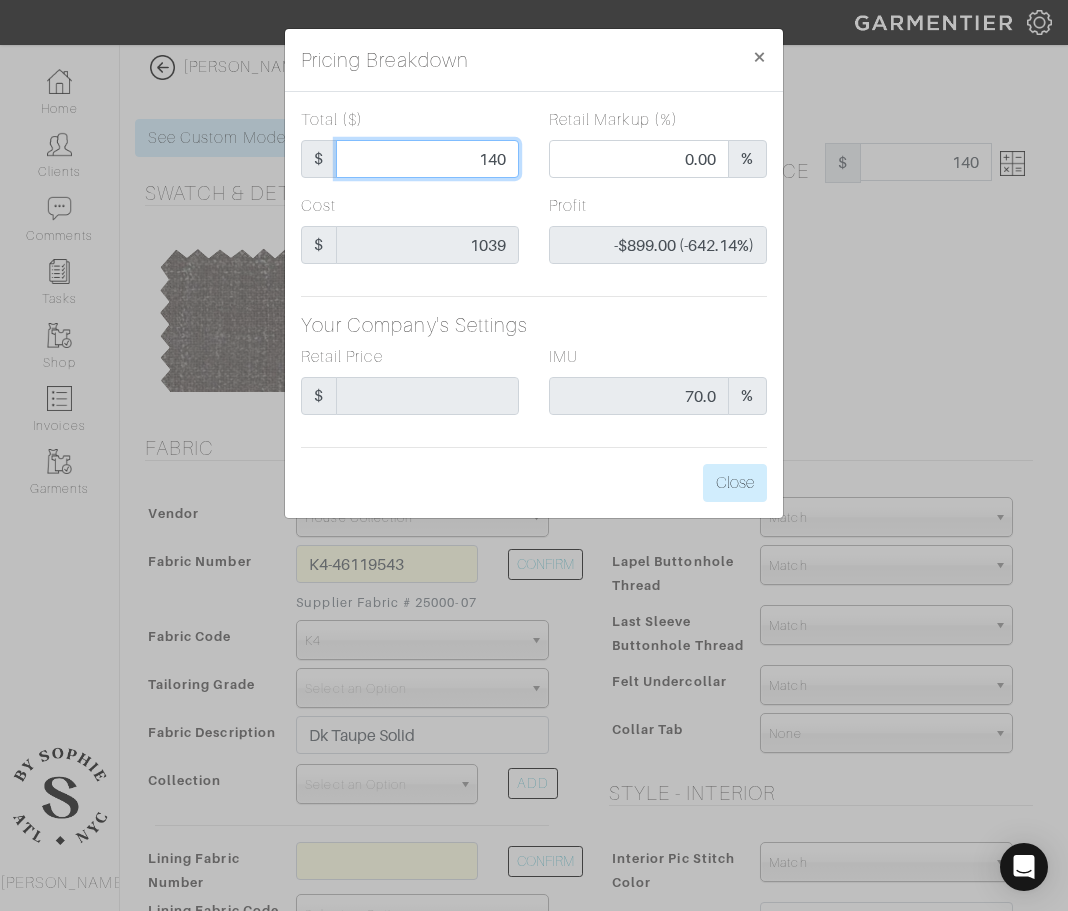 type on "1400" 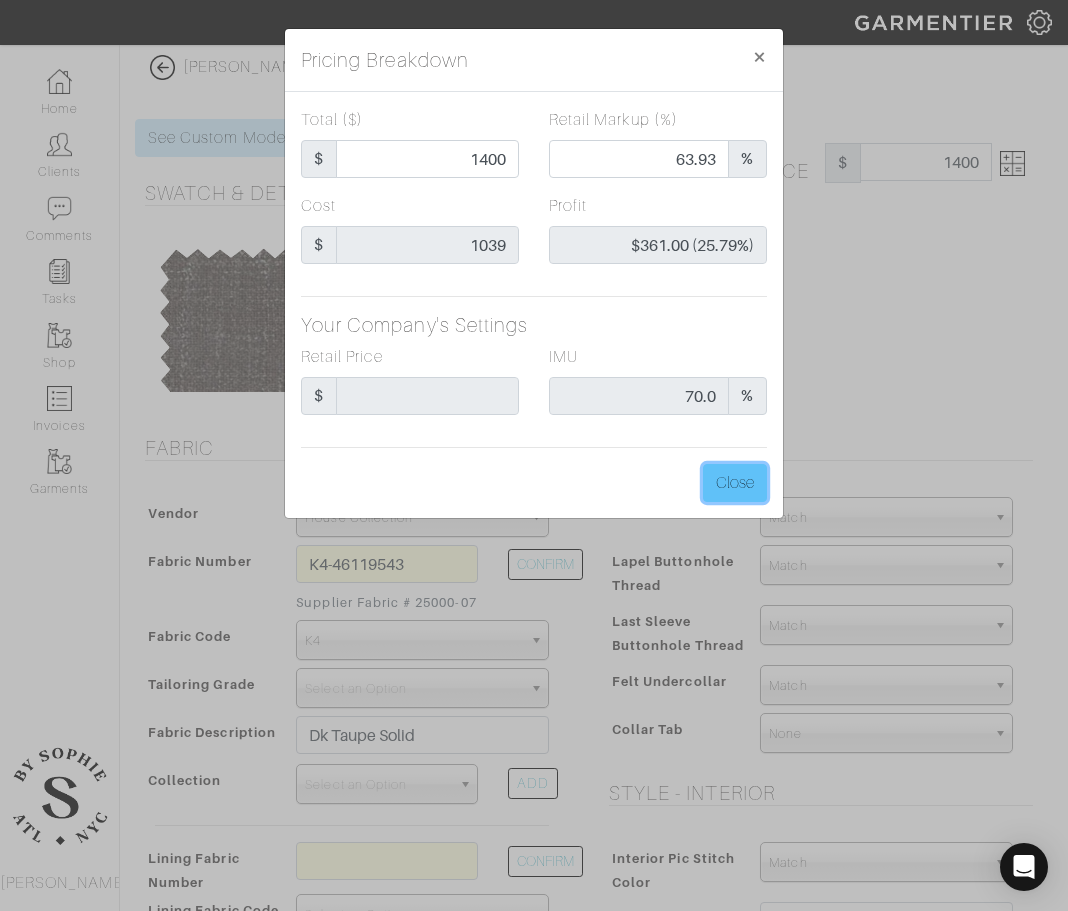 type on "1400.00" 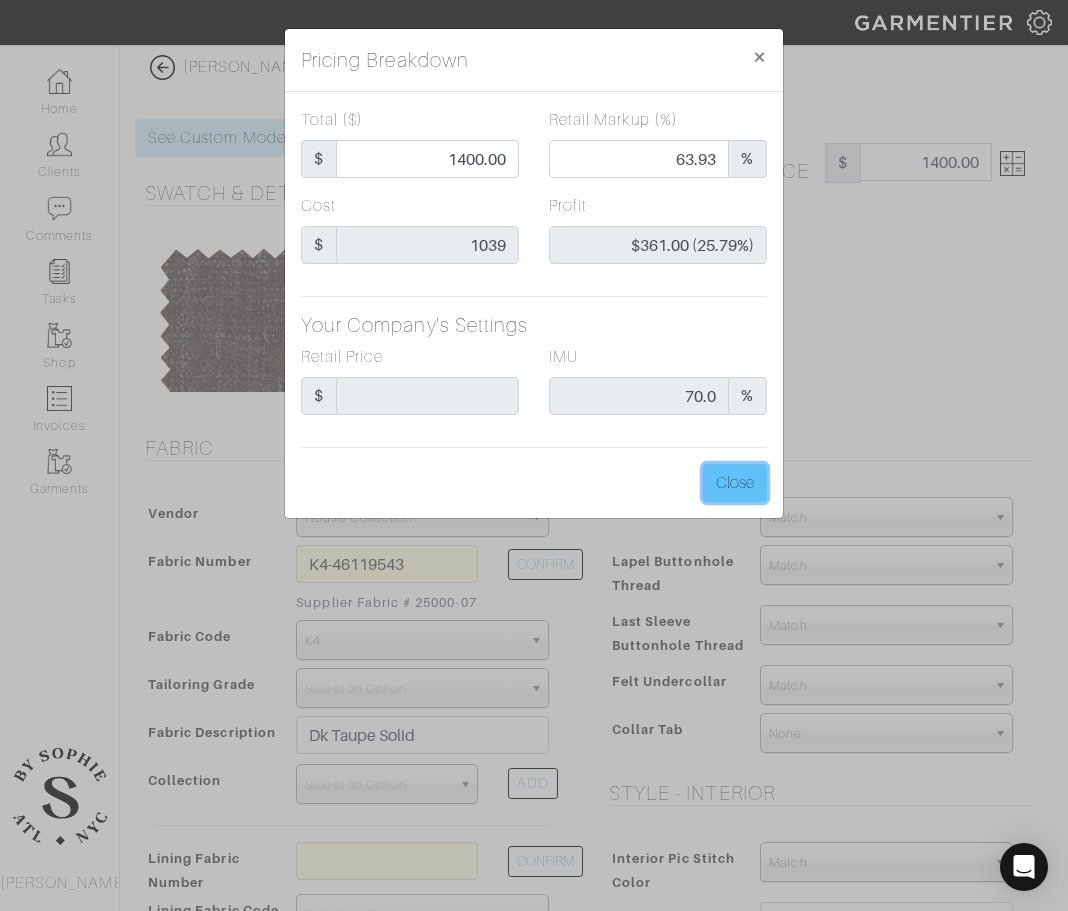 click on "Close" at bounding box center [735, 483] 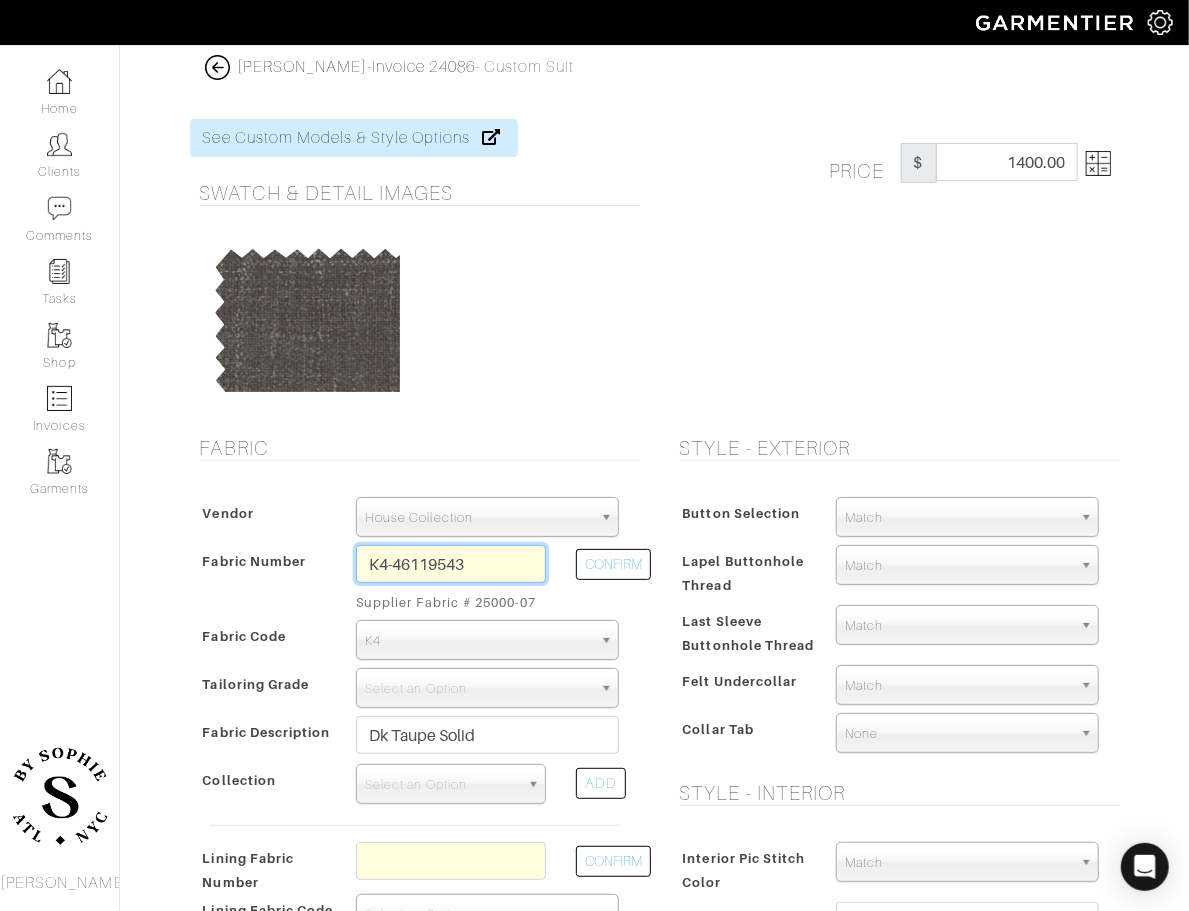 click on "K4-46119543" at bounding box center [451, 564] 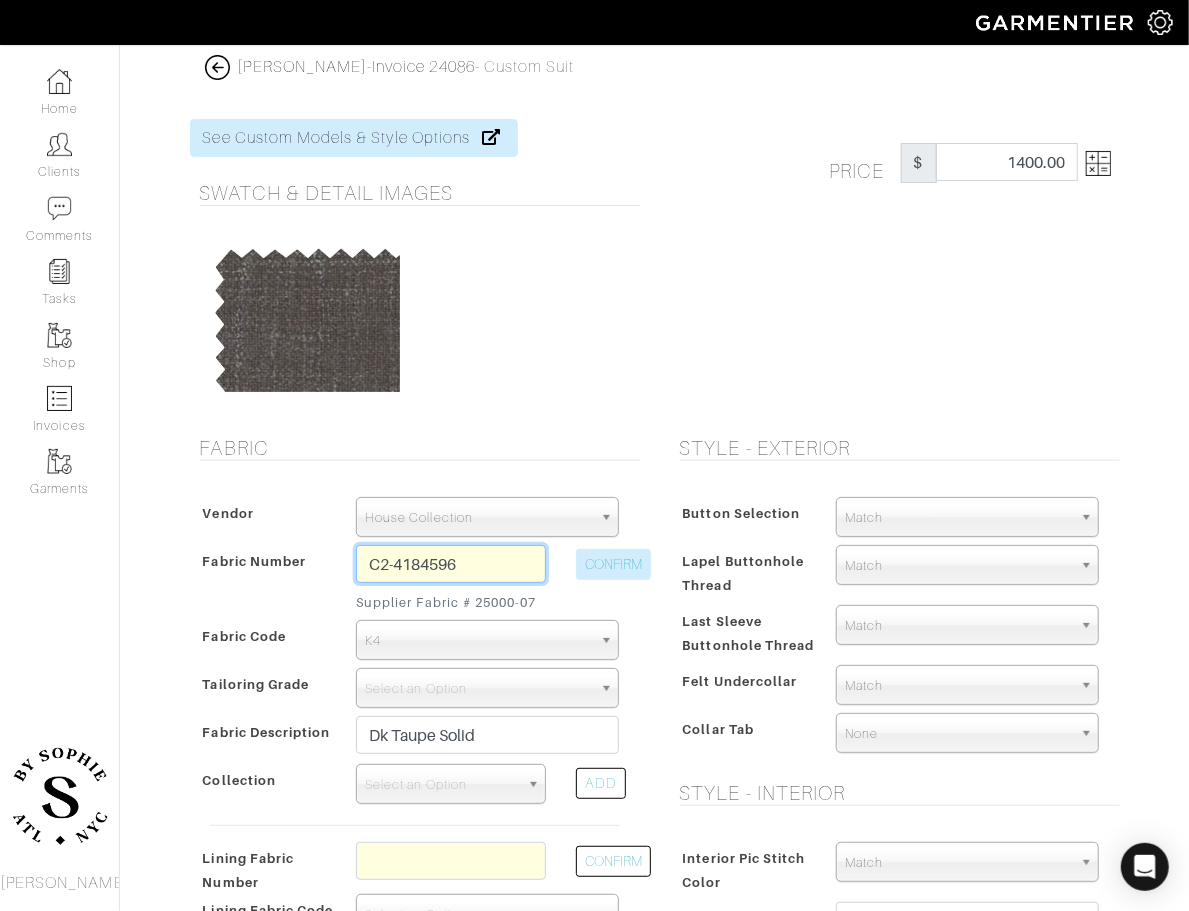 type on "C2-4184596" 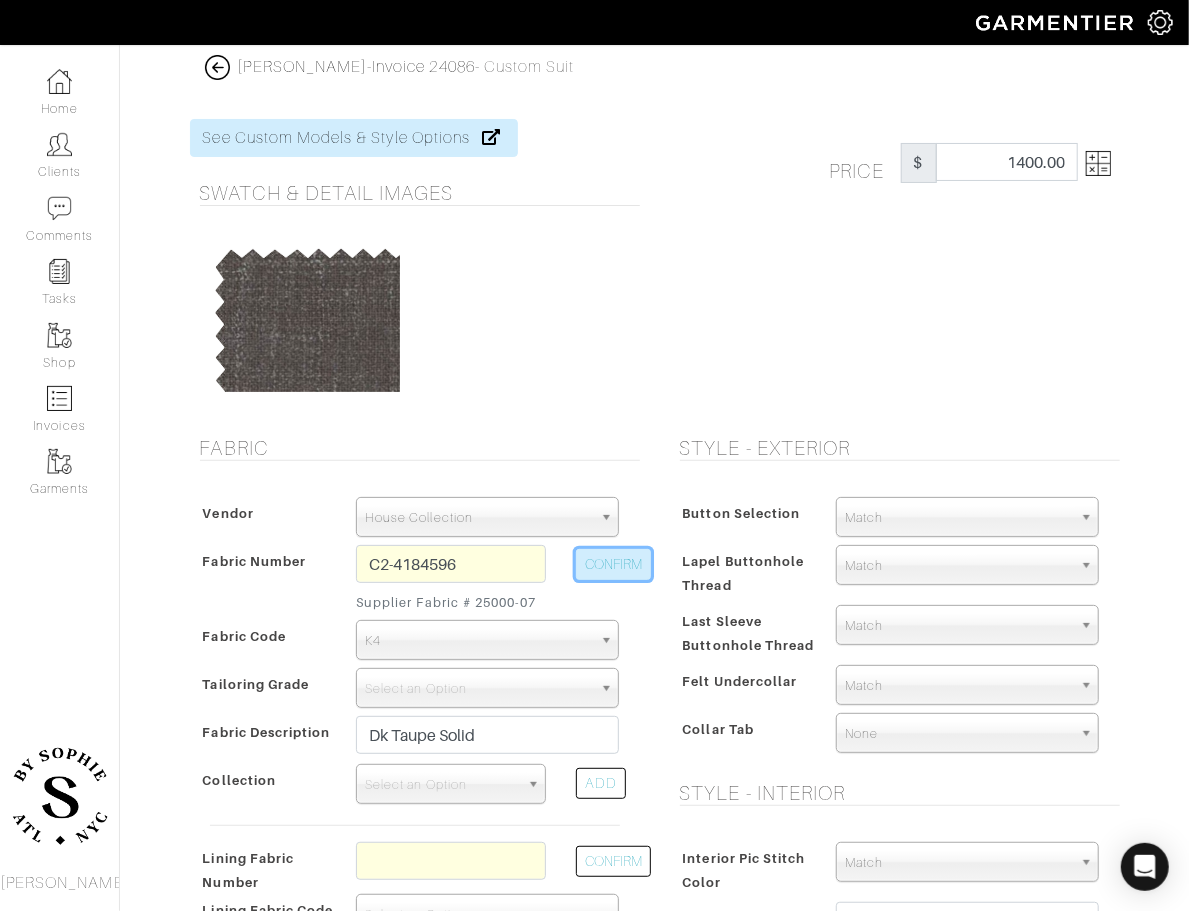 click on "CONFIRM" at bounding box center (613, 564) 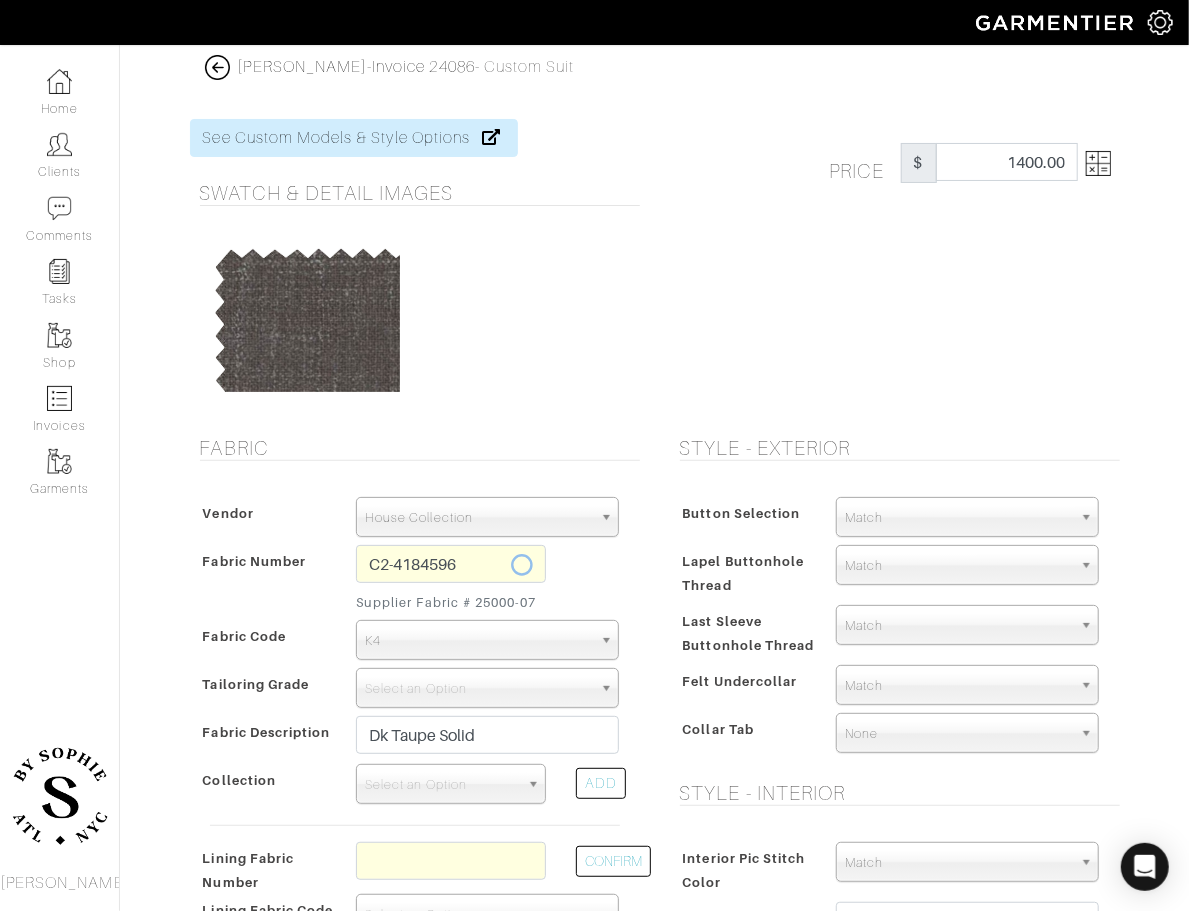 select 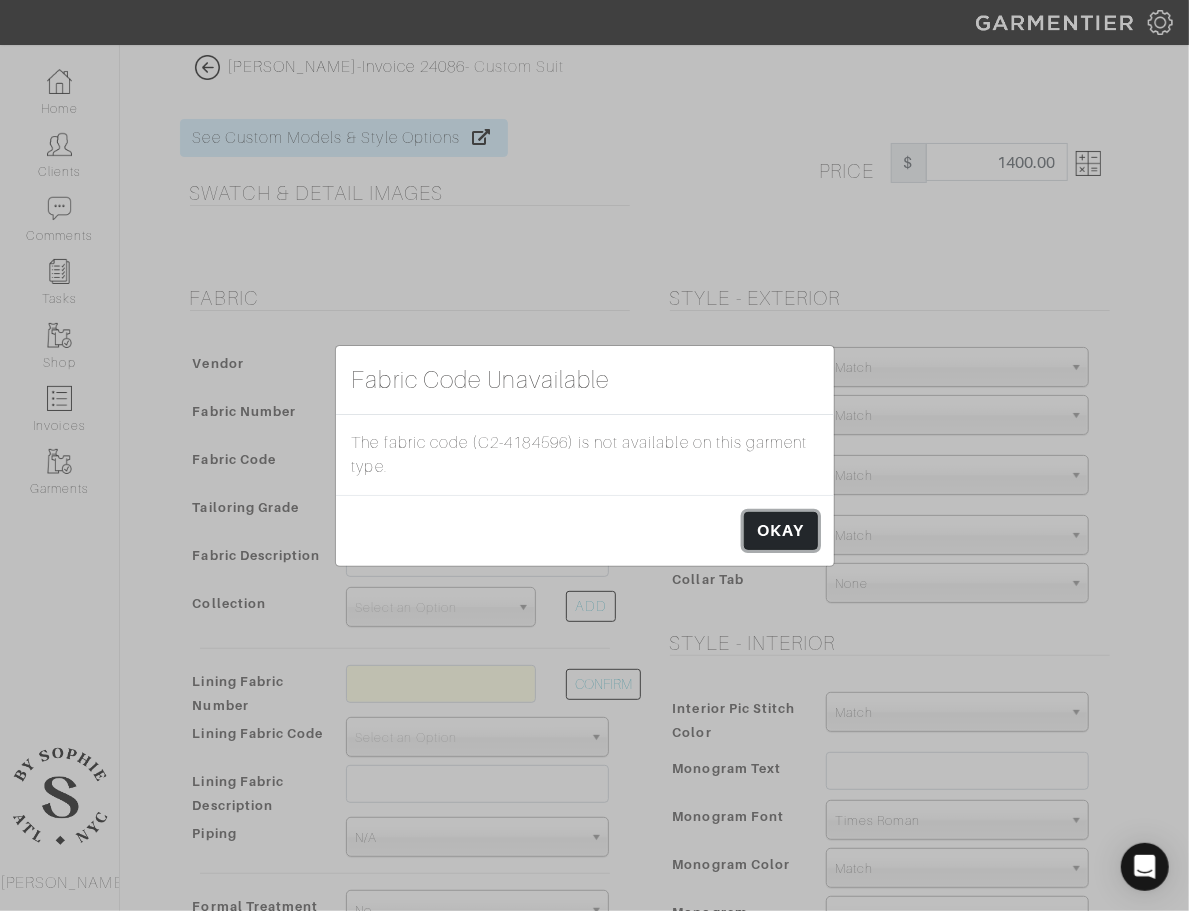 click on "OKAY" at bounding box center (780, 531) 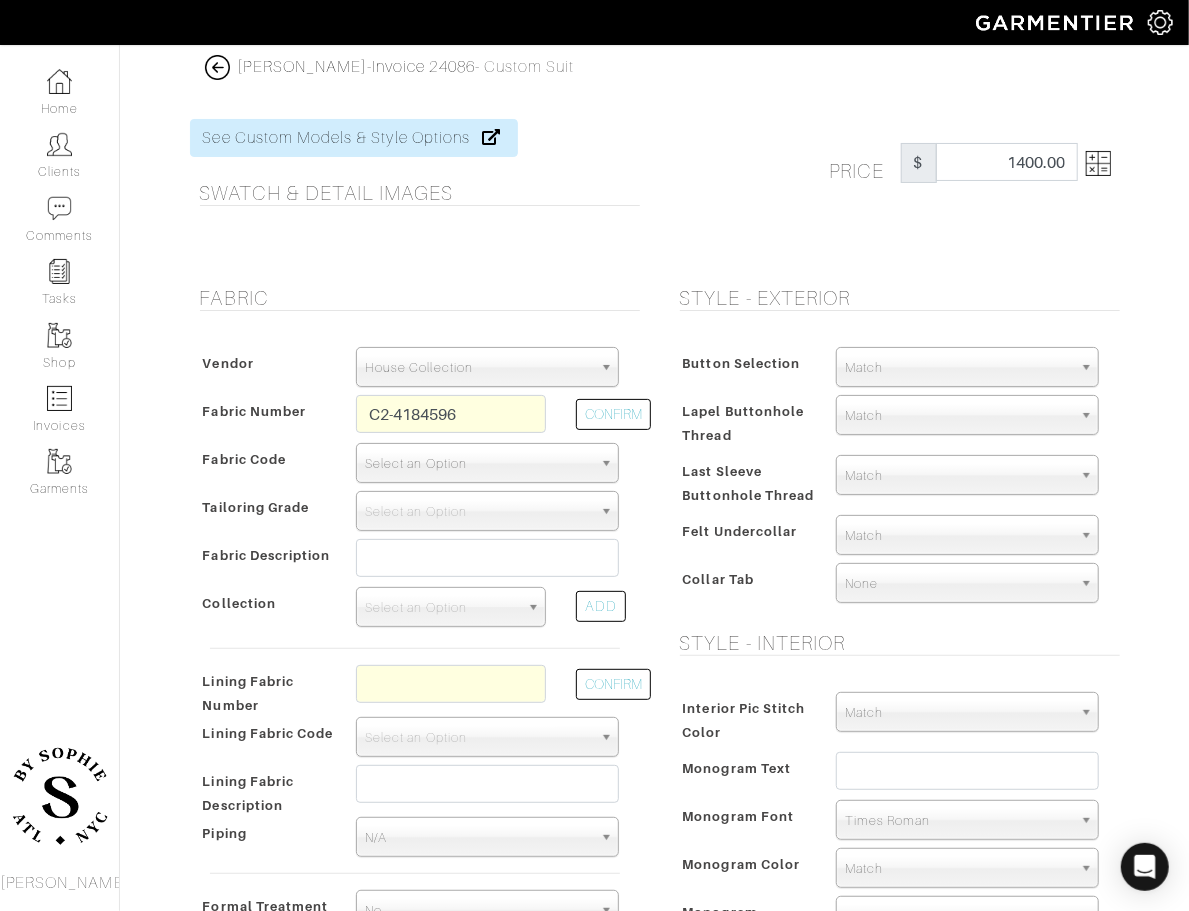 click on "Select an Option" at bounding box center [478, 464] 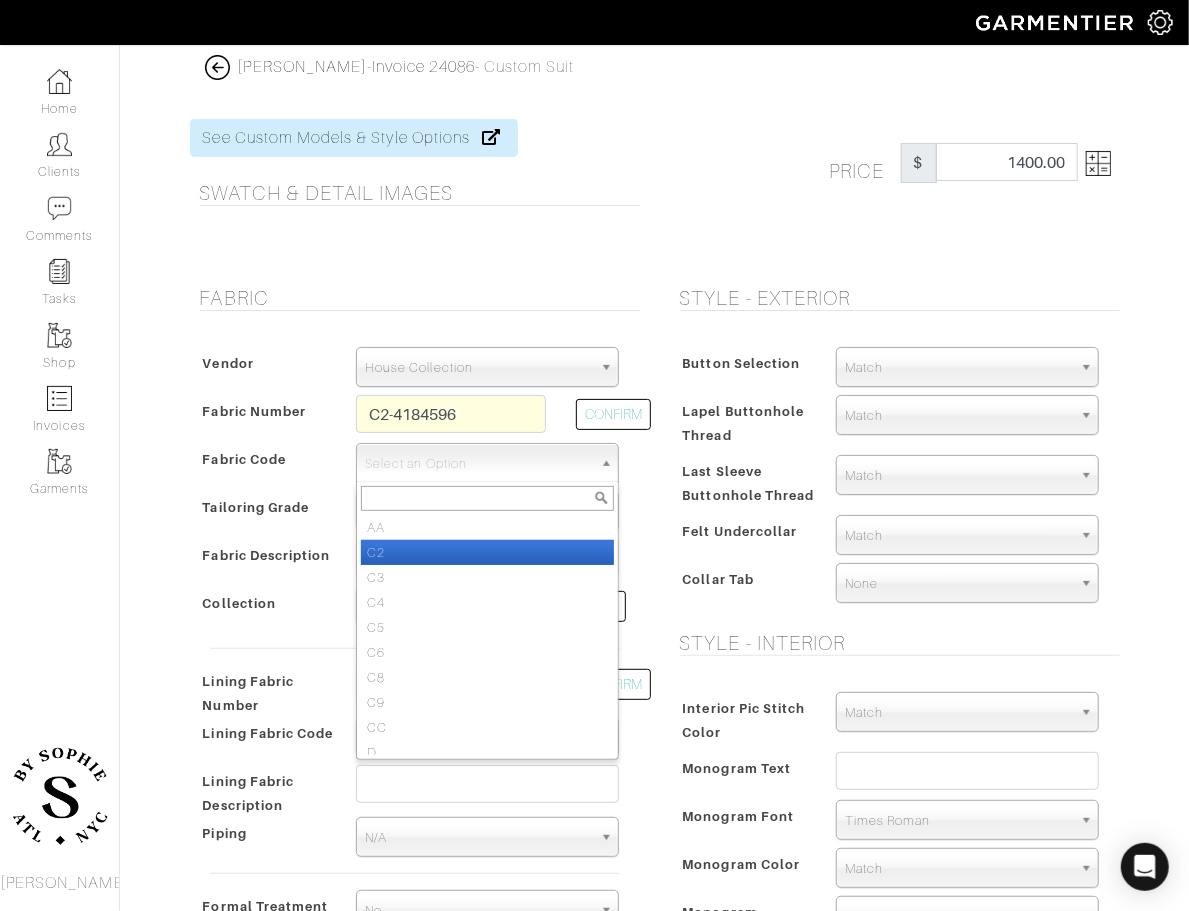 click on "C2" at bounding box center (487, 552) 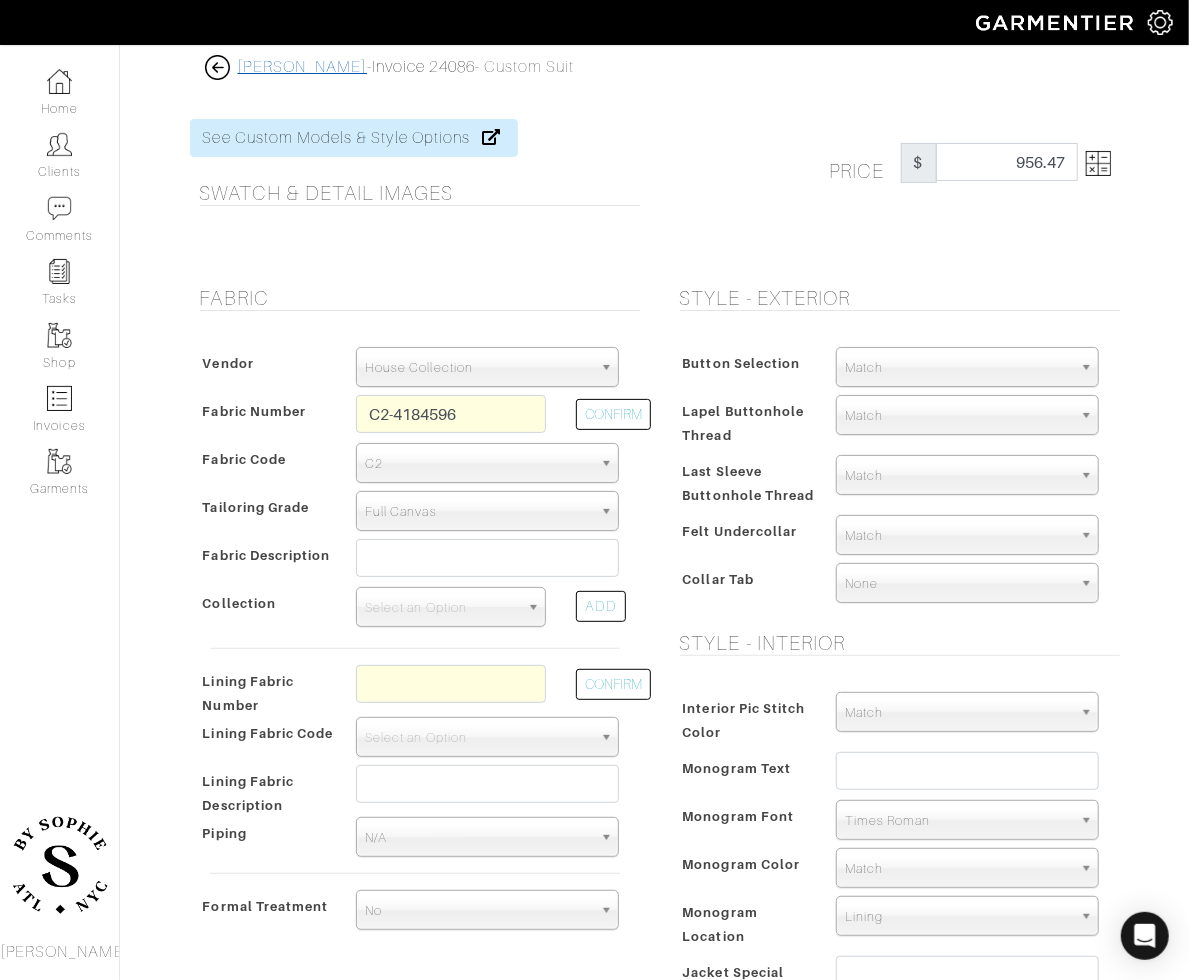 click on "Eric Rosenfeld" at bounding box center [303, 67] 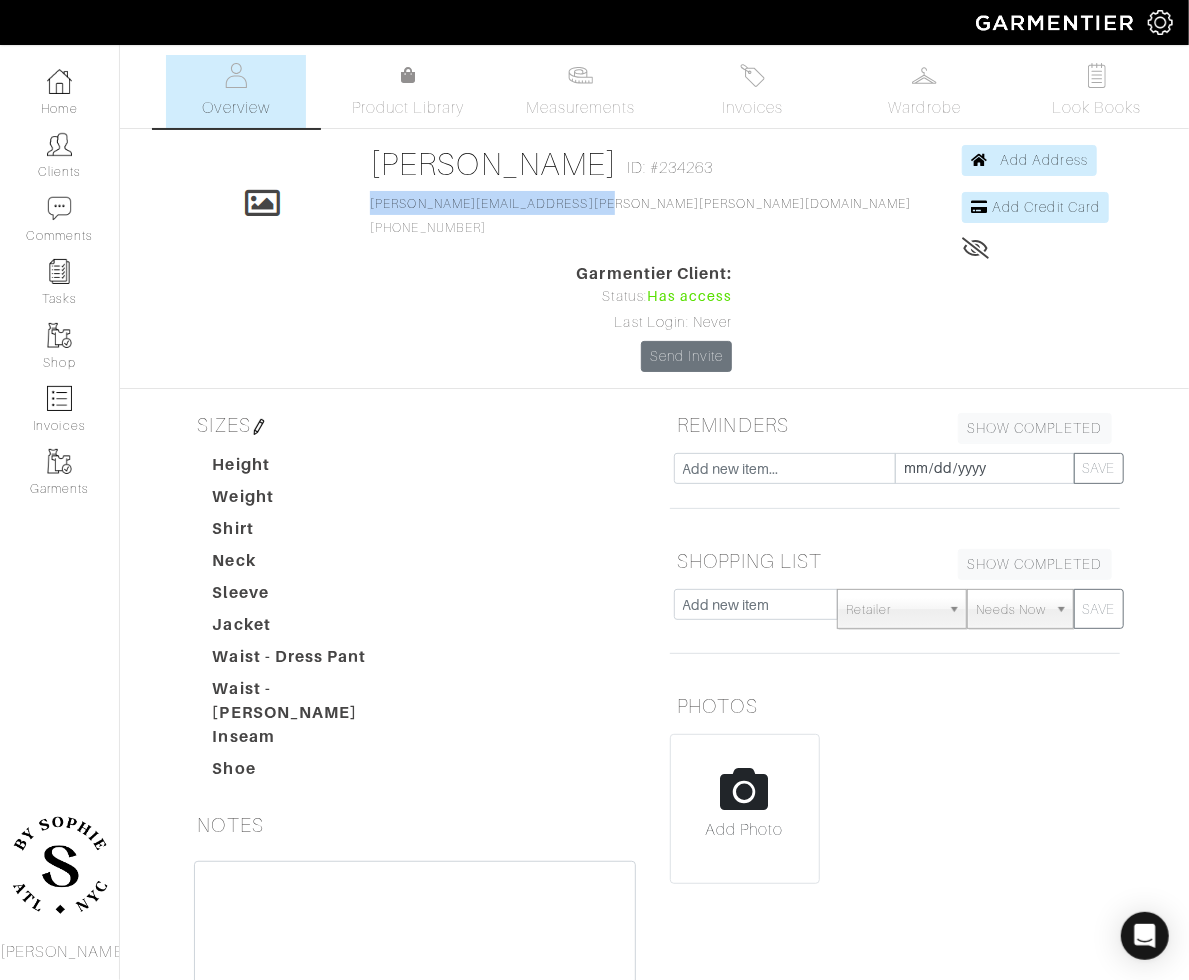 drag, startPoint x: 545, startPoint y: 202, endPoint x: 355, endPoint y: 200, distance: 190.01053 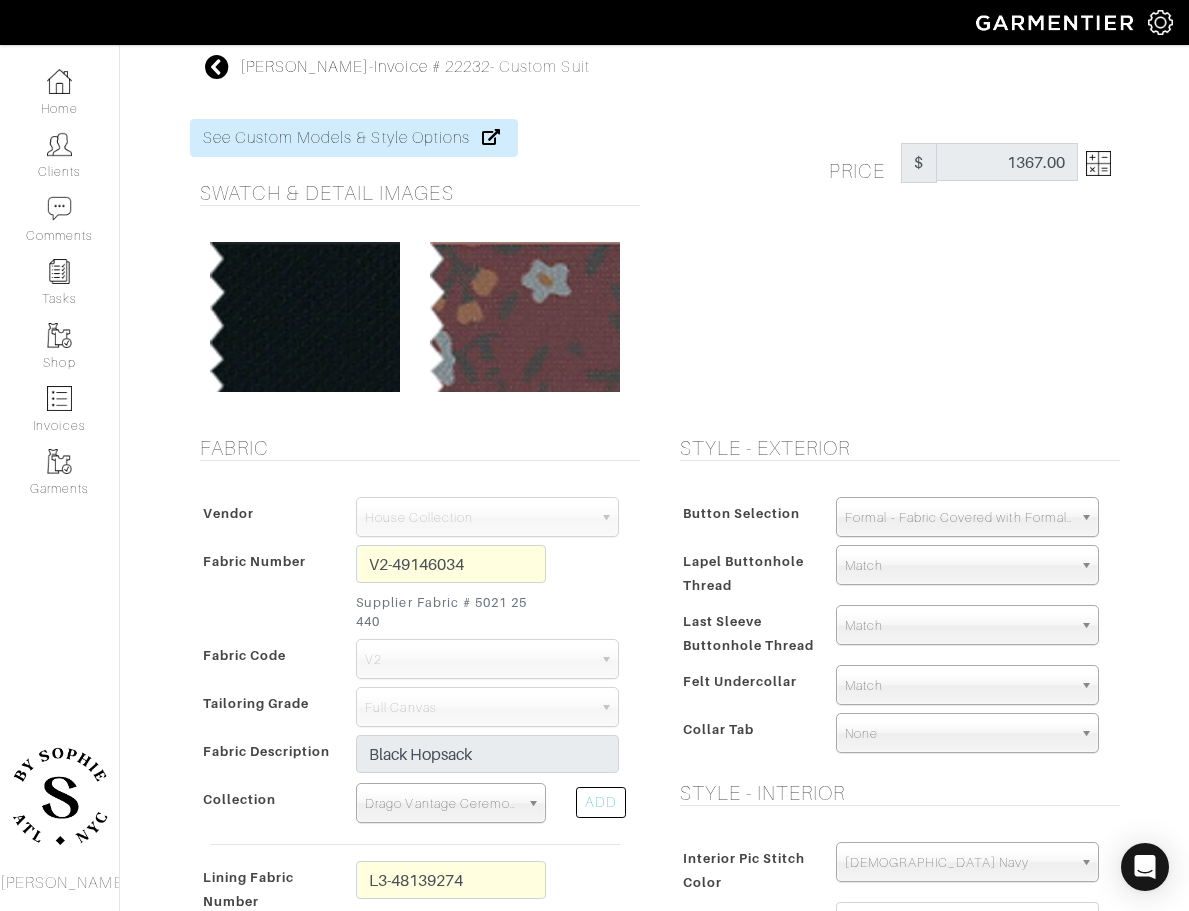 scroll, scrollTop: 0, scrollLeft: 0, axis: both 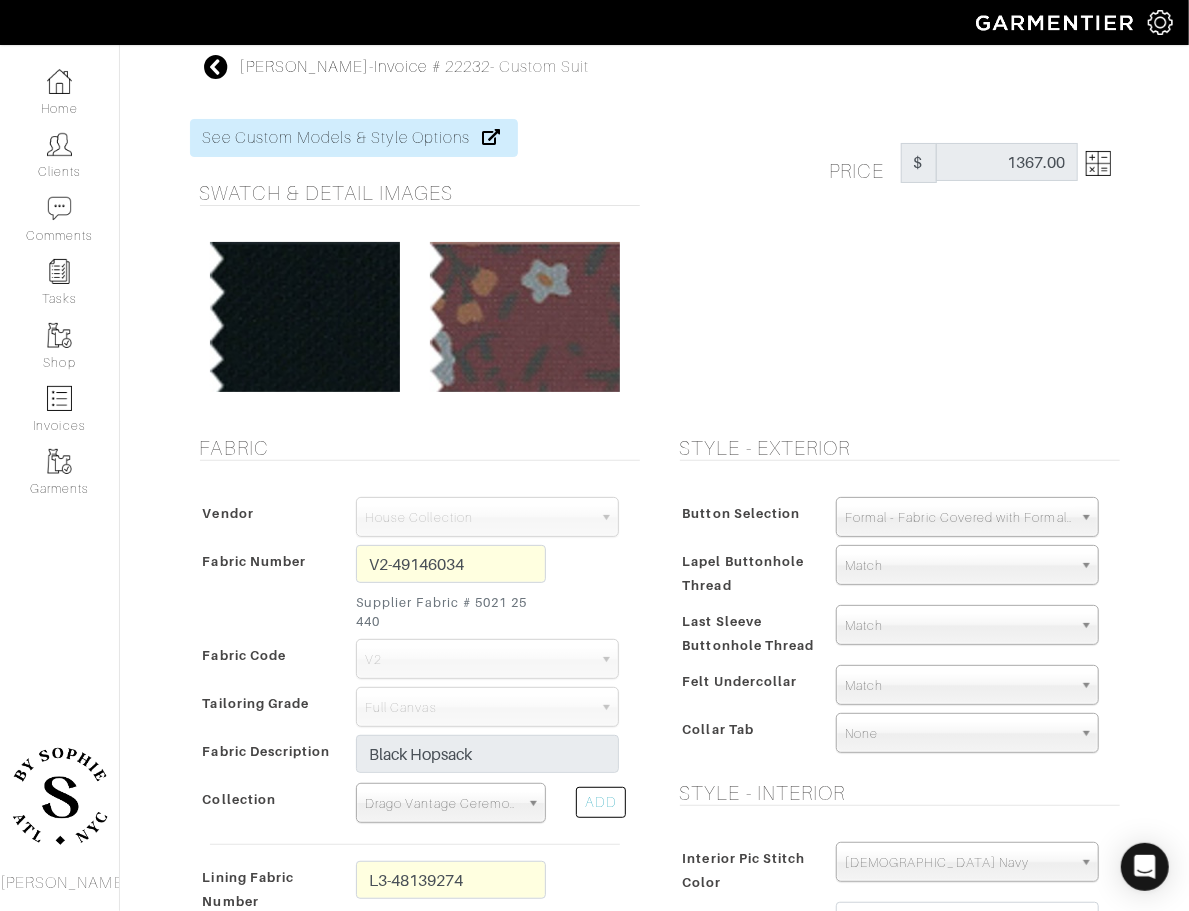 click on "[PERSON_NAME]" at bounding box center [305, 67] 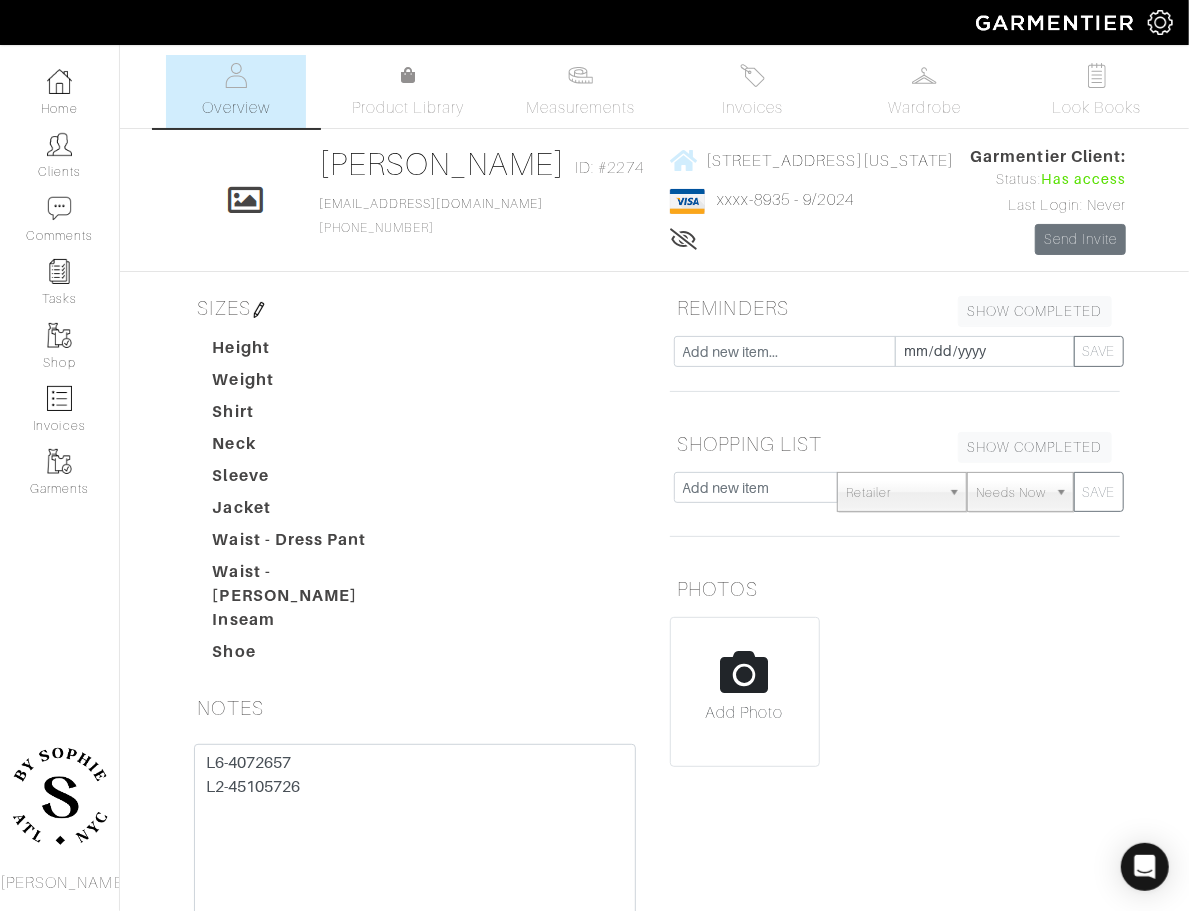 click on "Invoices" at bounding box center (752, 108) 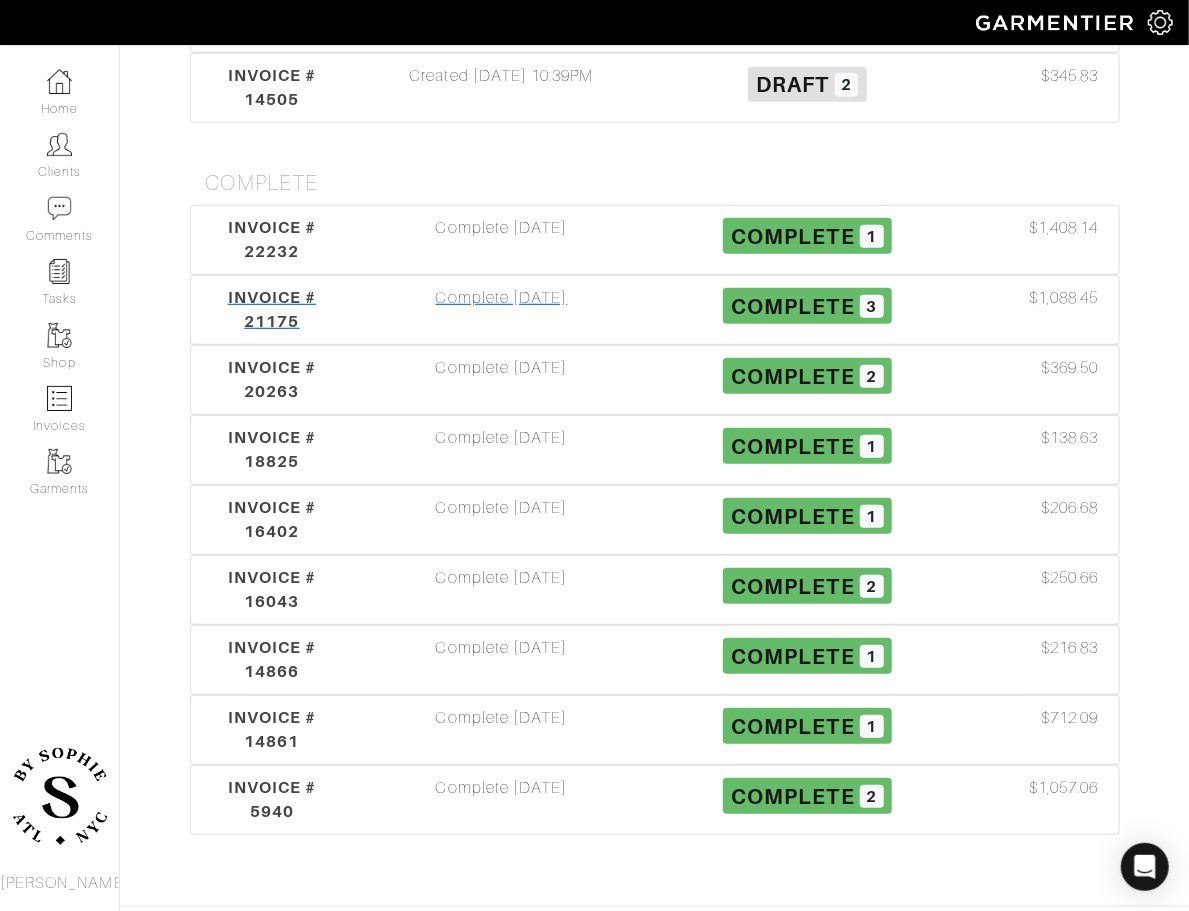 scroll, scrollTop: 434, scrollLeft: 0, axis: vertical 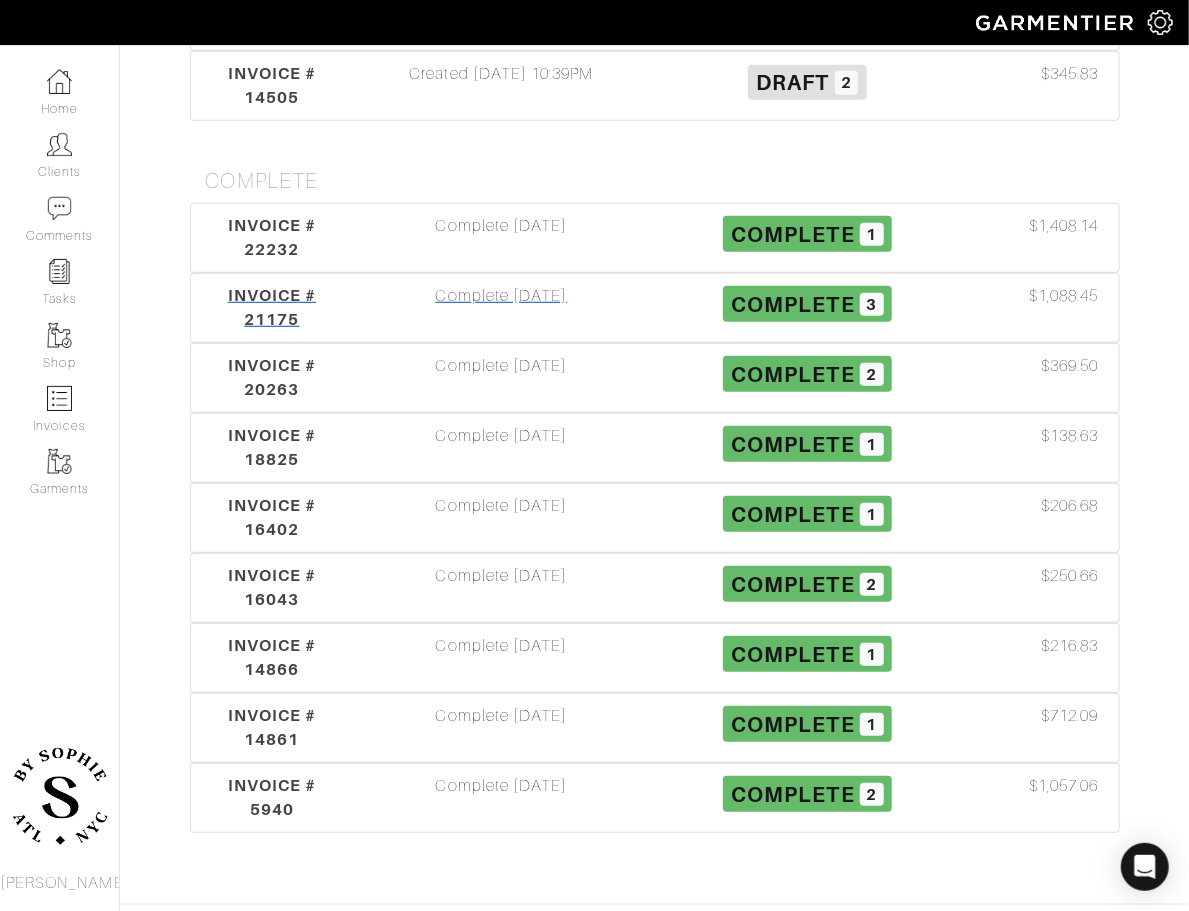click on "Complete [DATE]" at bounding box center (501, 308) 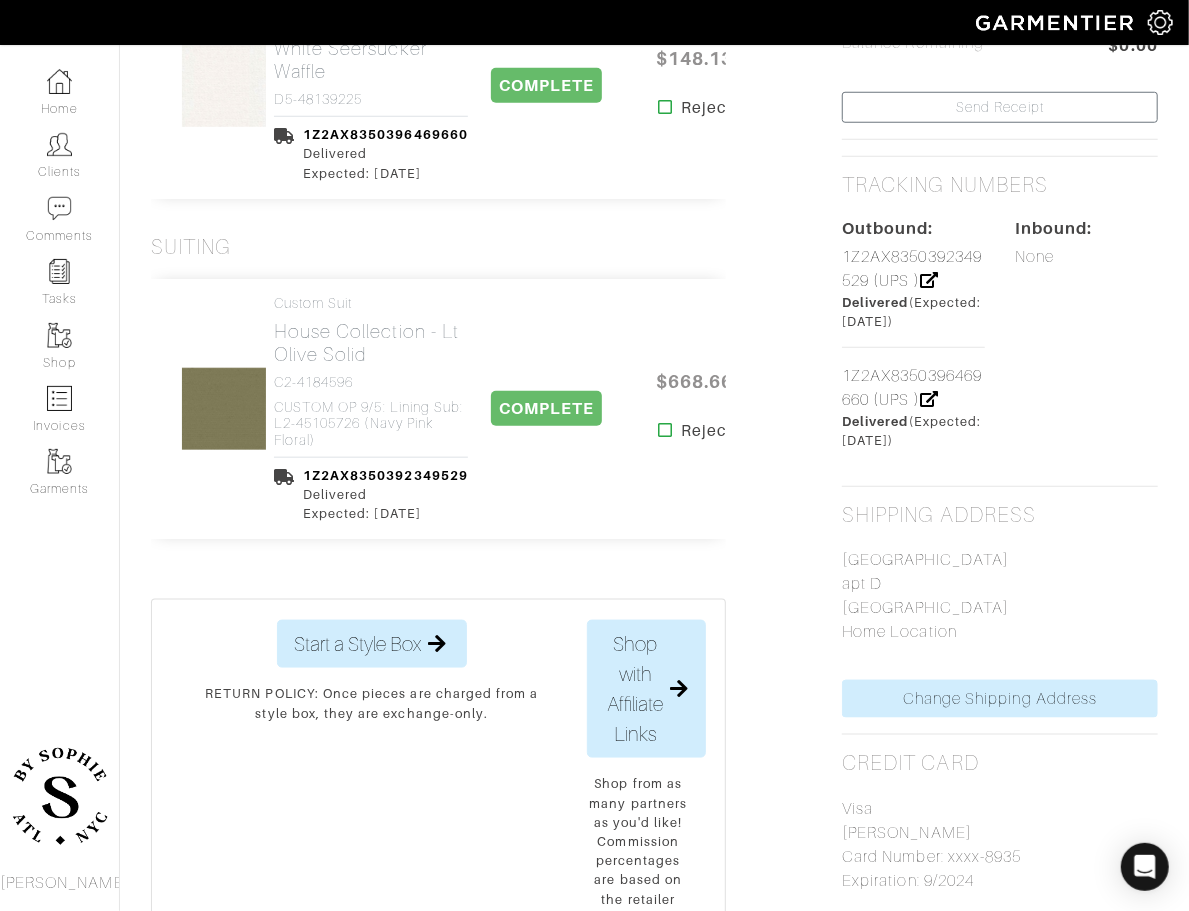 scroll, scrollTop: 789, scrollLeft: 0, axis: vertical 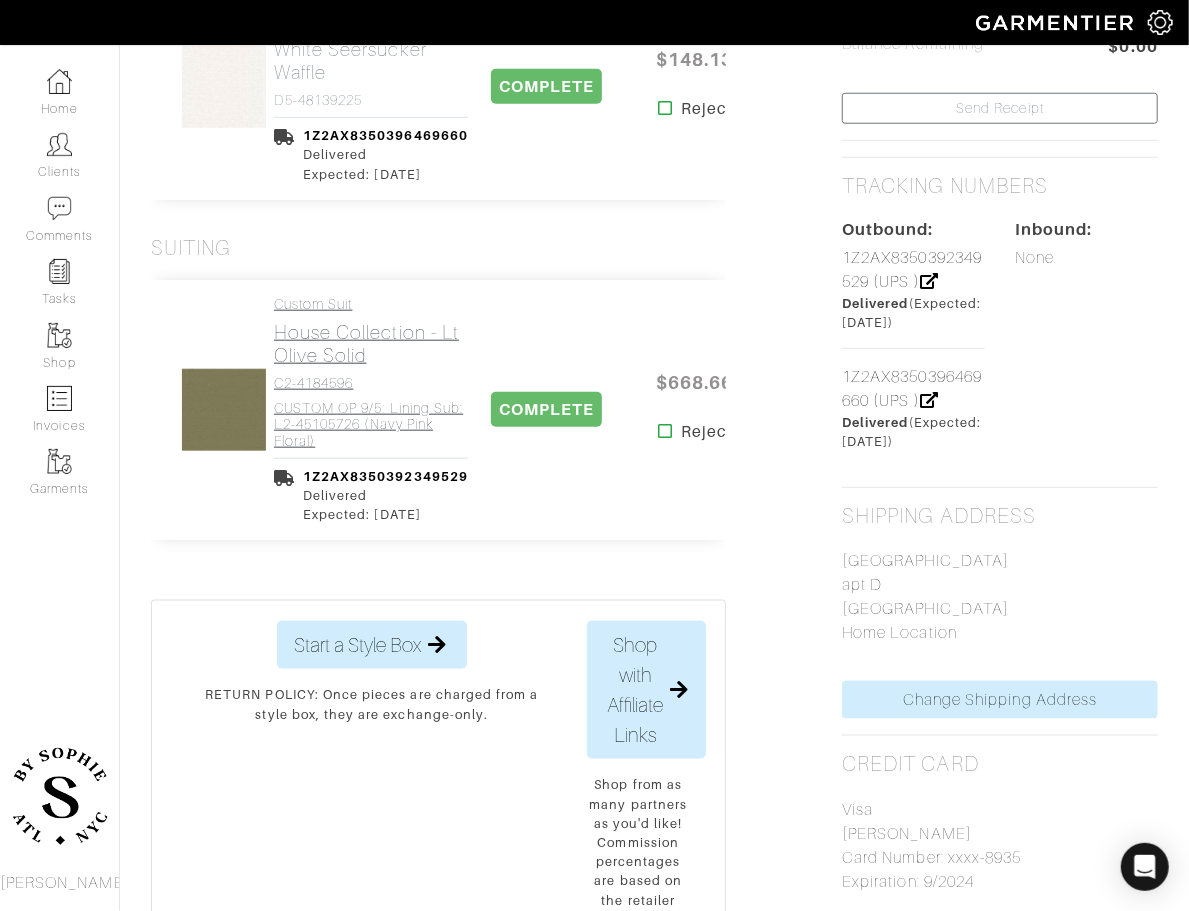 click on "House Collection -
Lt Olive Solid" at bounding box center [371, 344] 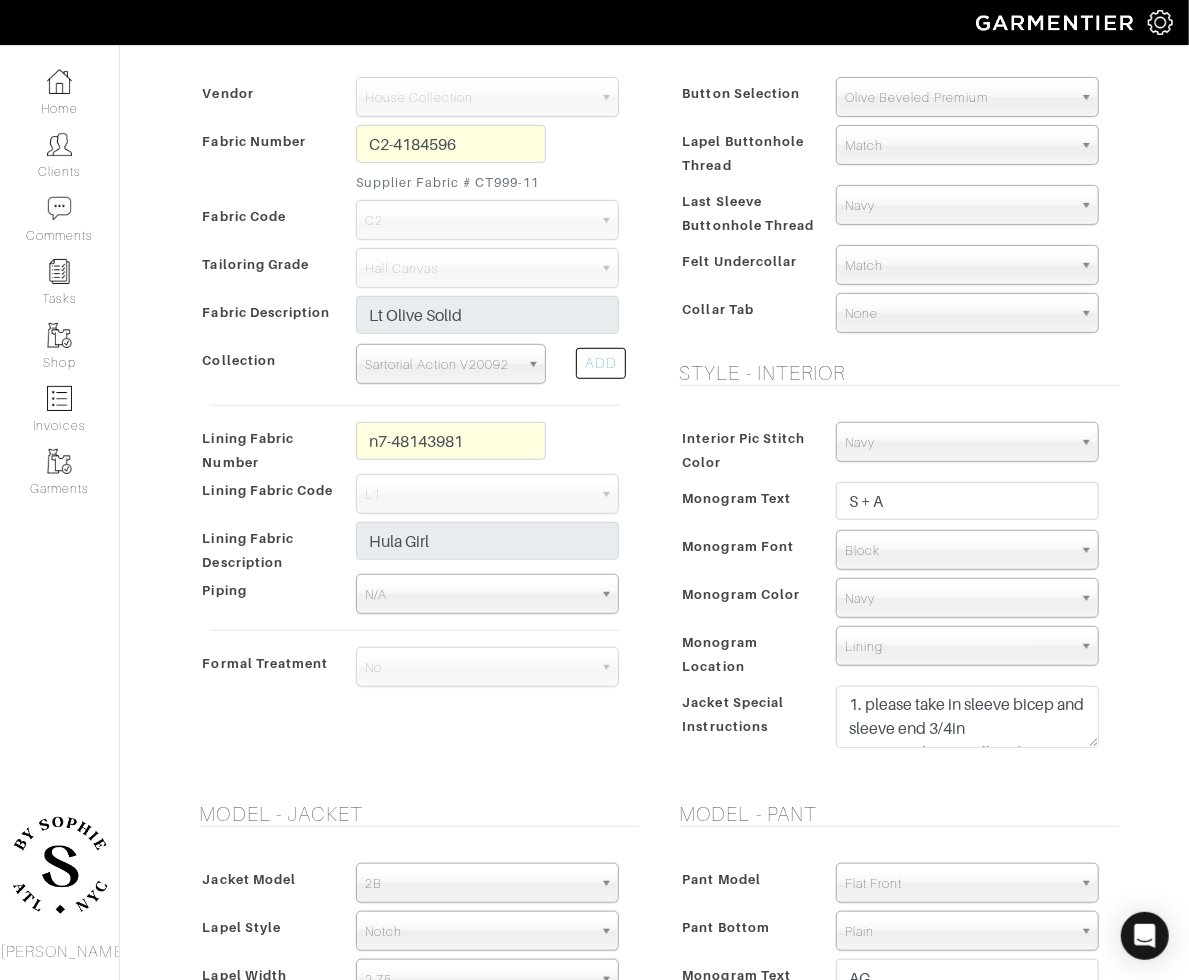 scroll, scrollTop: 0, scrollLeft: 0, axis: both 